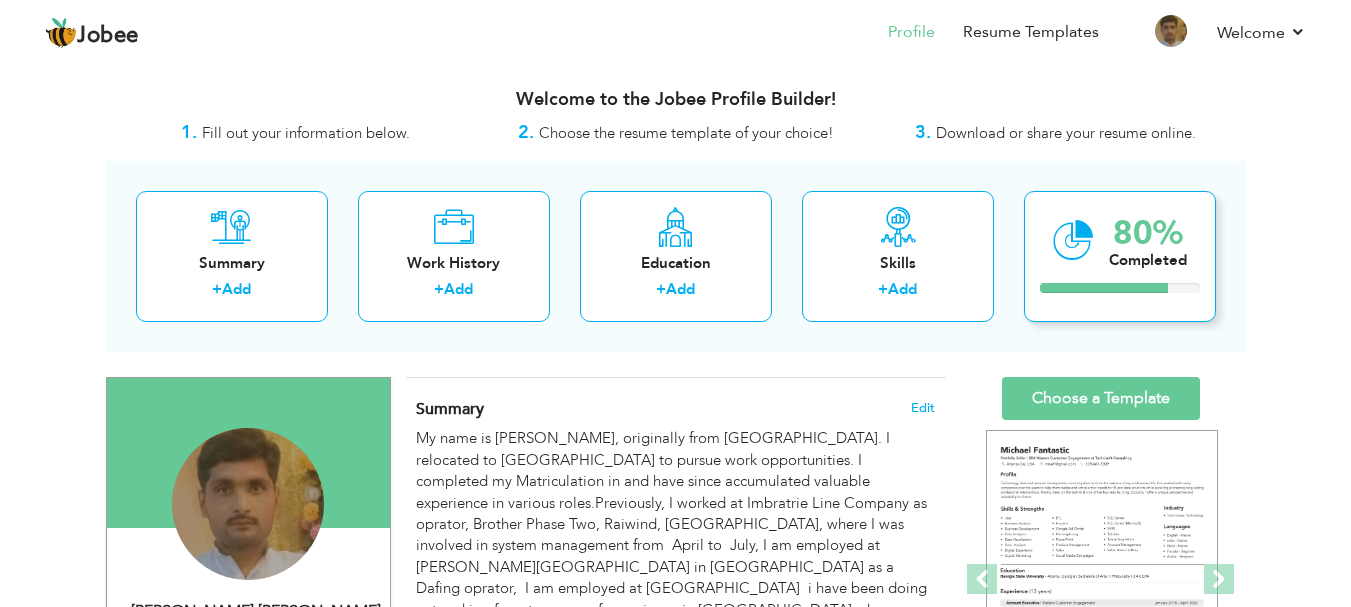 scroll, scrollTop: 0, scrollLeft: 0, axis: both 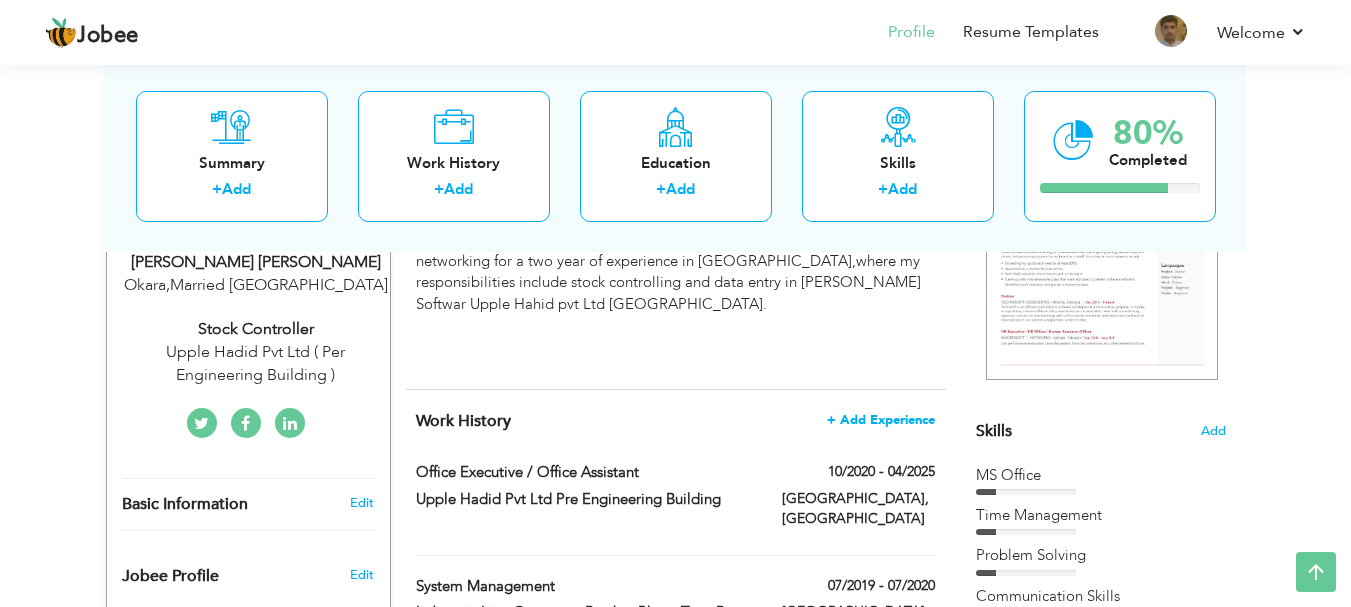 click on "+ Add Experience" at bounding box center (881, 420) 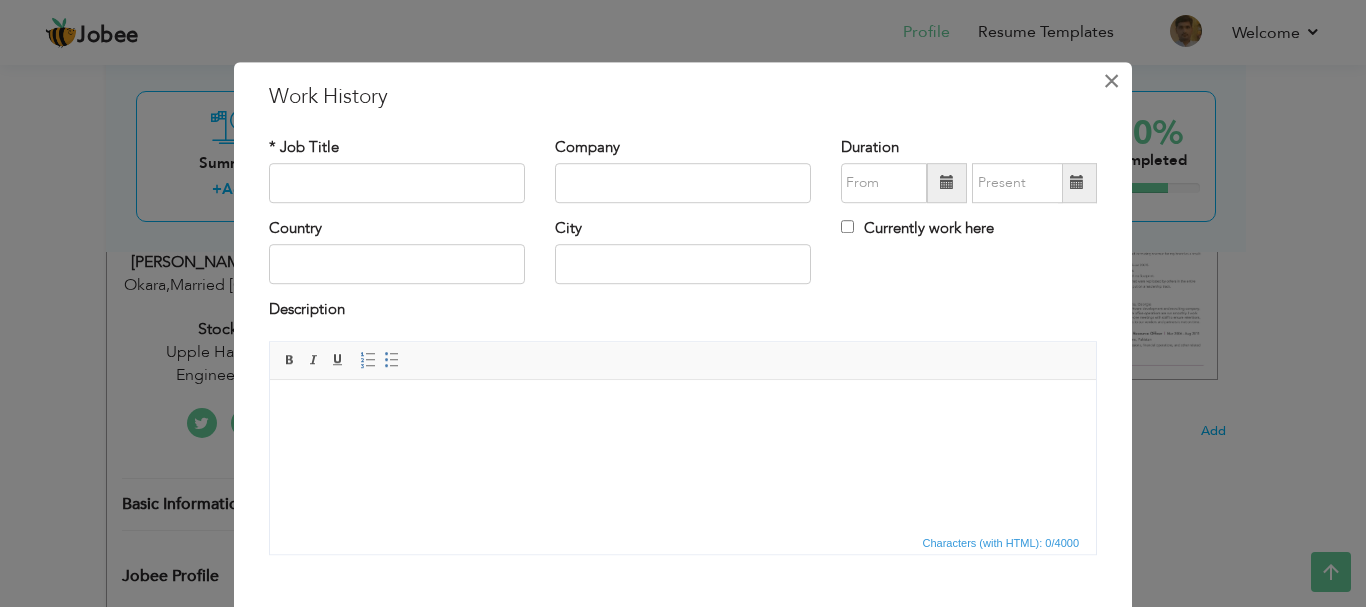 click on "×" at bounding box center [1111, 81] 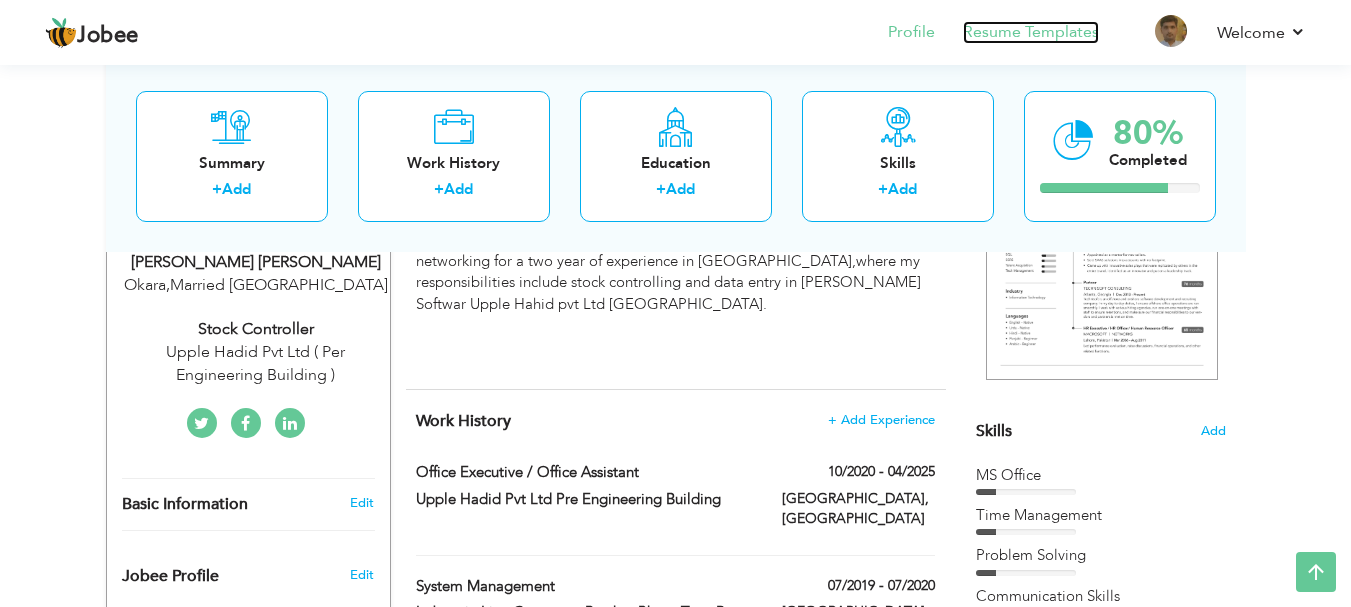 click on "Resume Templates" at bounding box center [1031, 32] 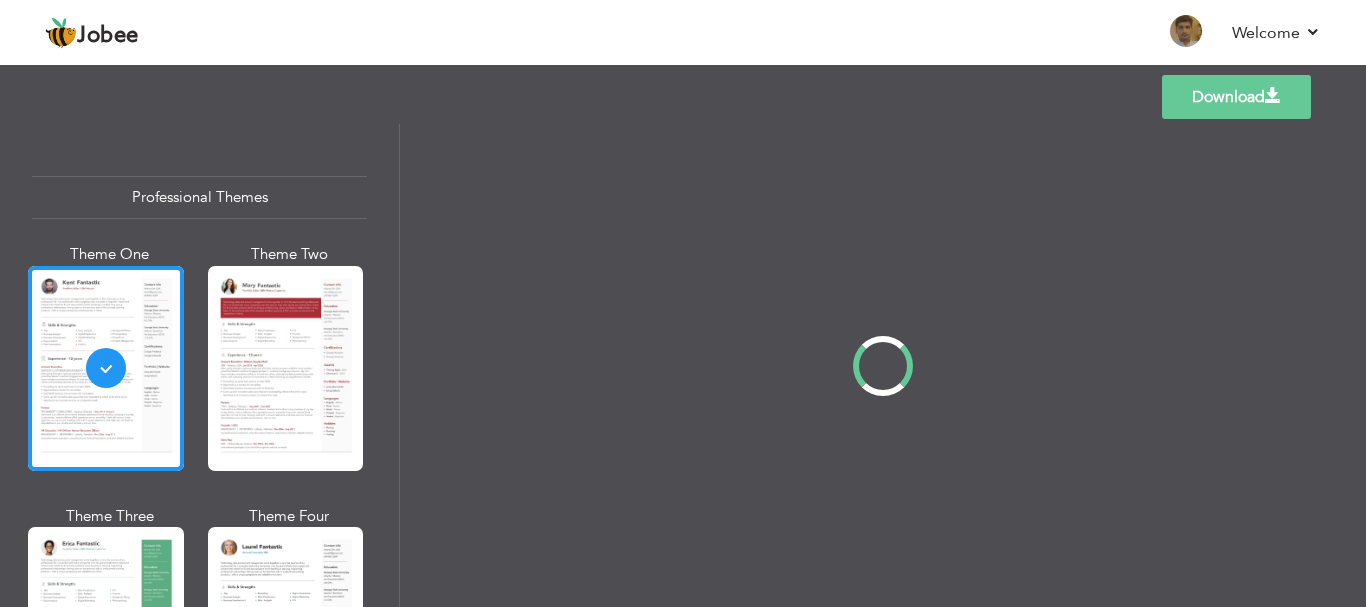 scroll, scrollTop: 0, scrollLeft: 0, axis: both 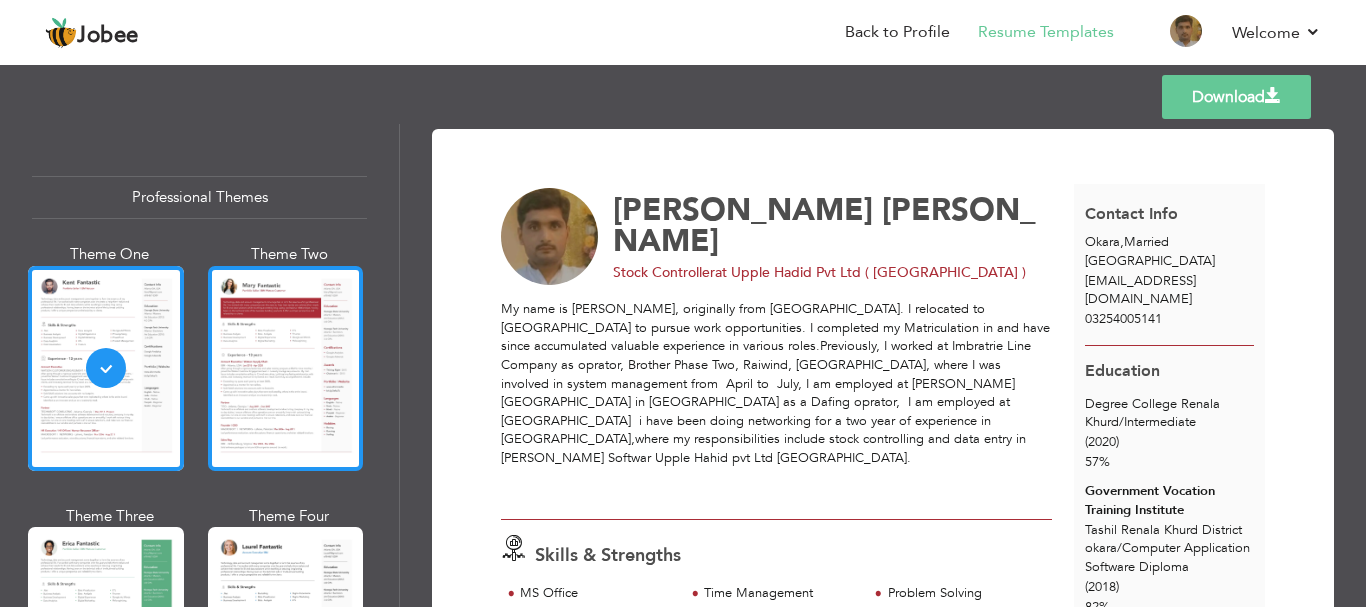 click at bounding box center (286, 368) 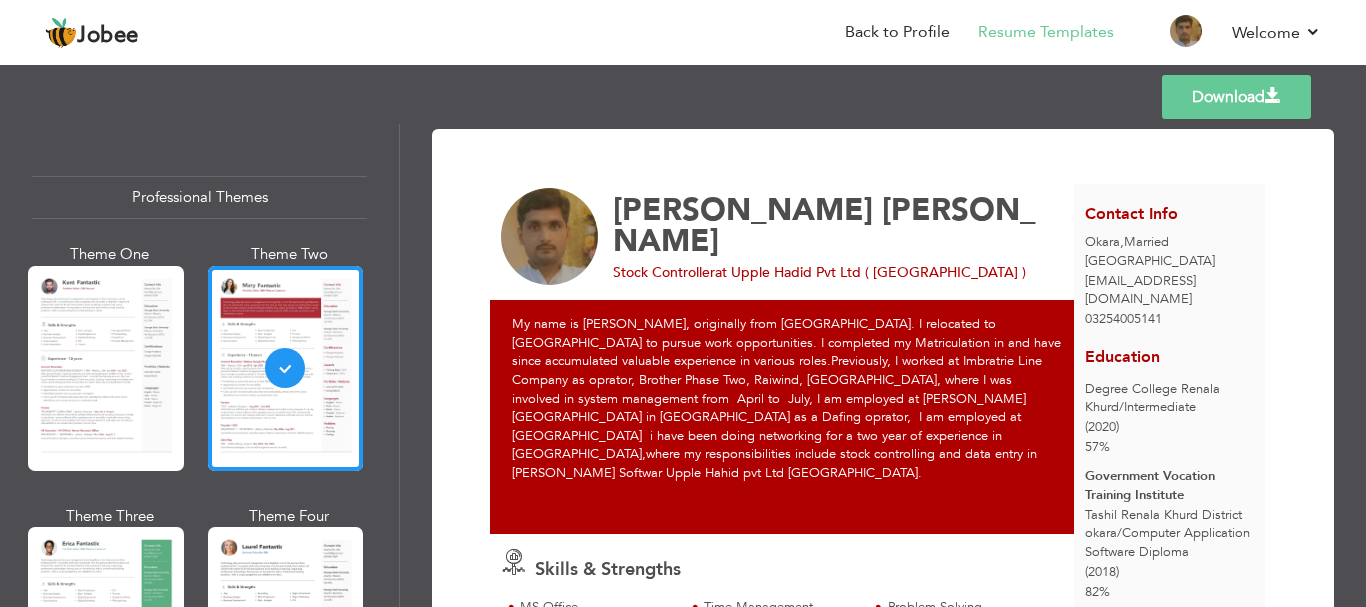 drag, startPoint x: 1358, startPoint y: 288, endPoint x: 1361, endPoint y: 318, distance: 30.149628 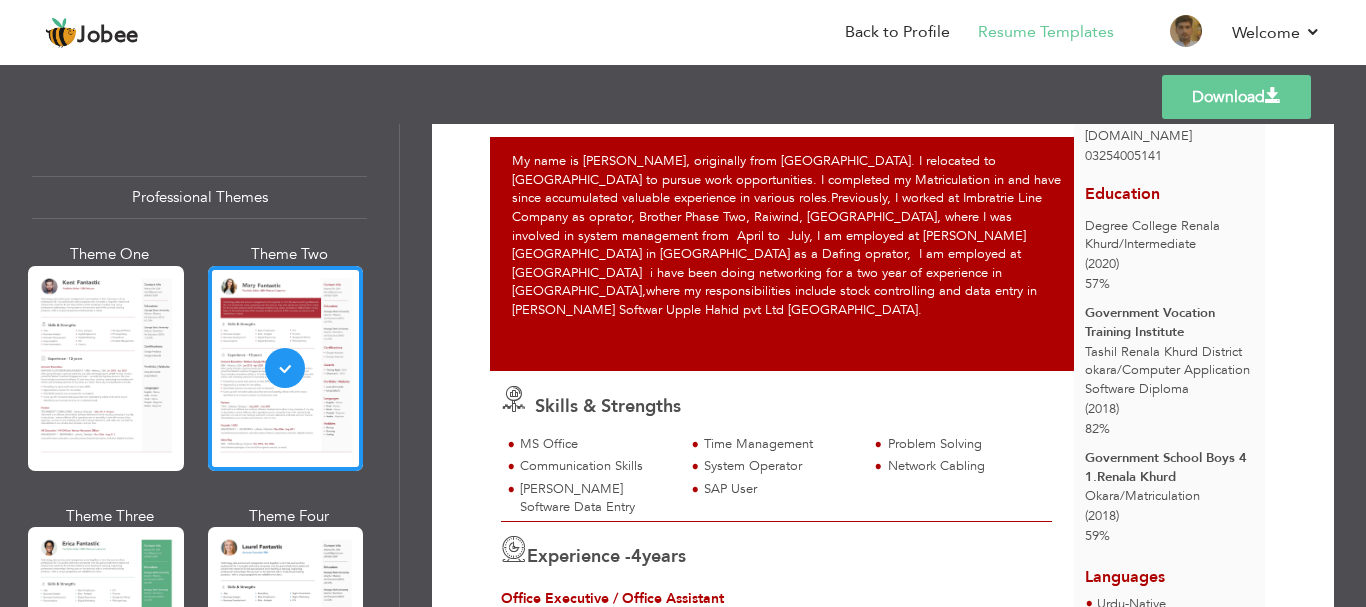 scroll, scrollTop: 166, scrollLeft: 0, axis: vertical 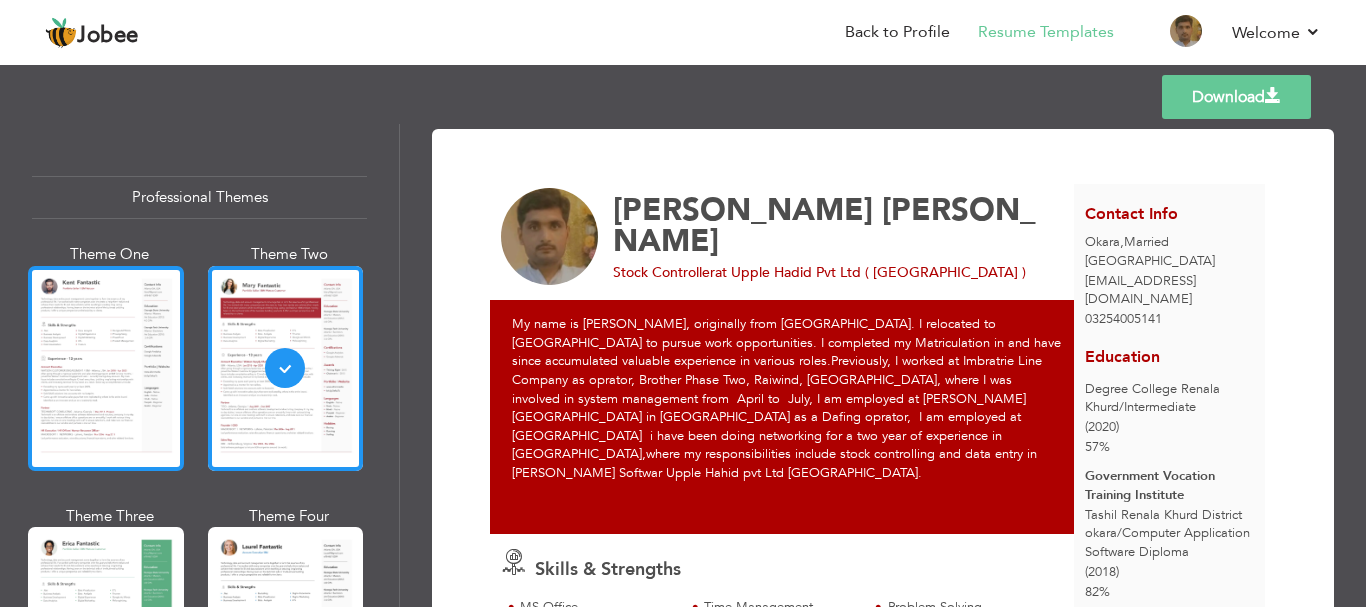 click at bounding box center [106, 368] 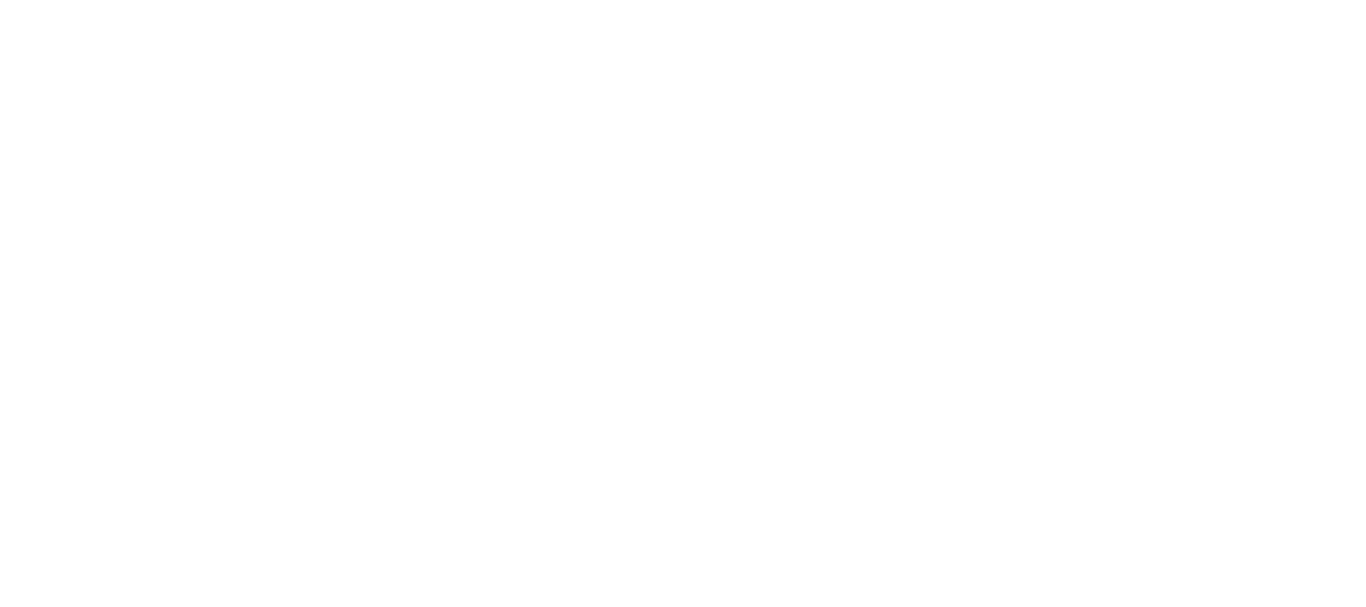 scroll, scrollTop: 0, scrollLeft: 0, axis: both 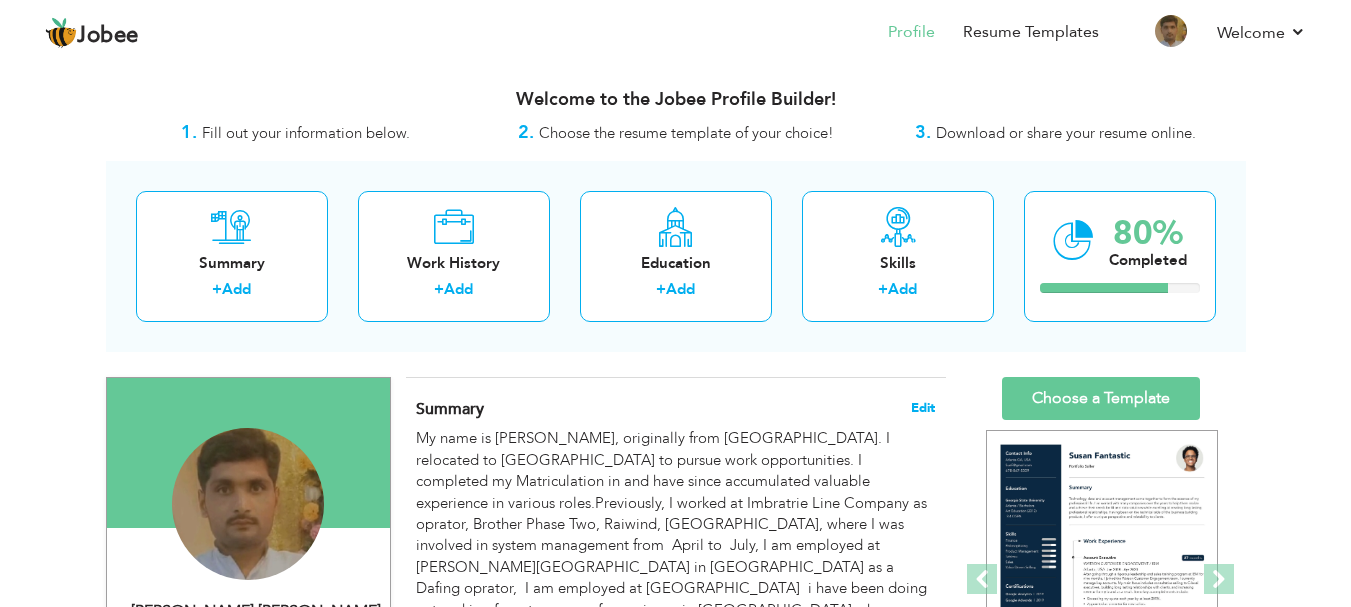 click on "Edit" at bounding box center (923, 408) 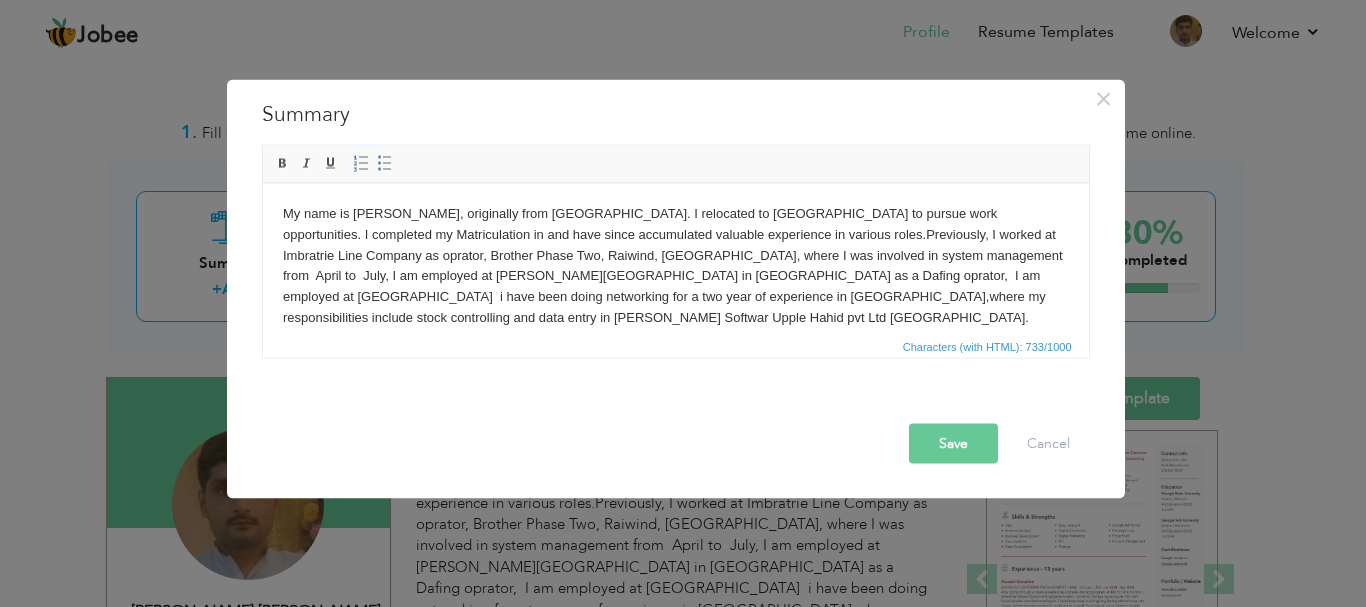click on "My name is Amir Sohail, originally from District Okara. I relocated to Lahore to pursue work opportunities. I completed my Matriculation in and have since accumulated valuable experience in various roles.Previously, I worked at Imbratrie Line Company as oprator, Brother Phase Two, Raiwind, Lahore, where I was involved in system management from  April to  July, I am employed at Amir Sapphire Mill in Manga Mandi as a Dafing oprator,  I am employed at Saddiqe Son Factory  i have been doing networking for a two year of experience in saddiqe Son Lahore,where my responsibilities include stock controlling and data entry in sapp Softwar Upple Hahid pvt Ltd Manga Raiwind Road Lahor." at bounding box center (675, 286) 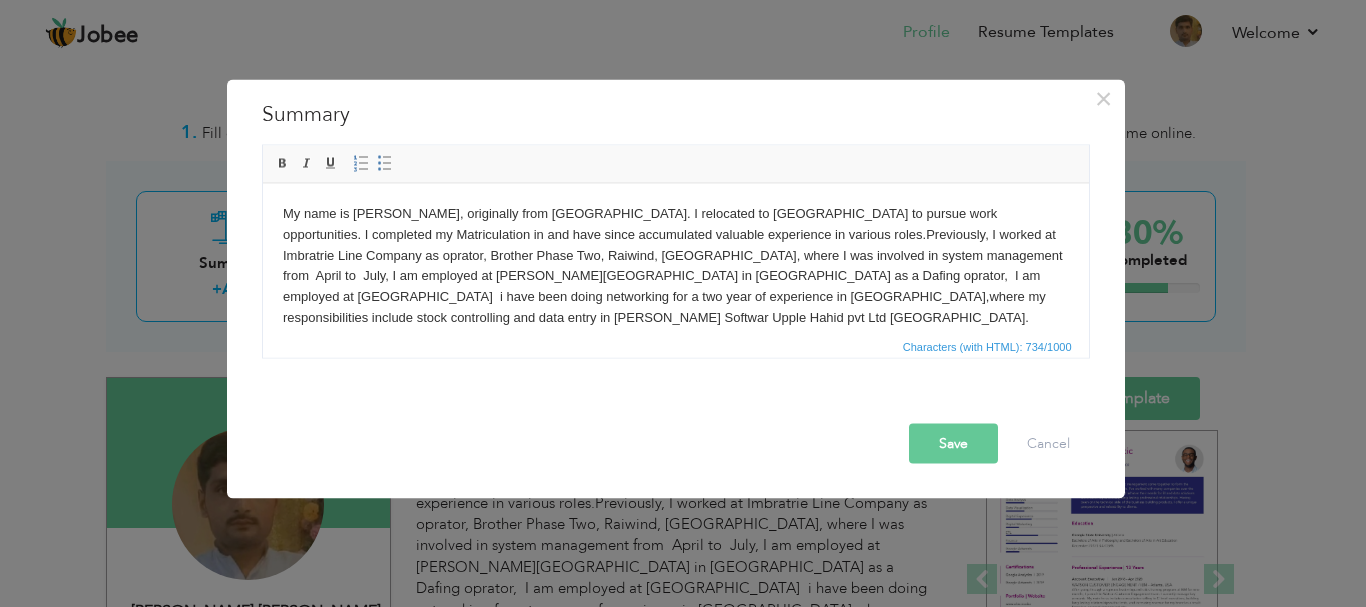 click on "My name is Sadar Saddam , originally from District Okara. I relocated to Lahore to pursue work opportunities. I completed my Matriculation in and have since accumulated valuable experience in various roles.Previously, I worked at Imbratrie Line Company as oprator, Brother Phase Two, Raiwind, Lahore, where I was involved in system management from  April to  July, I am employed at Amir Sapphire Mill in Manga Mandi as a Dafing oprator,  I am employed at Saddiqe Son Factory  i have been doing networking for a two year of experience in saddiqe Son Lahore,where my responsibilities include stock controlling and data entry in sapp Softwar Upple Hahid pvt Ltd Manga Raiwind Road Lahor." at bounding box center [675, 286] 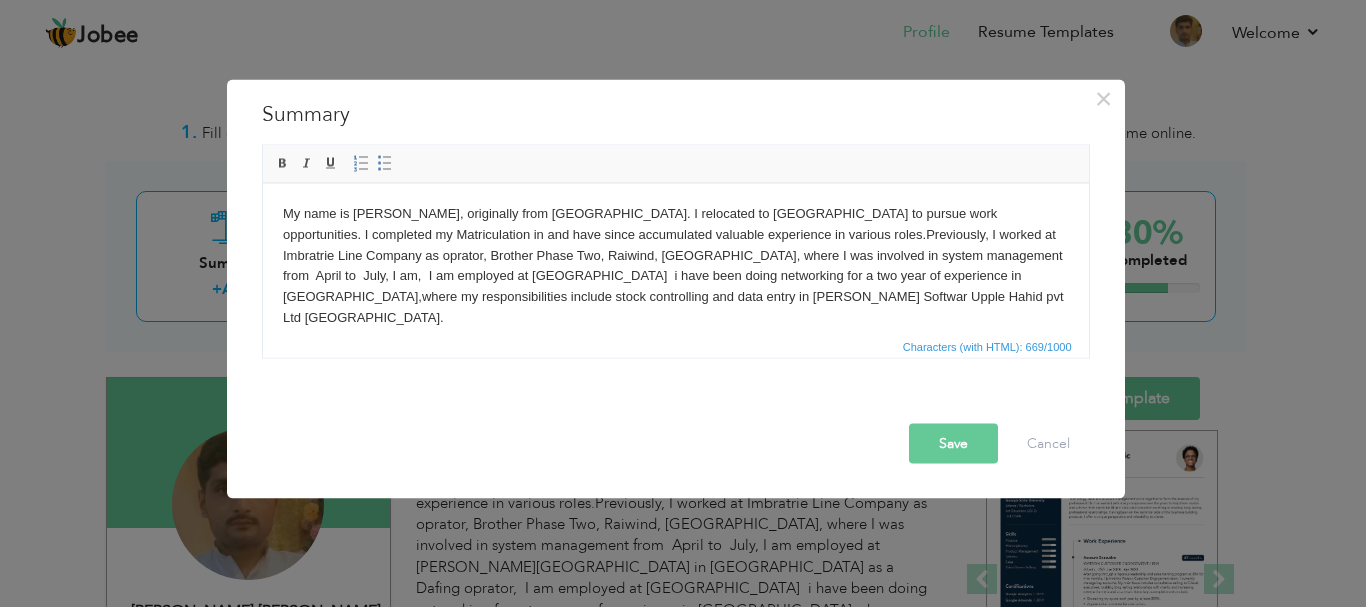 click on "My name is Sadar Saddam , originally from District Okara. I relocated to Lahore to pursue work opportunities. I completed my Matriculation in and have since accumulated valuable experience in various roles.Previously, I worked at Imbratrie Line Company as oprator, Brother Phase Two, Raiwind, Lahore, where I was involved in system management from  April to  July, I am  ,  I am employed at Saddiqe Son Factory  i have been doing networking for a two year of experience in saddiqe Son Lahore,where my responsibilities include stock controlling and data entry in sapp Softwar Upple Hahid pvt Ltd Manga Raiwind Road Lahor." at bounding box center [675, 286] 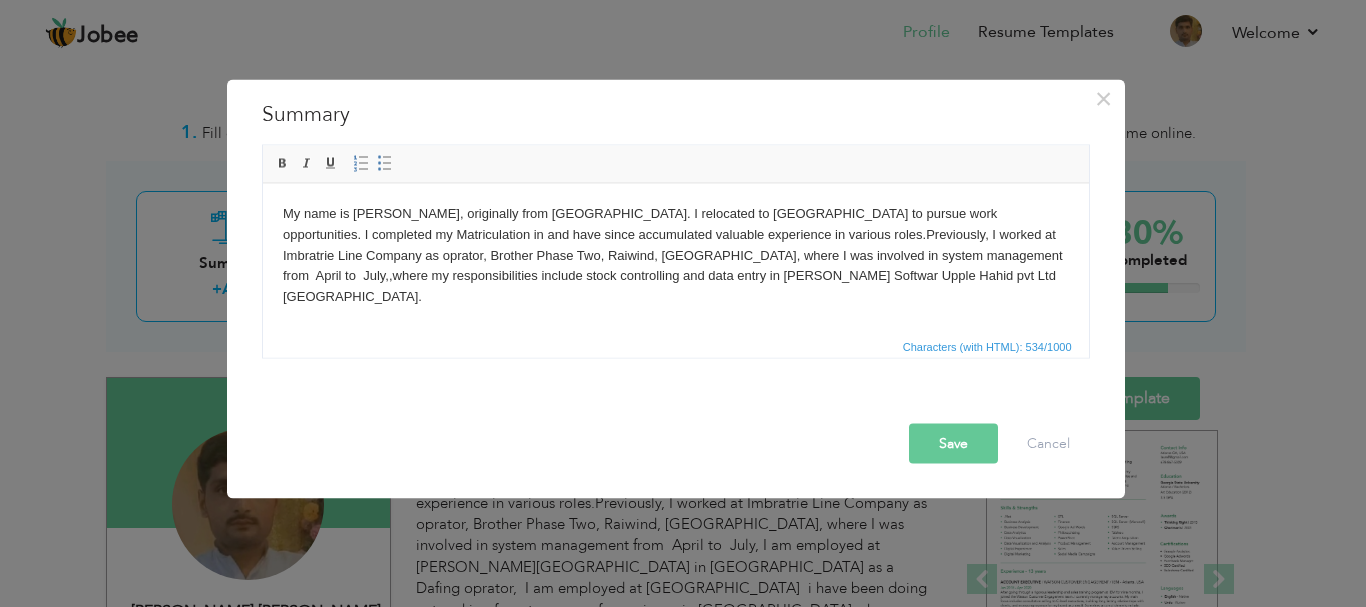 click on "My name is Sadar Saddam , originally from District Okara. I relocated to Lahore to pursue work opportunities. I completed my Matriculation in and have since accumulated valuable experience in various roles.Previously, I worked at Imbratrie Line Company as oprator, Brother Phase Two, Raiwind, Lahore, where I was involved in system management from  April to  July,  ,where my responsibilities include stock controlling and data entry in sapp Softwar Upple Hahid pvt Ltd Manga Raiwind Road Lahor." at bounding box center (675, 276) 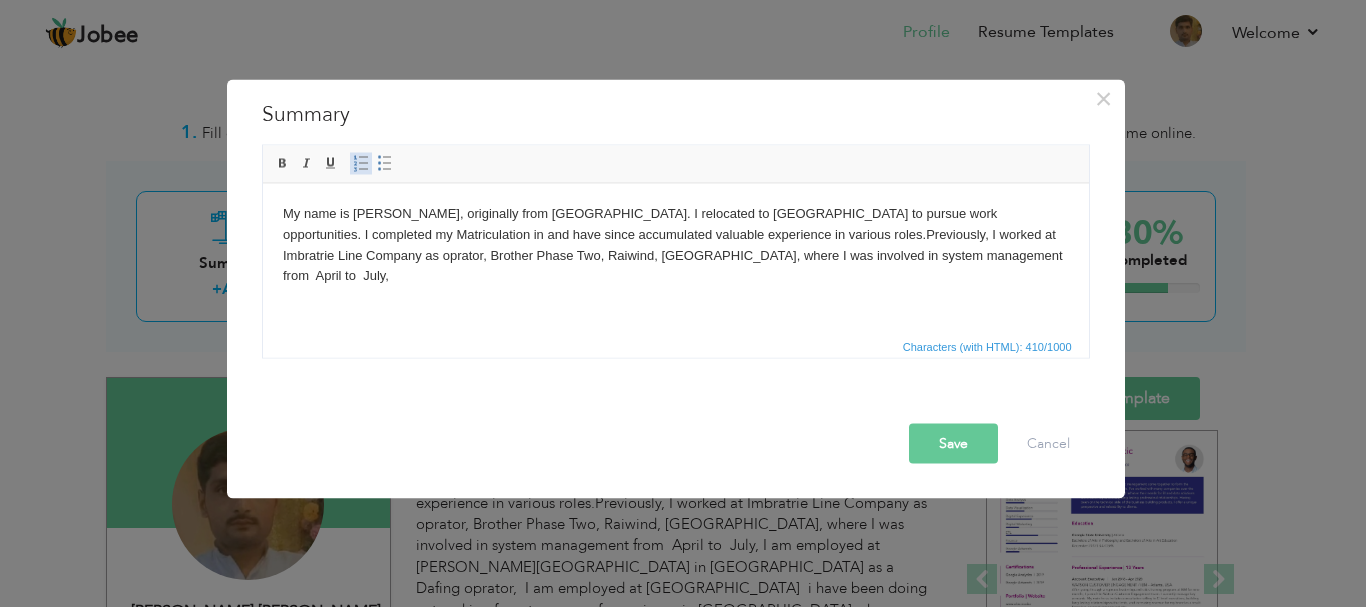 click at bounding box center [361, 163] 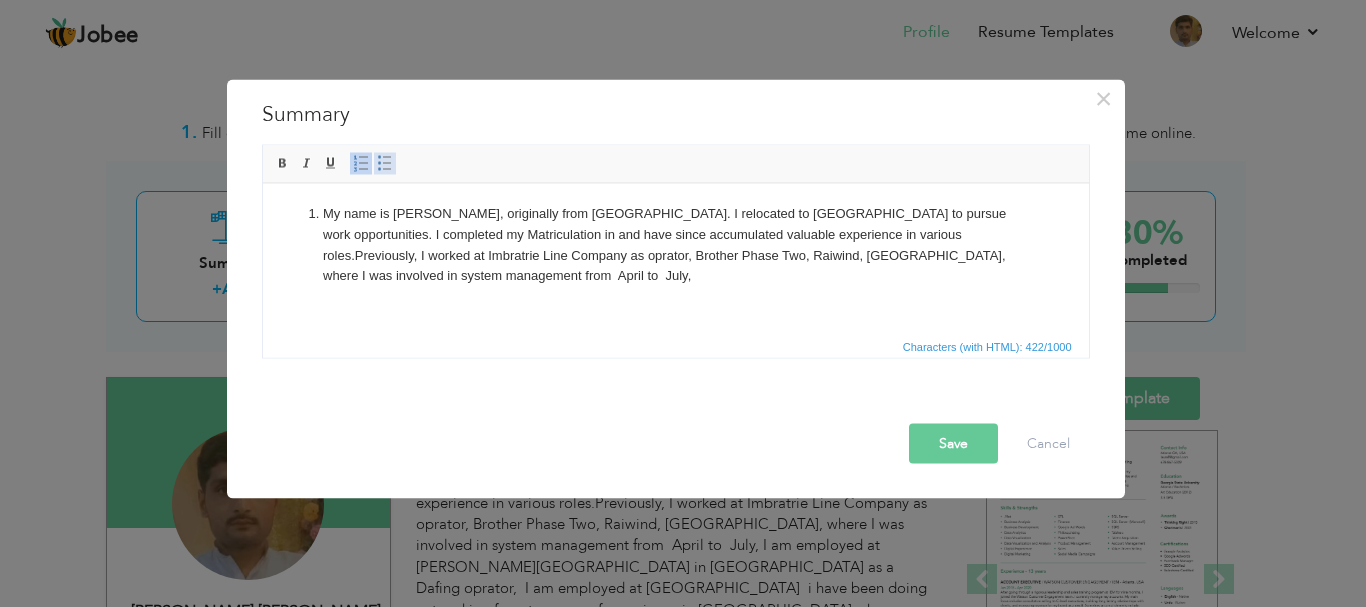 click at bounding box center (385, 163) 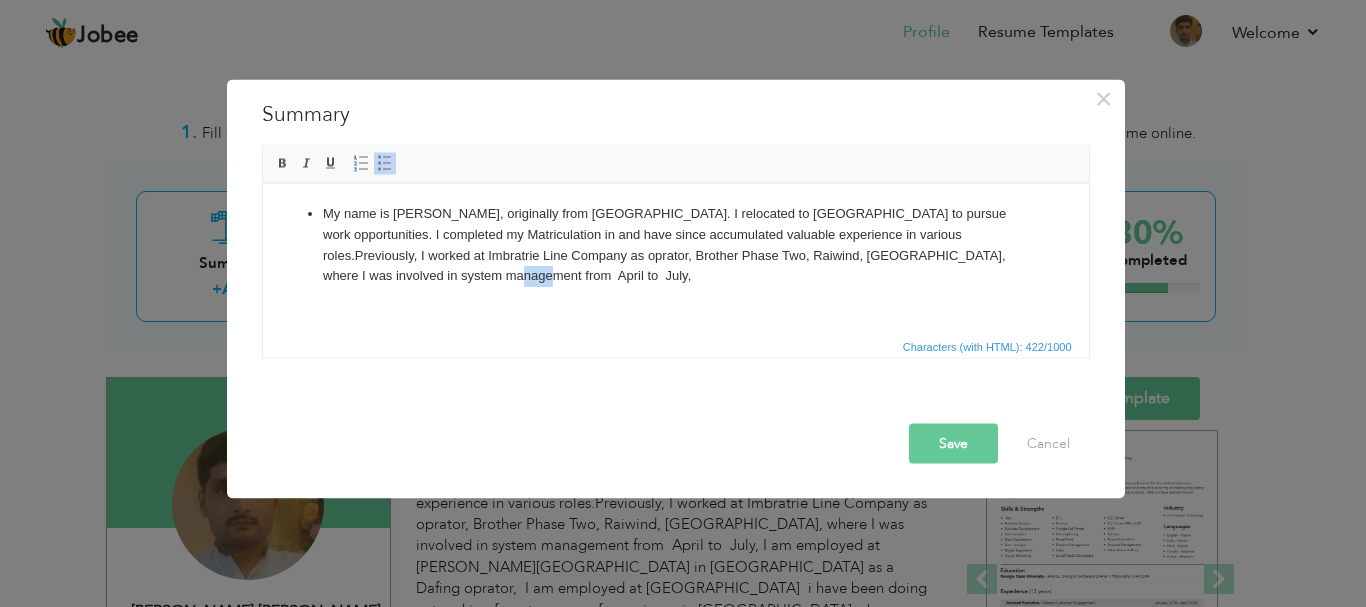 drag, startPoint x: 425, startPoint y: 275, endPoint x: 403, endPoint y: 273, distance: 22.090721 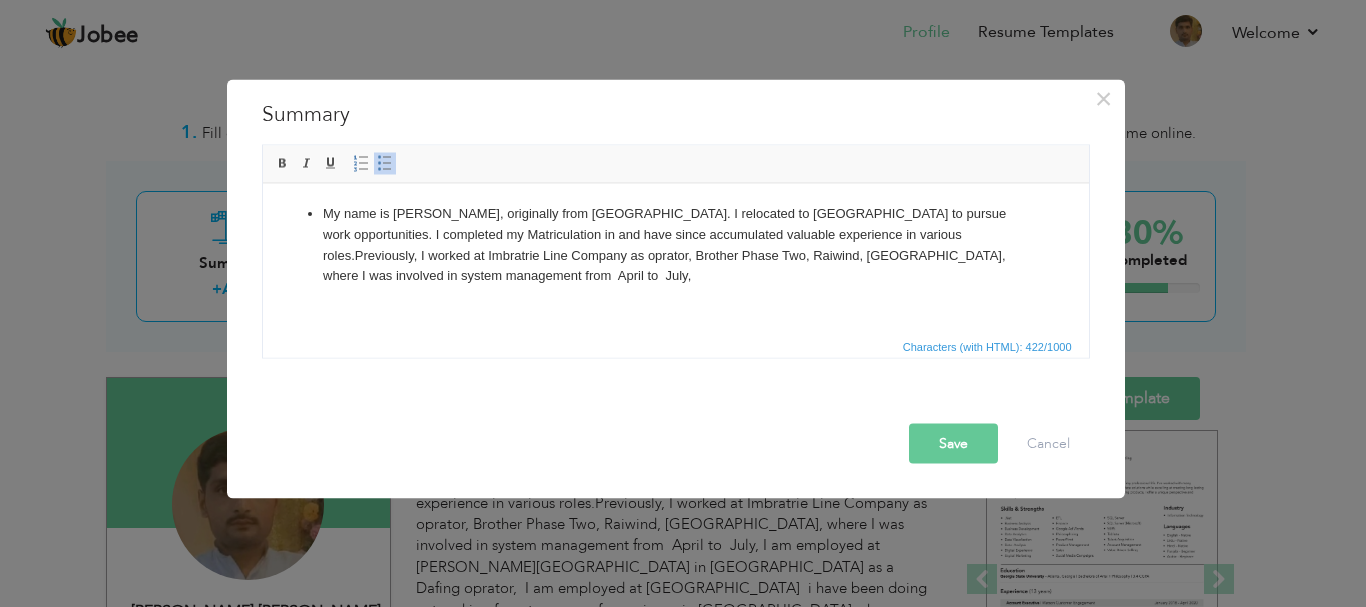 click at bounding box center (675, 320) 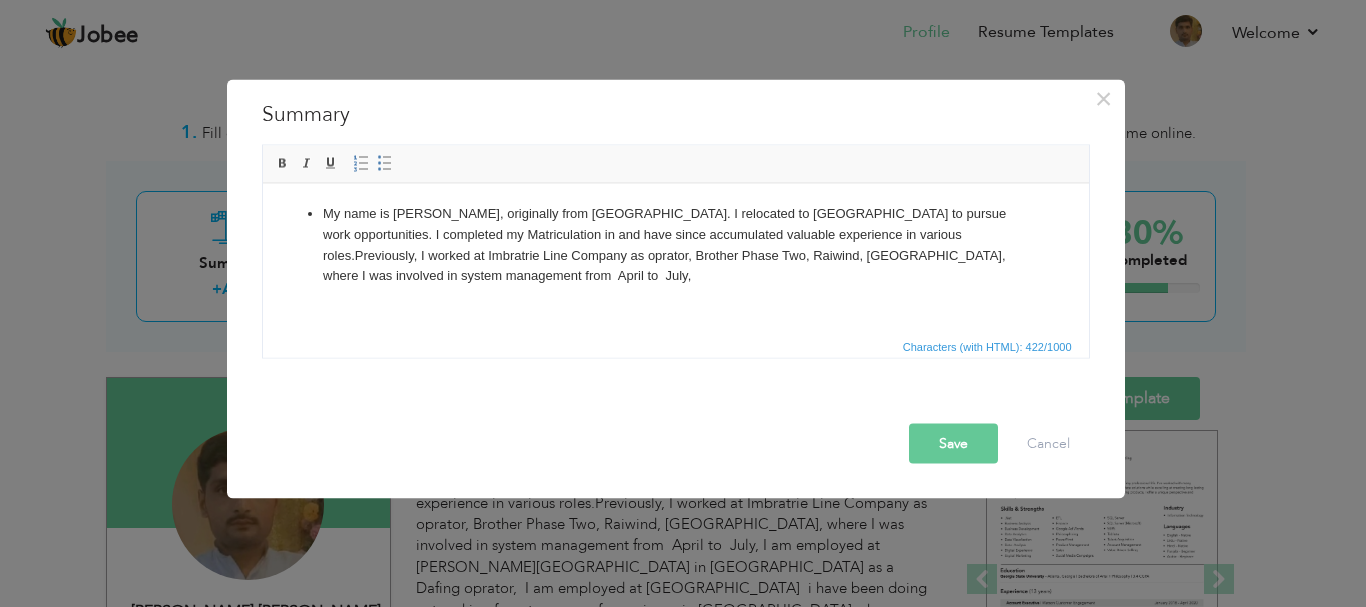 click on "My name is Sadar Saddam , originally from District Okara. I relocated to Lahore to pursue work opportunities. I completed my Matriculation in and have since accumulated valuable experience in various roles.Previously, I worked at Imbratrie Line Company as oprator, Brother Phase Two, Raiwind, Lahore, where I was involved in system management from  April to  July," at bounding box center (675, 244) 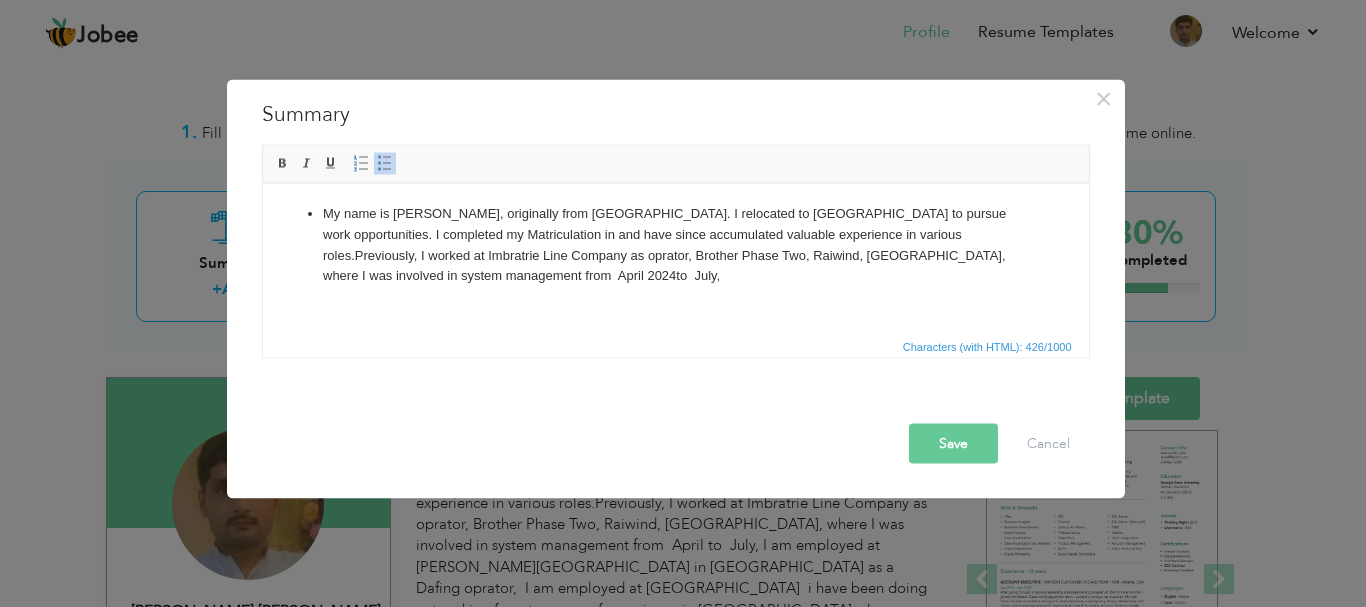 click on "My name is Sadar Saddam , originally from District Okara. I relocated to Lahore to pursue work opportunities. I completed my Matriculation in and have since accumulated valuable experience in various roles.Previously, I worked at Imbratrie Line Company as oprator, Brother Phase Two, Raiwind, Lahore, where I was involved in system management from  April 2024to  July," at bounding box center (675, 244) 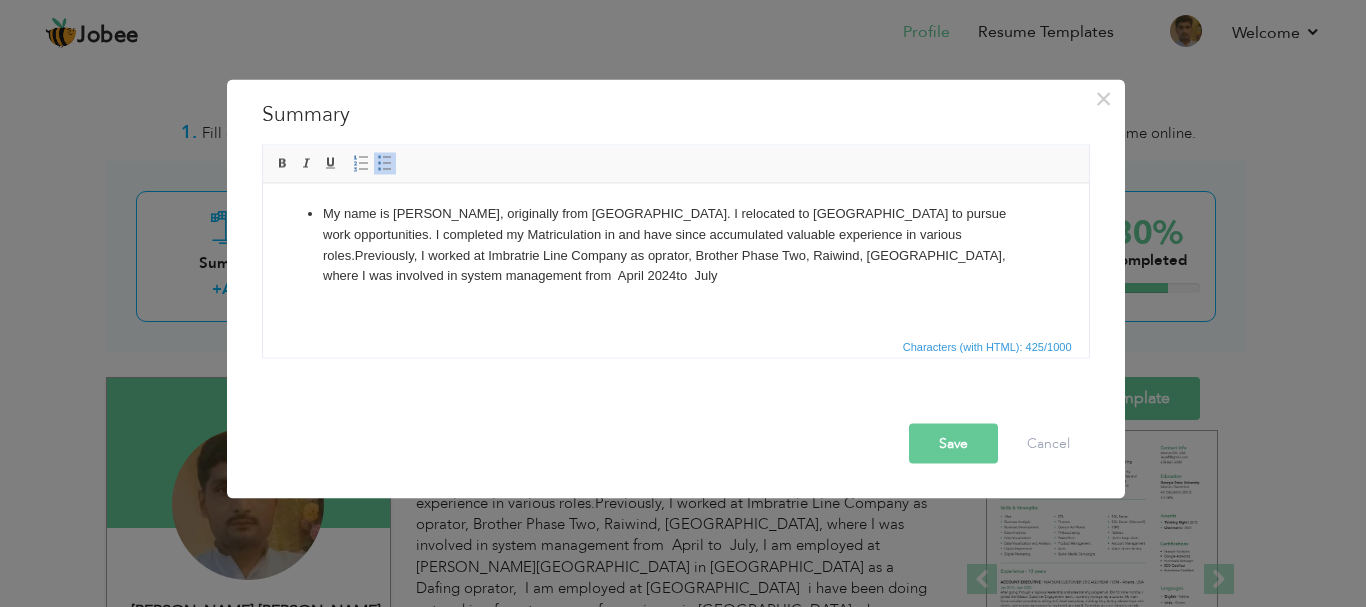 click on "My name is Sadar Saddam , originally from District Okara. I relocated to Lahore to pursue work opportunities. I completed my Matriculation in and have since accumulated valuable experience in various roles.Previously, I worked at Imbratrie Line Company as oprator, Brother Phase Two, Raiwind, Lahore, where I was involved in system management from  April 2024to  July" at bounding box center (675, 244) 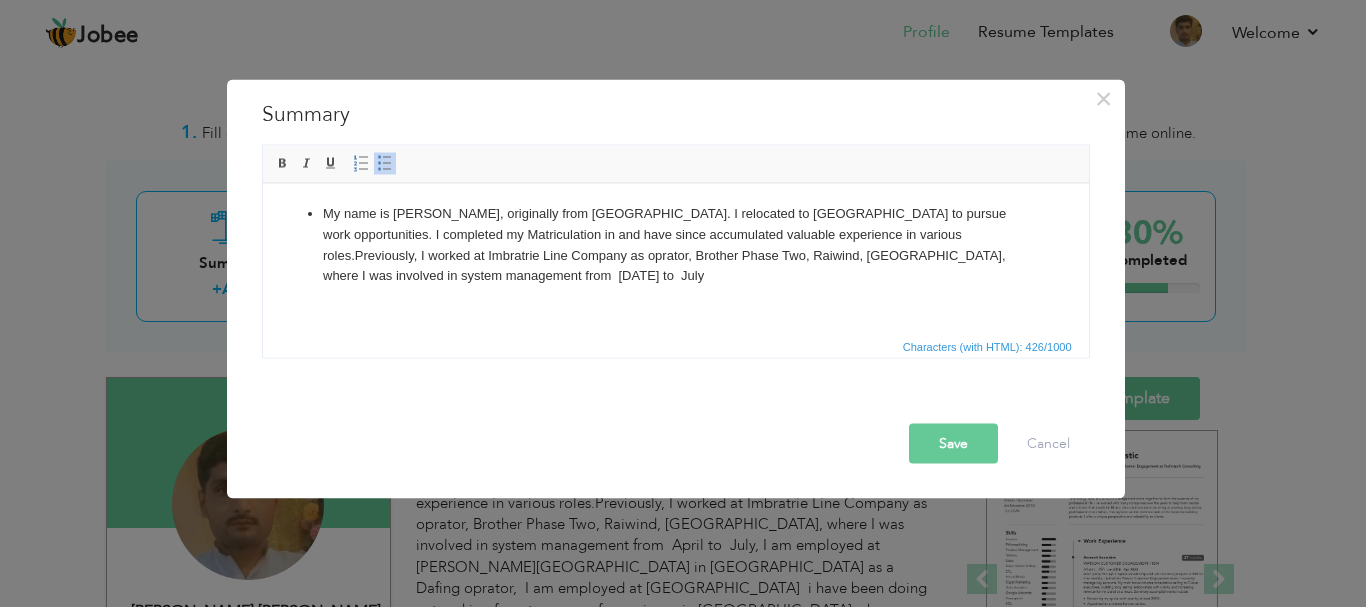 click on "My name is Sadar Saddam , originally from District Okara. I relocated to Lahore to pursue work opportunities. I completed my Matriculation in and have since accumulated valuable experience in various roles.Previously, I worked at Imbratrie Line Company as oprator, Brother Phase Two, Raiwind, Lahore, where I was involved in system management from  April 2024 to  July" at bounding box center (675, 244) 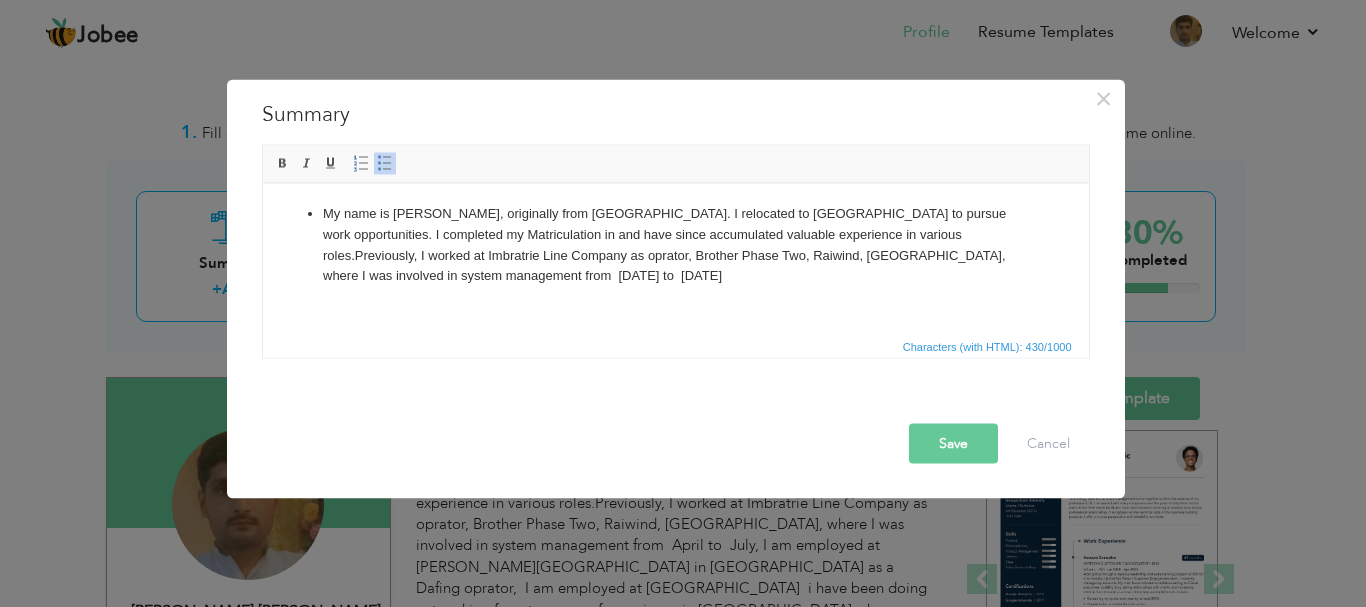 click at bounding box center (675, 320) 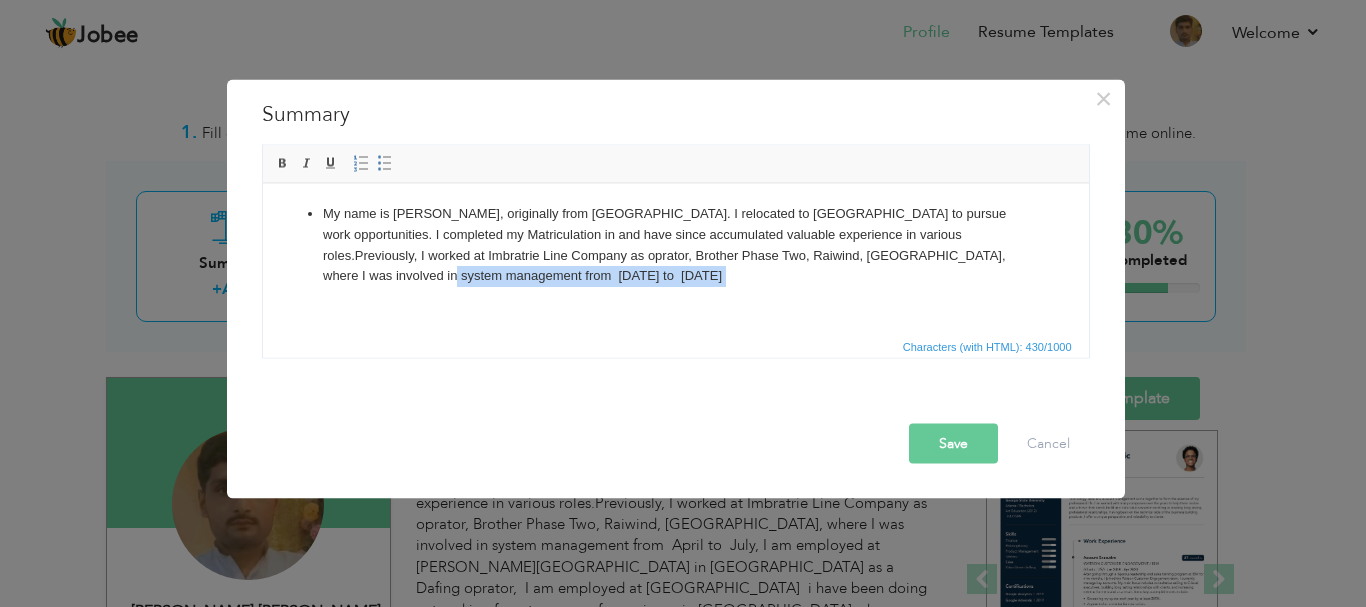 drag, startPoint x: 486, startPoint y: 272, endPoint x: 354, endPoint y: 274, distance: 132.01515 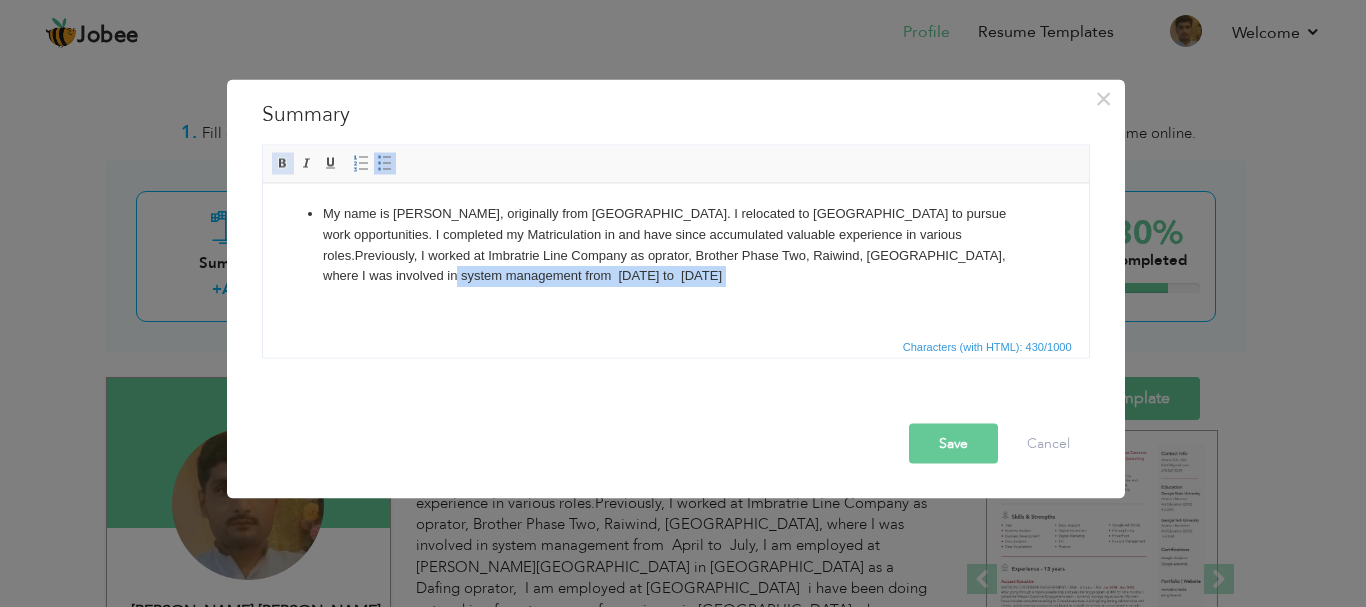 click at bounding box center [283, 163] 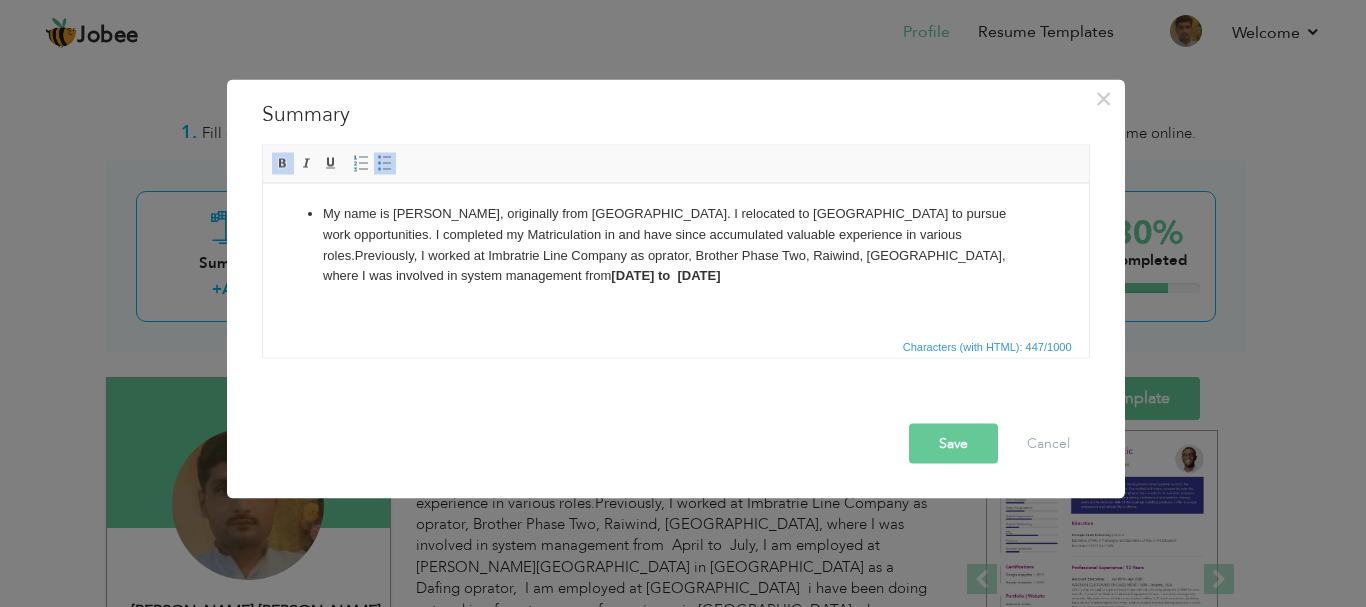 click on "Characters (with HTML): 447/1000" at bounding box center (676, 345) 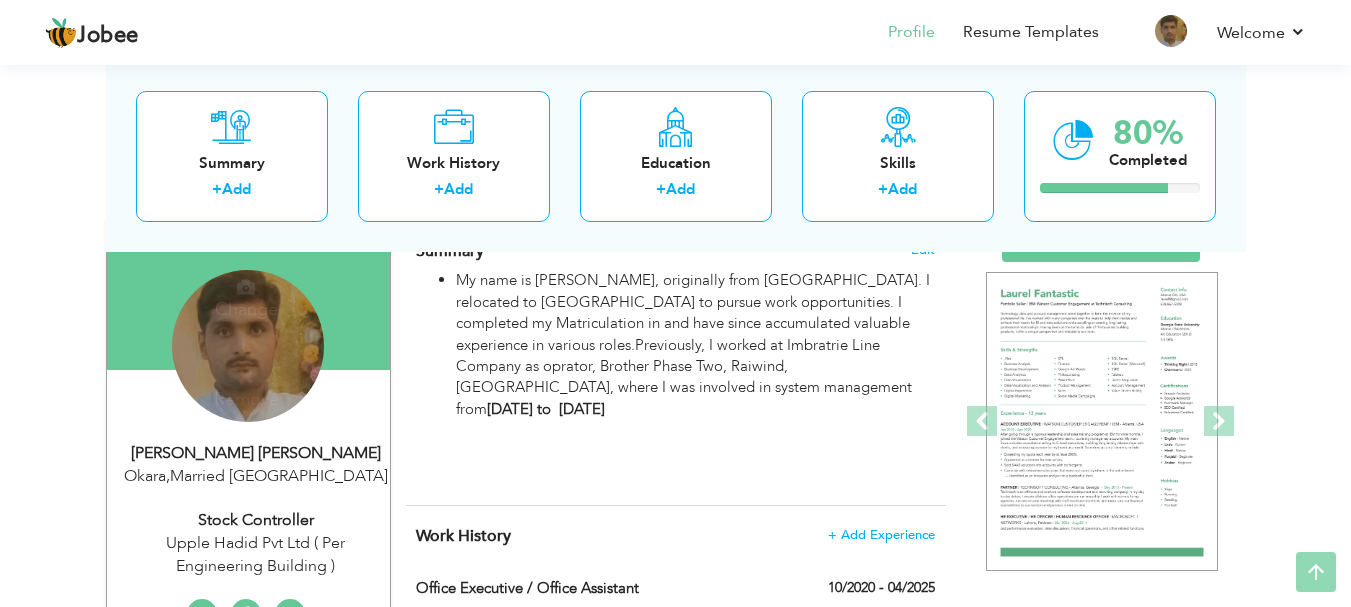 scroll, scrollTop: 160, scrollLeft: 0, axis: vertical 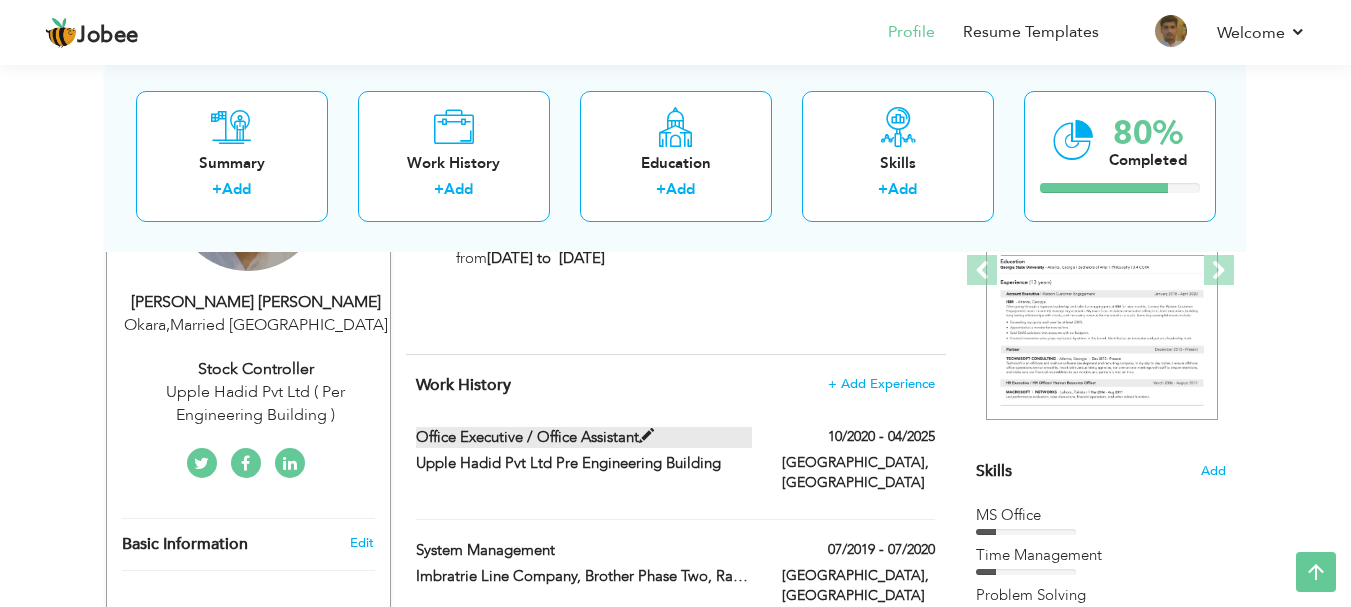 click at bounding box center (646, 436) 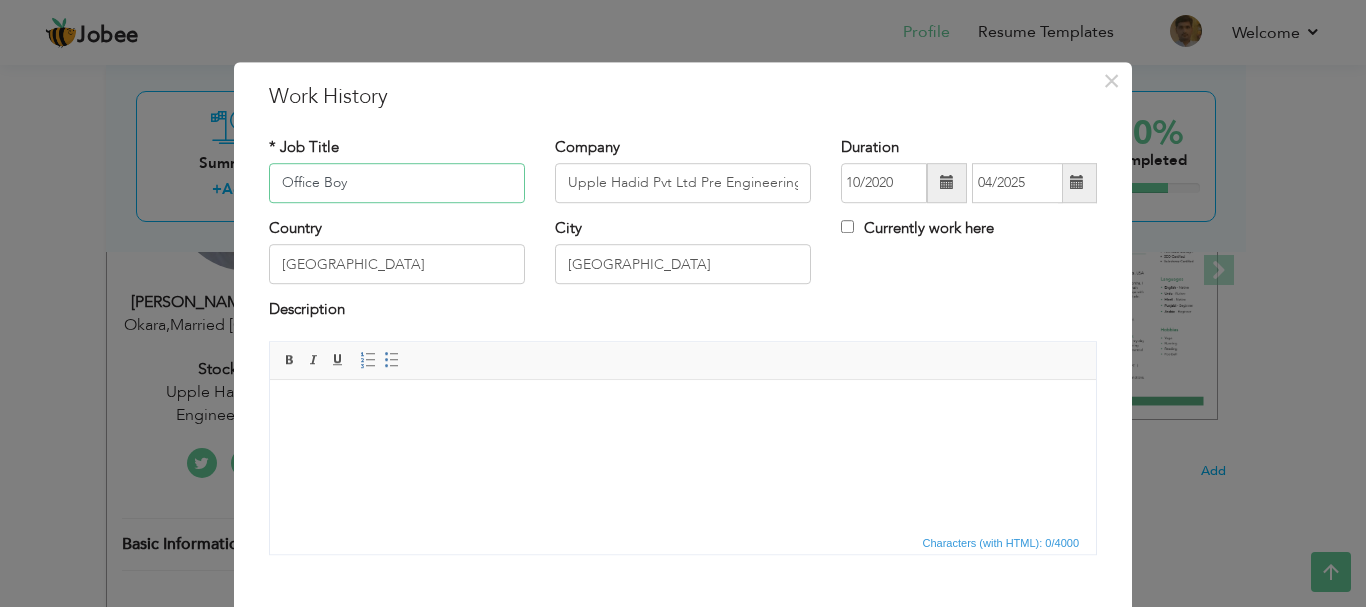 type on "Office Boy" 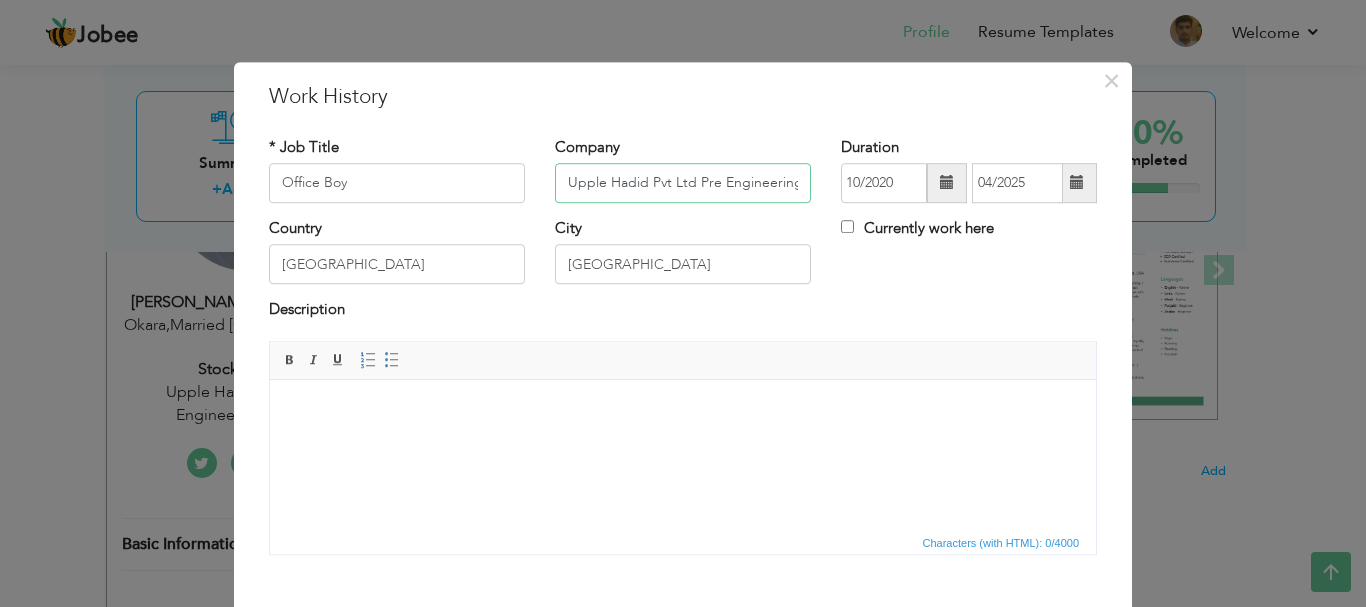 click on "Upple Hadid Pvt Ltd Pre Engineering Building" at bounding box center [683, 183] 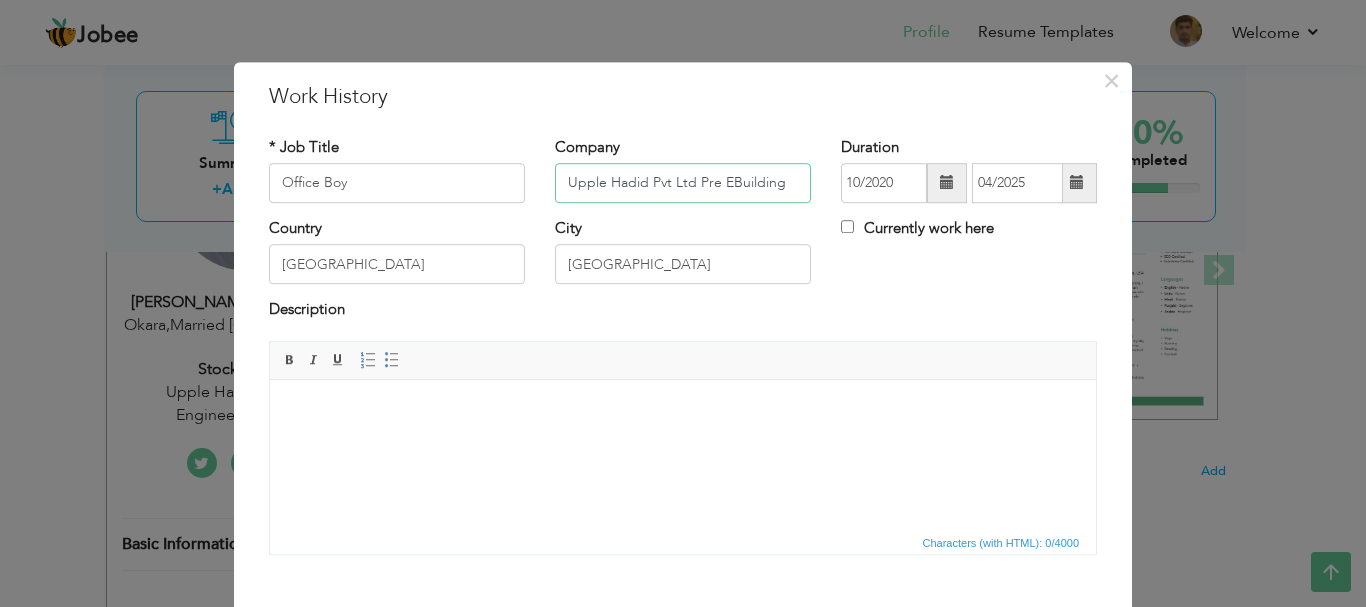 scroll, scrollTop: 0, scrollLeft: 0, axis: both 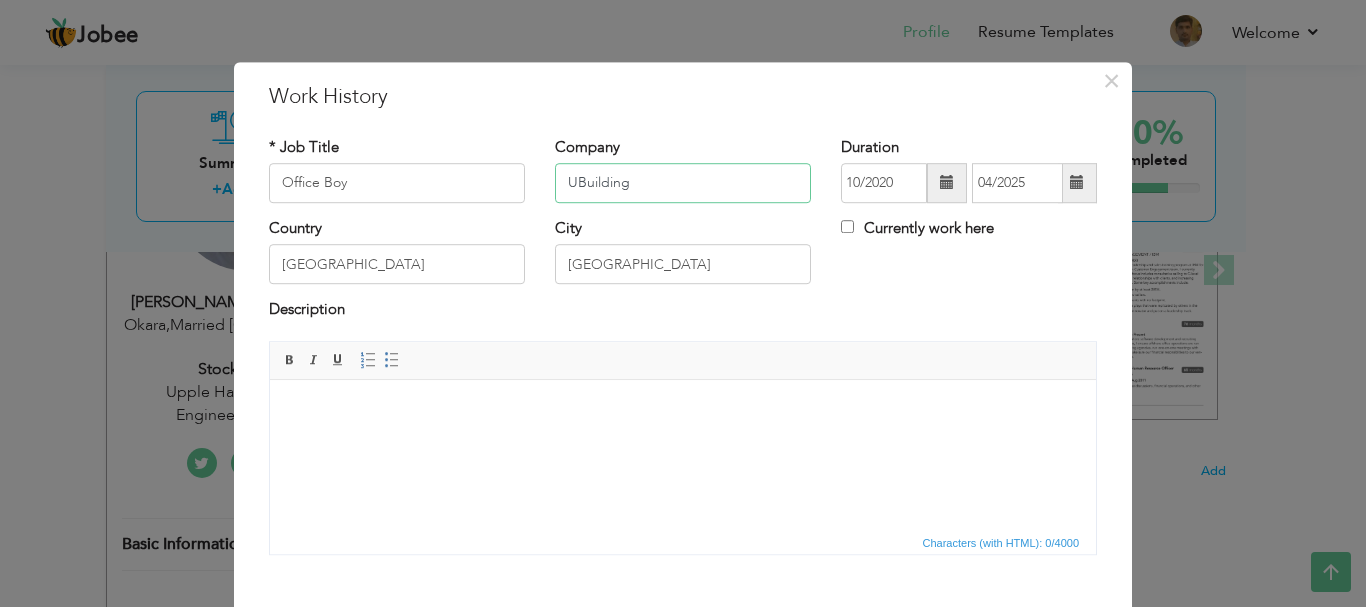 click on "UBuilding" at bounding box center [683, 183] 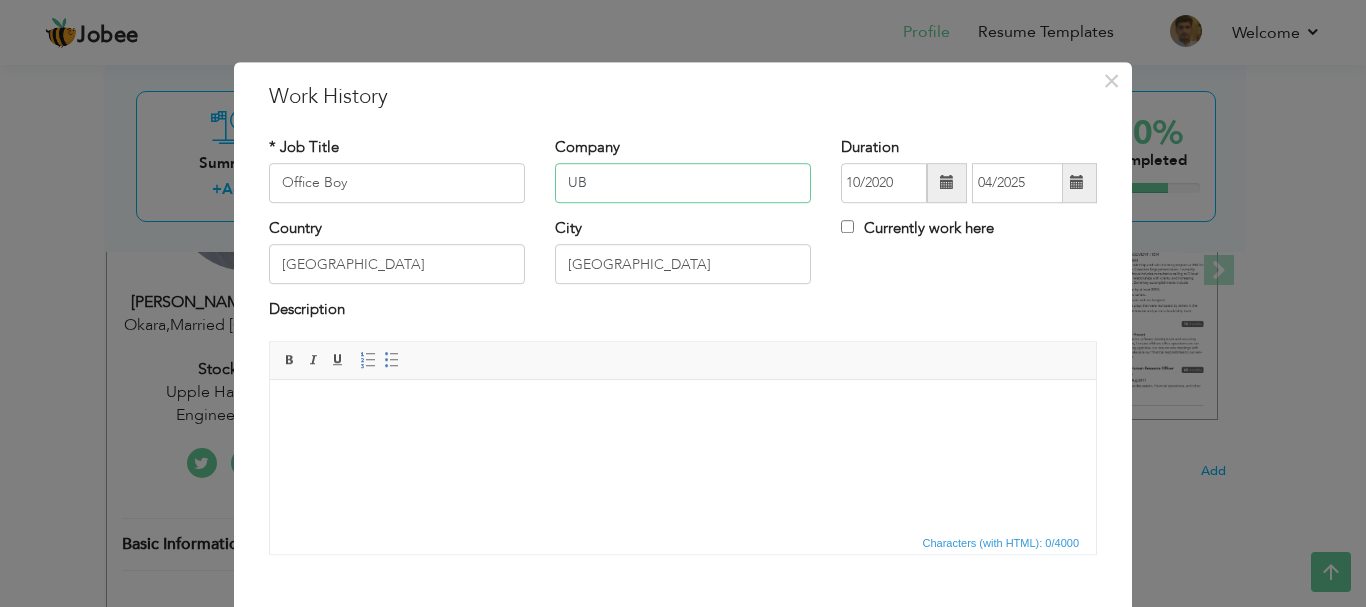 type on "U" 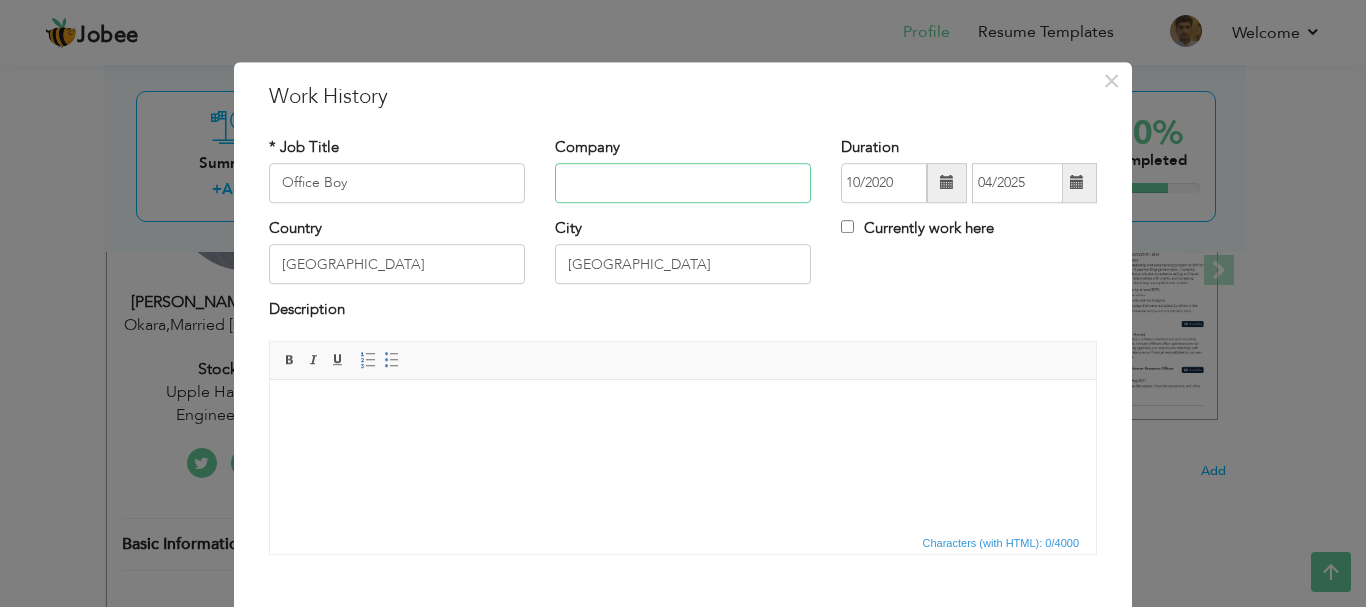 type on "e" 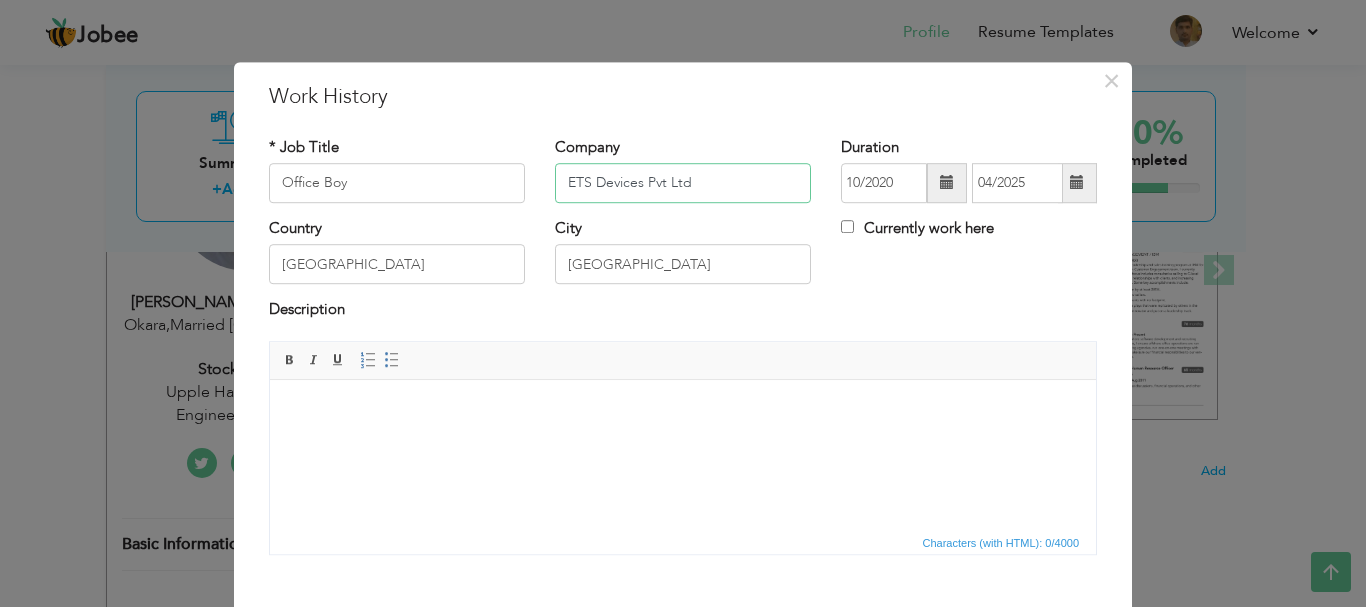 type on "ETS Devices Pvt Ltd" 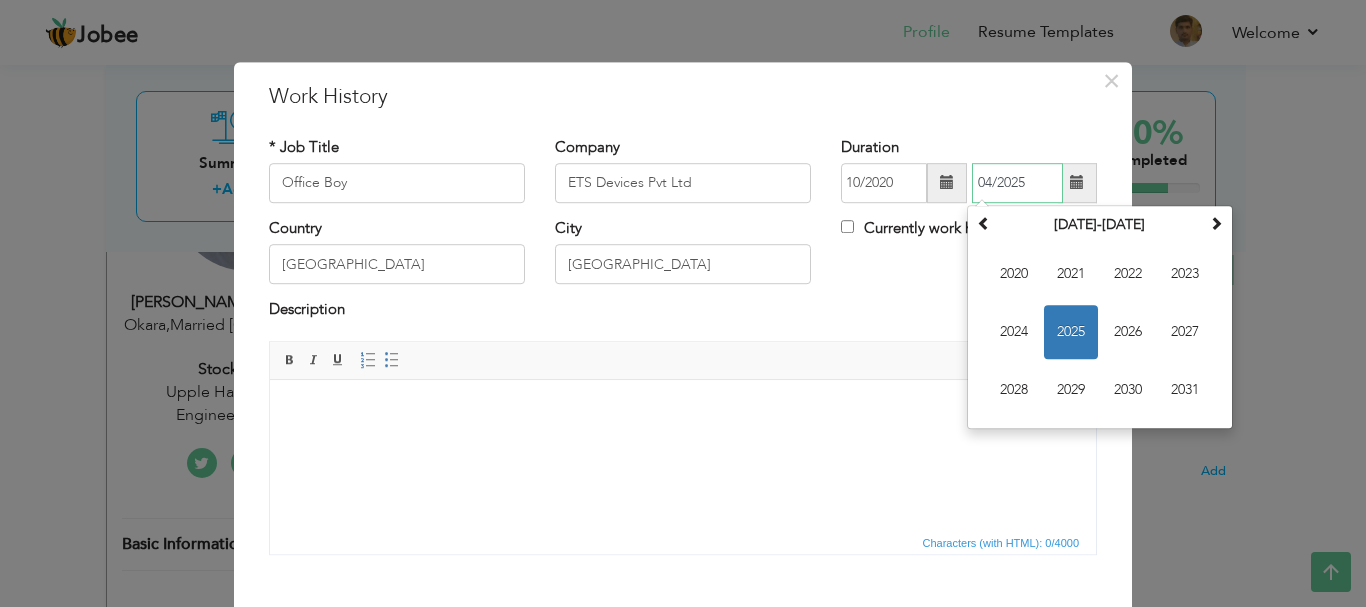 click on "04/2025" at bounding box center [1017, 183] 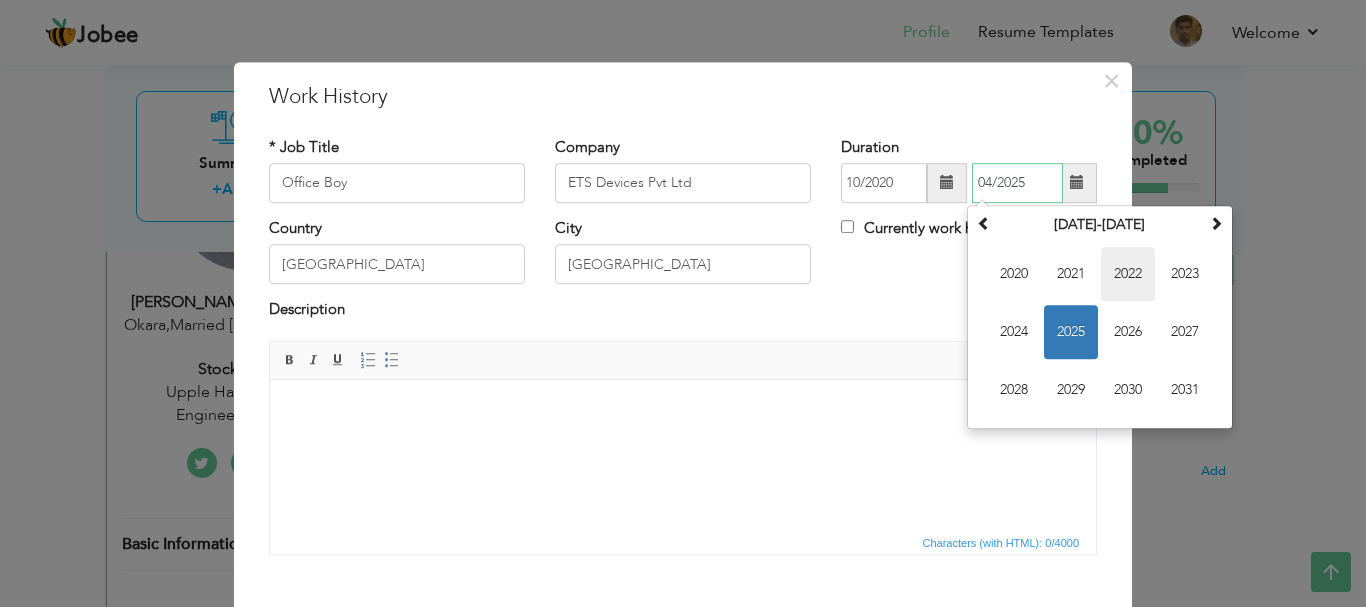 click on "2022" at bounding box center [1128, 274] 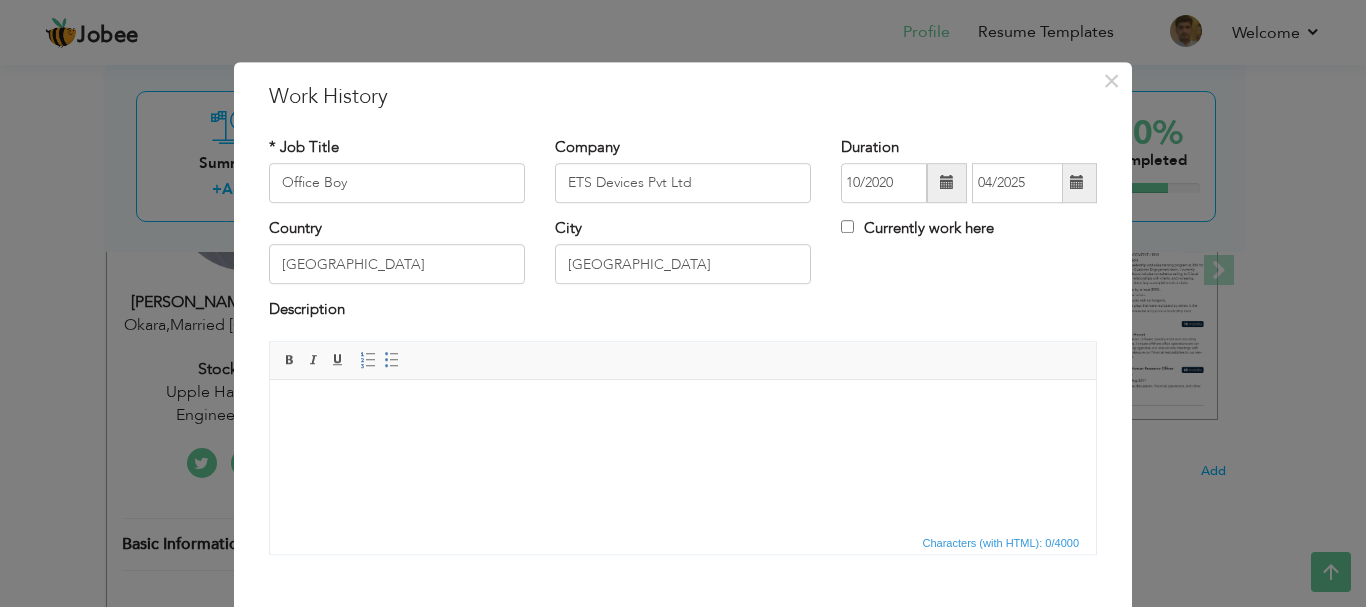 click on "Editor toolbars Basic Styles   Bold   Italic   Underline Paragraph   Insert/Remove Numbered List   Insert/Remove Bulleted List" at bounding box center (683, 361) 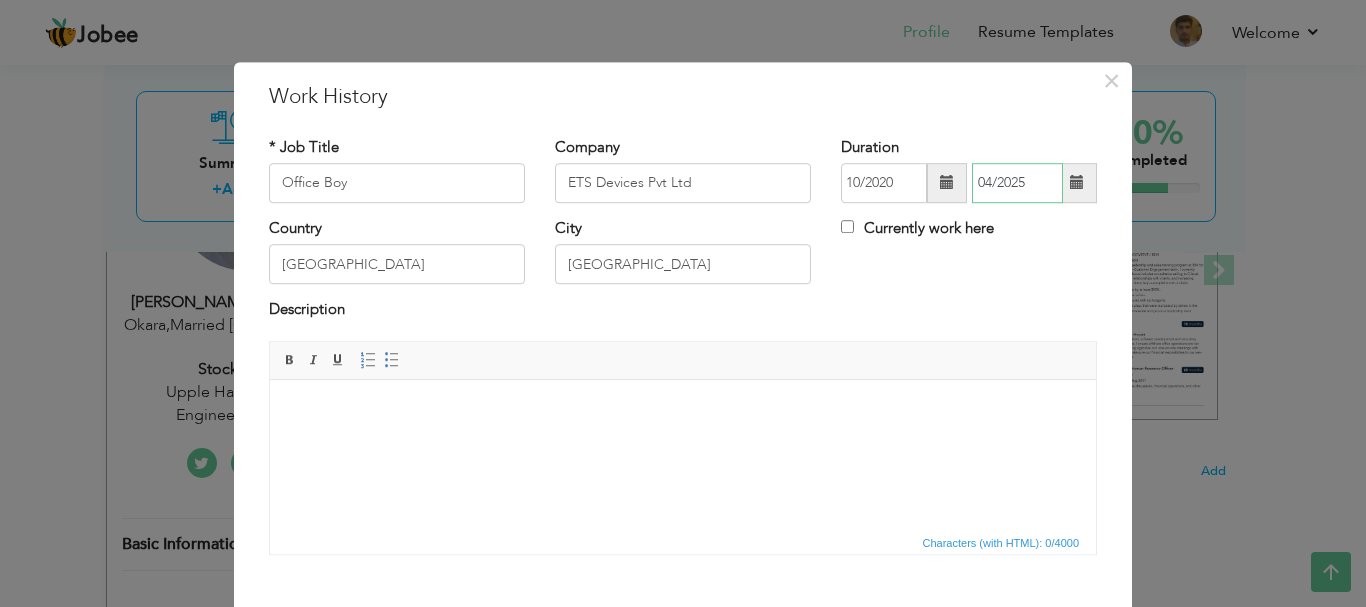 click on "04/2025" at bounding box center (1017, 183) 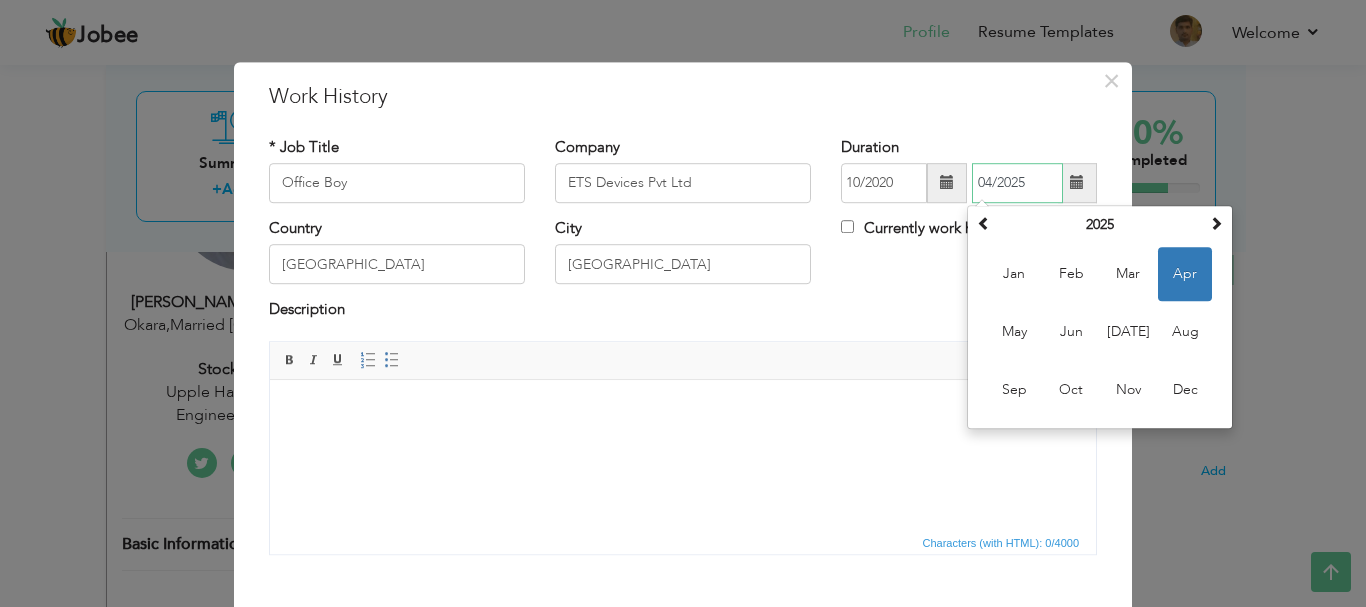 click on "04/2025" at bounding box center (1017, 183) 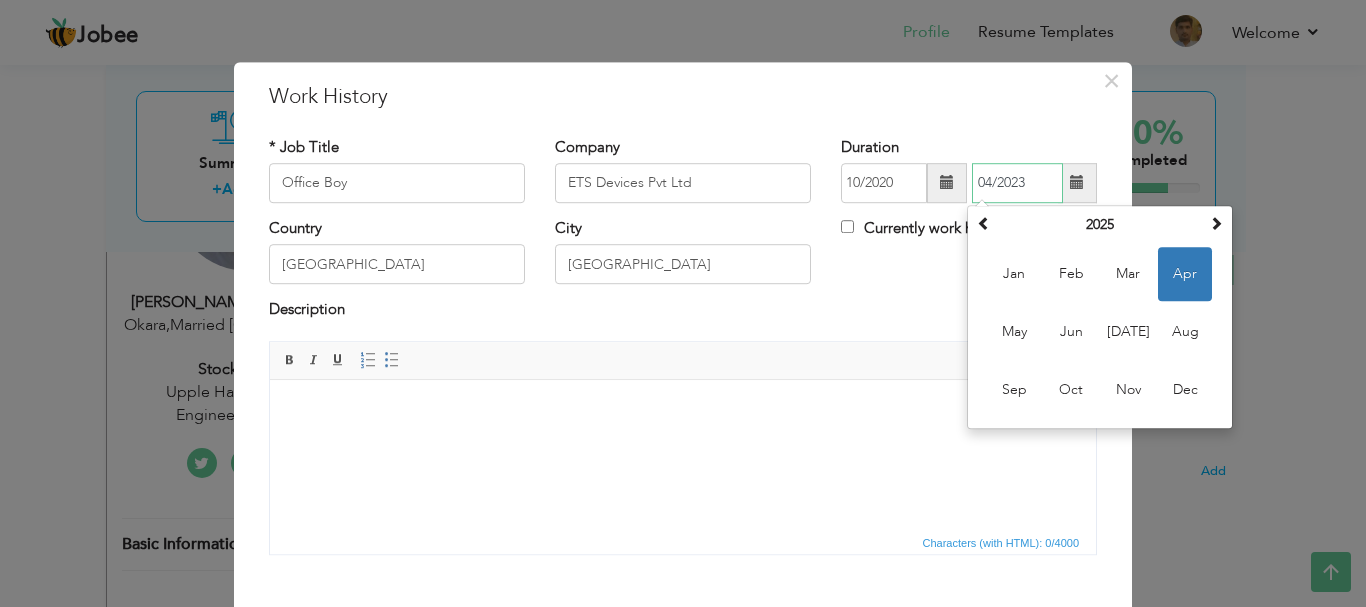 type on "04/2023" 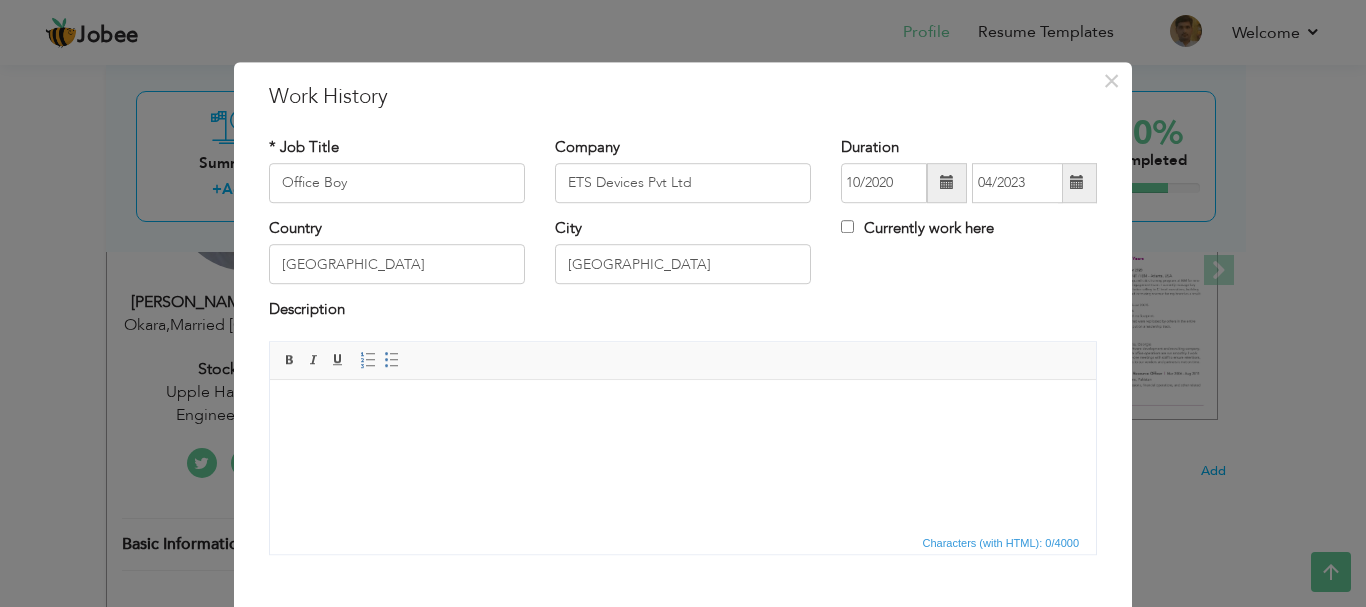 click on "Currently work here" at bounding box center [969, 238] 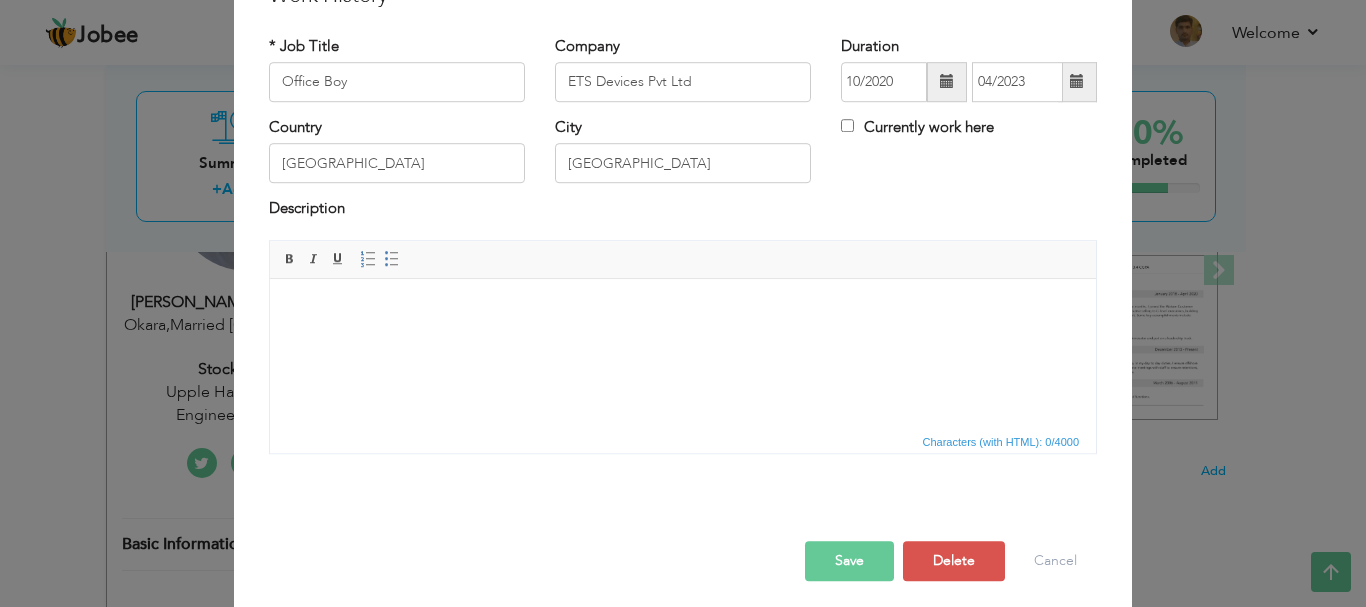 scroll, scrollTop: 103, scrollLeft: 0, axis: vertical 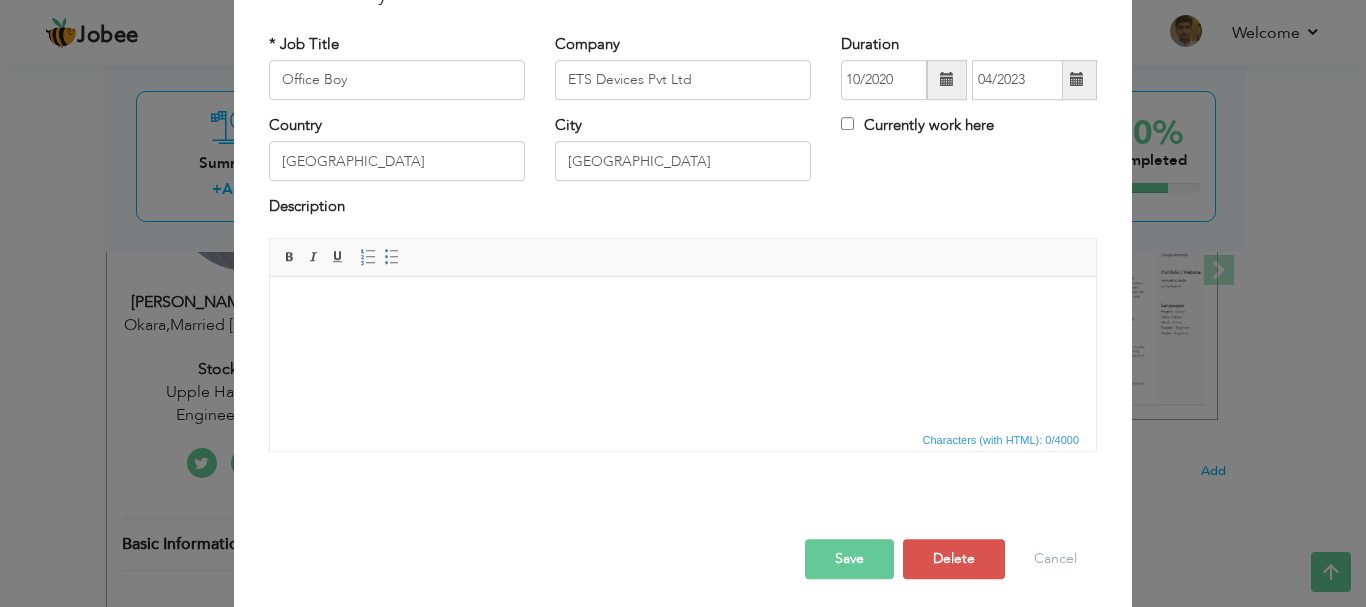 click on "Save" at bounding box center (849, 559) 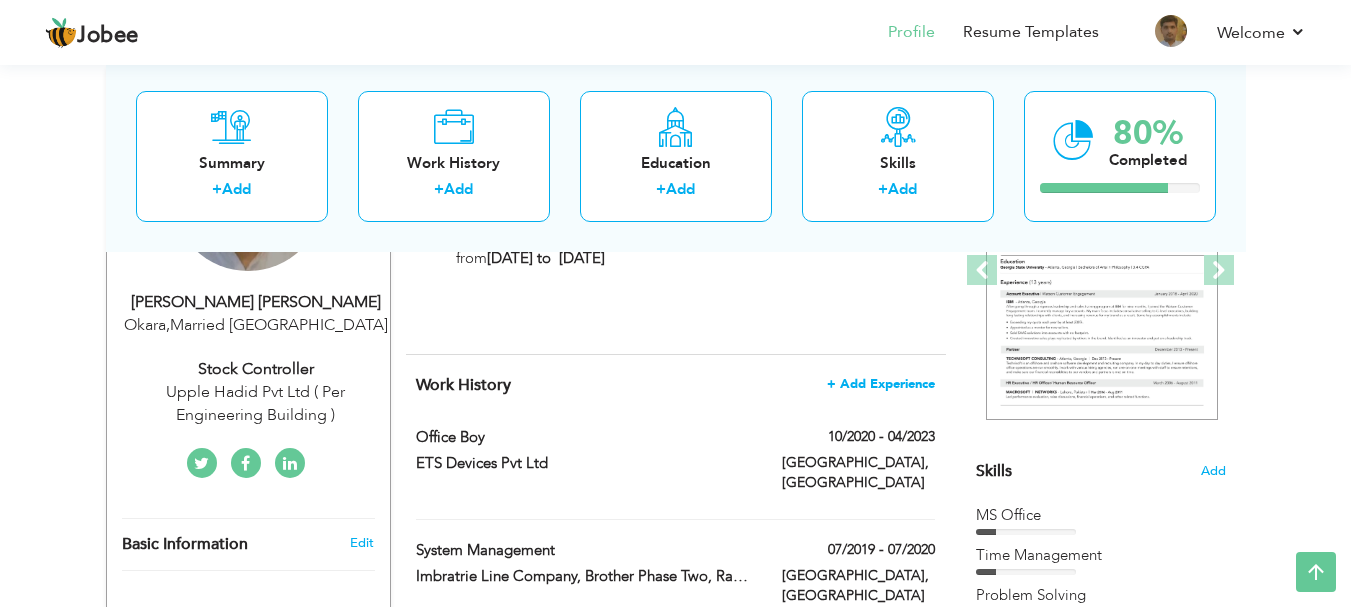 click on "+ Add Experience" at bounding box center (881, 384) 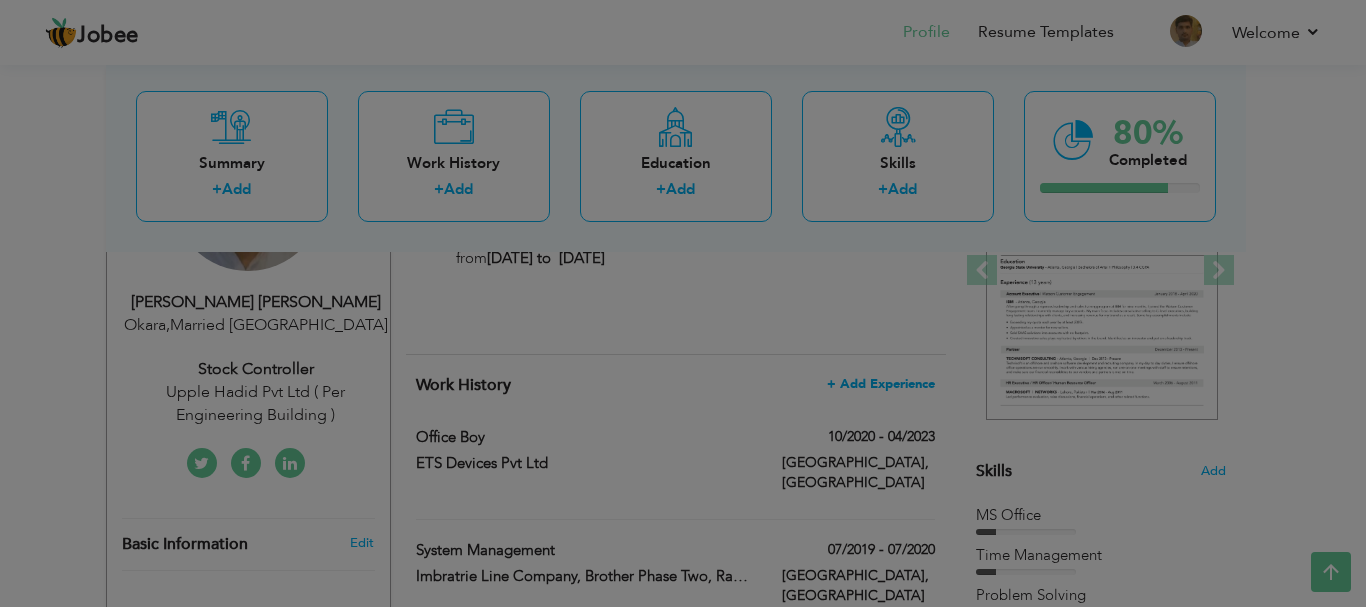 scroll, scrollTop: 0, scrollLeft: 0, axis: both 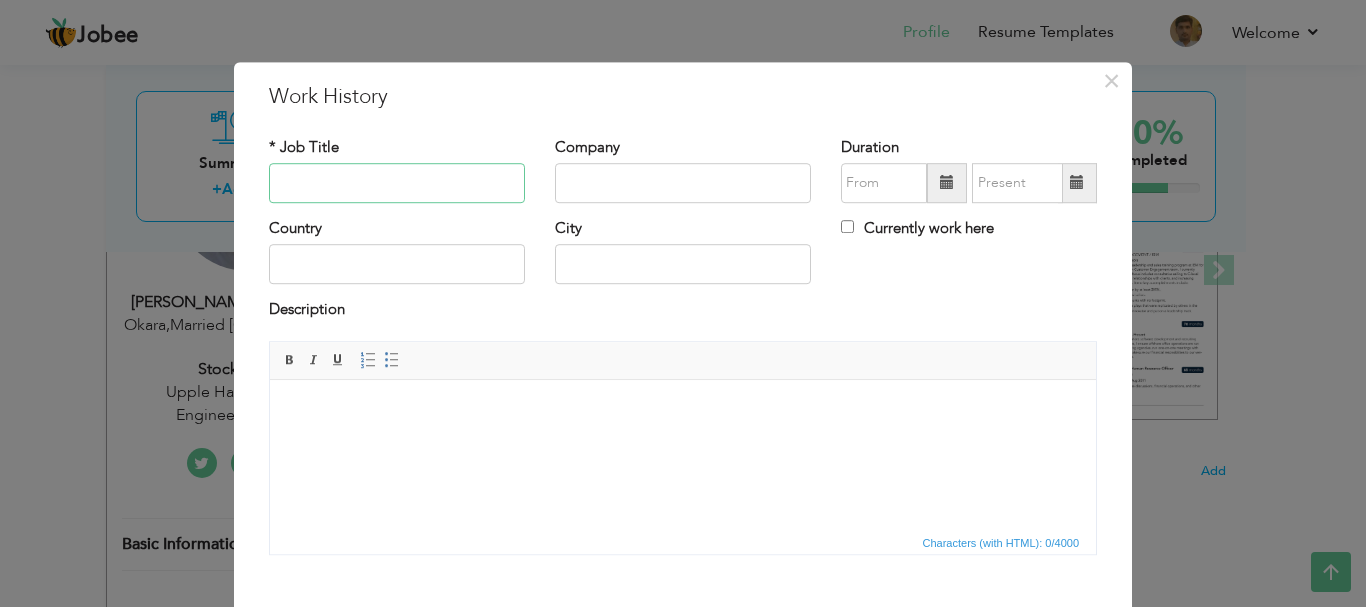 type on "s" 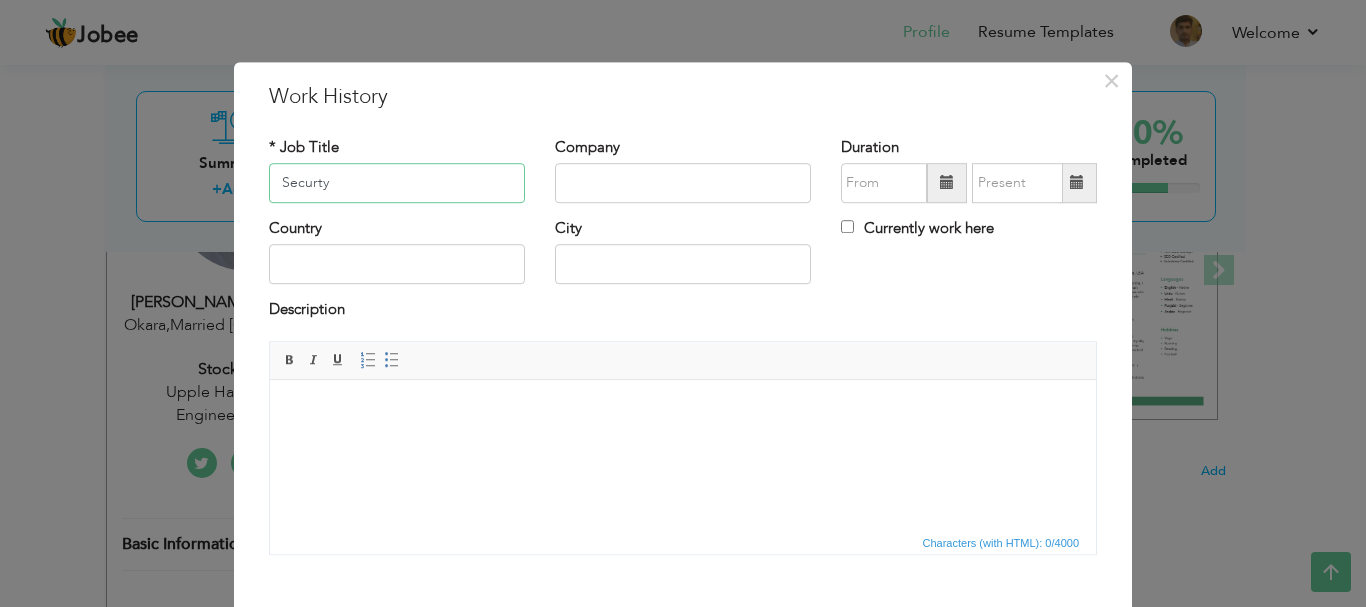 click on "Securty" at bounding box center [397, 183] 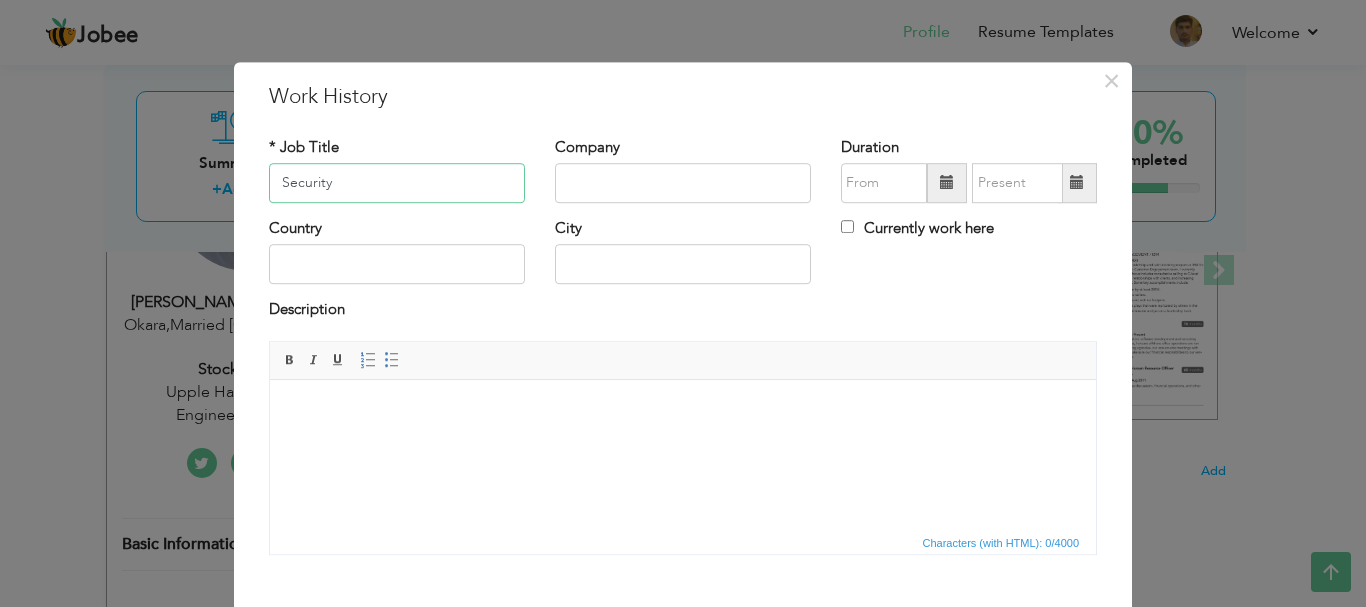 click on "Security" at bounding box center [397, 183] 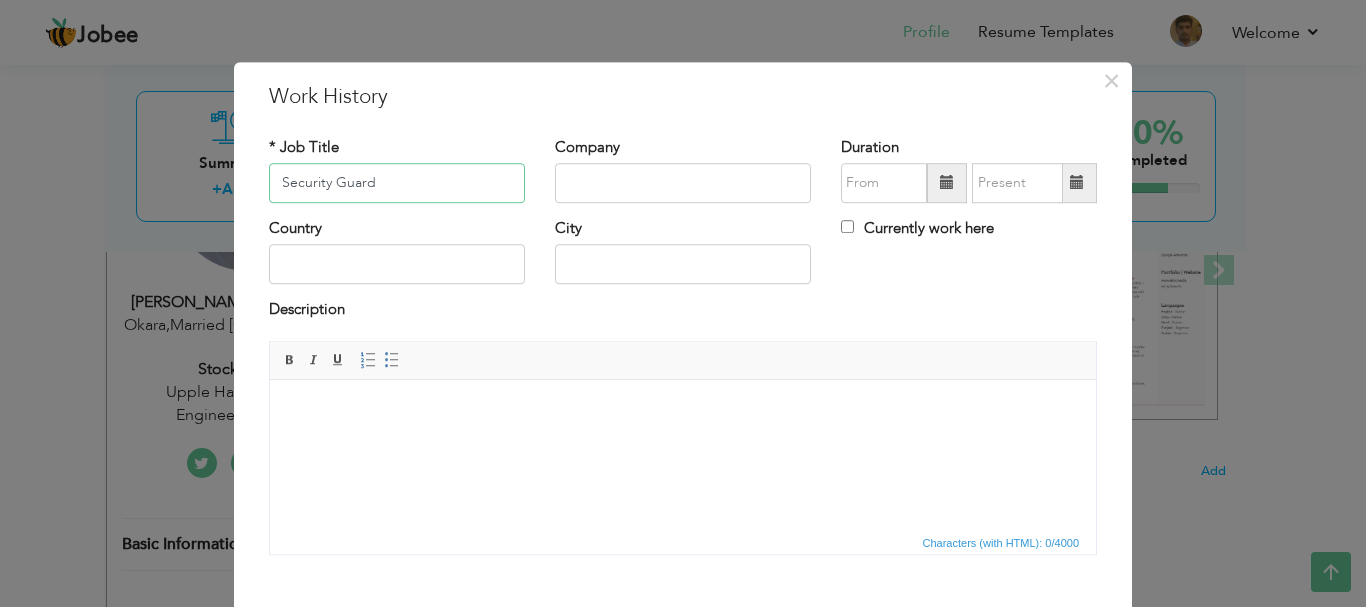 type on "Security Guard" 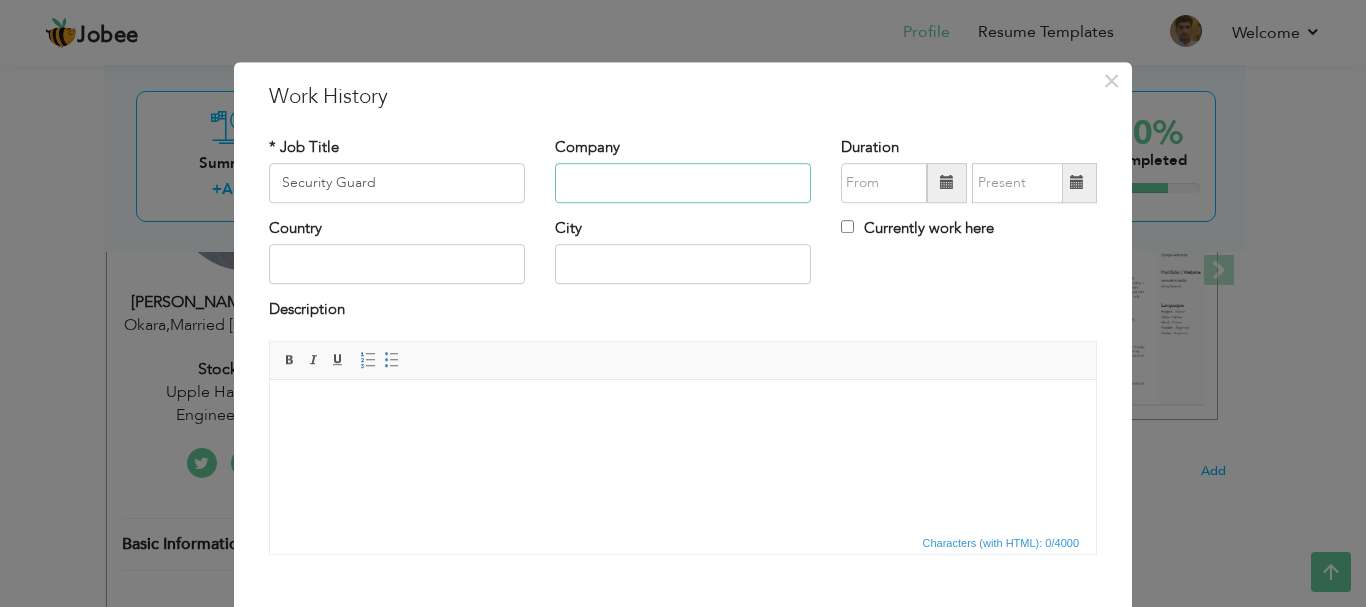 click at bounding box center (683, 183) 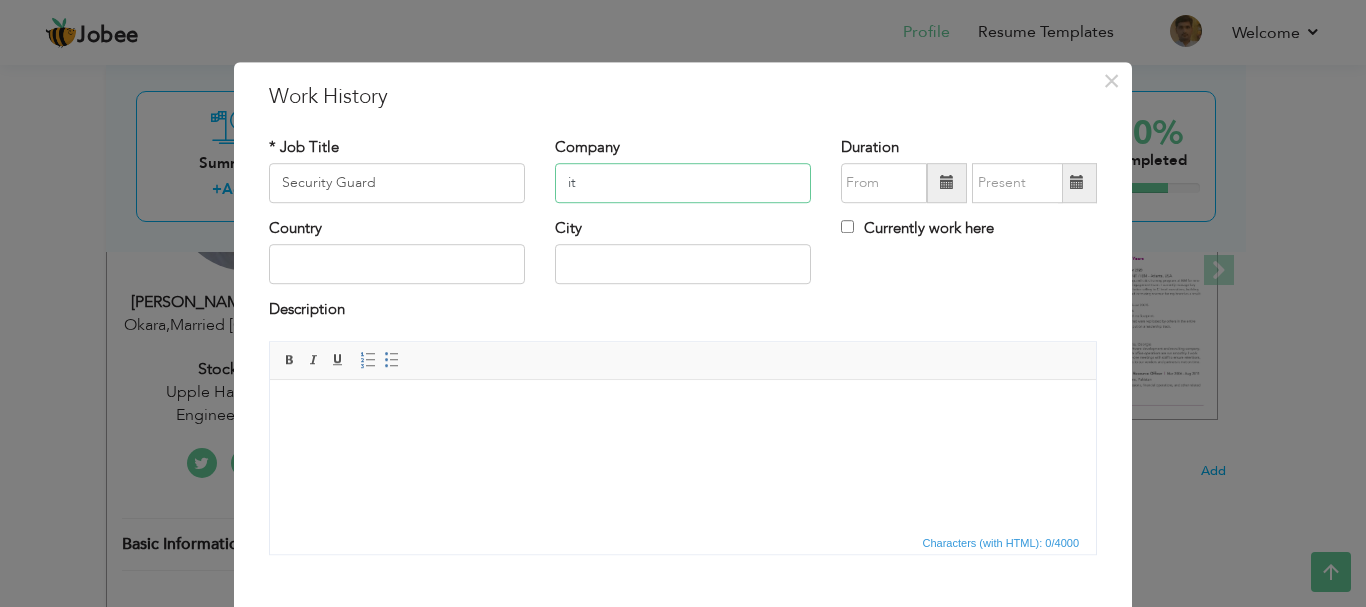 type on "i" 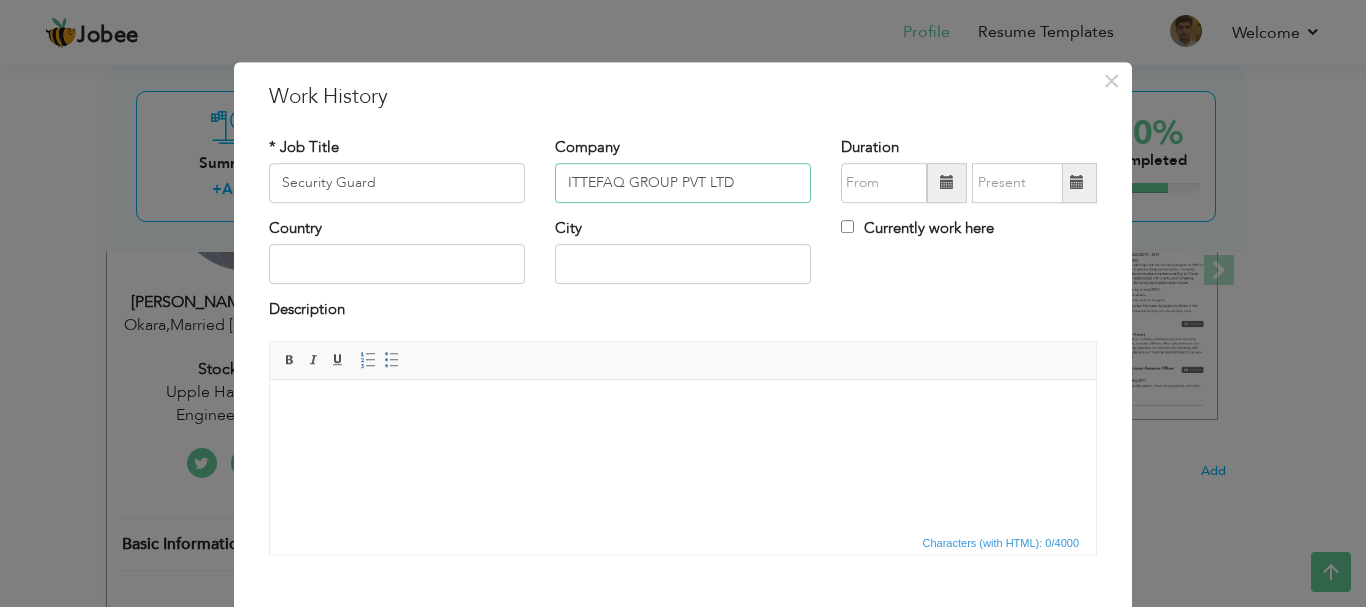 type on "ITTEFAQ GROUP PVT LTD" 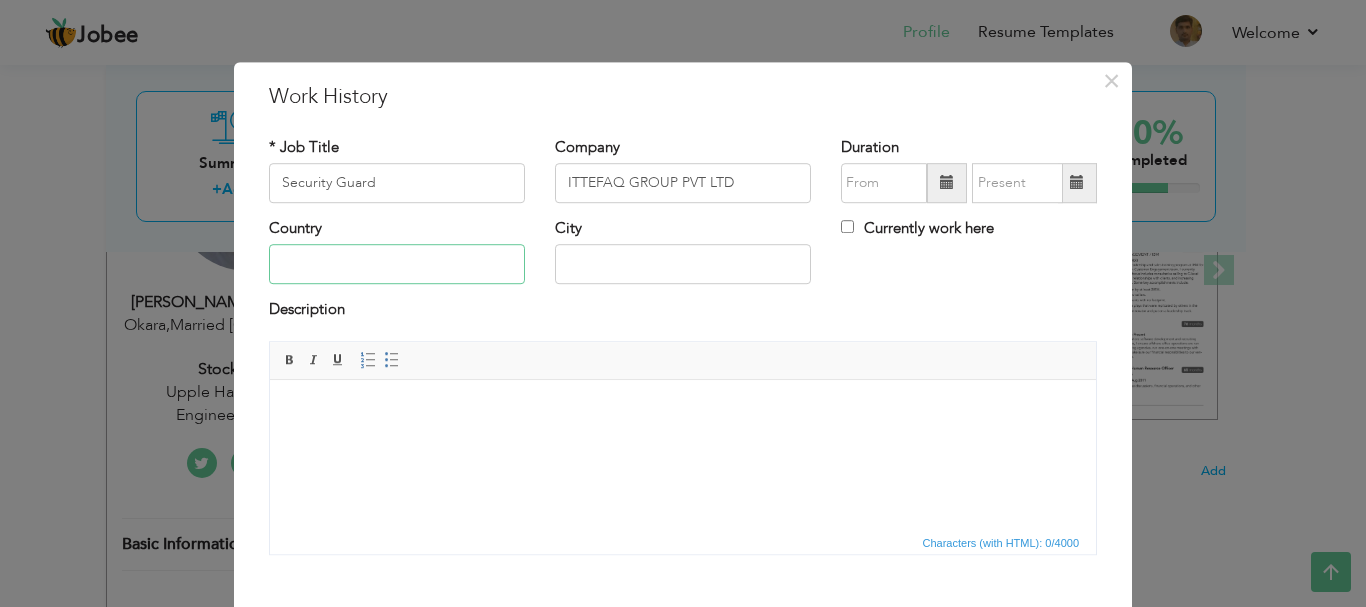 click at bounding box center [397, 265] 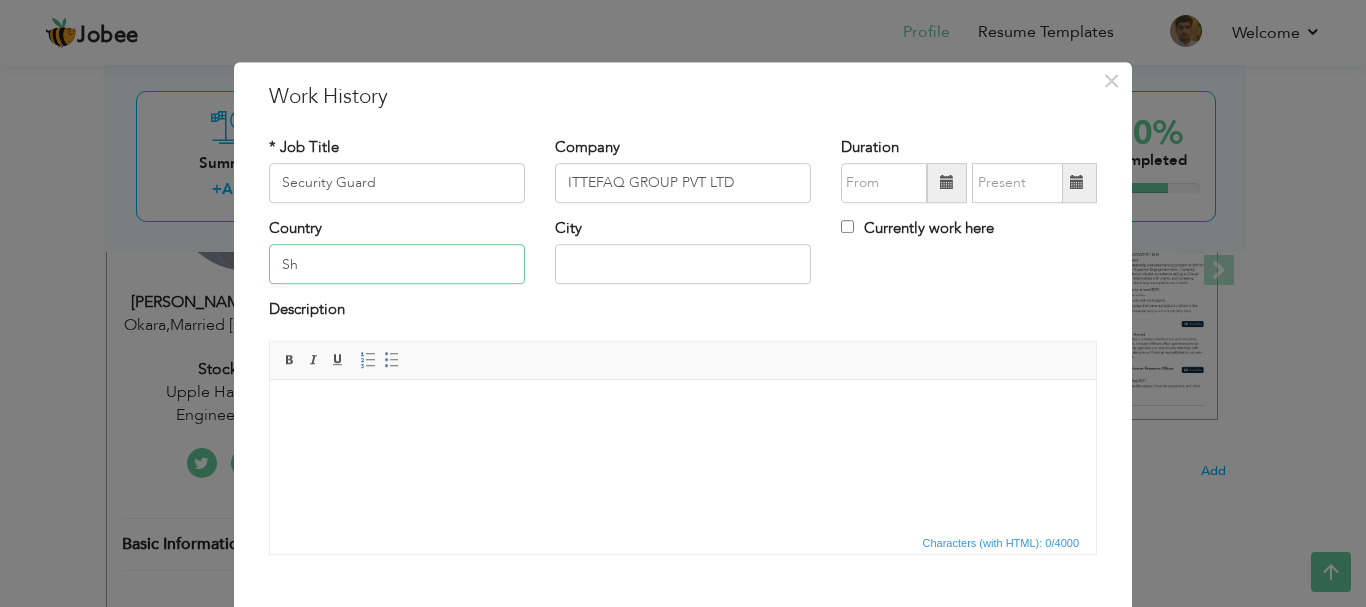 type on "S" 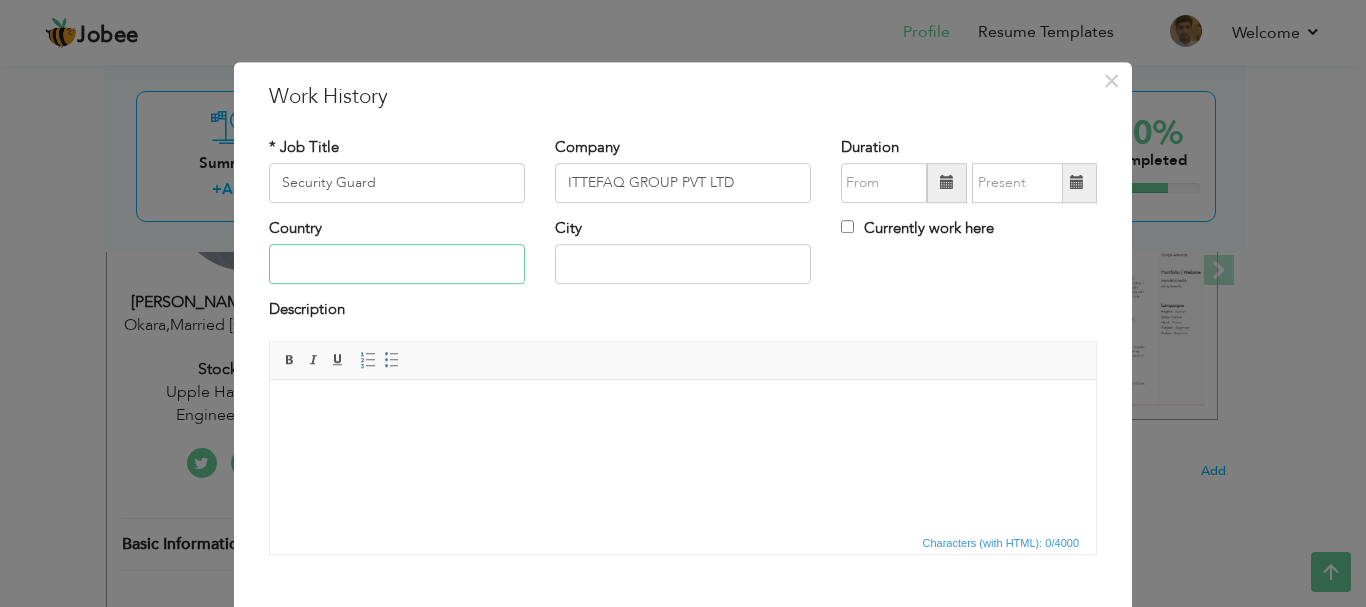 type on "l" 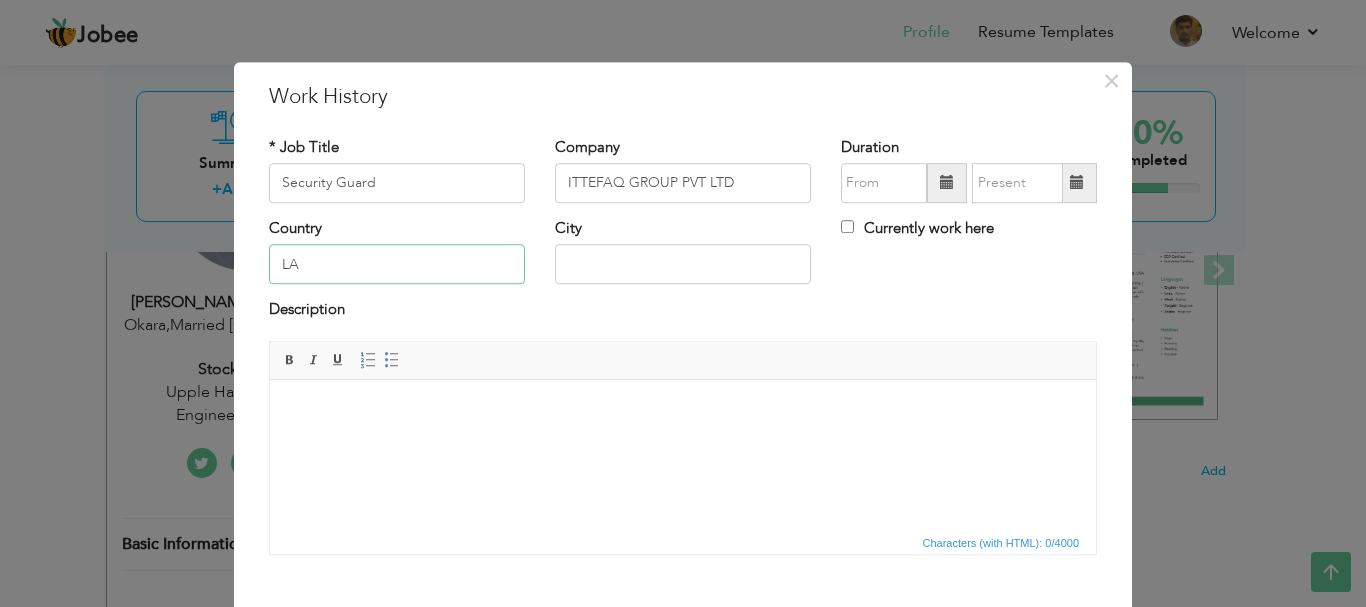 type on "L" 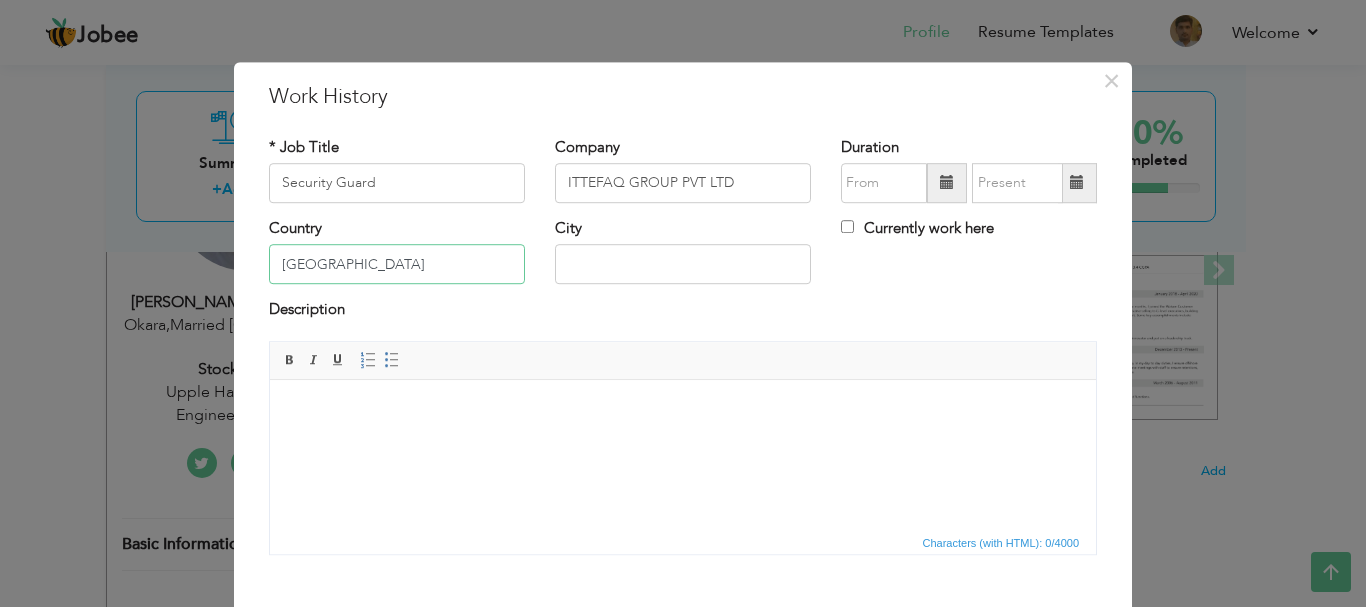 type on "[GEOGRAPHIC_DATA]" 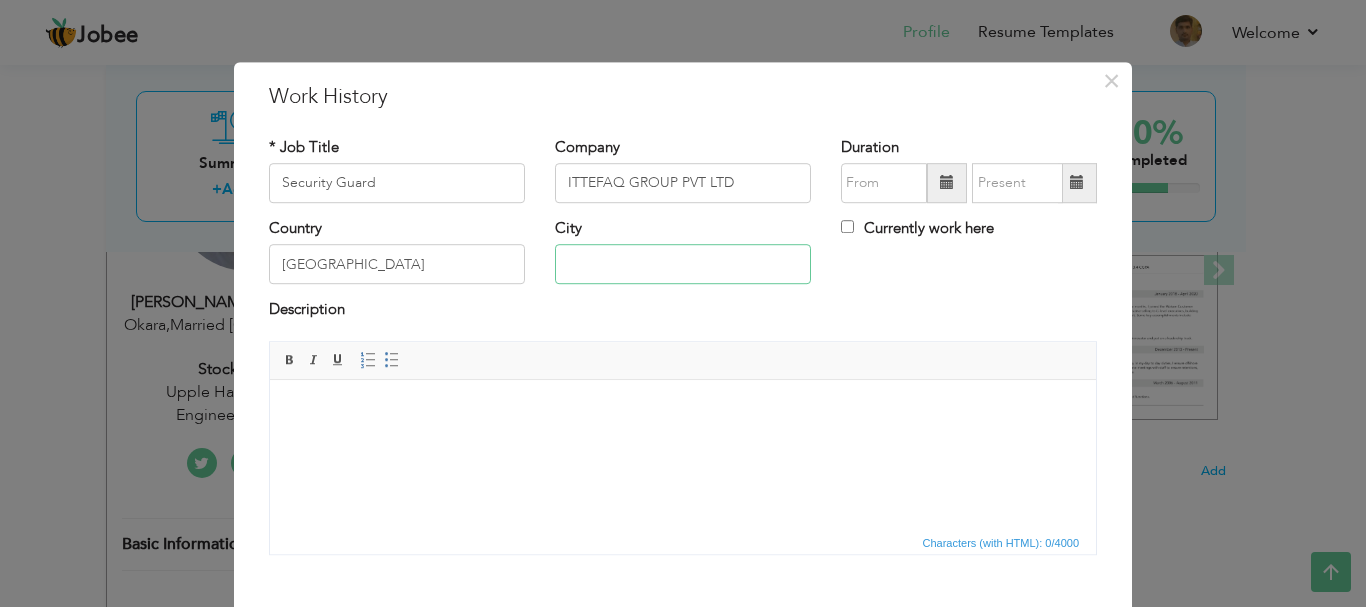 click at bounding box center (683, 265) 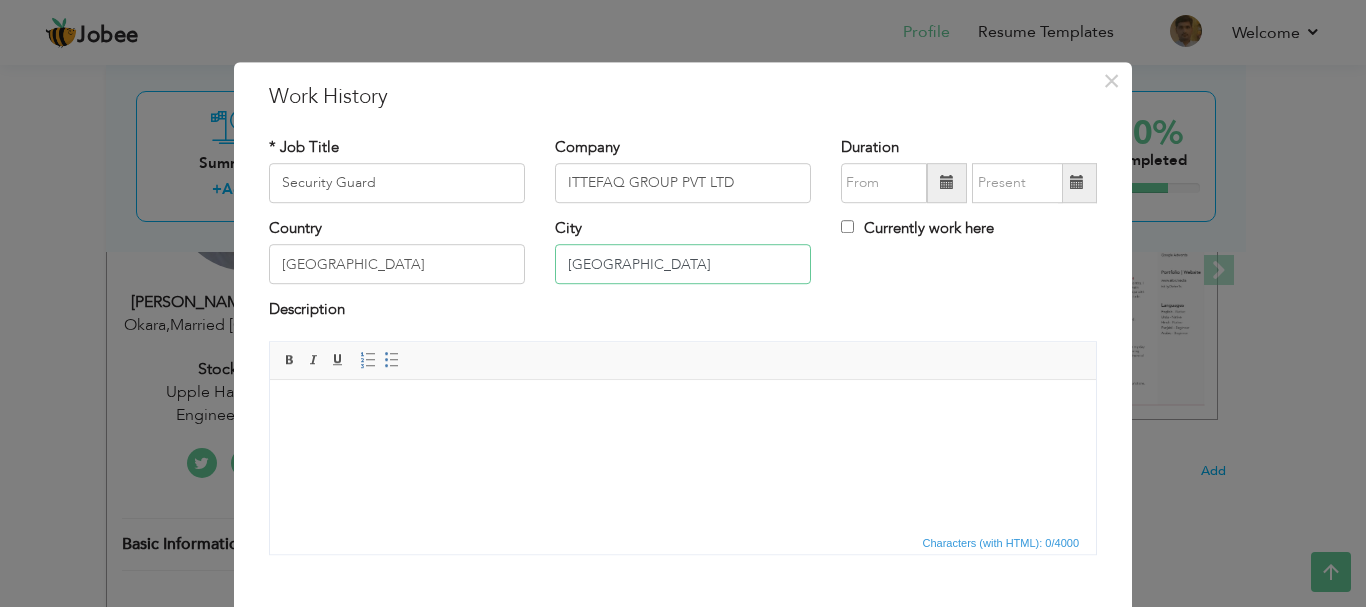 type on "[GEOGRAPHIC_DATA]" 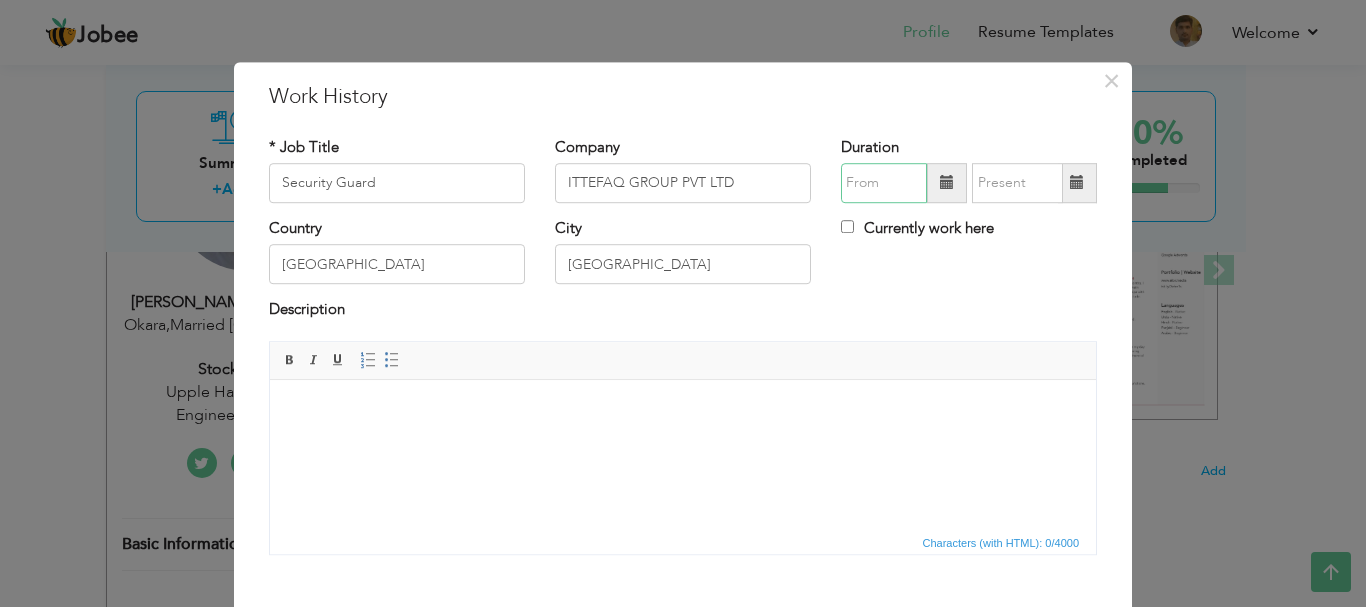 click at bounding box center (884, 183) 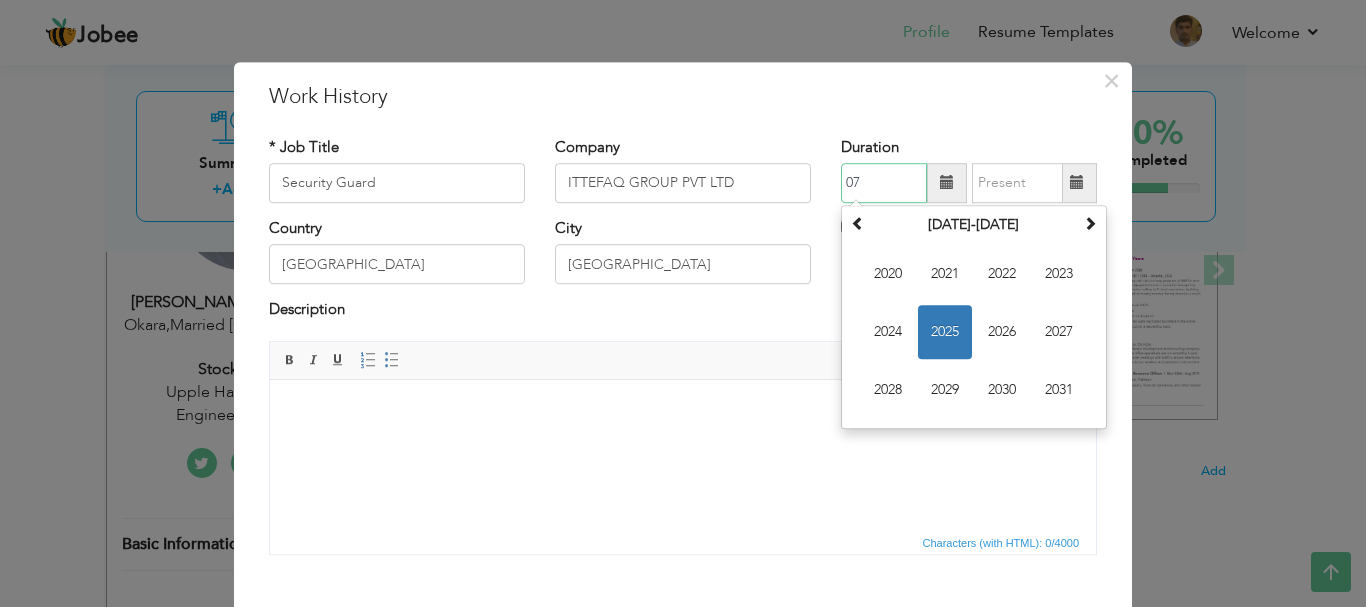 type on "0" 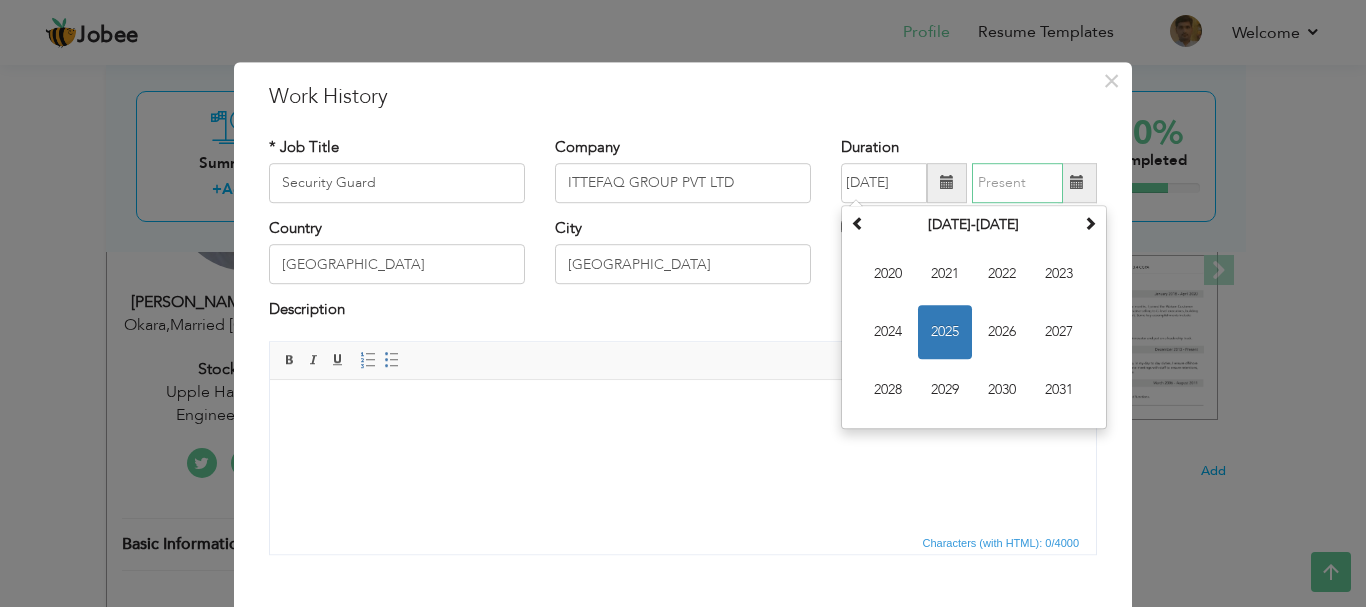 type on "12/0005" 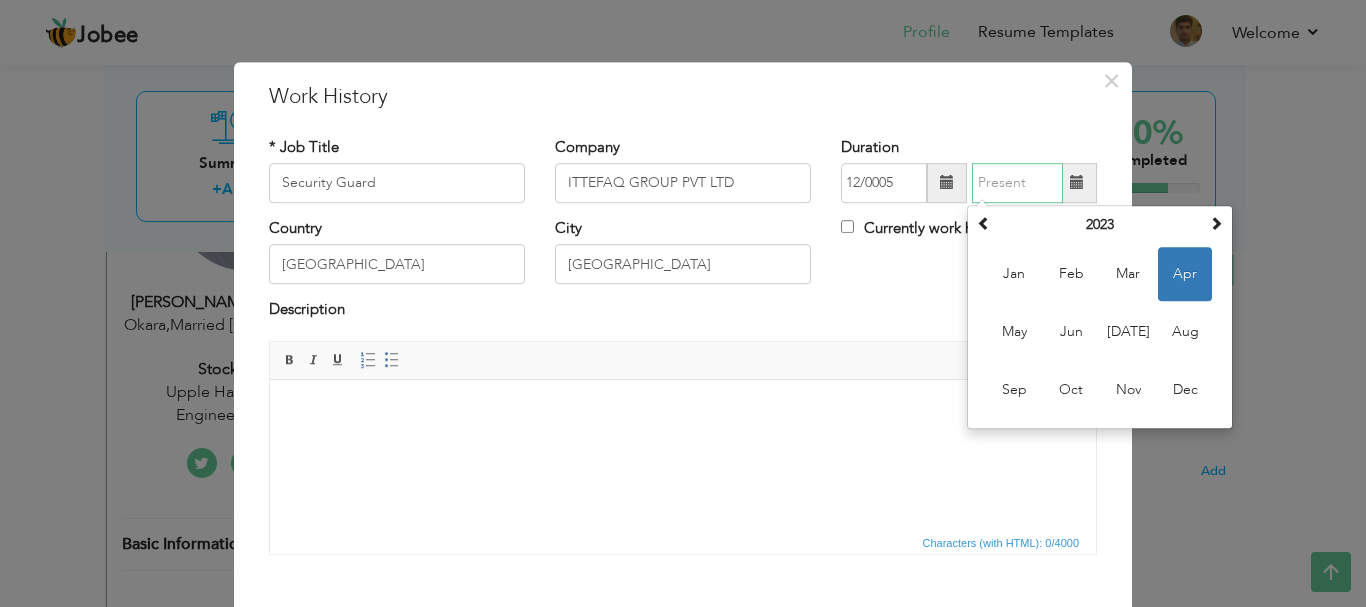 click at bounding box center [1017, 183] 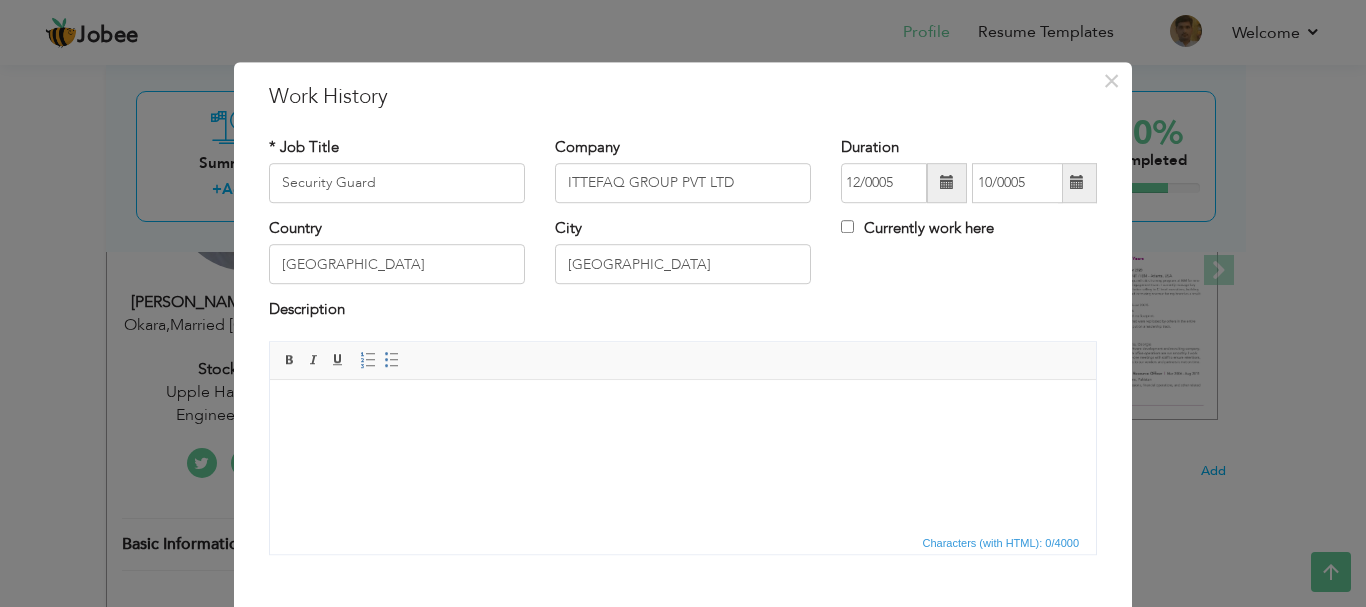 click on "Description" at bounding box center (683, 313) 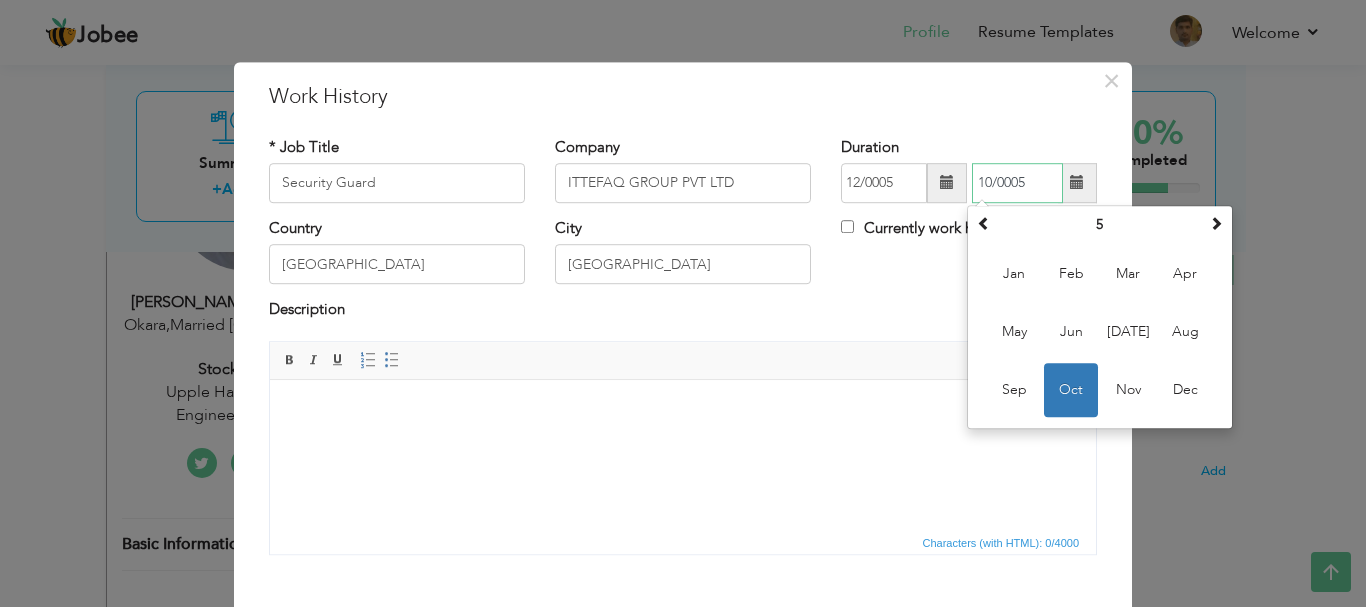 click on "10/0005" at bounding box center (1017, 183) 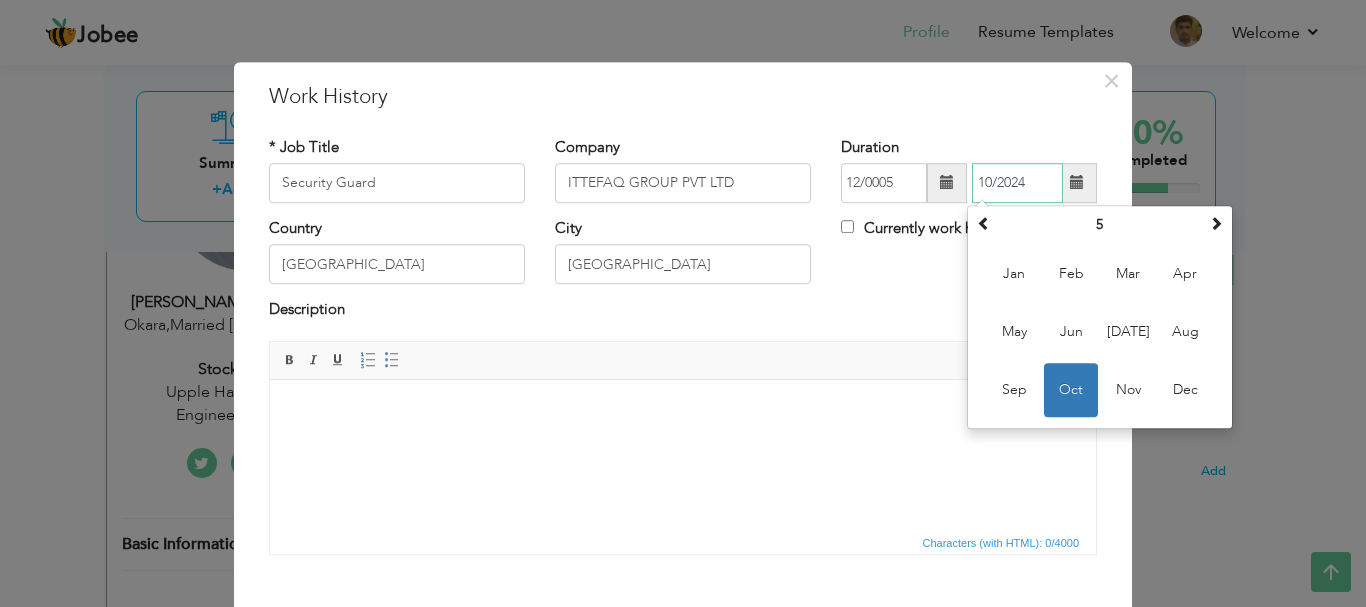 type on "10/2024" 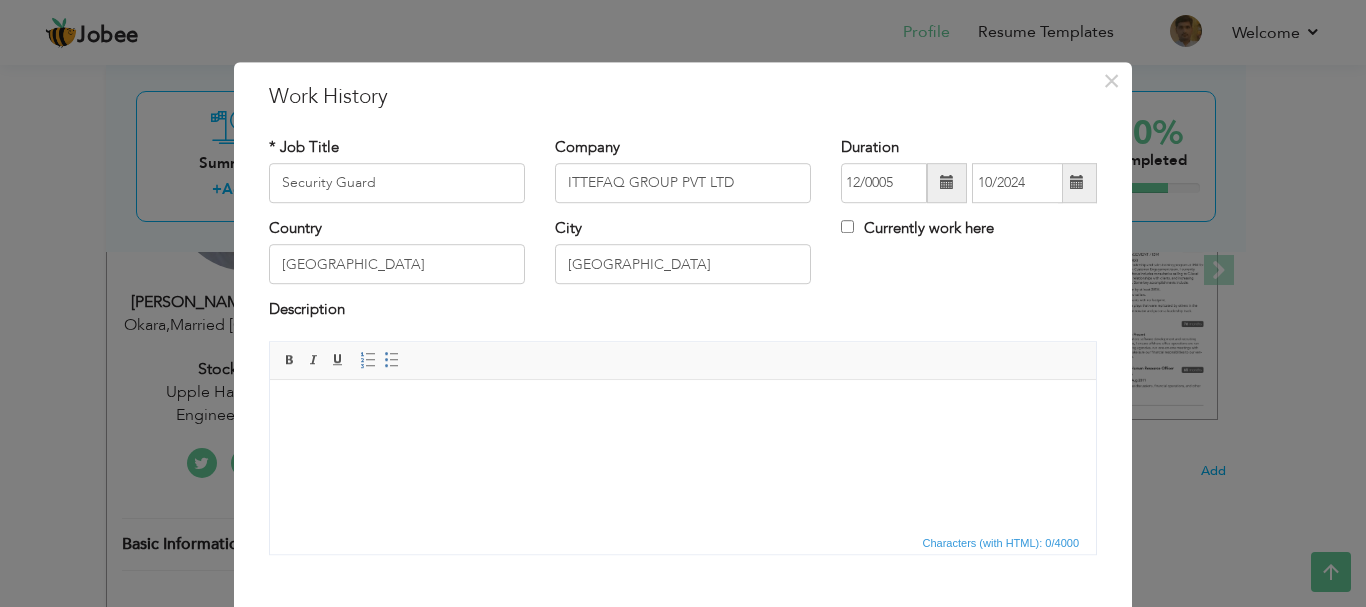 click on "Country
Pakistan
City
Lahore
Currently work here" at bounding box center (683, 258) 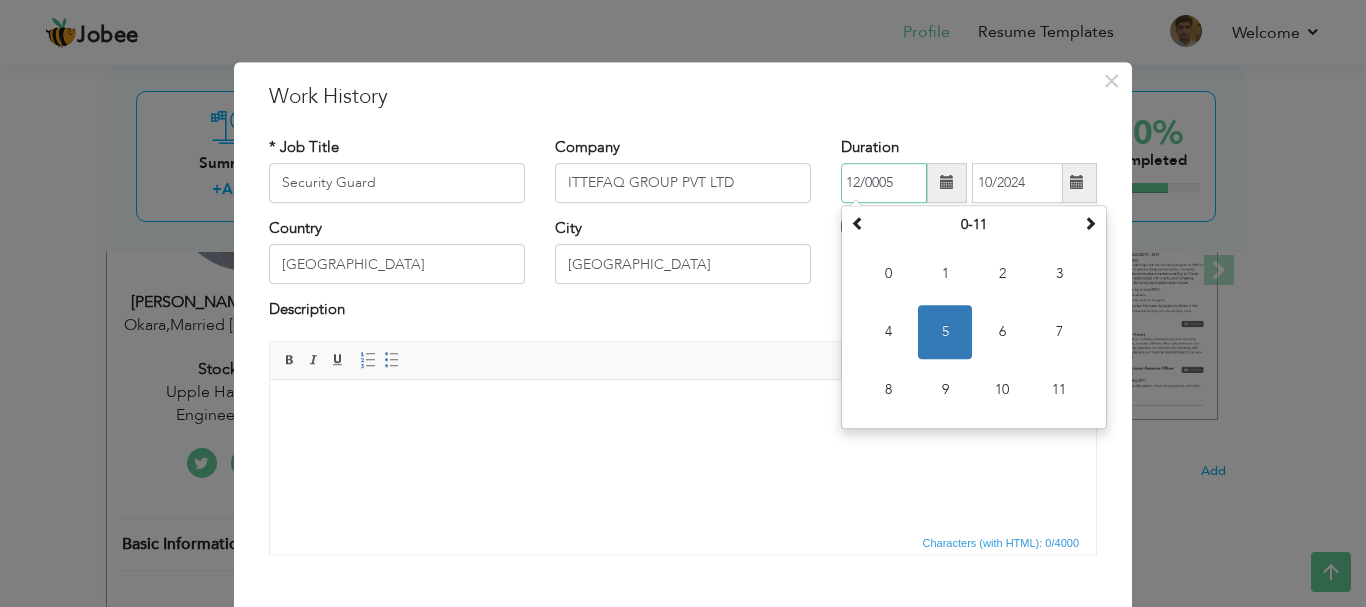 click on "12/0005" at bounding box center [884, 183] 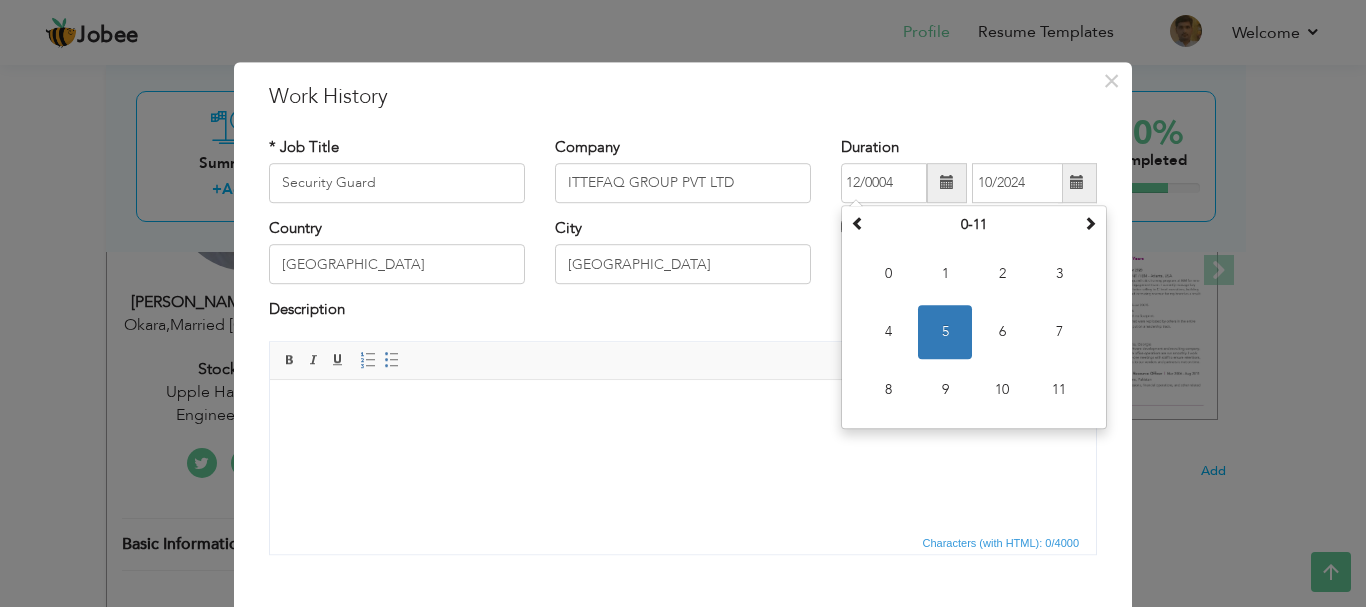 click at bounding box center (683, 409) 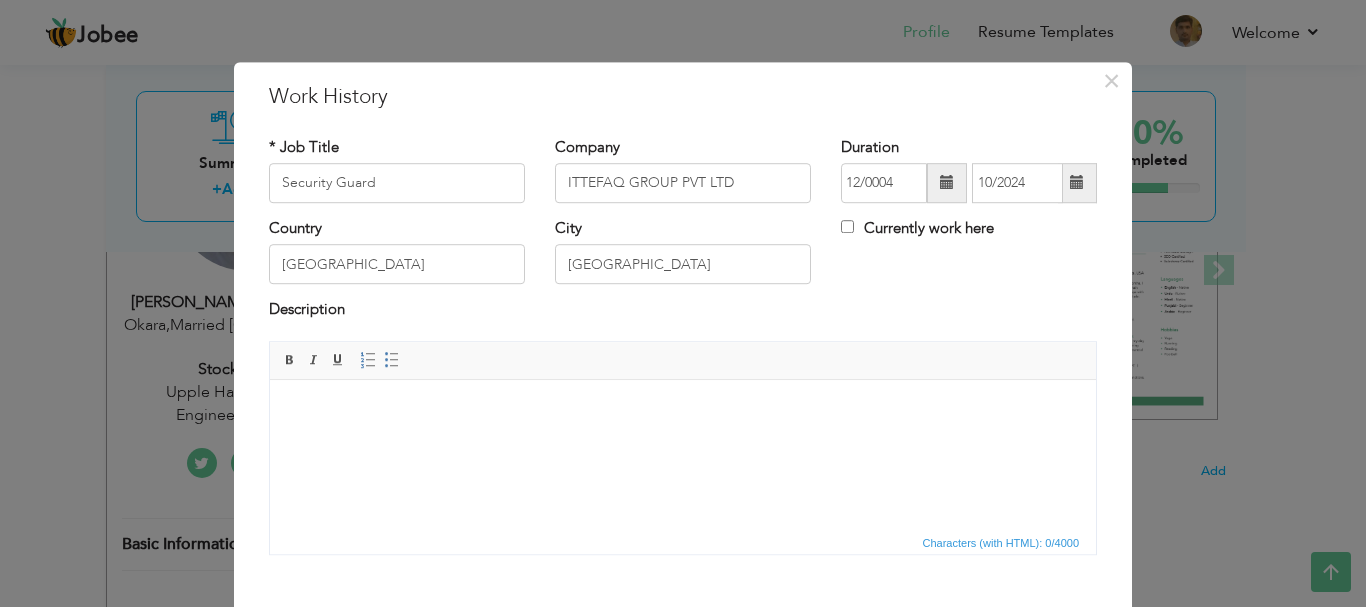 drag, startPoint x: 781, startPoint y: 80, endPoint x: 778, endPoint y: 99, distance: 19.235384 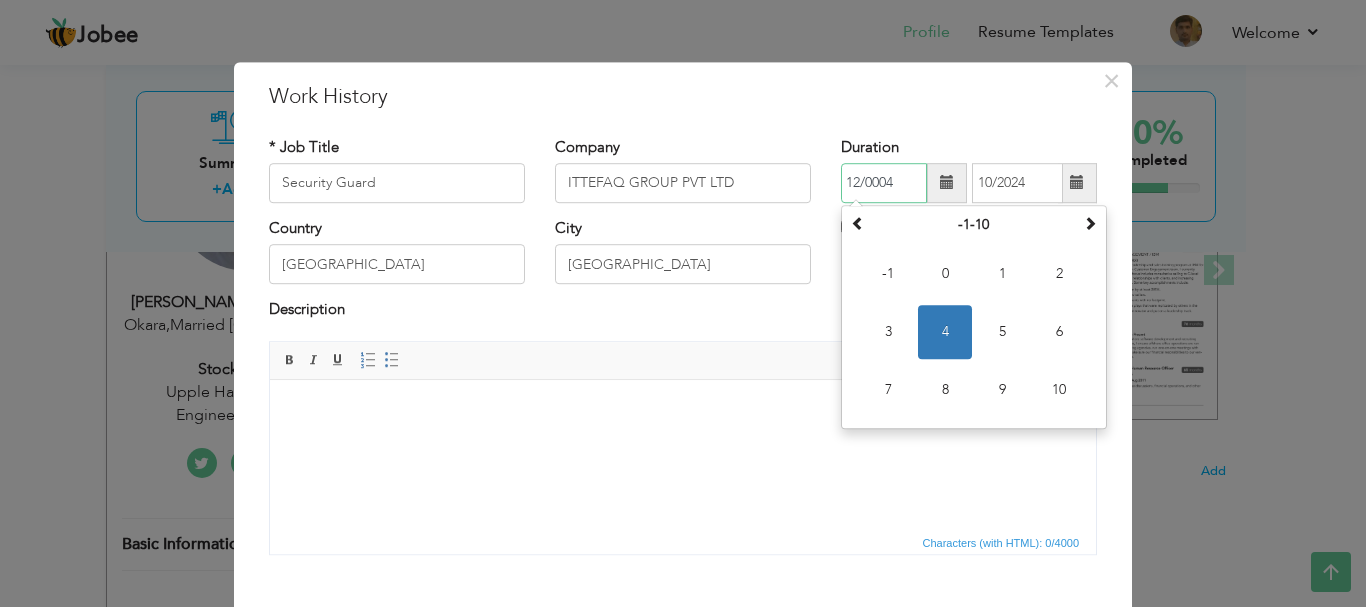click on "12/0004" at bounding box center (884, 183) 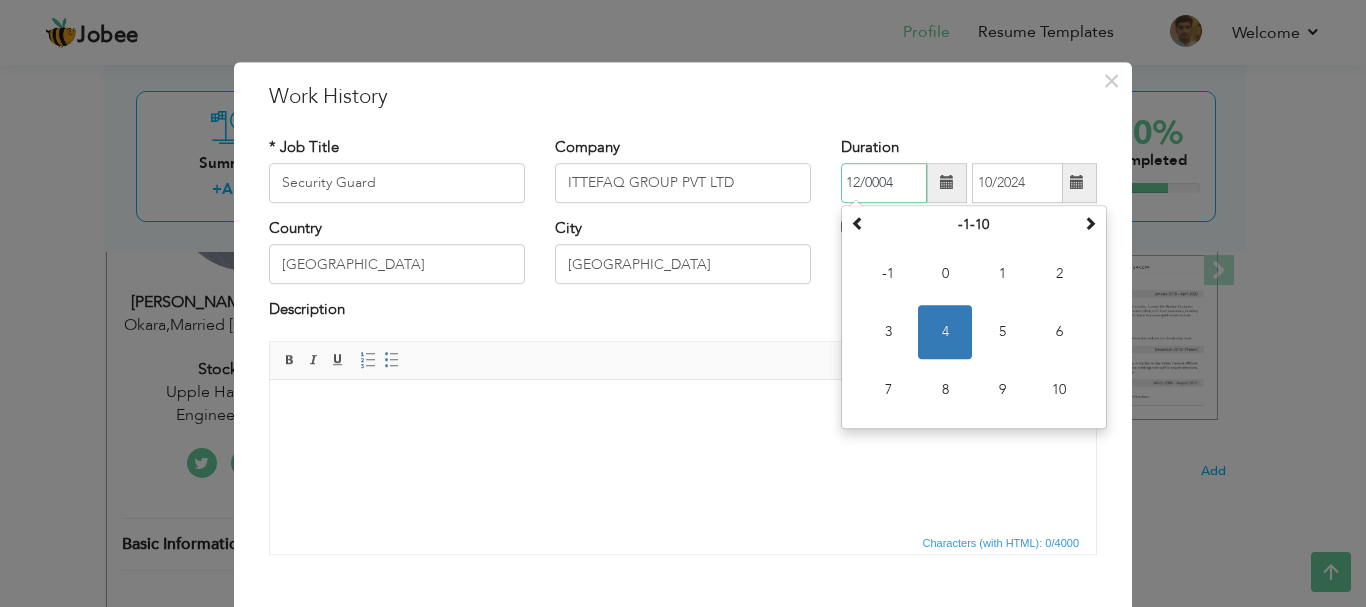 click on "12/0004" at bounding box center (884, 183) 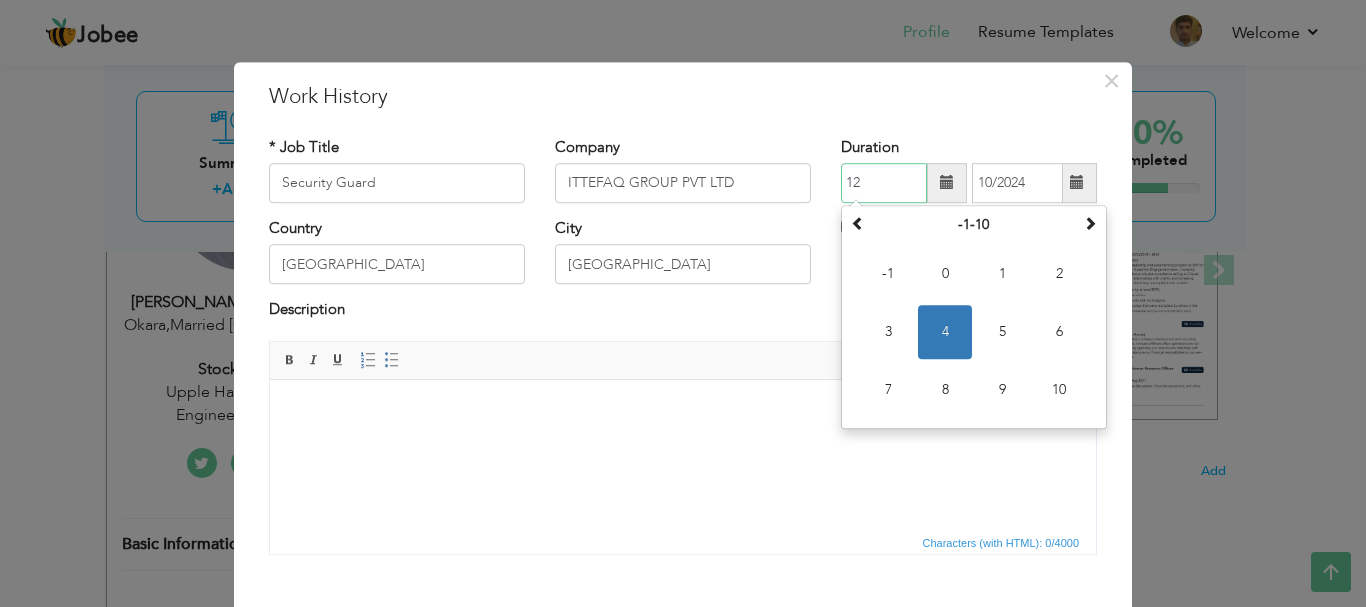 type on "1" 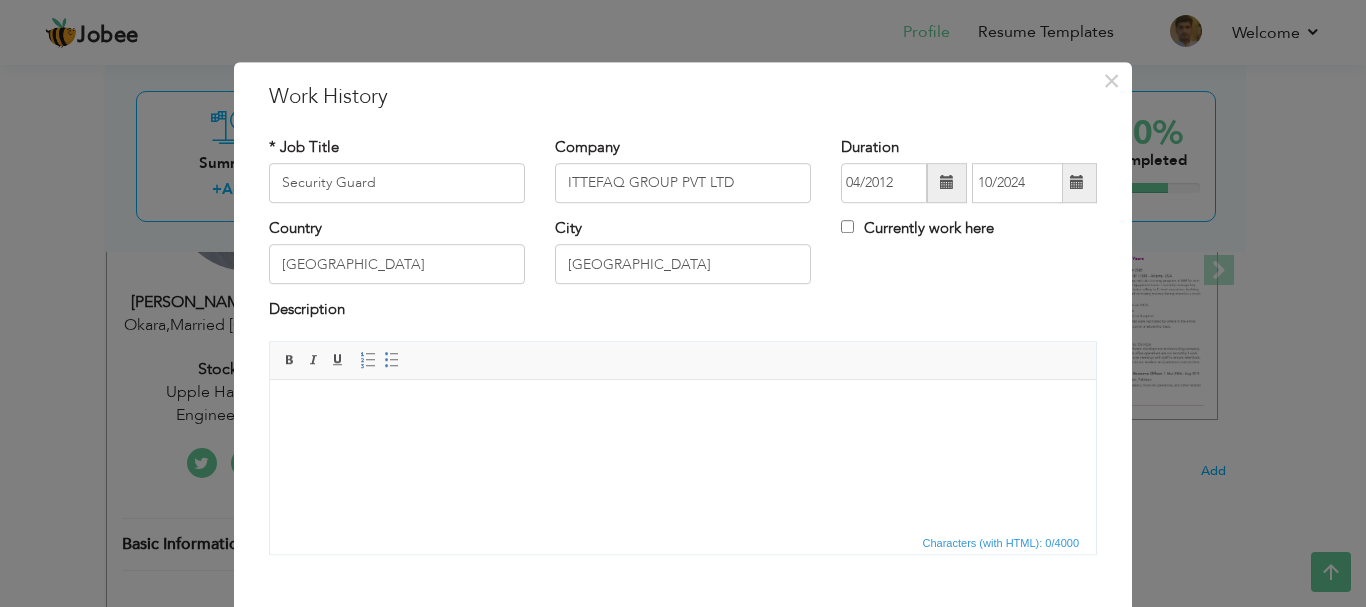 click on "Description" at bounding box center (683, 313) 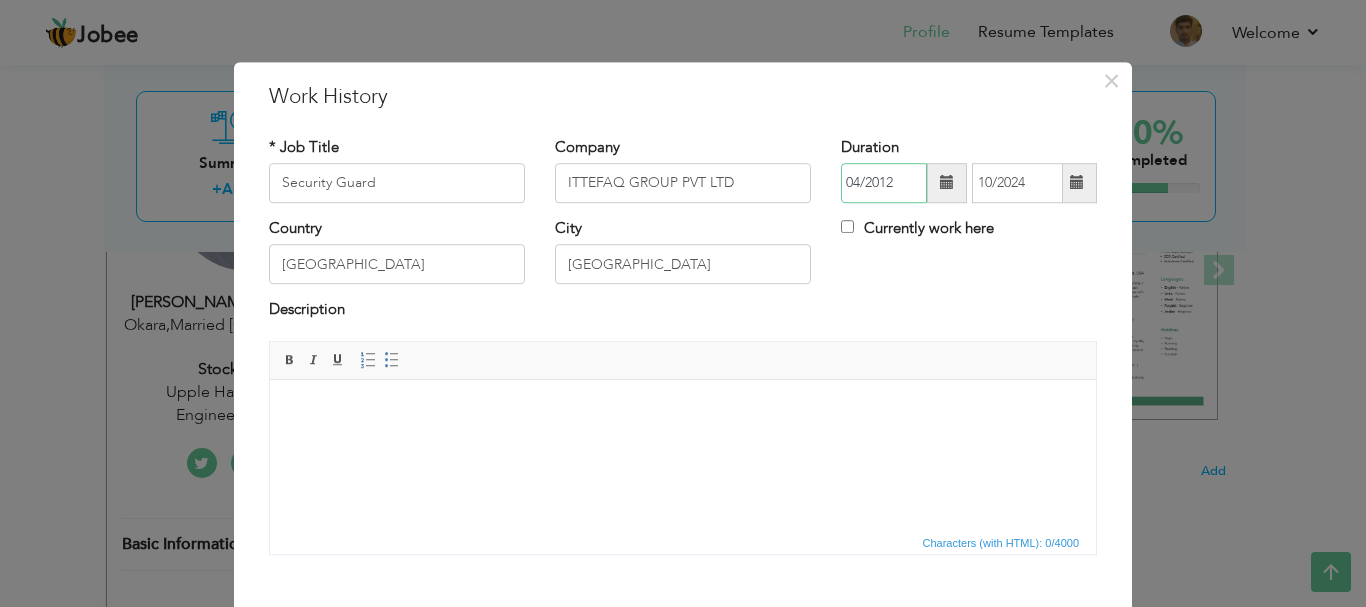 click on "04/2012" at bounding box center [884, 183] 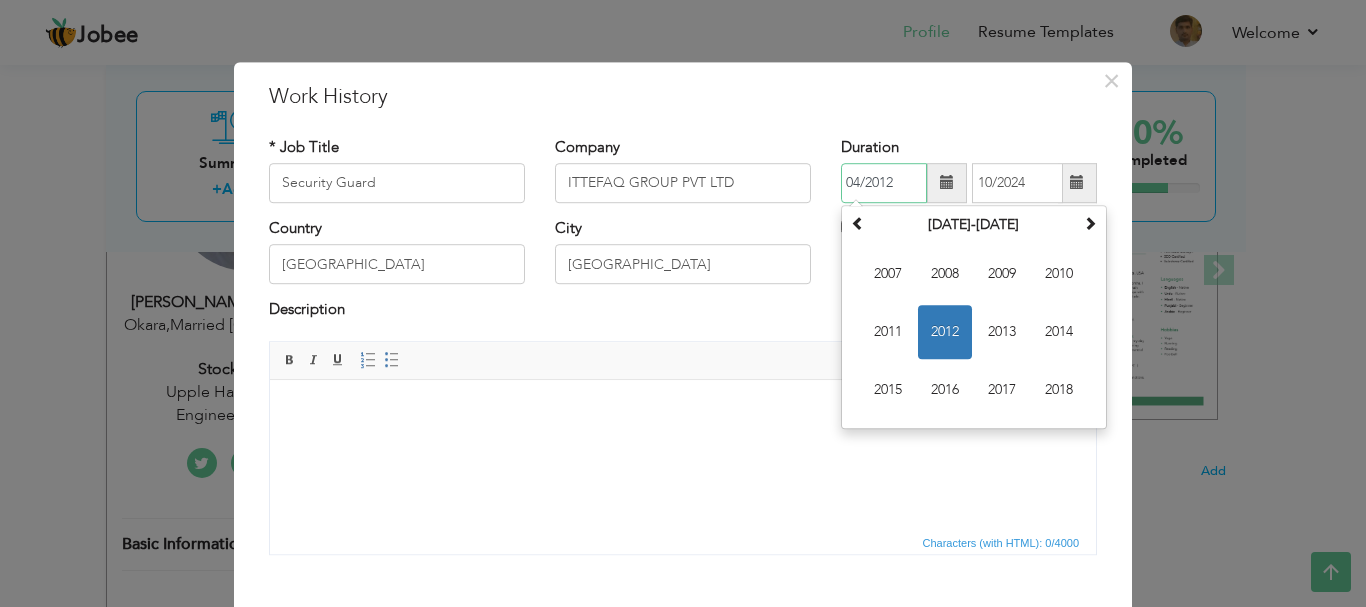 click on "04/2012" at bounding box center (884, 183) 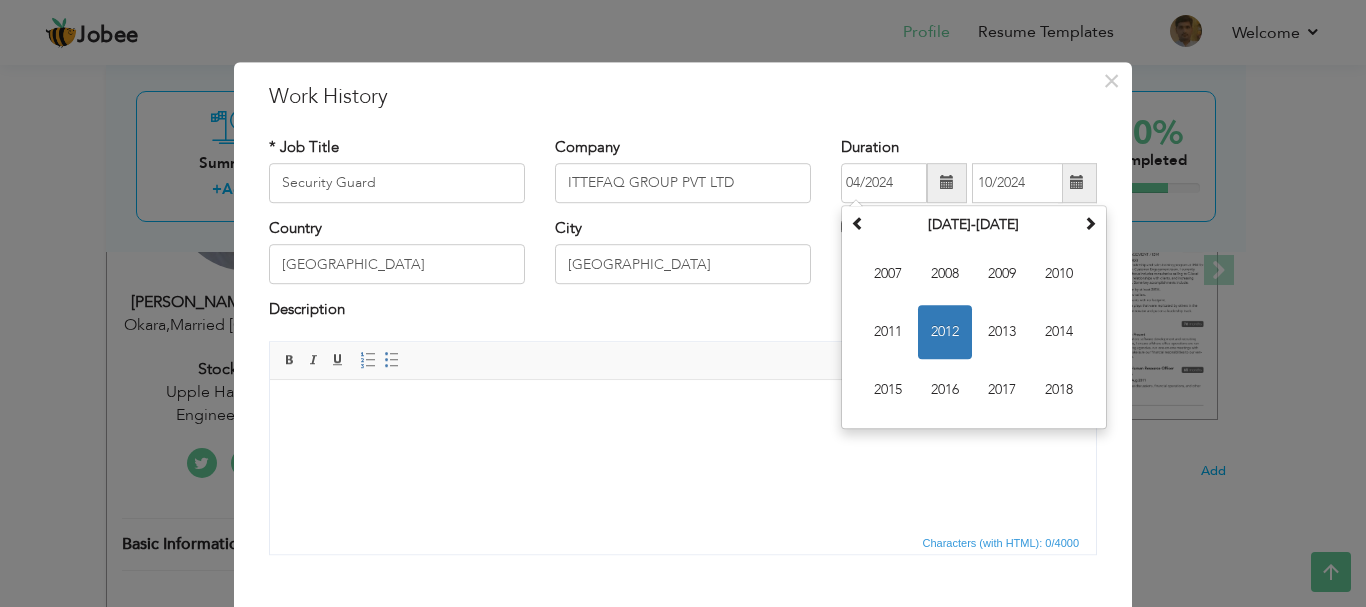 click at bounding box center [683, 409] 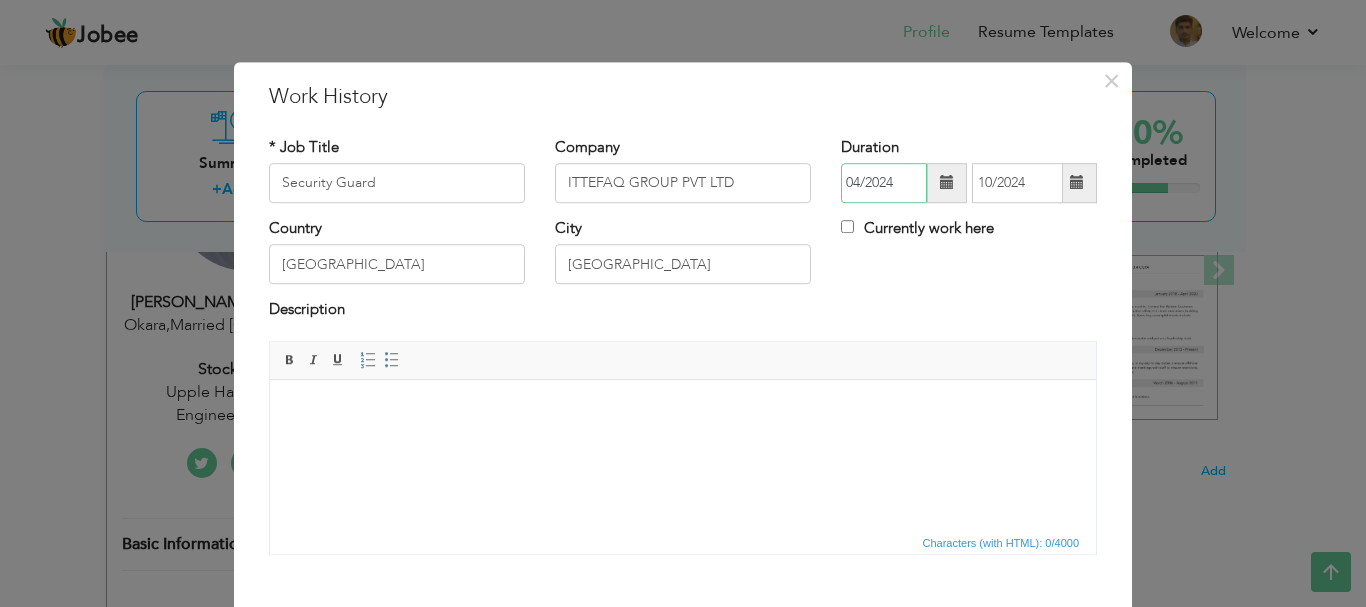 click on "04/2024" at bounding box center (884, 183) 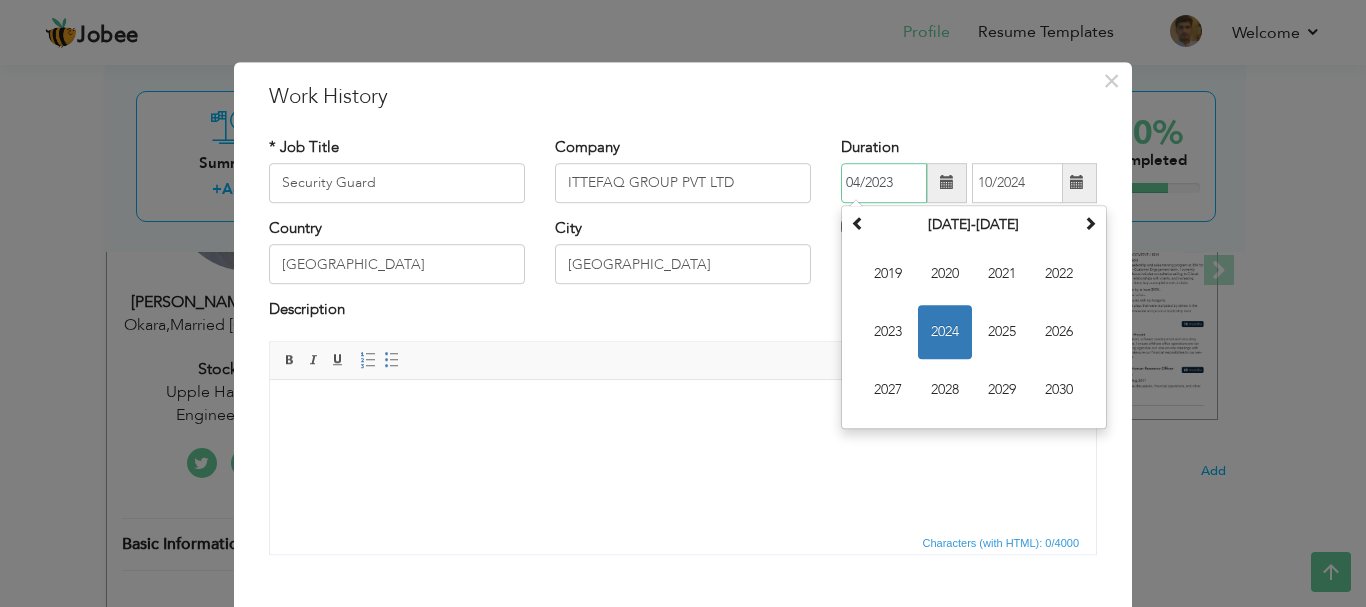 type on "04/2023" 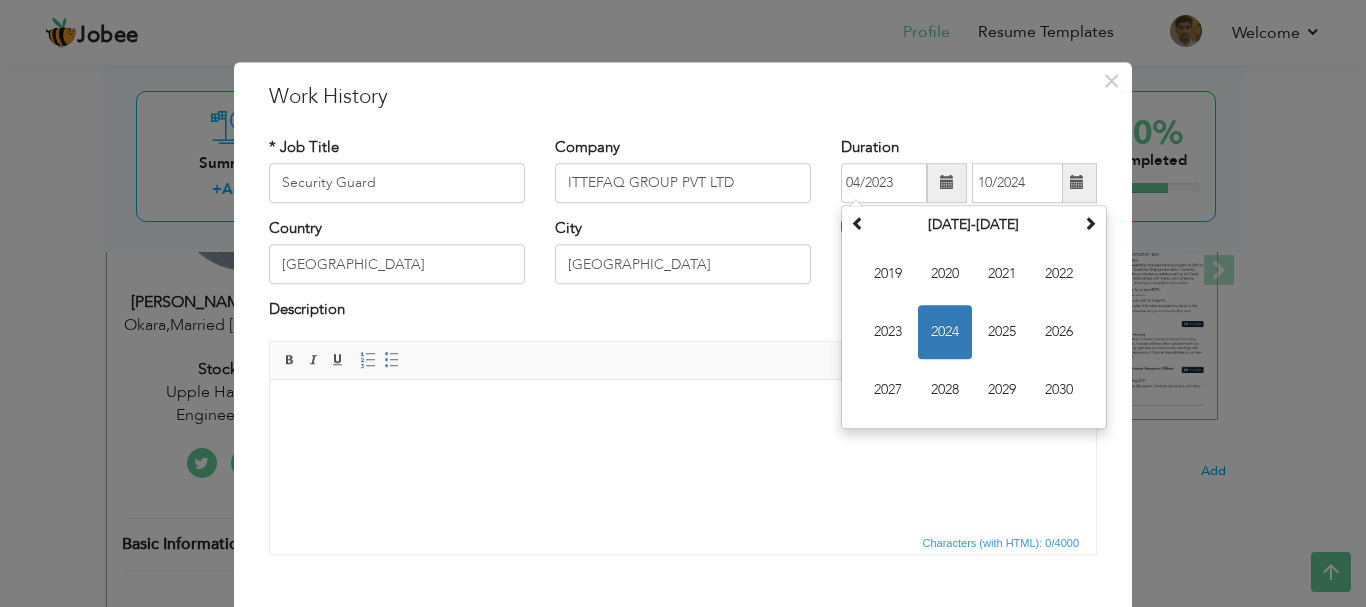 click at bounding box center (683, 409) 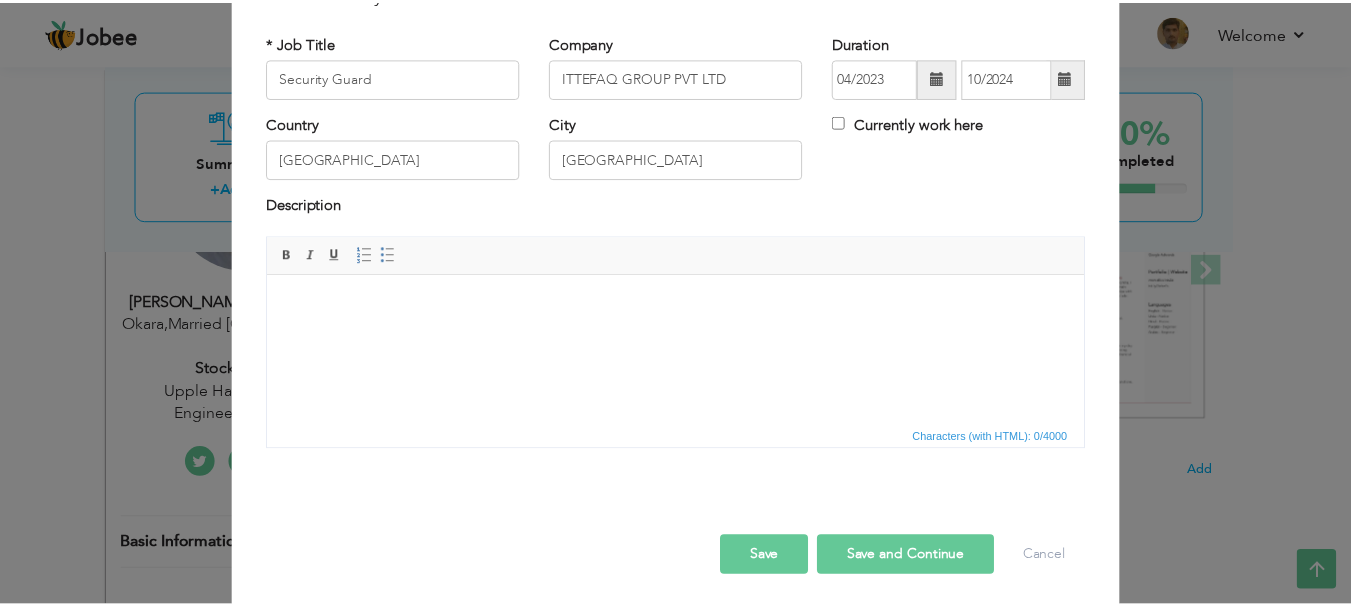 scroll, scrollTop: 106, scrollLeft: 0, axis: vertical 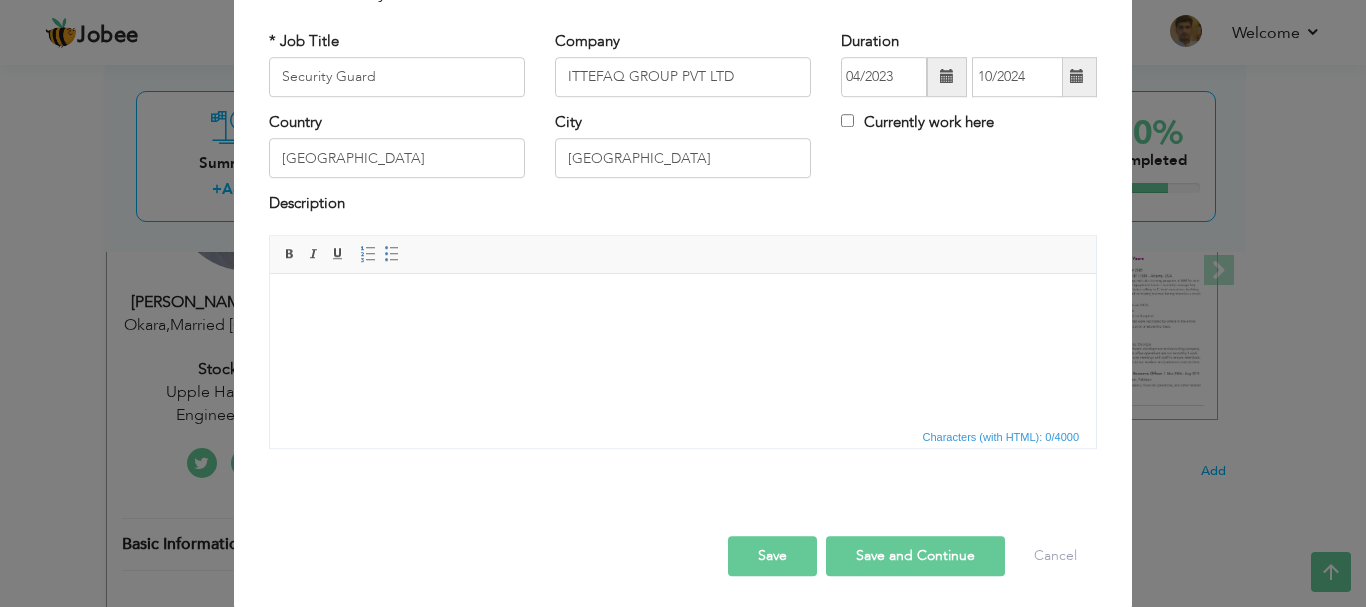 click on "Save" at bounding box center (772, 556) 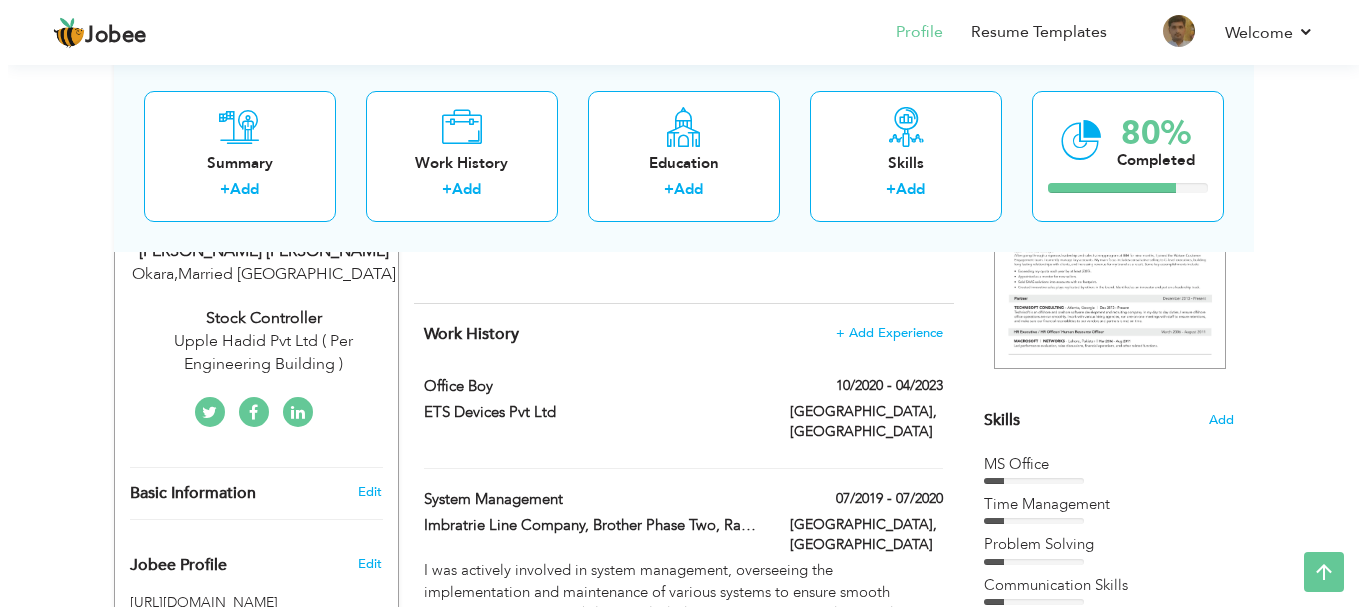 scroll, scrollTop: 357, scrollLeft: 0, axis: vertical 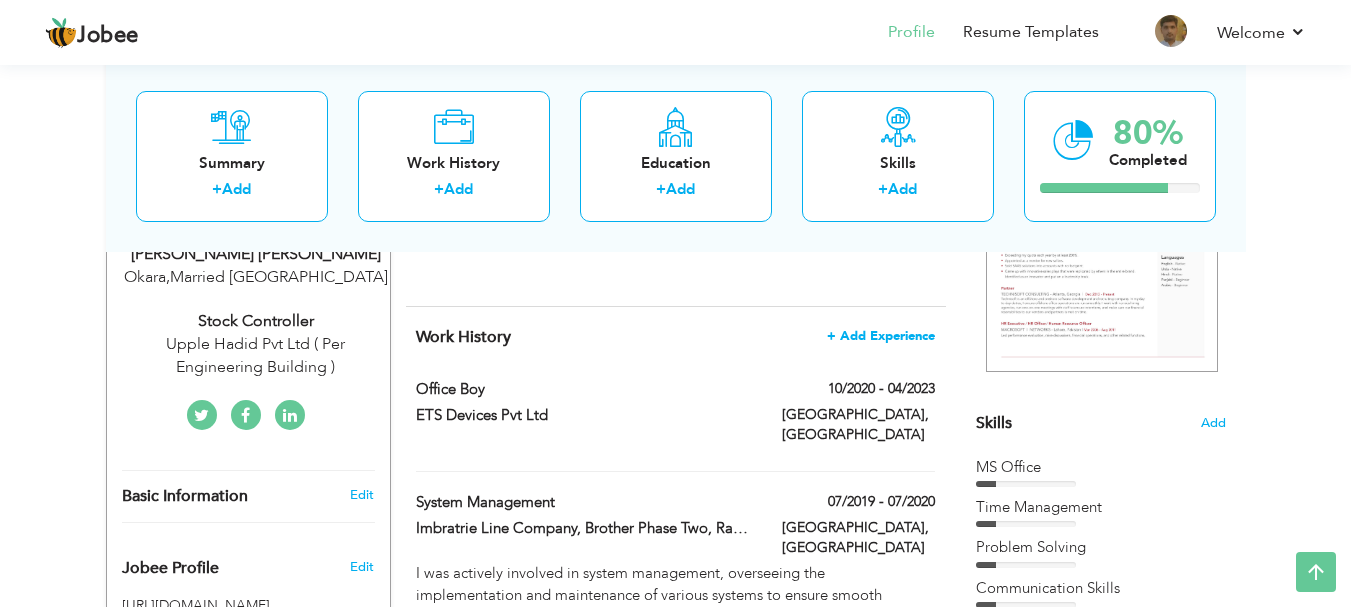 click on "+ Add Experience" at bounding box center (881, 336) 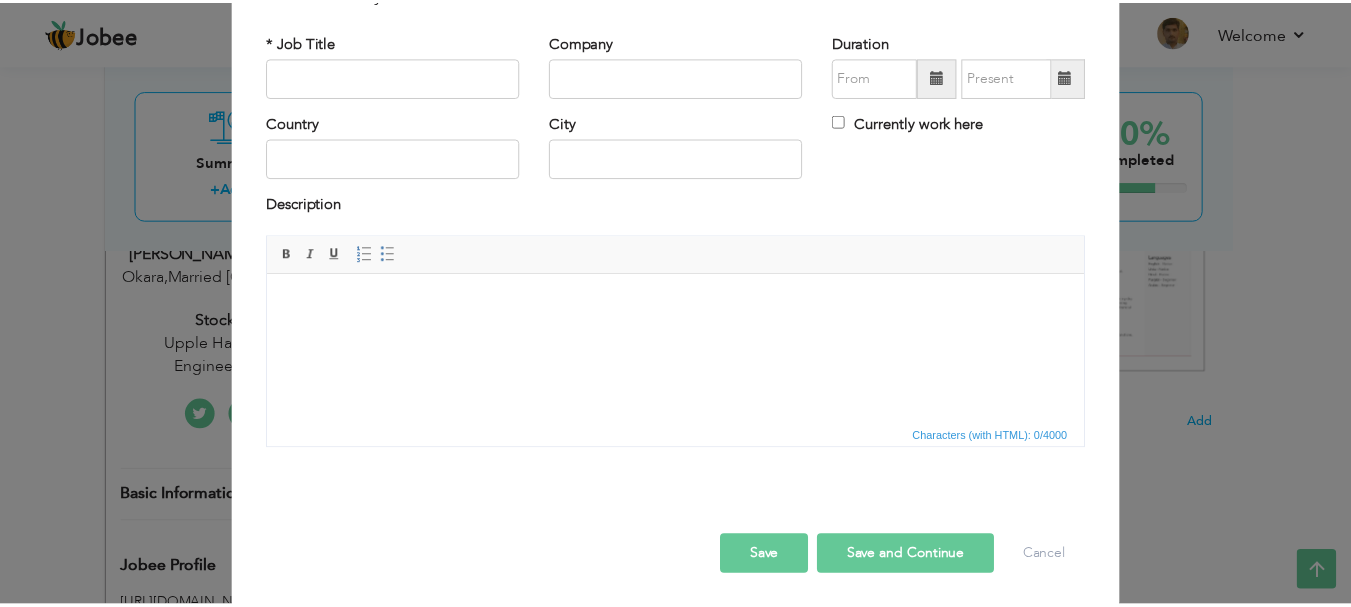 scroll, scrollTop: 0, scrollLeft: 0, axis: both 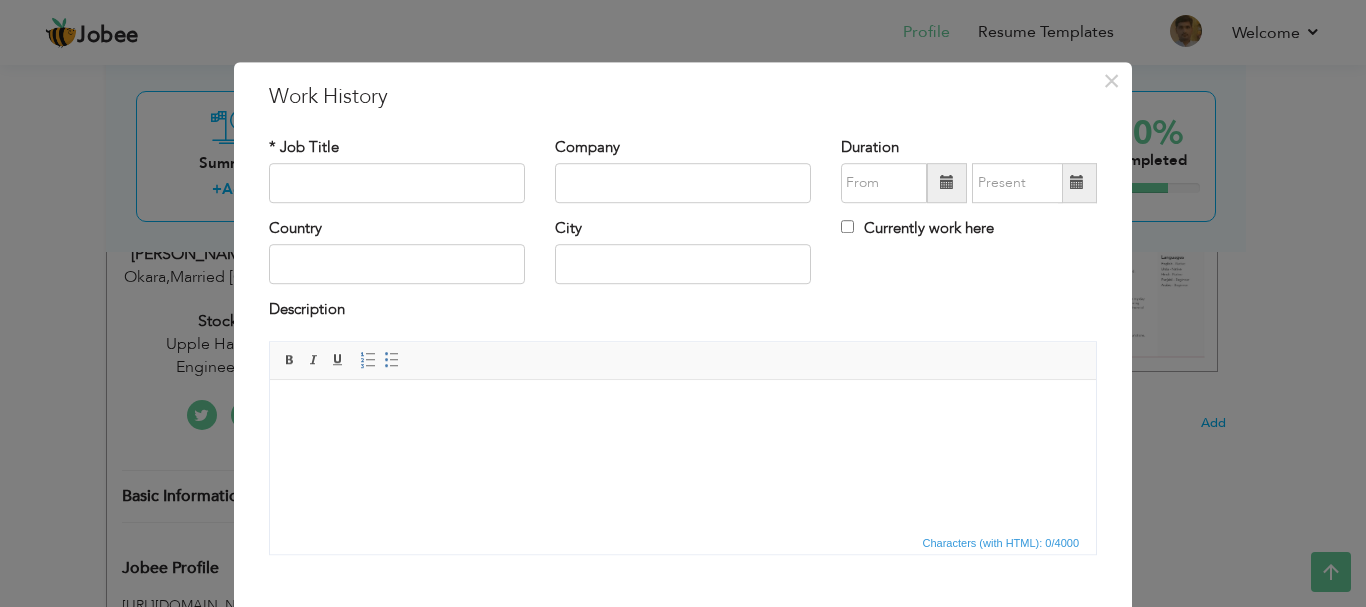 click on "×
Work History
* Job Title
Company
Duration Currently work here Country" at bounding box center [683, 303] 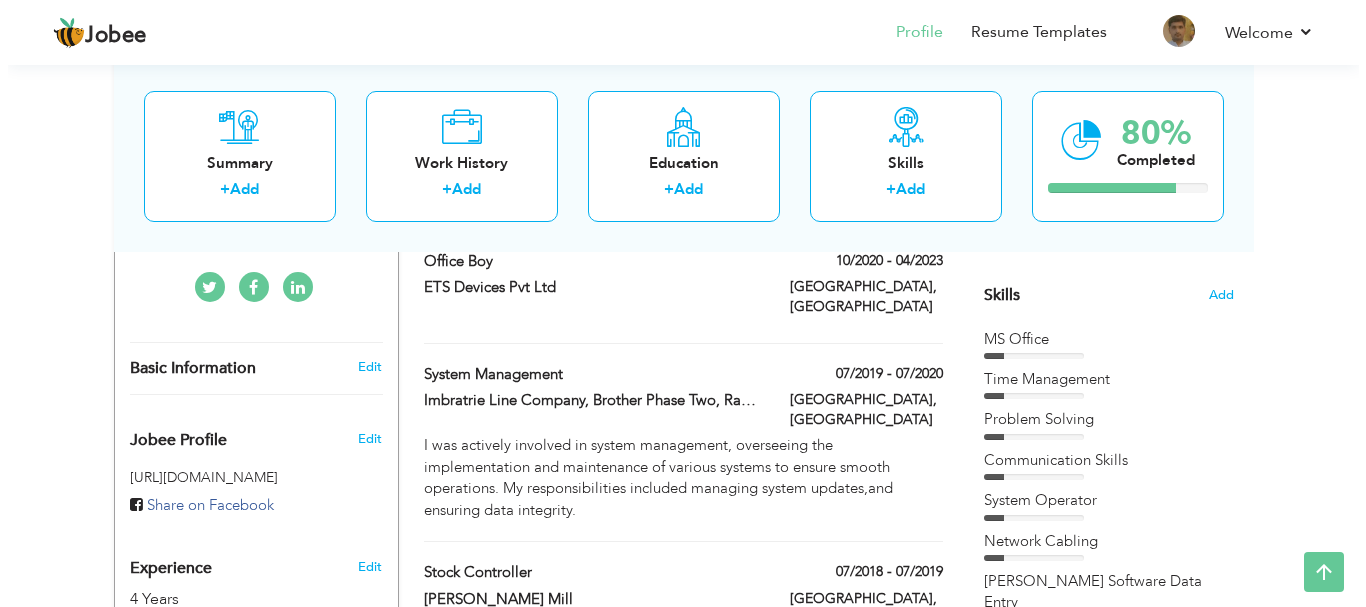 scroll, scrollTop: 482, scrollLeft: 0, axis: vertical 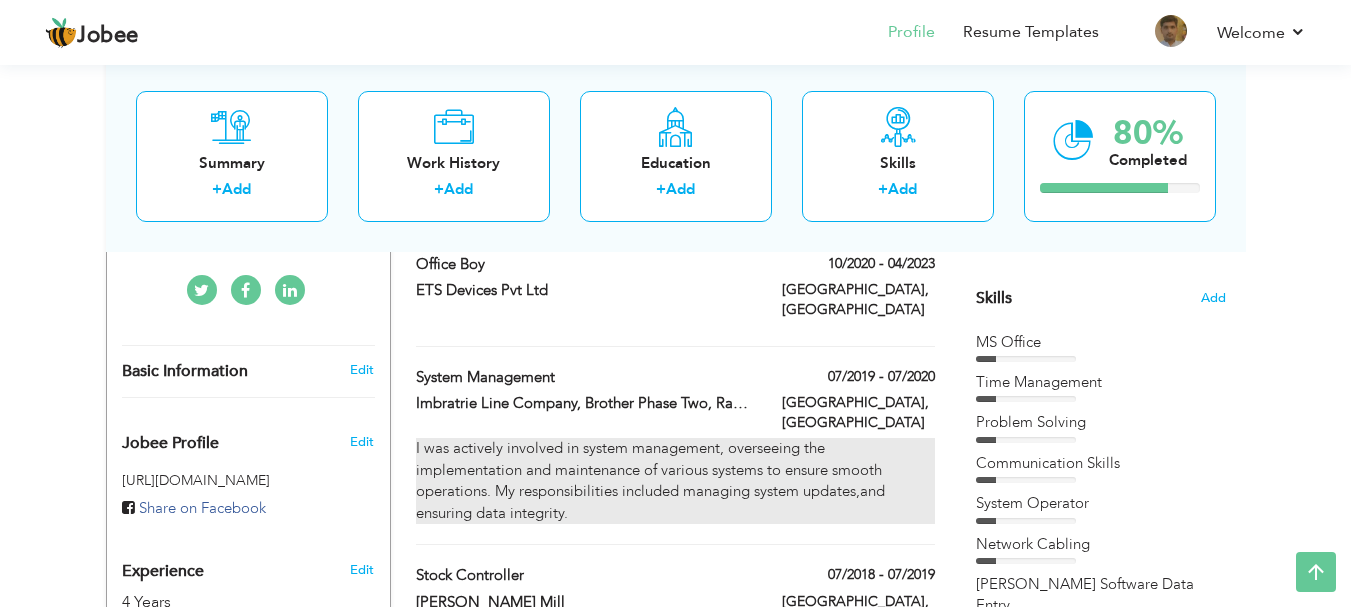 click on "I was actively involved in system management, overseeing the implementation and maintenance of various systems to ensure smooth operations. My responsibilities included managing system updates,and ensuring data integrity." at bounding box center [675, 481] 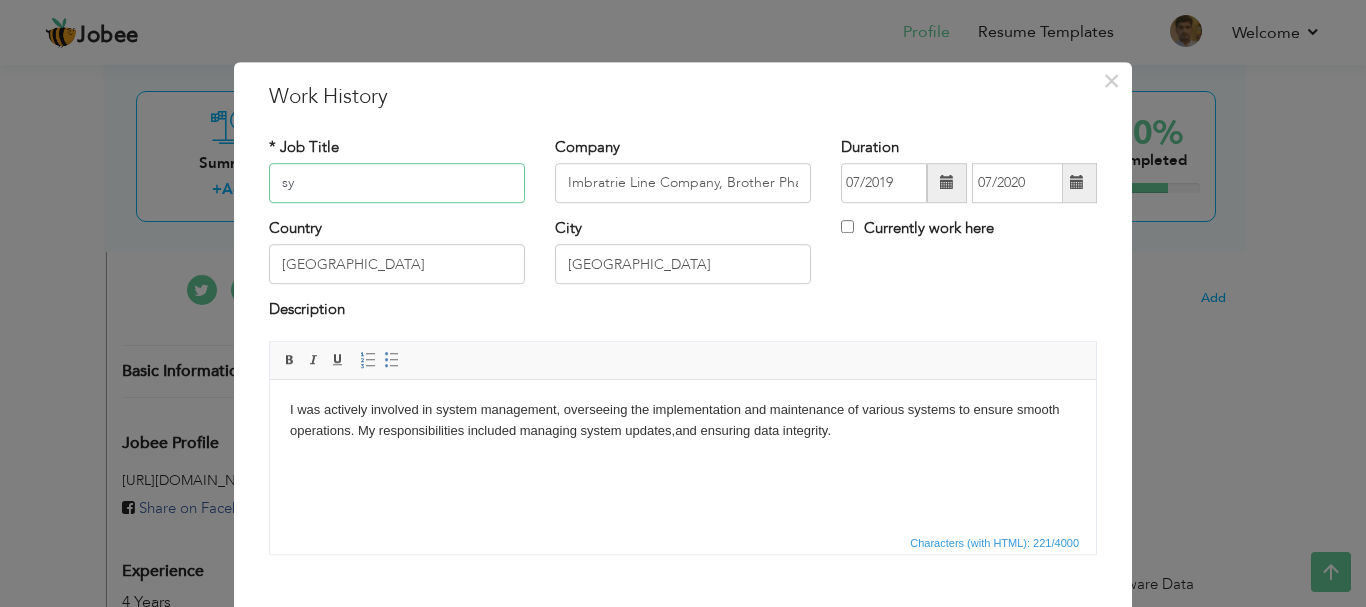 type on "s" 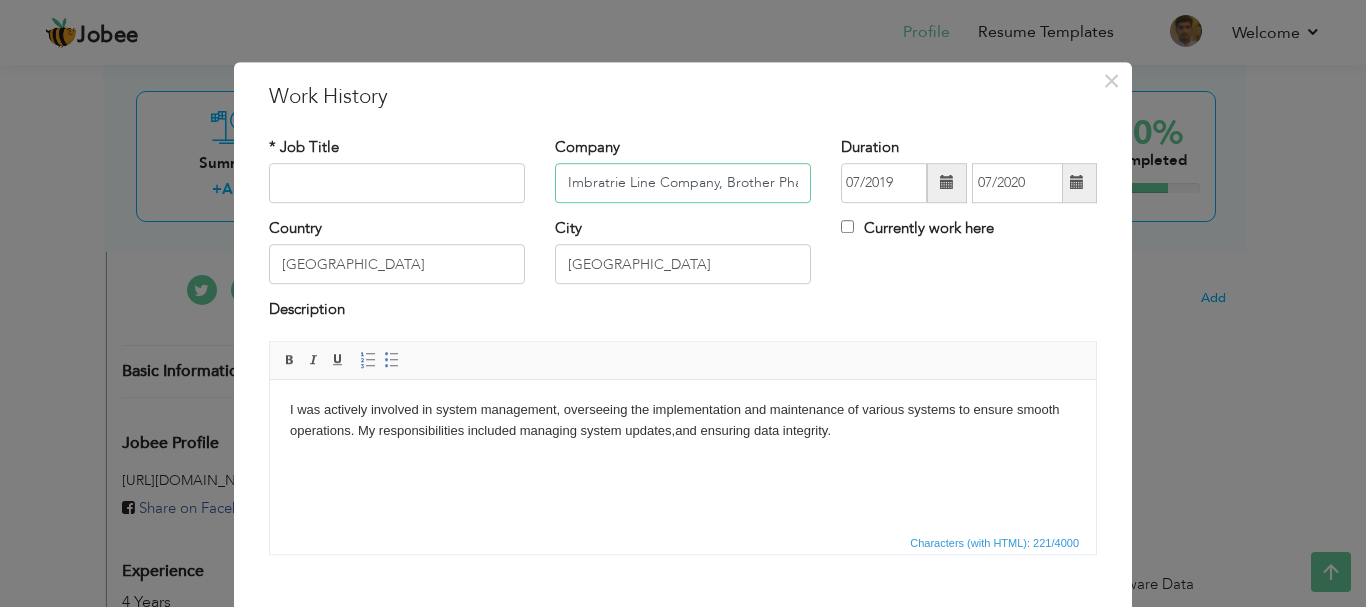 click on "Imbratrie Line Company, Brother Phase Two, Raiwind, Lahore" at bounding box center (683, 183) 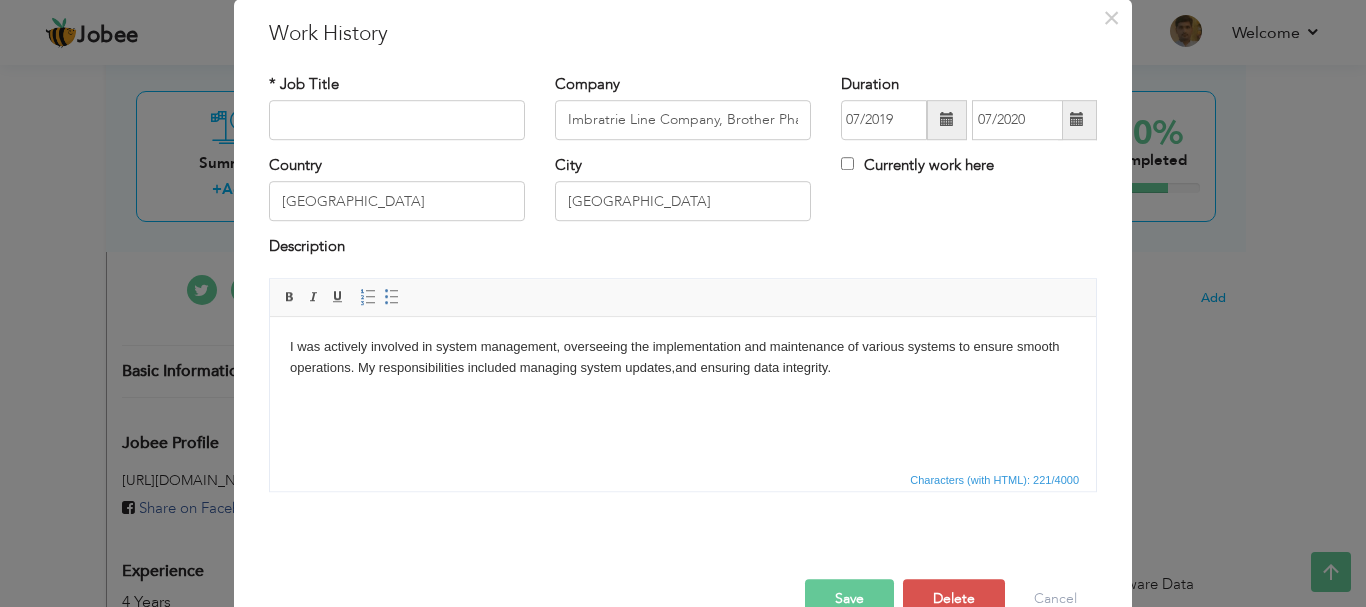 scroll, scrollTop: 110, scrollLeft: 0, axis: vertical 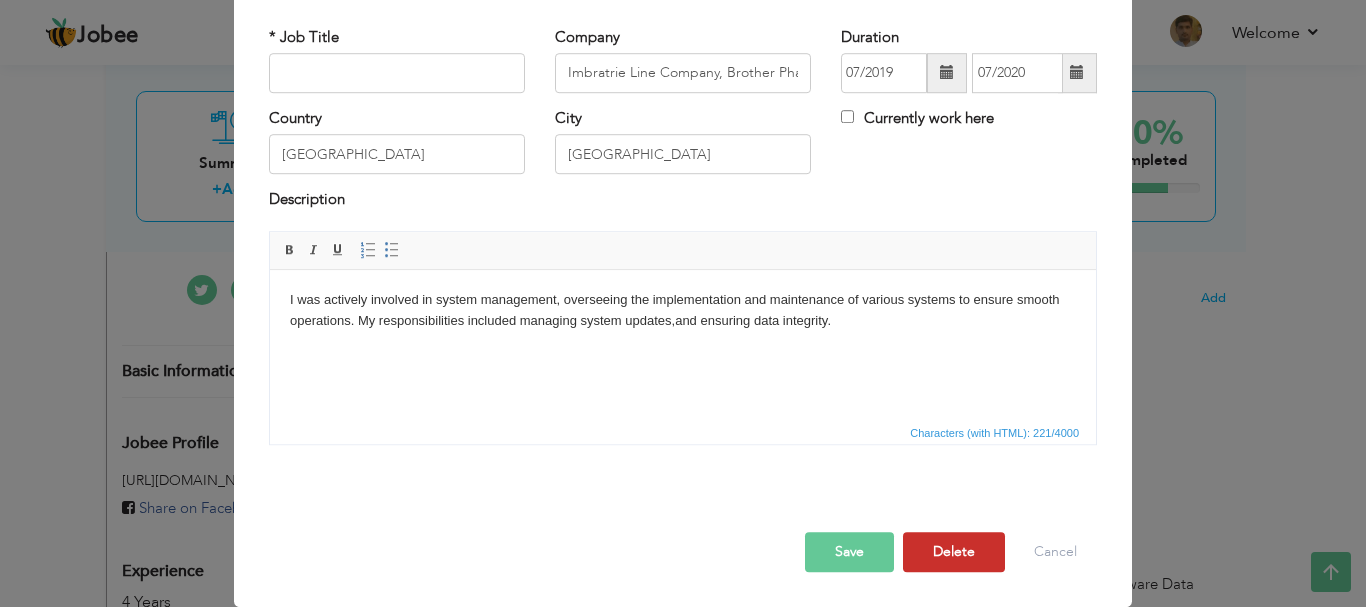 click on "Delete" at bounding box center [954, 552] 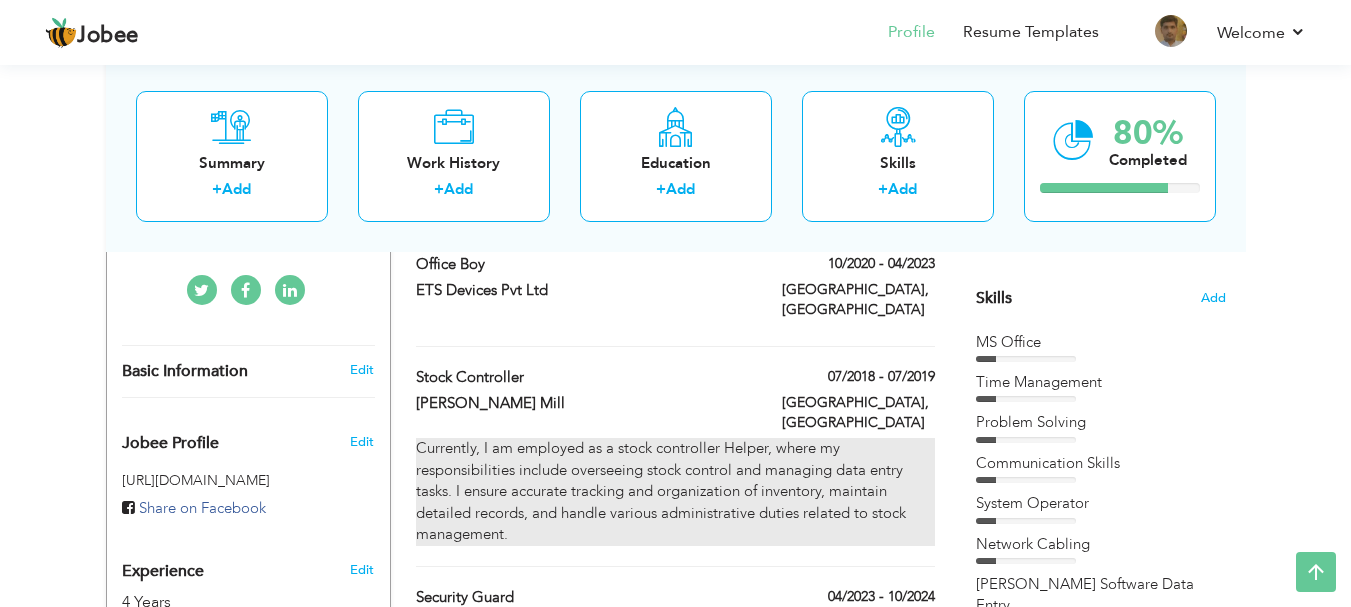 click on "Currently, I am employed as a stock controller Helper, where my responsibilities include overseeing stock control and managing data entry tasks. I ensure accurate tracking and organization of inventory, maintain detailed records, and handle various administrative duties related to stock management." at bounding box center (675, 491) 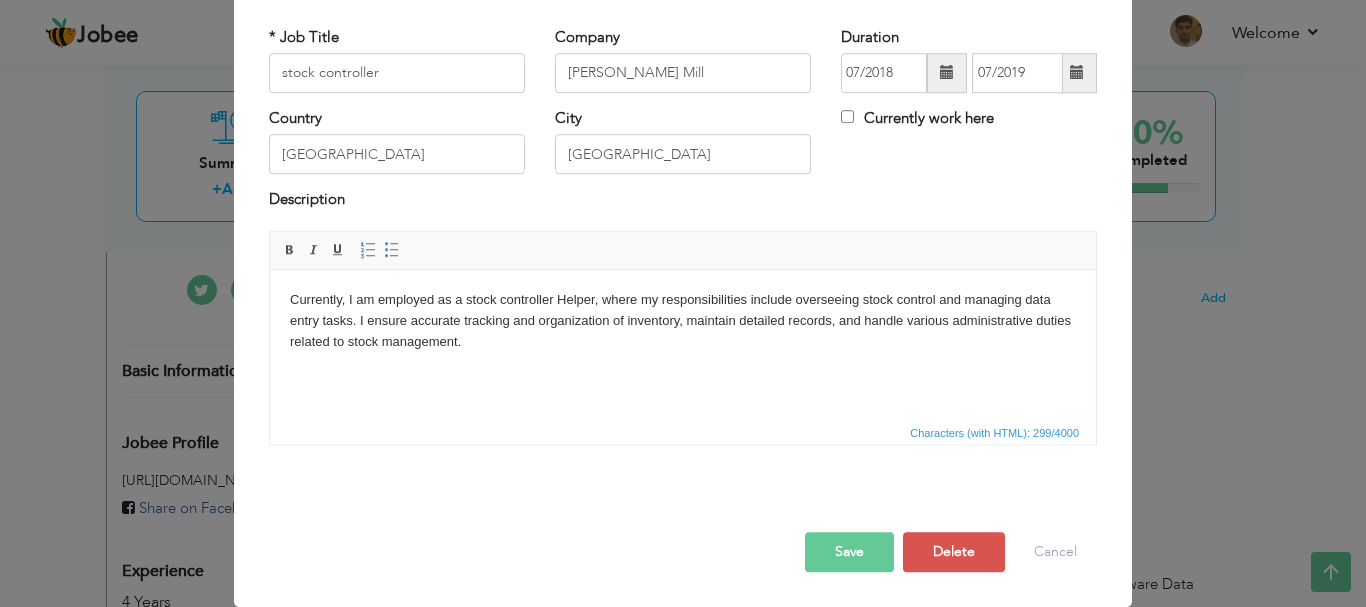 scroll, scrollTop: 0, scrollLeft: 0, axis: both 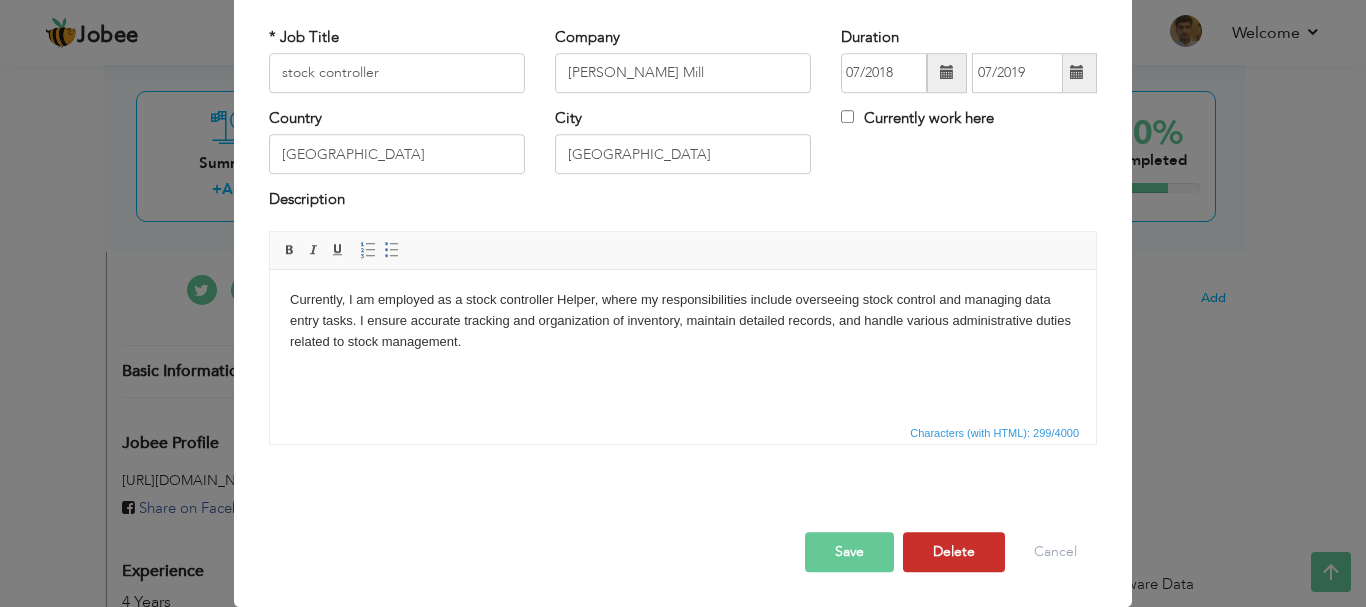 click on "Delete" at bounding box center (954, 552) 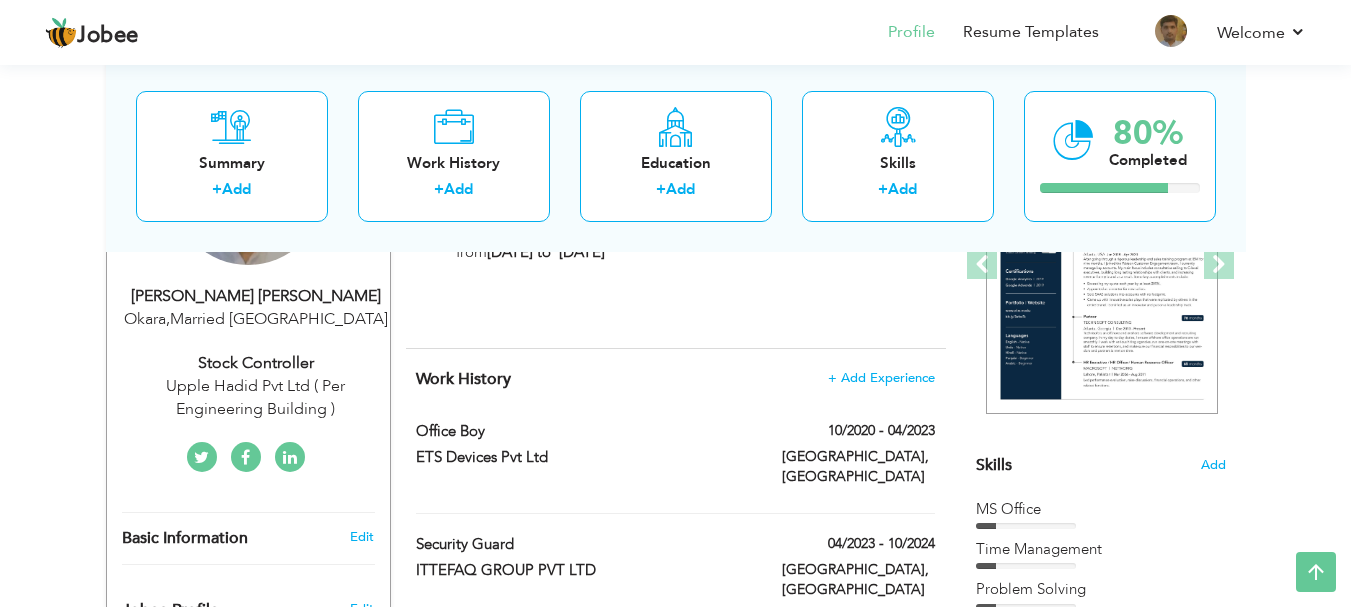 scroll, scrollTop: 312, scrollLeft: 0, axis: vertical 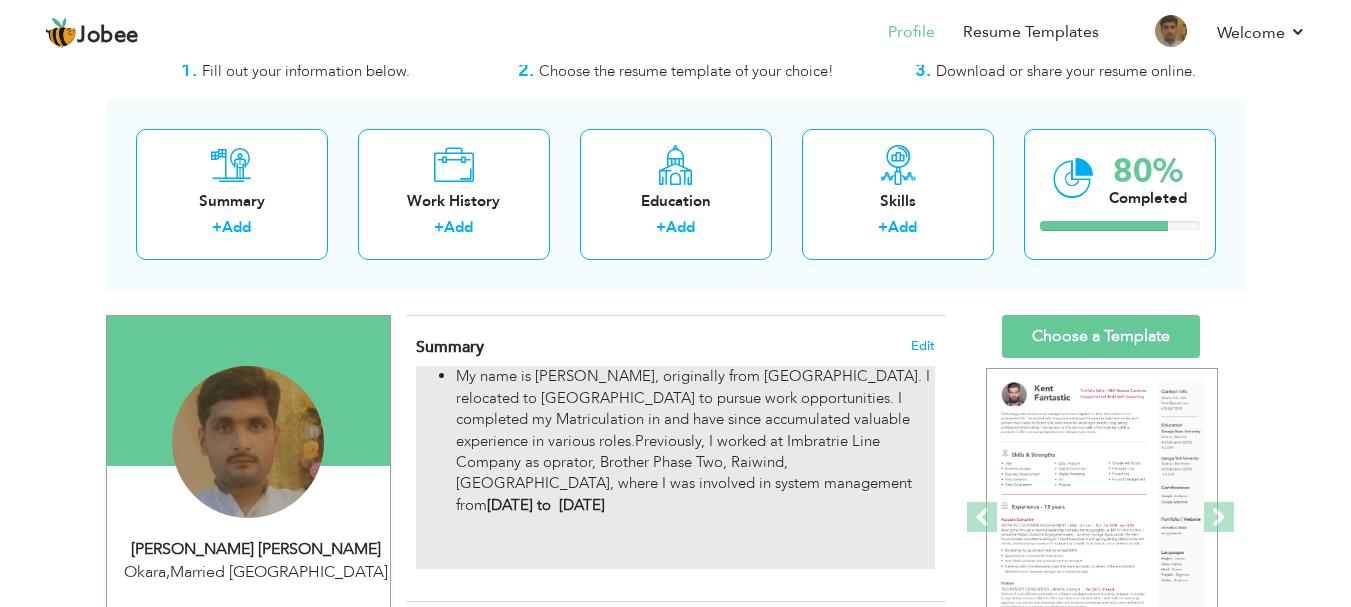 click on "April 2024 to  Jun 2025" at bounding box center [546, 505] 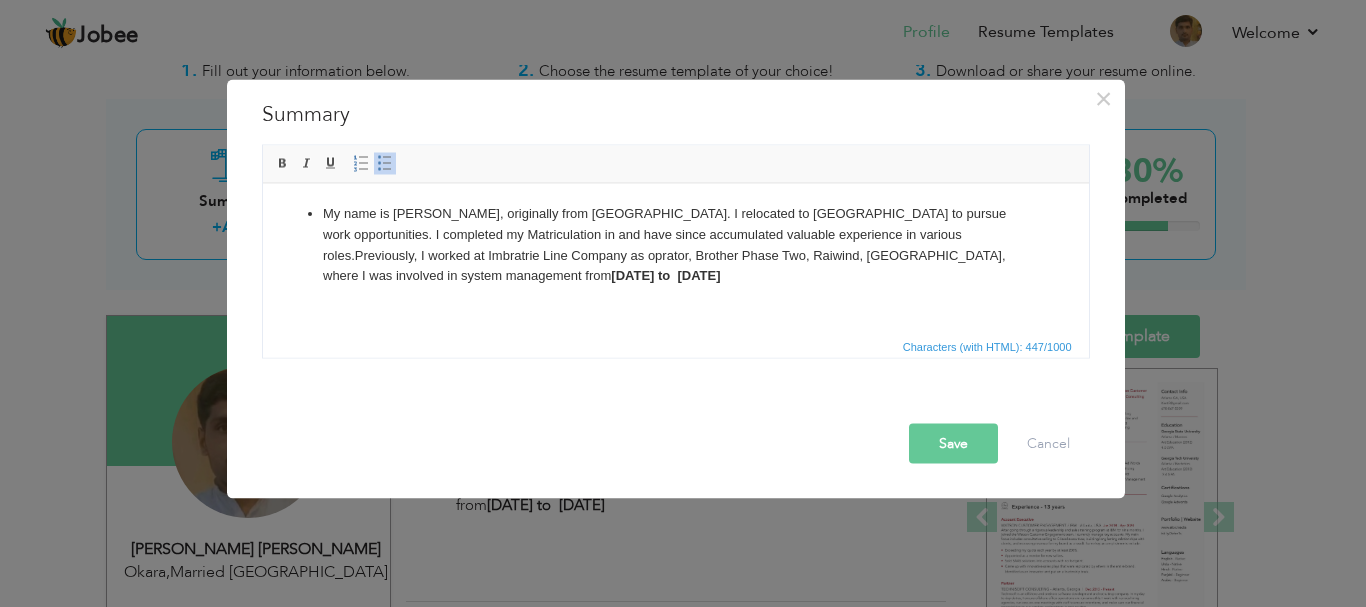 click on "My name is Sadar Saddam, originally from District Okara. I relocated to Lahore to pursue work opportunities. I completed my Matriculation in and have since accumulated valuable experience in various roles.Previously, I worked at Imbratrie Line Company as oprator, Brother Phase Two, Raiwind, Lahore, where I was involved in system management from   April 2024 to  Jun 2025" at bounding box center [675, 244] 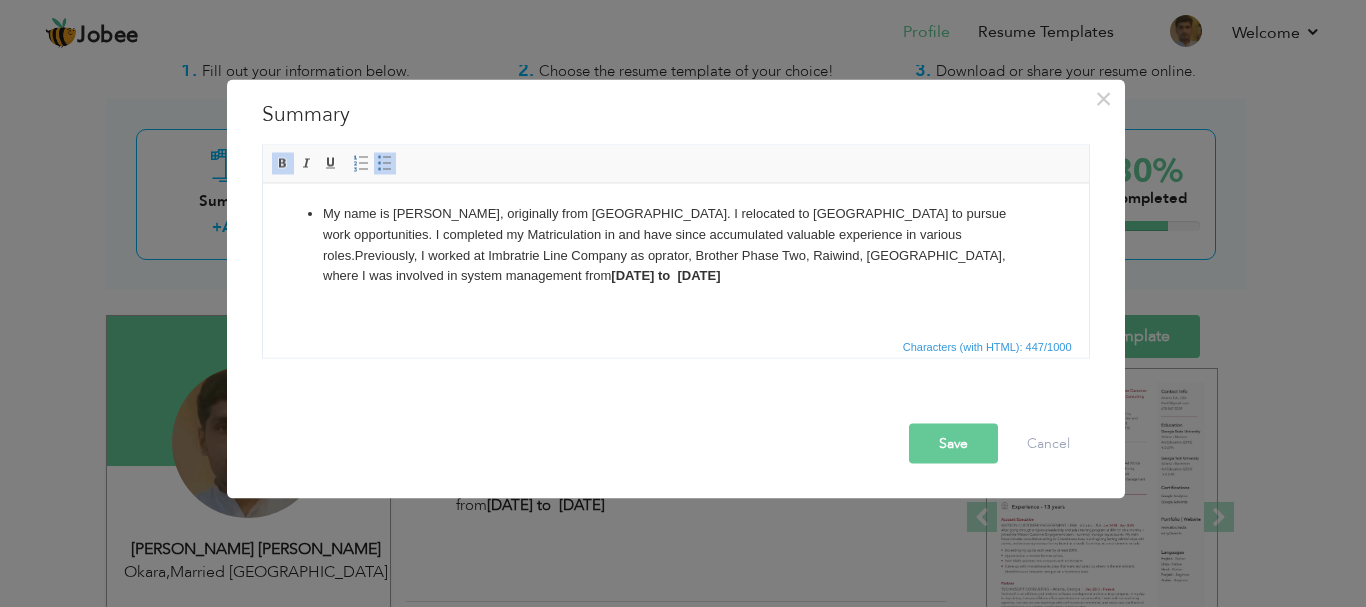 type 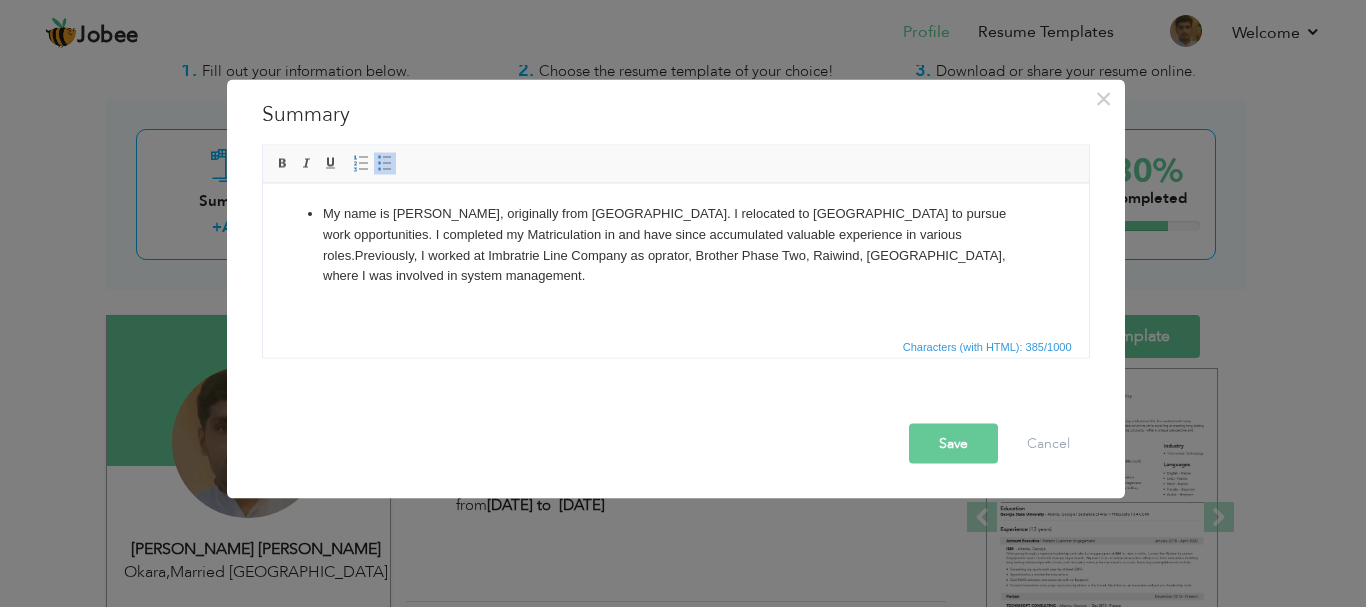 click on "Save" at bounding box center (953, 443) 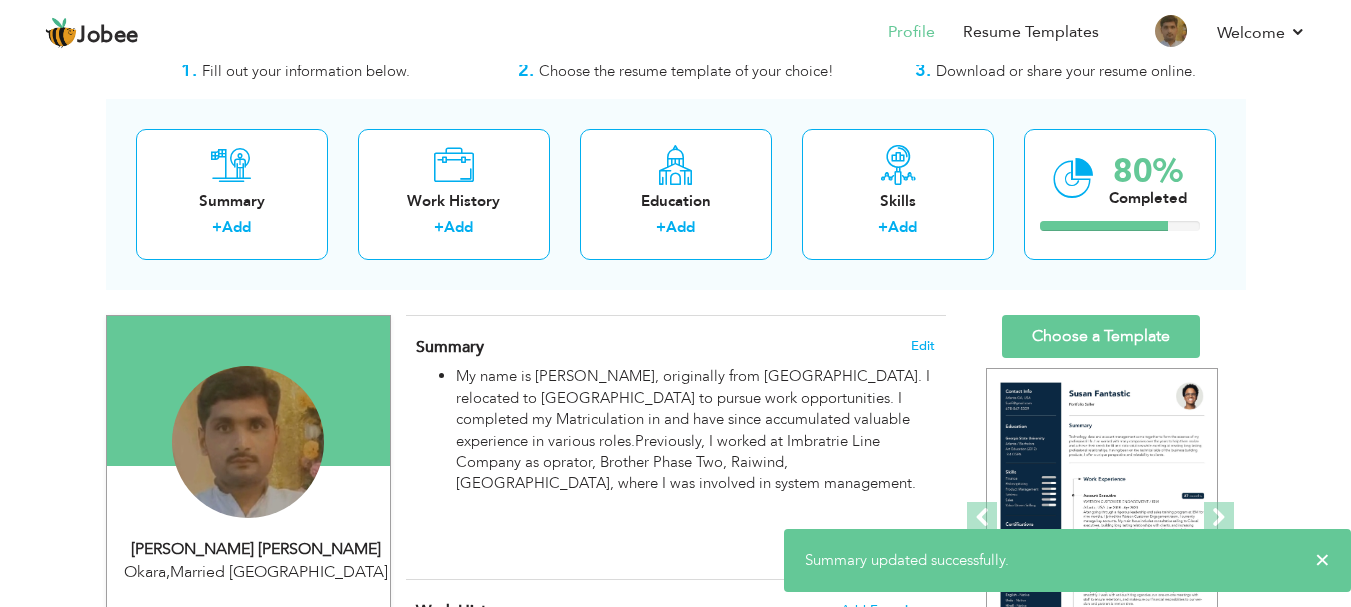 scroll, scrollTop: 593, scrollLeft: 0, axis: vertical 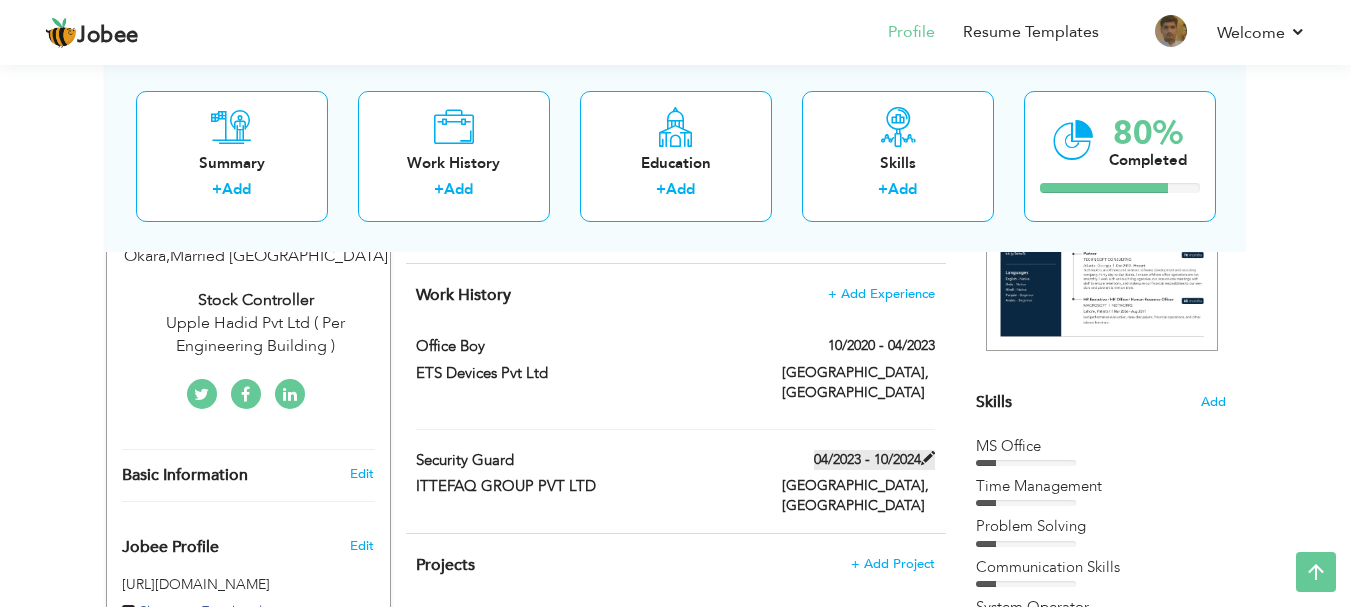 click on "04/2023 - 10/2024" at bounding box center [874, 460] 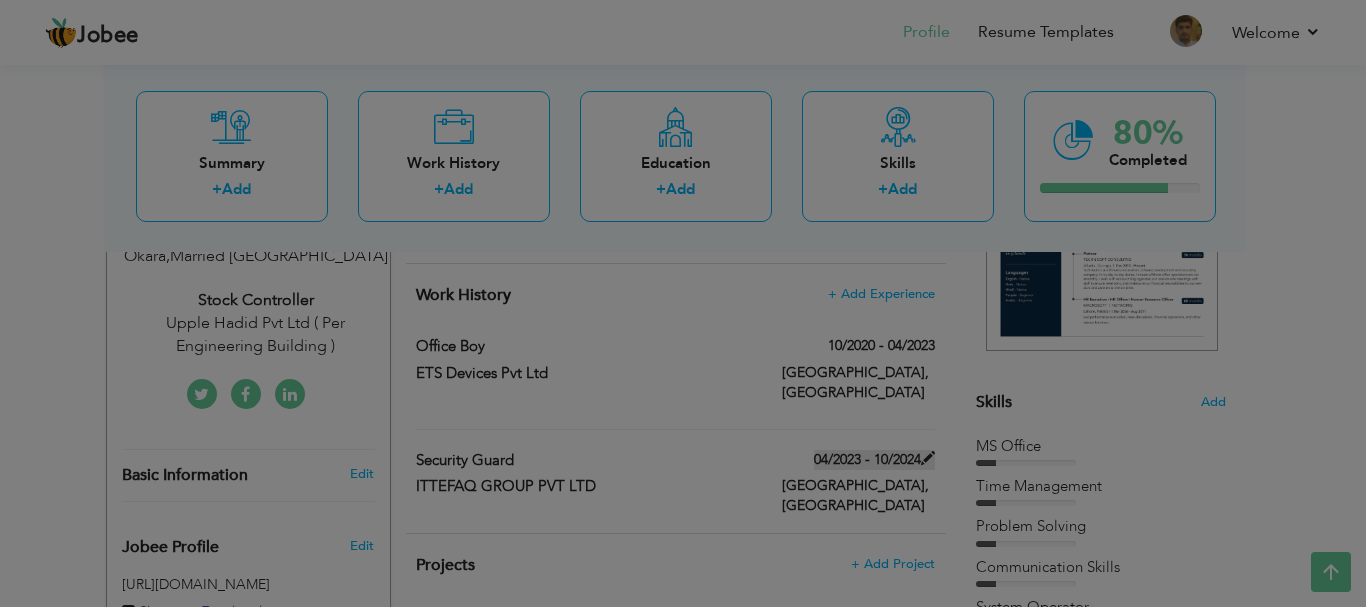 scroll, scrollTop: 0, scrollLeft: 0, axis: both 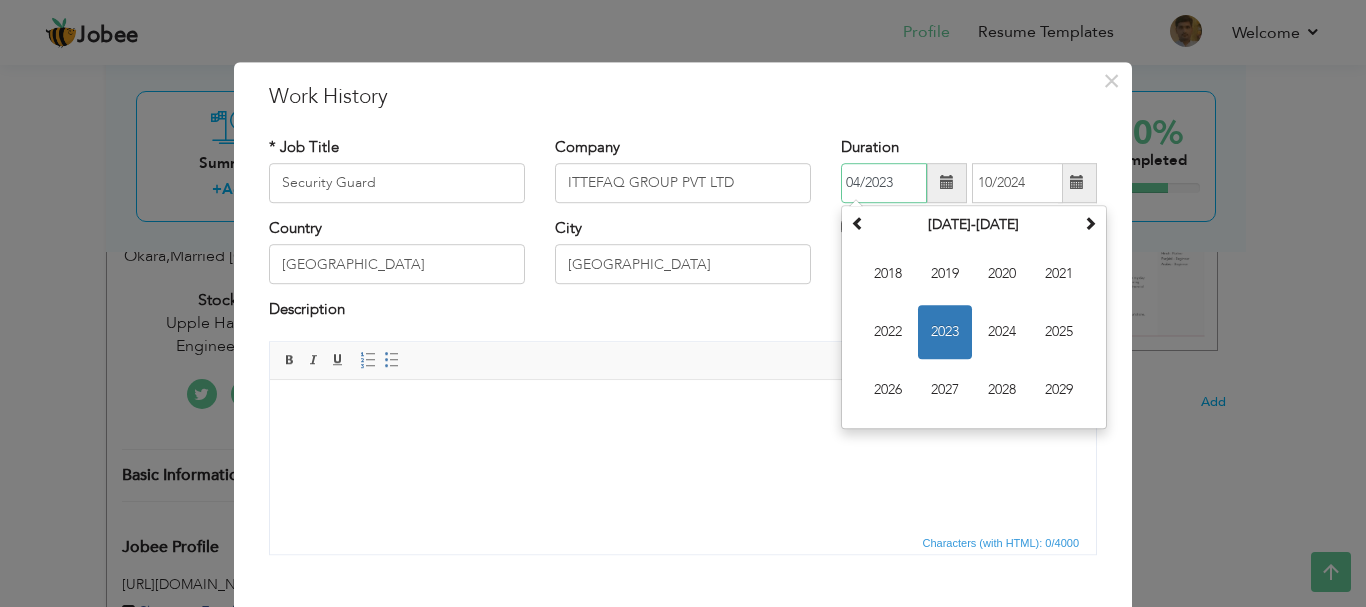 click on "04/2023" at bounding box center (884, 183) 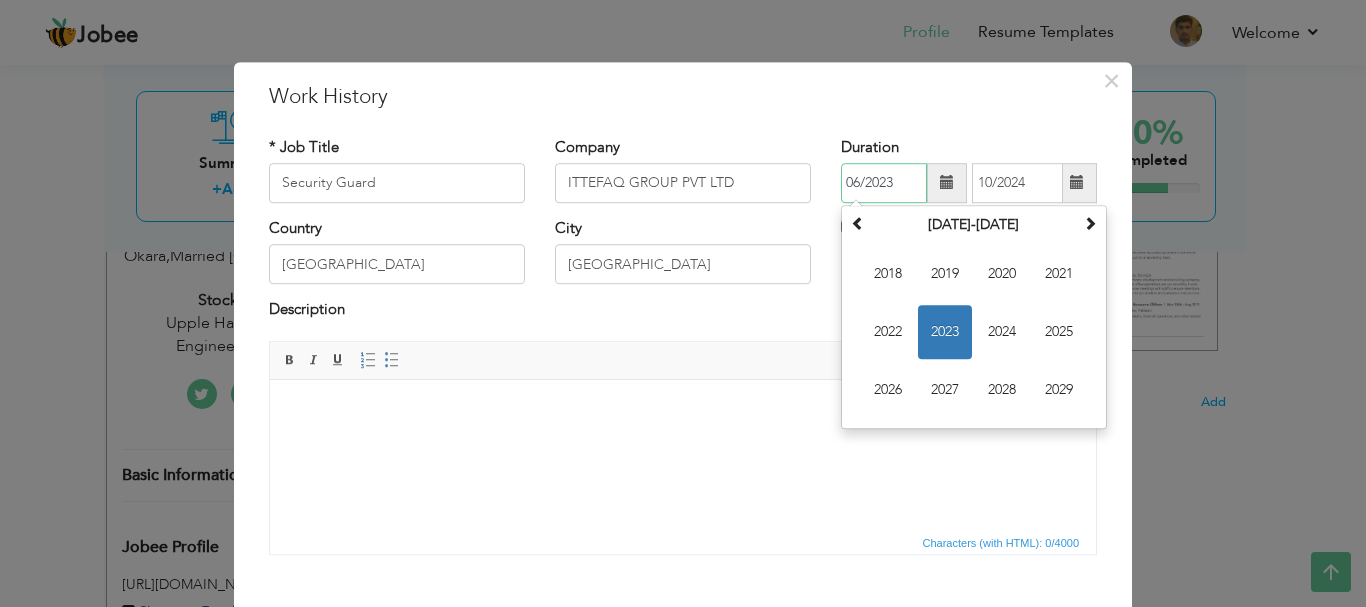 type on "06/2023" 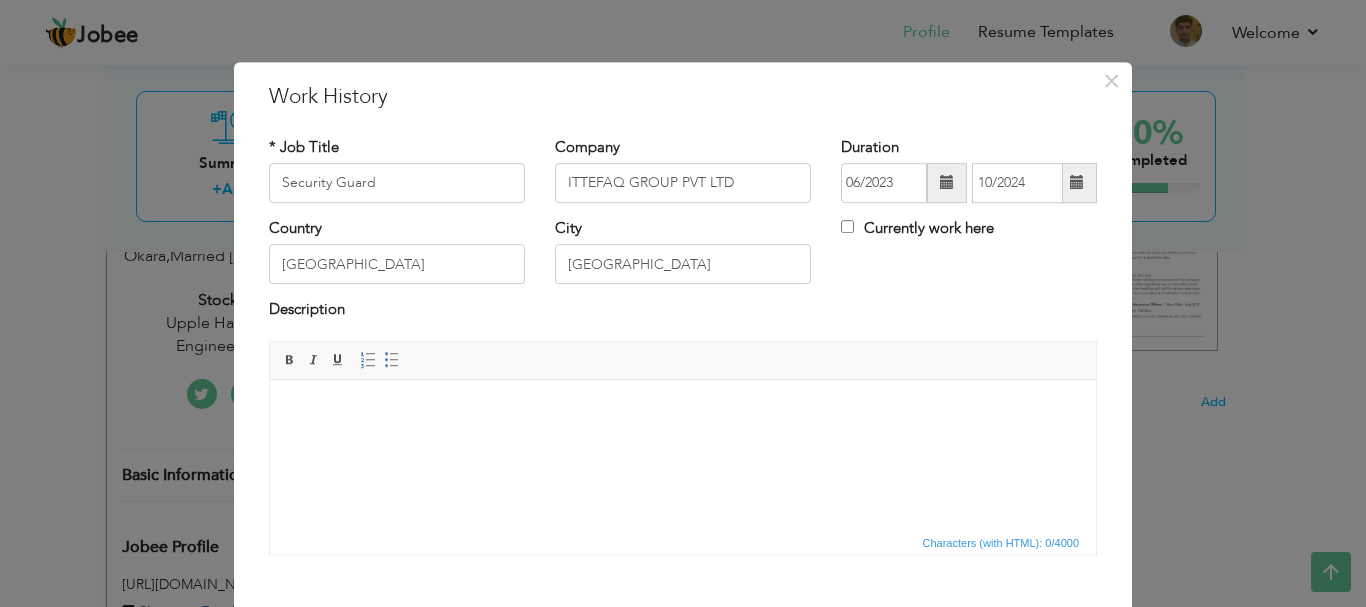 click on "Editor toolbars Basic Styles   Bold   Italic   Underline Paragraph   Insert/Remove Numbered List   Insert/Remove Bulleted List" at bounding box center (683, 361) 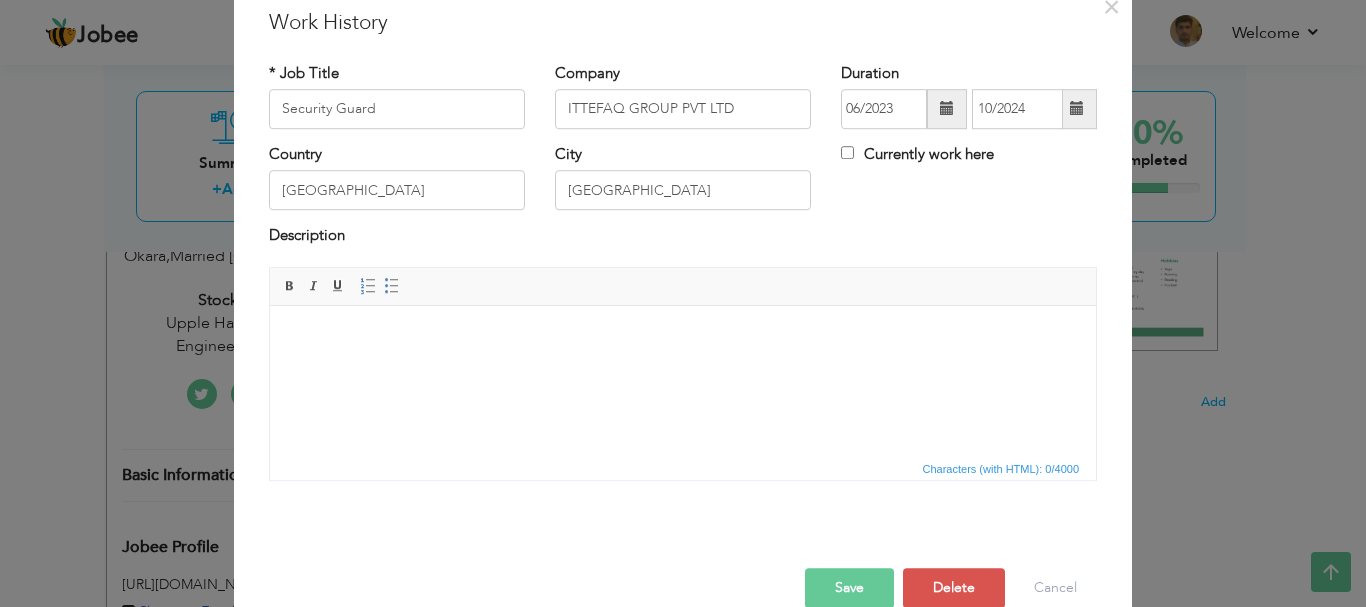 scroll, scrollTop: 110, scrollLeft: 0, axis: vertical 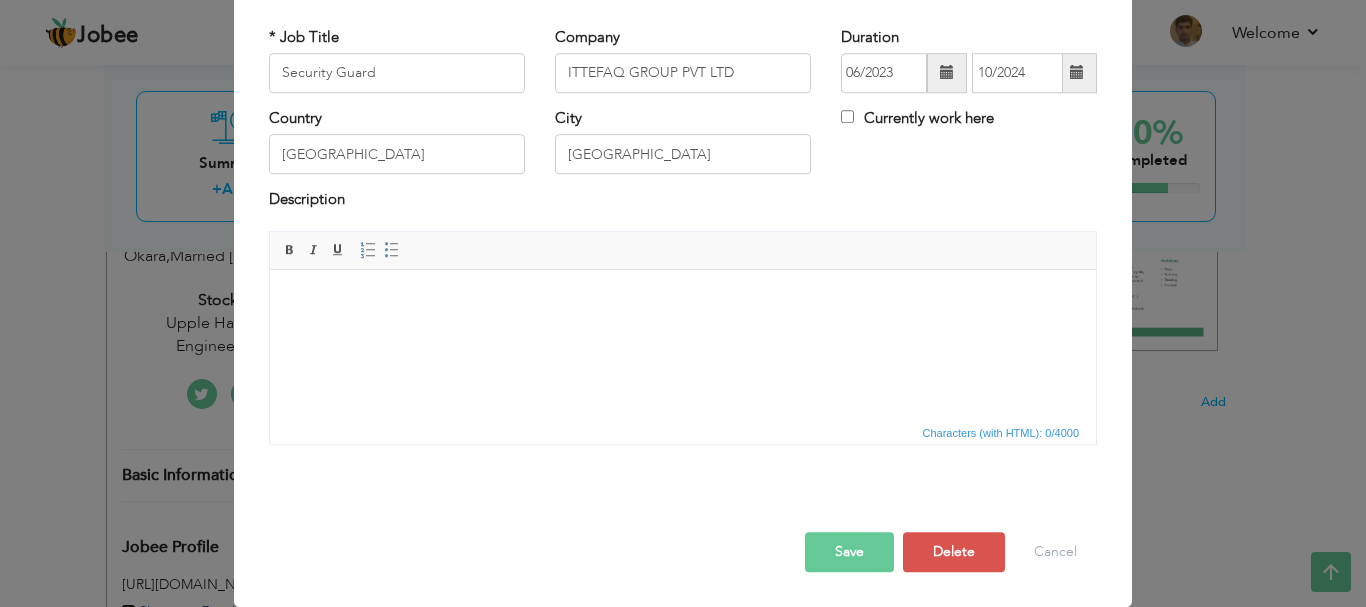 click on "Save" at bounding box center (849, 552) 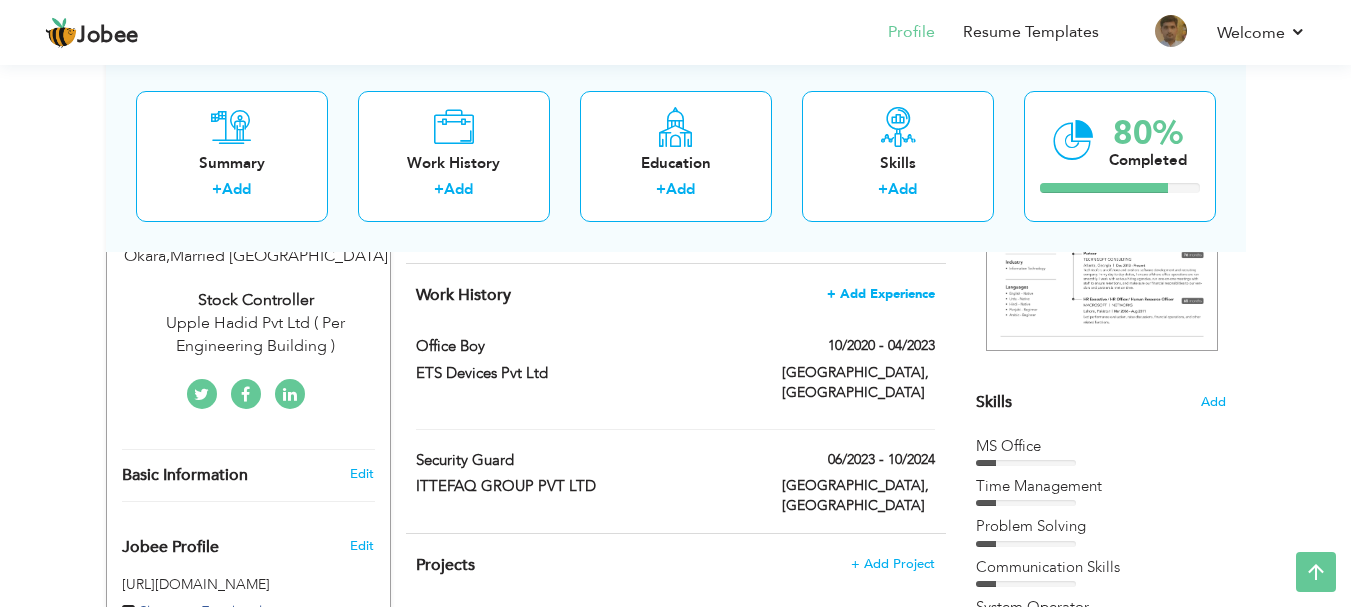 click on "+ Add Experience" at bounding box center (881, 294) 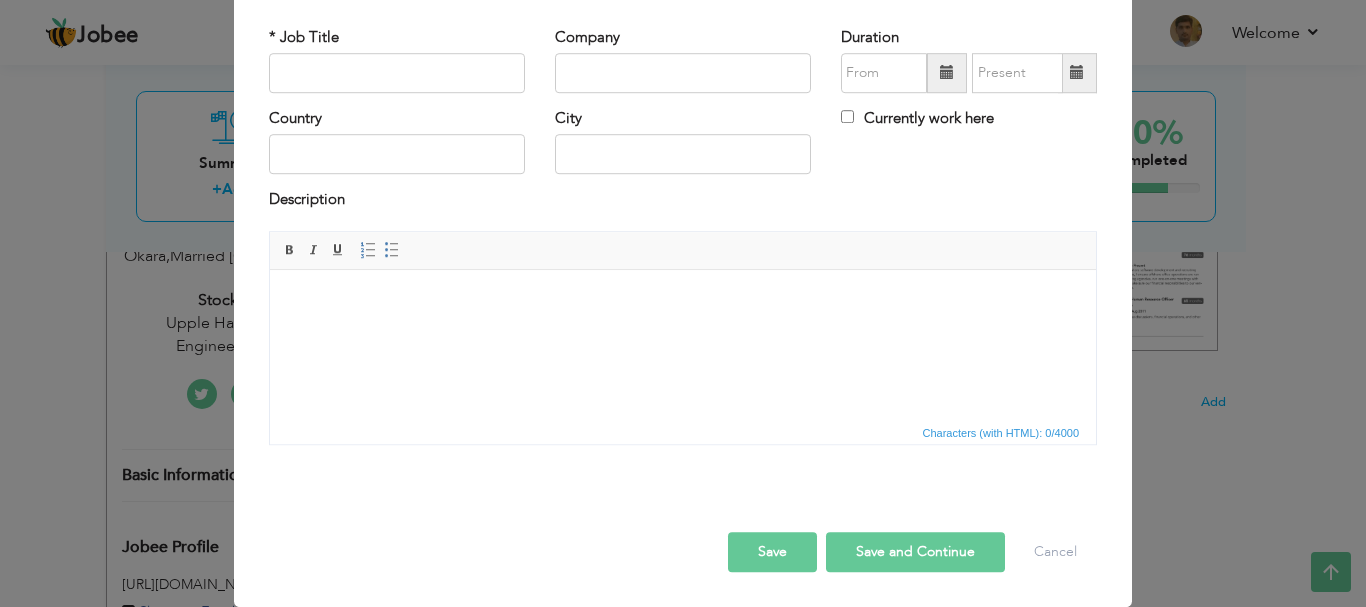 scroll, scrollTop: 0, scrollLeft: 0, axis: both 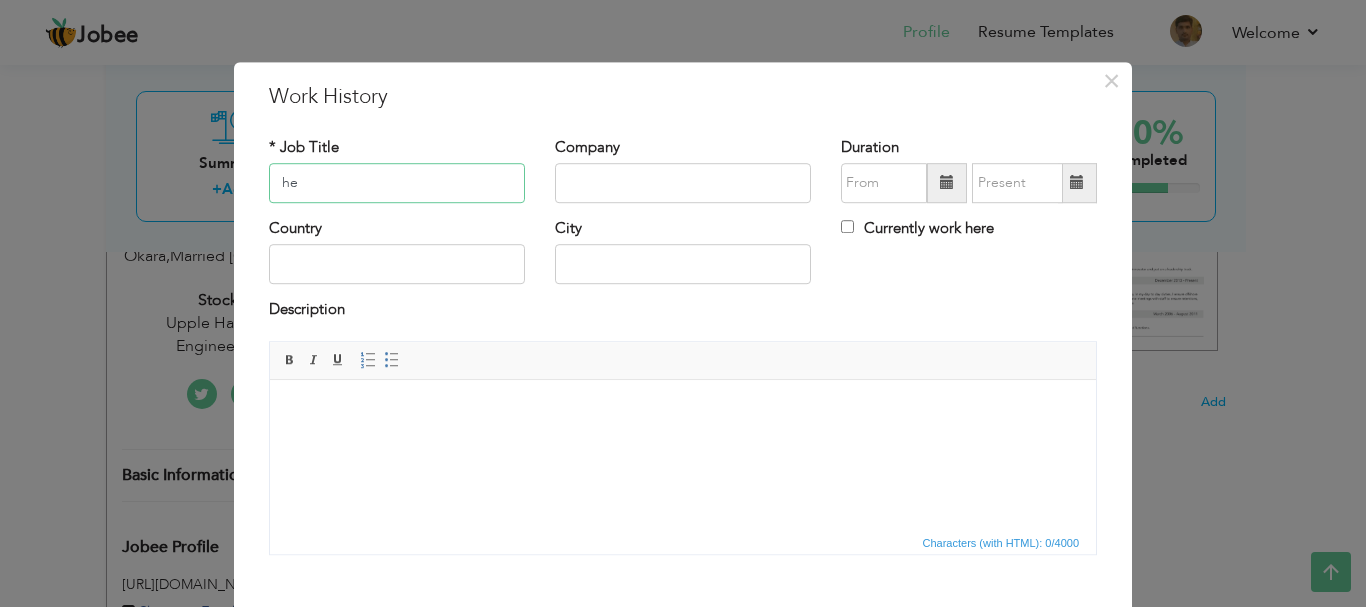 type on "h" 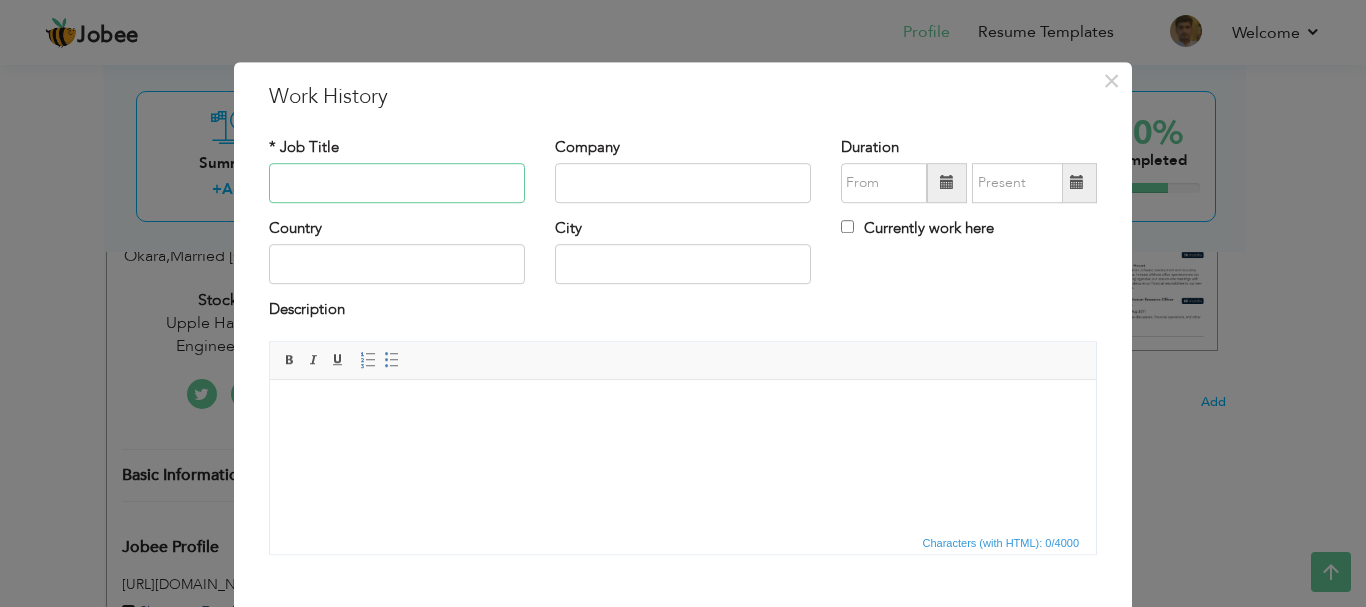 type on "H" 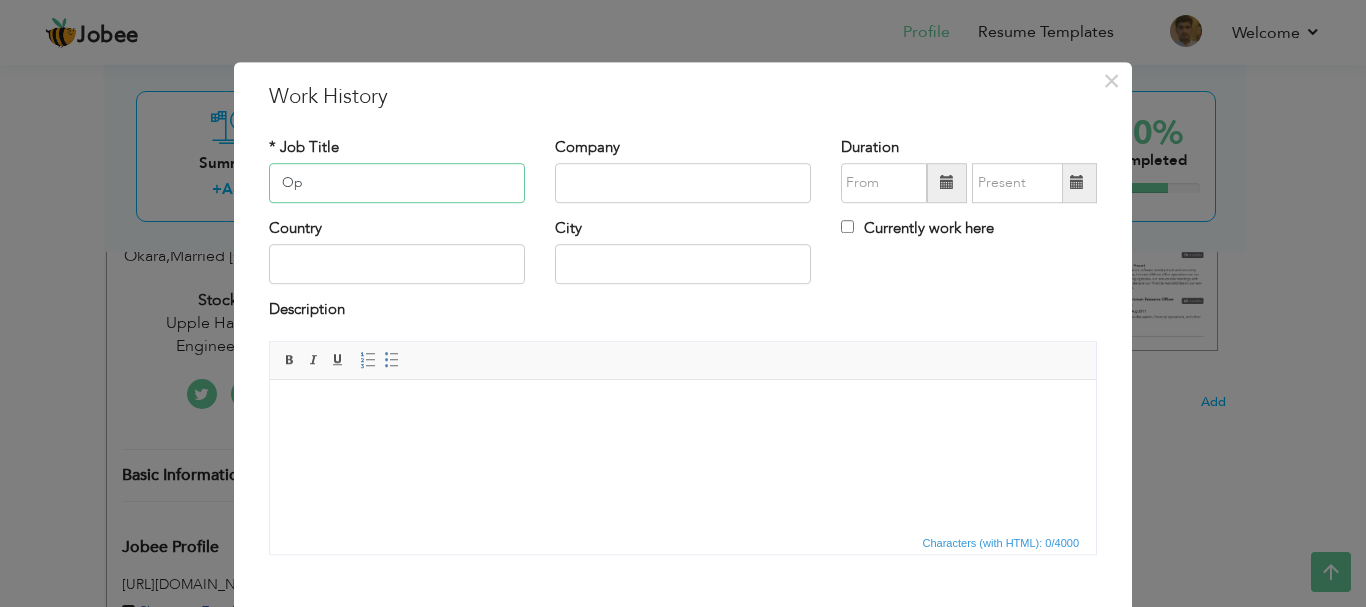 type on "O" 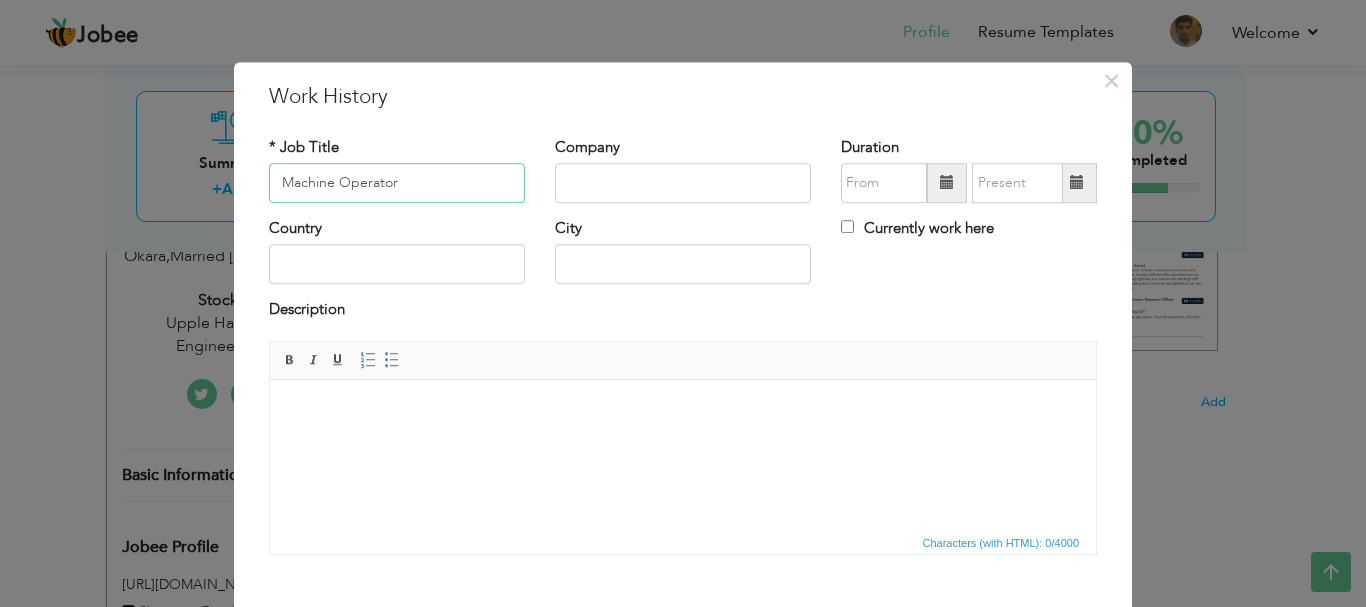 click on "Machine Operator" at bounding box center (397, 183) 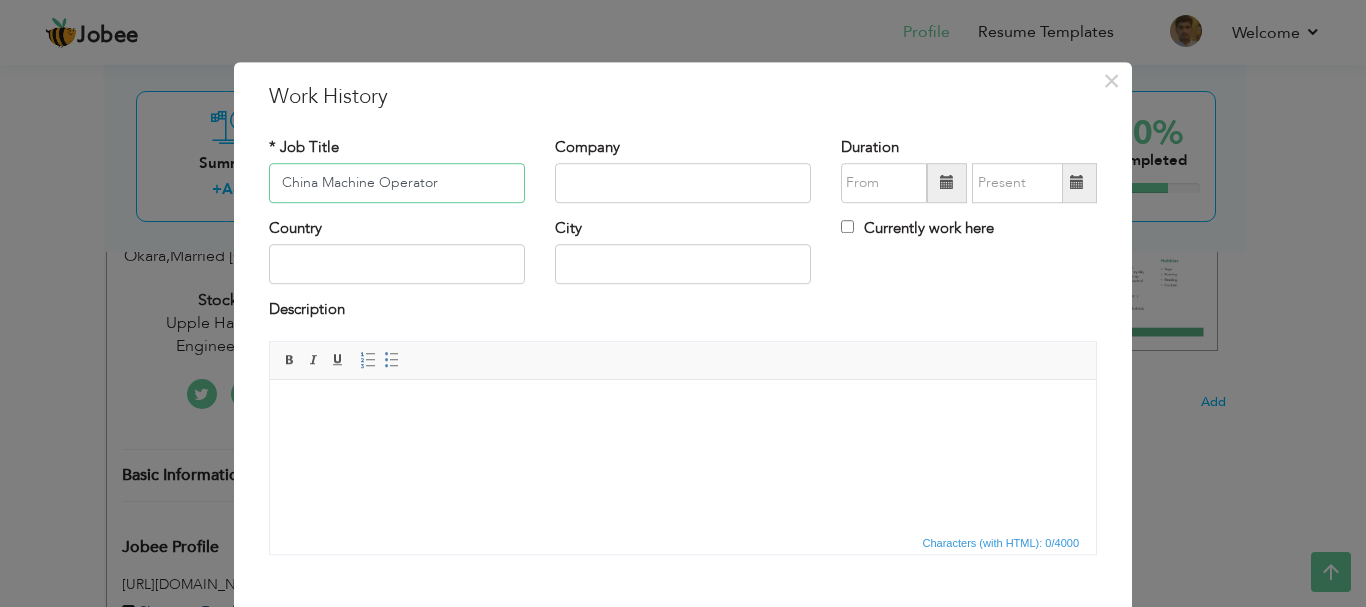 click on "China Machine Operator" at bounding box center (397, 183) 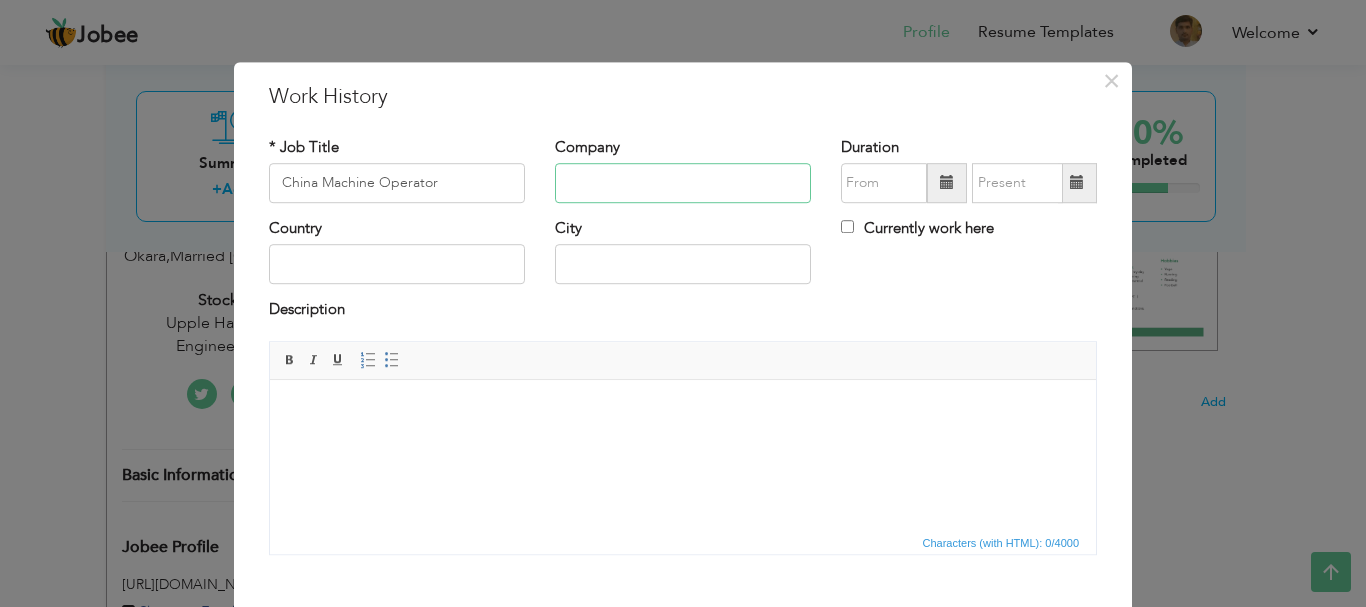 click at bounding box center [683, 183] 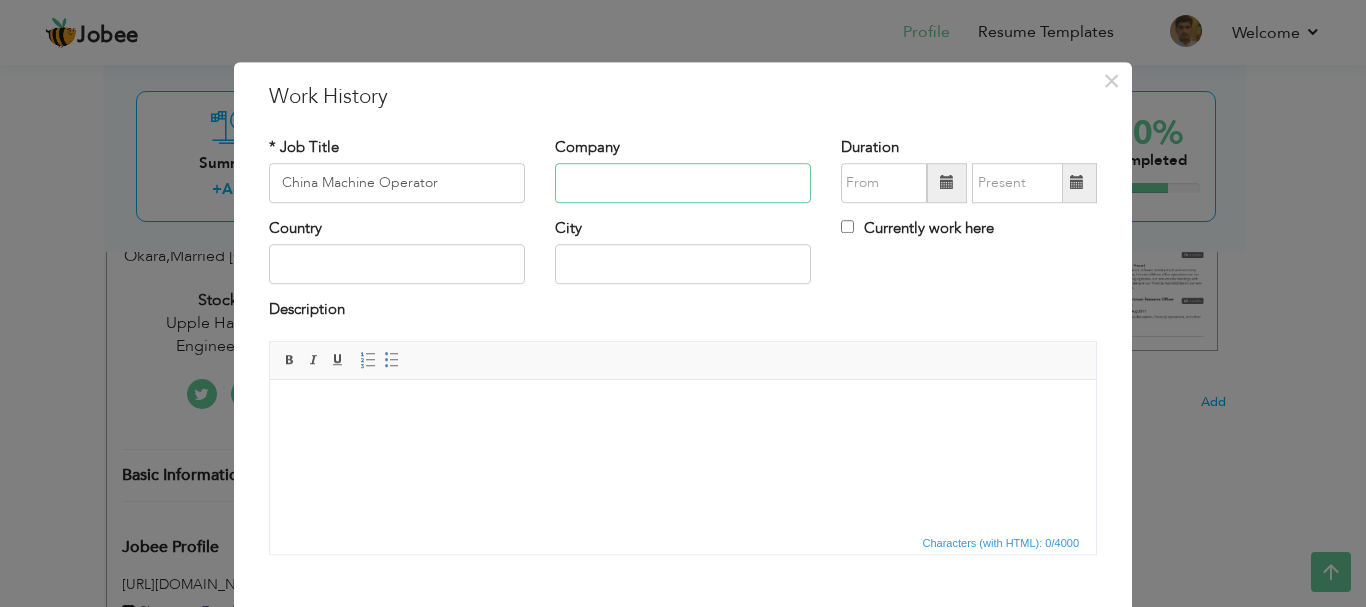 type on "a" 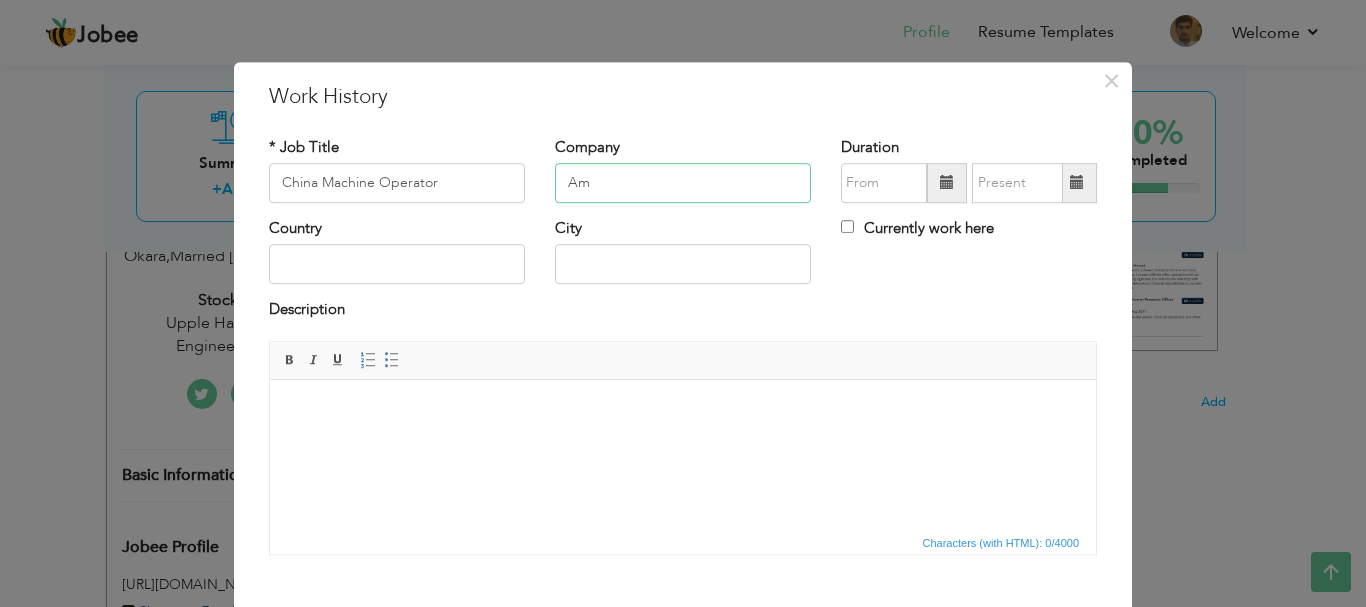 type on "A" 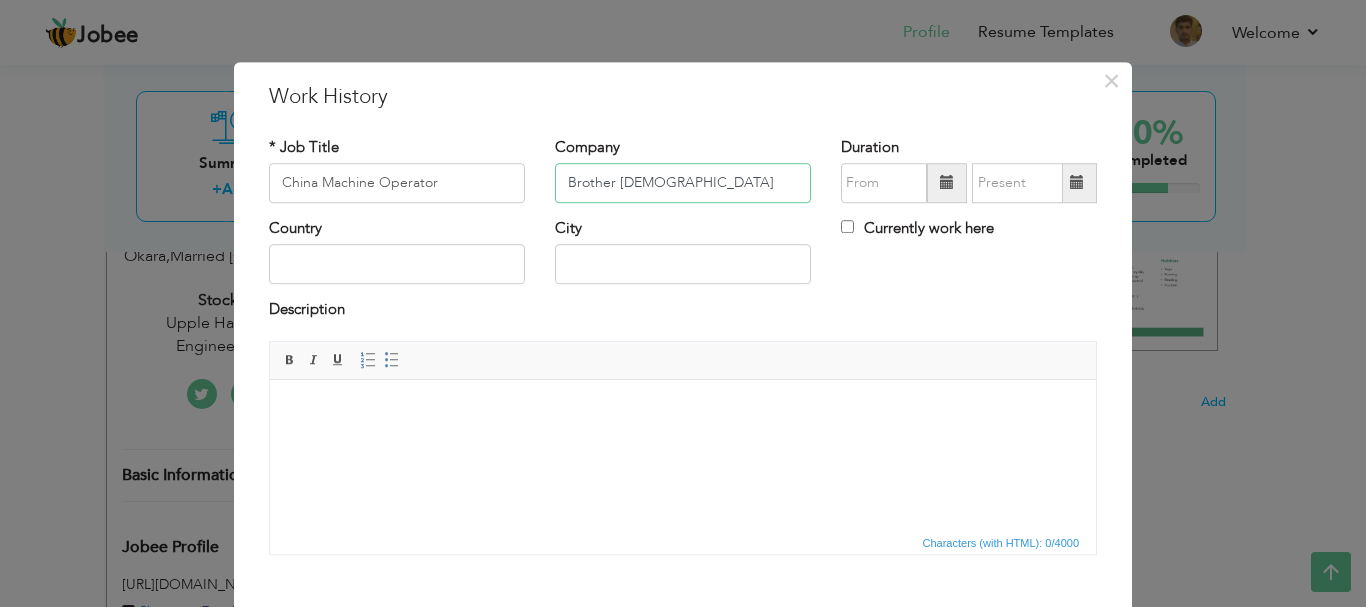 type on "Brother [DEMOGRAPHIC_DATA]" 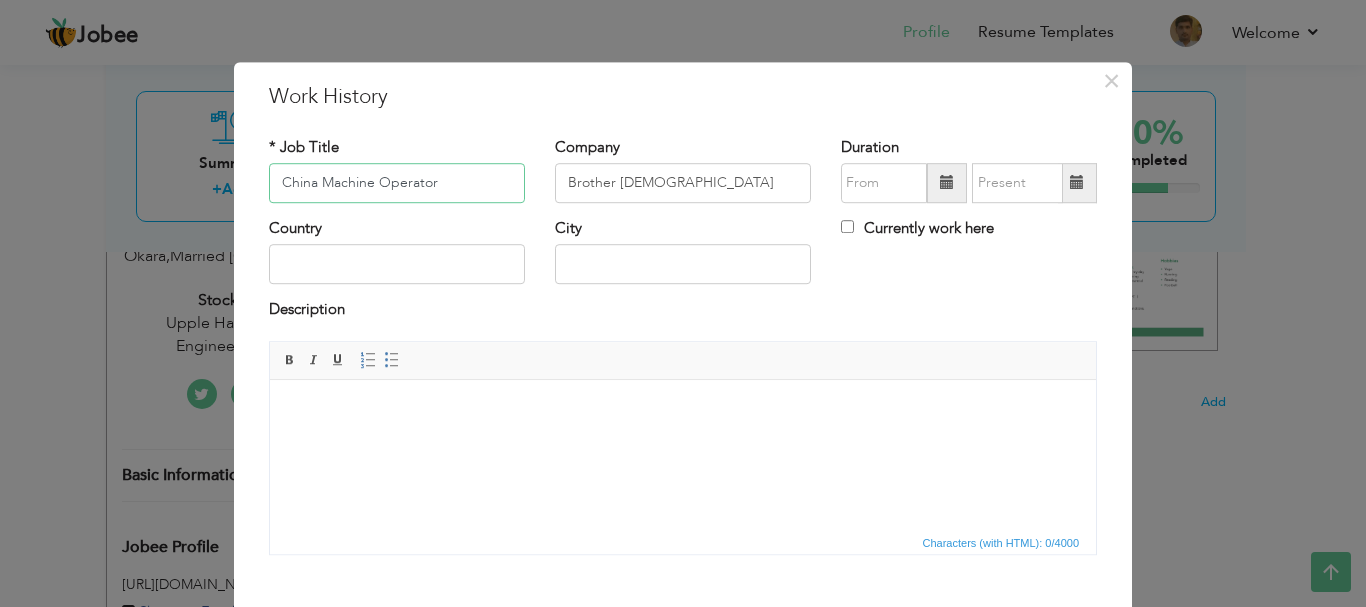click on "China Machine Operator" at bounding box center (397, 183) 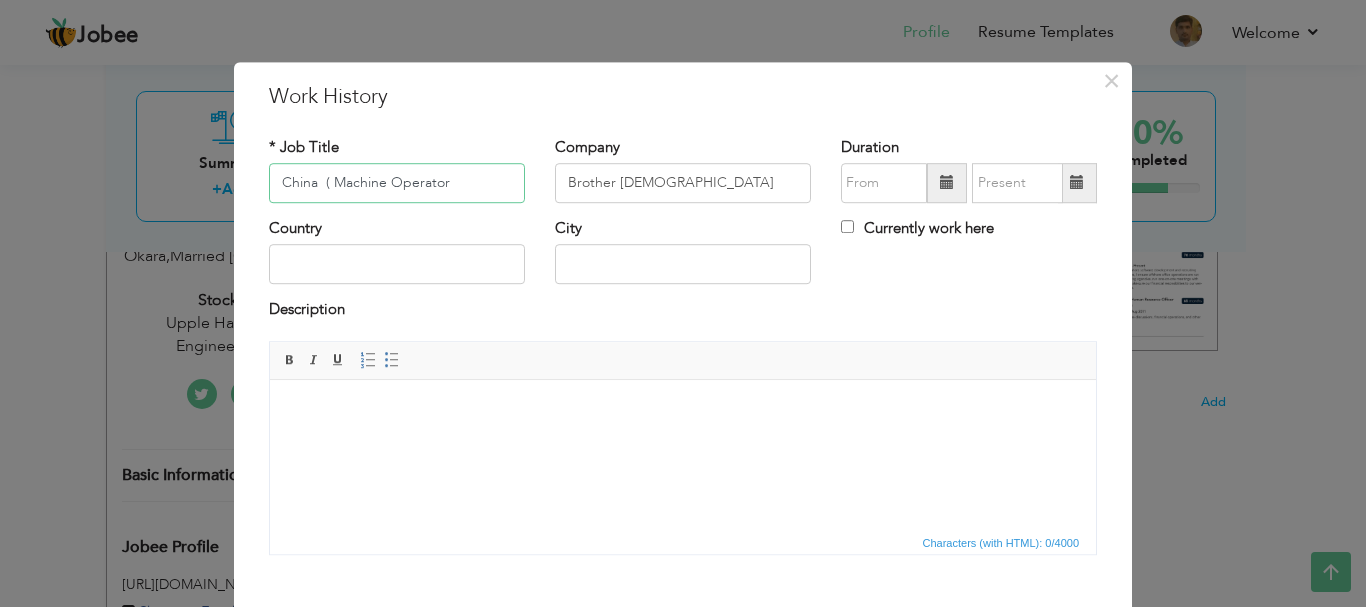 click on "China  ( Machine Operator" at bounding box center (397, 183) 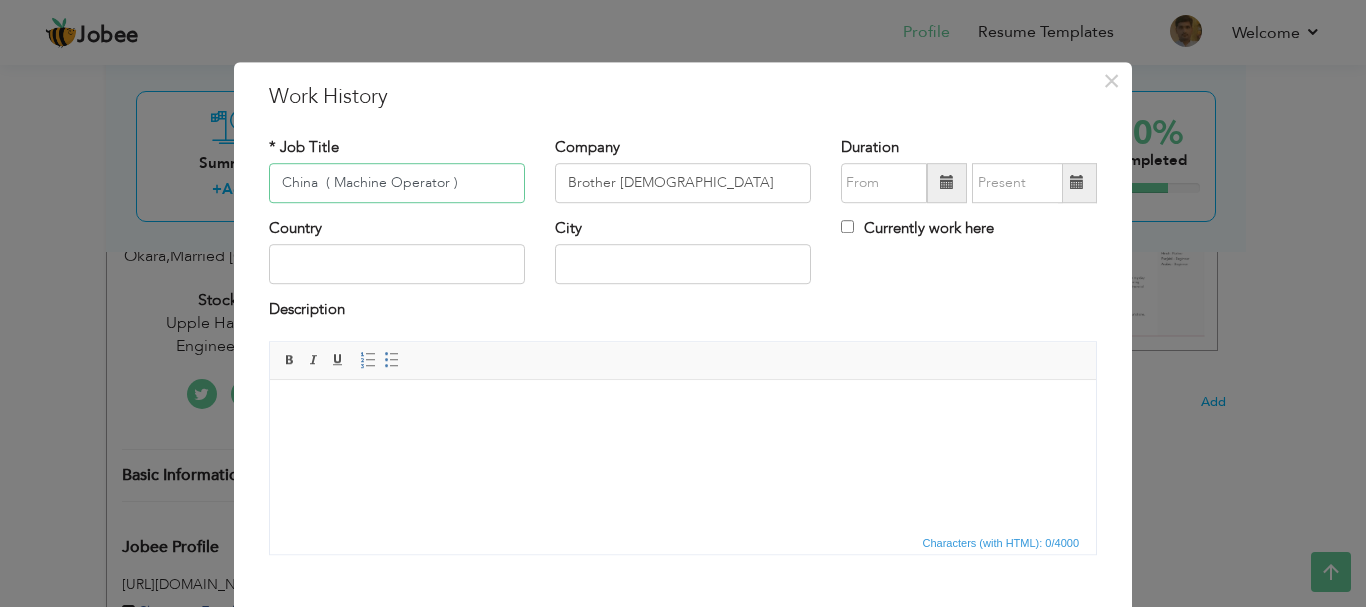 drag, startPoint x: 436, startPoint y: 183, endPoint x: 317, endPoint y: 172, distance: 119.507324 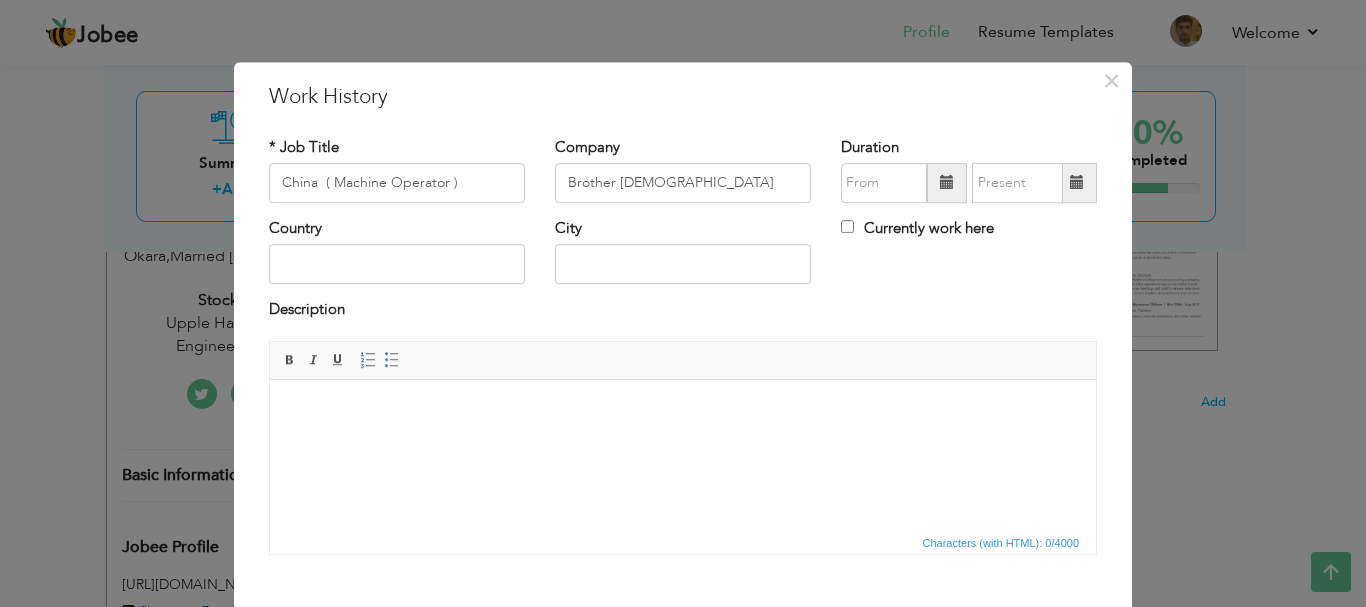 click on "Country" at bounding box center (397, 251) 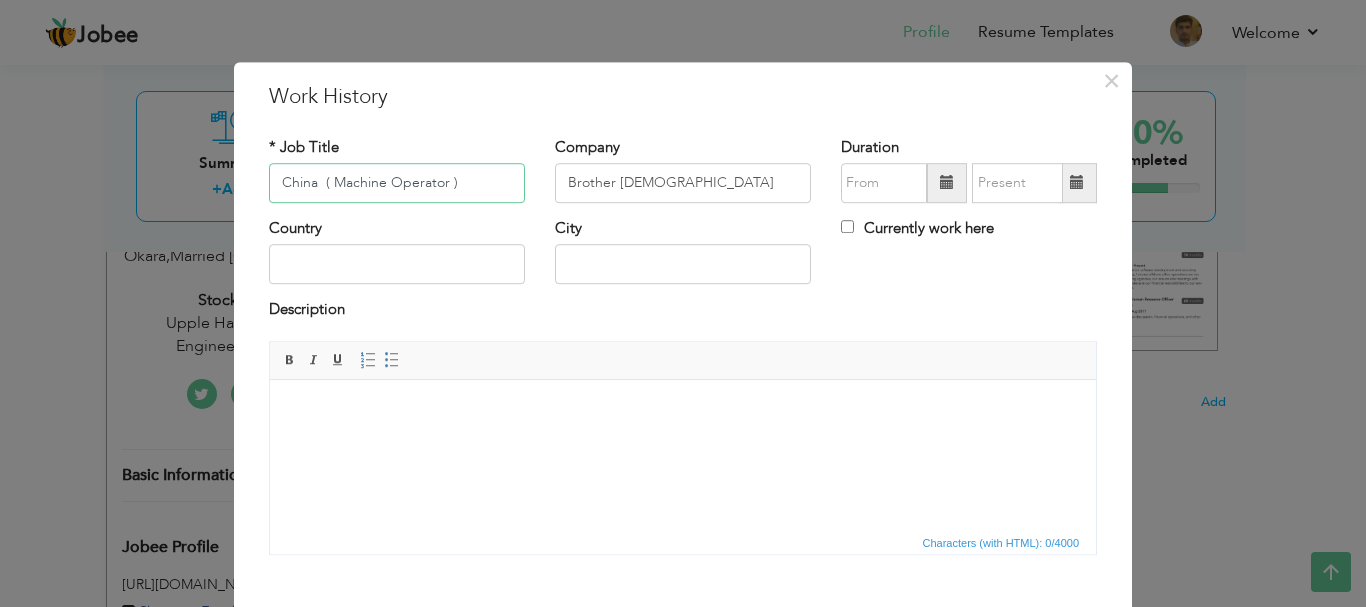 drag, startPoint x: 412, startPoint y: 184, endPoint x: 370, endPoint y: 185, distance: 42.0119 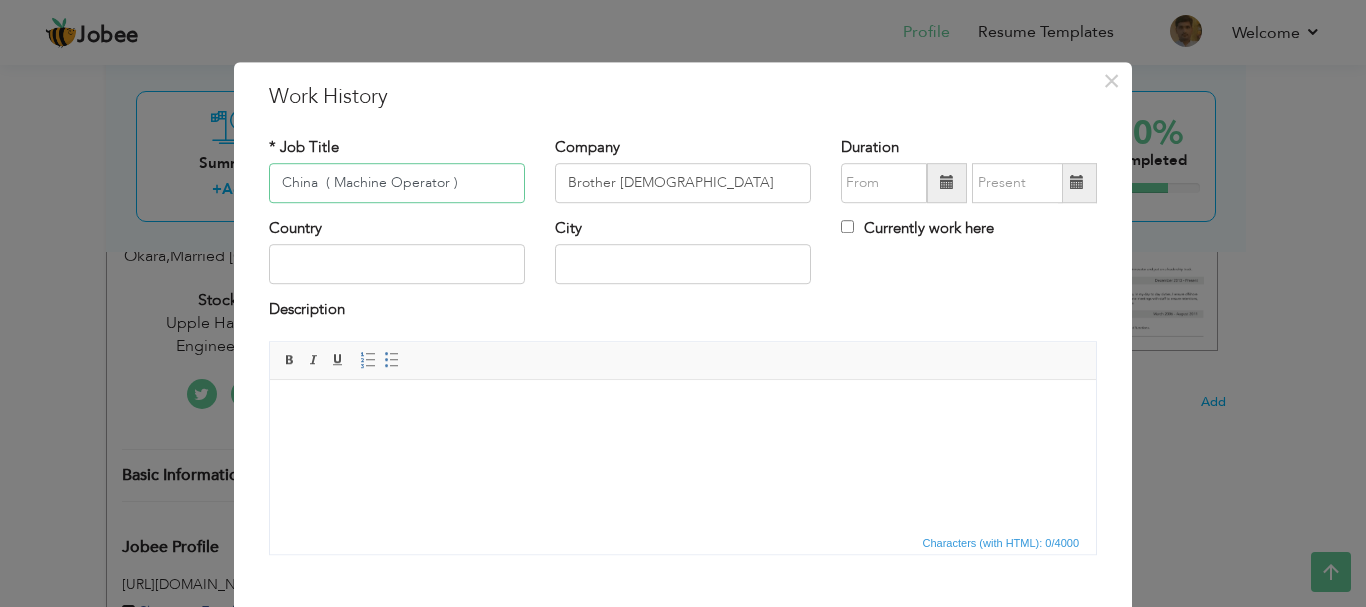click on "China  ( Machine Operator )" at bounding box center [397, 183] 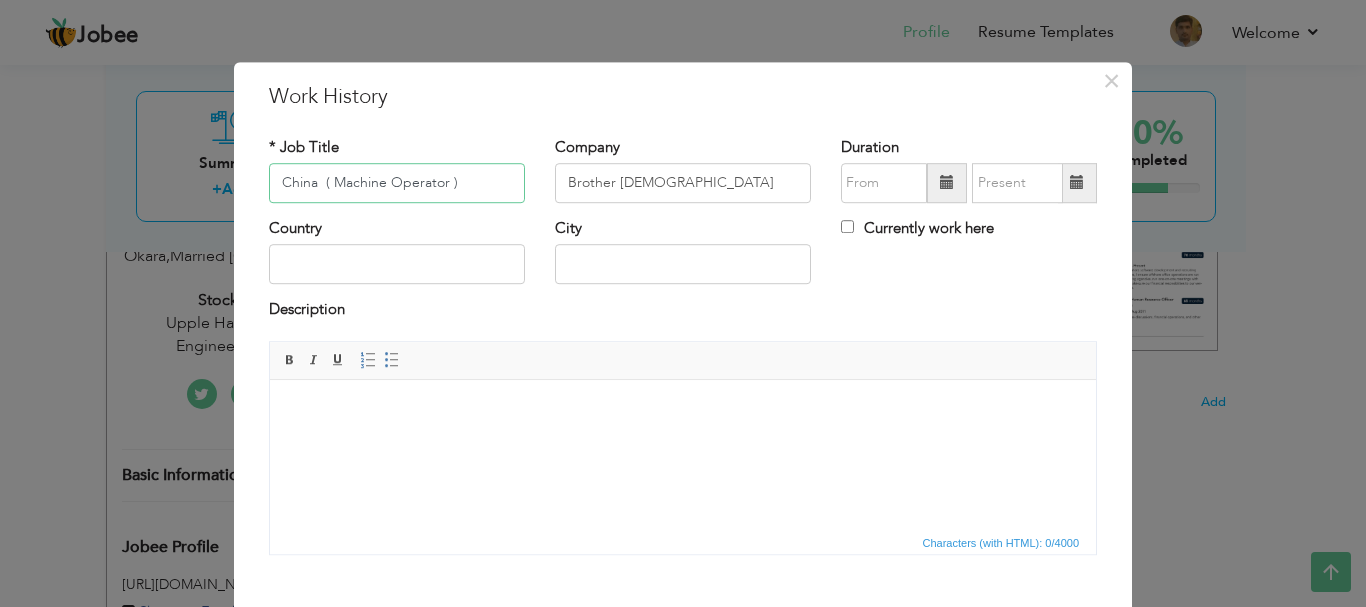 click on "China  ( Machine Operator )" at bounding box center (397, 183) 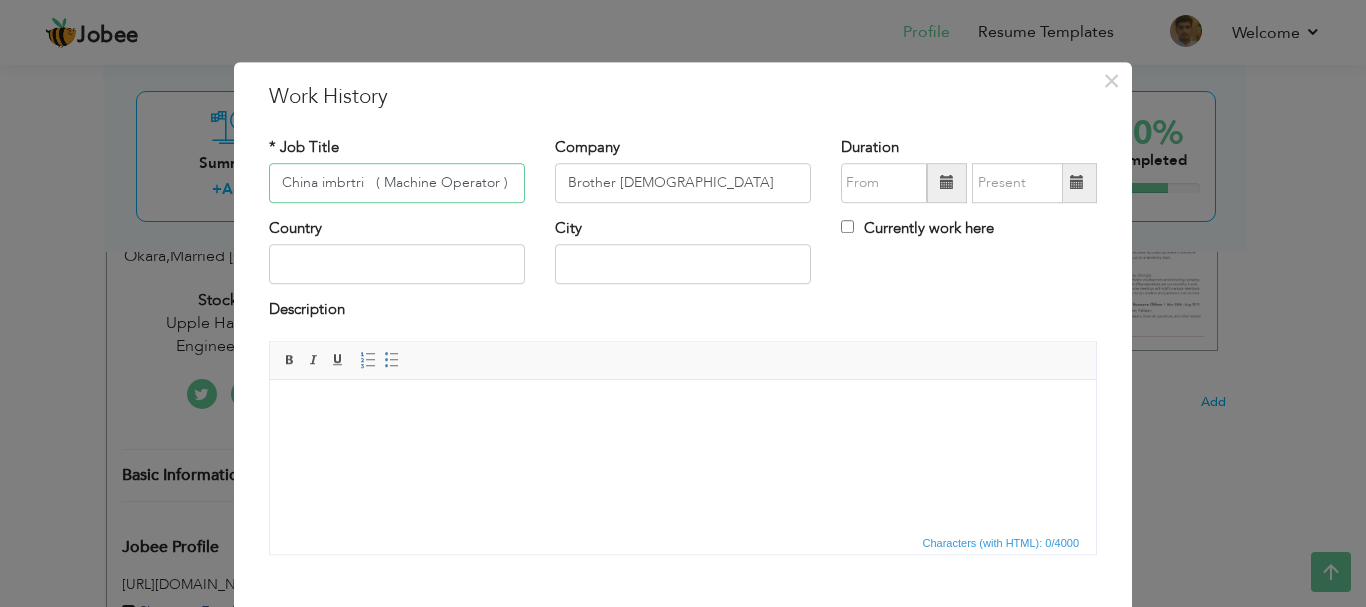 click on "China imbrtri   ( Machine Operator )" at bounding box center (397, 183) 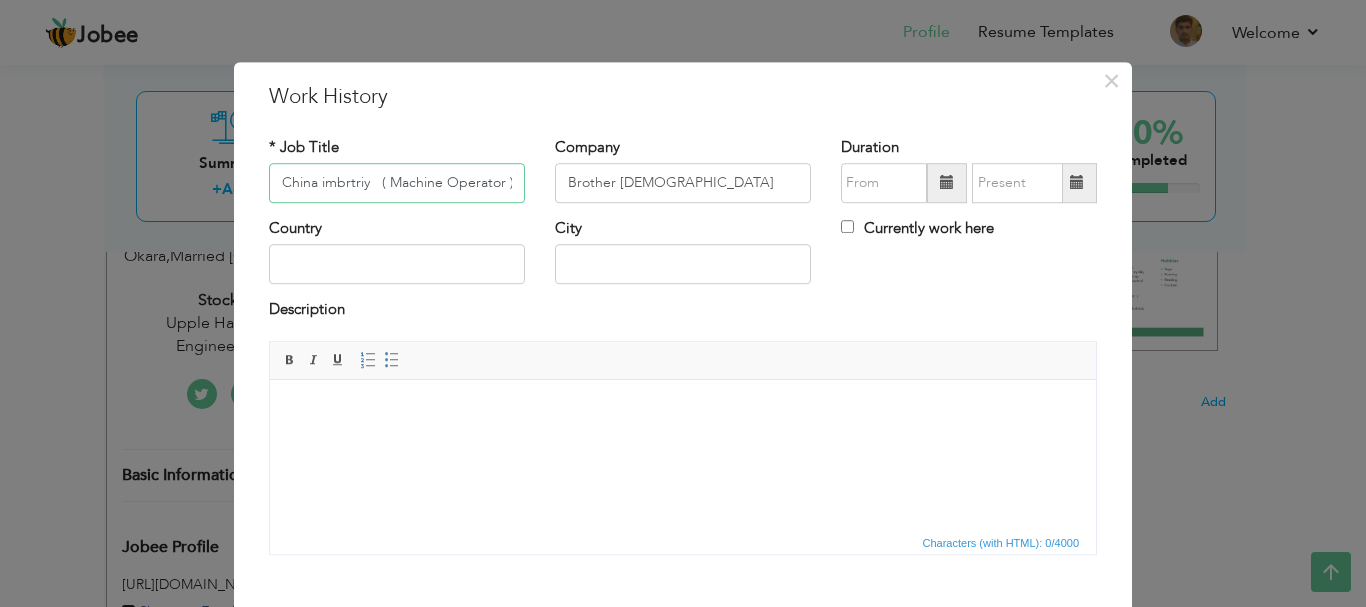 drag, startPoint x: 366, startPoint y: 182, endPoint x: 313, endPoint y: 182, distance: 53 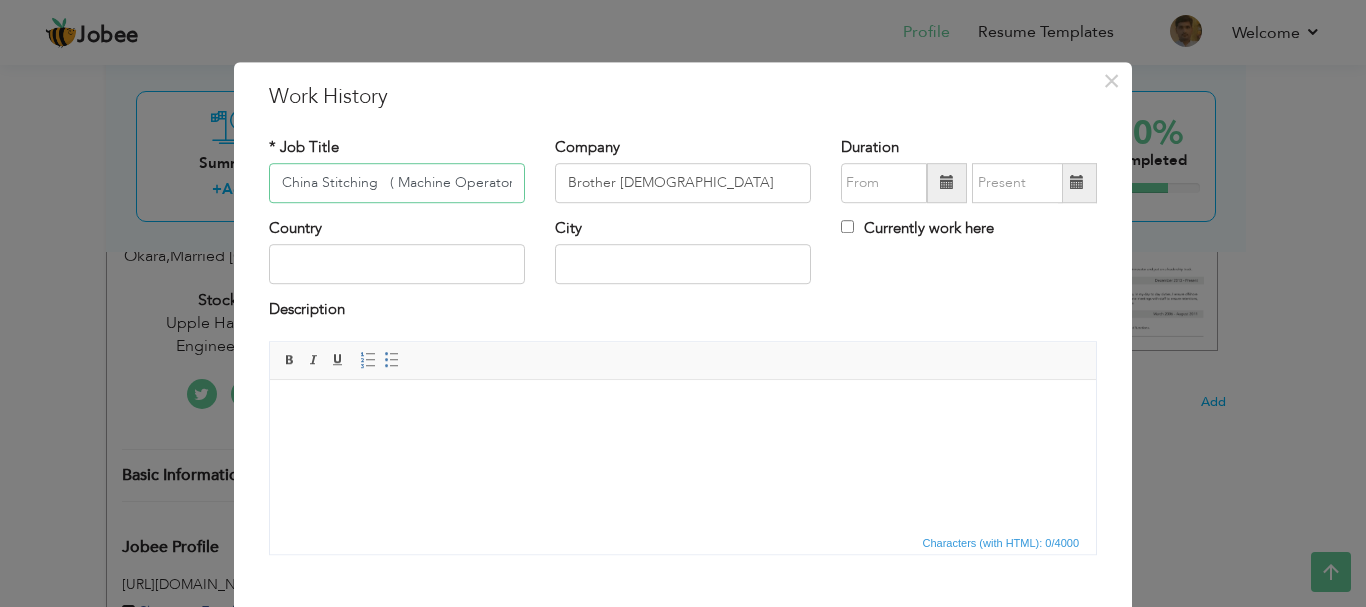 type on "China Stitching   ( Machine Operator )" 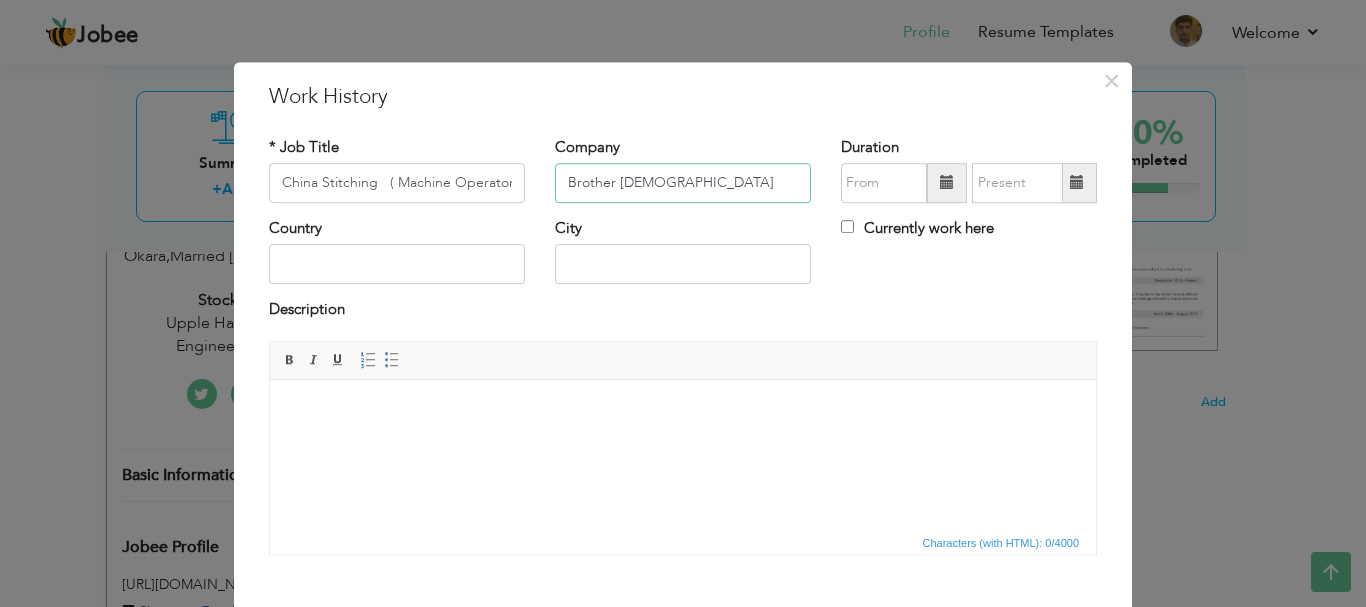 click on "Brother [DEMOGRAPHIC_DATA]" at bounding box center (683, 183) 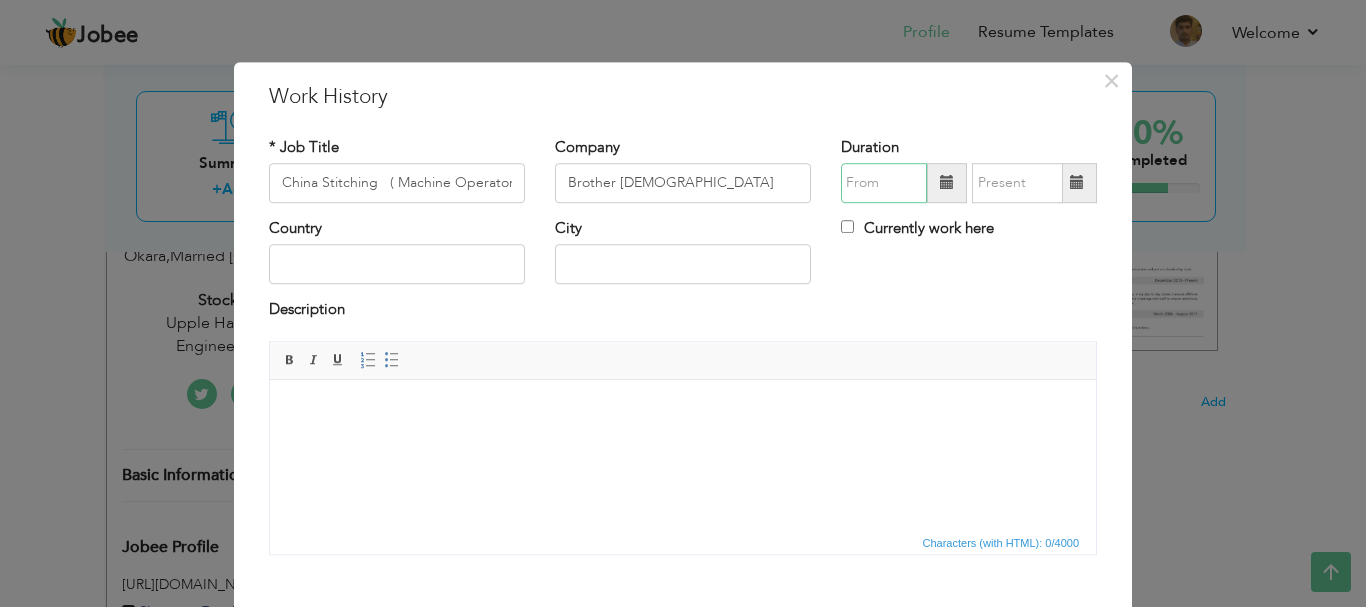 click at bounding box center [884, 183] 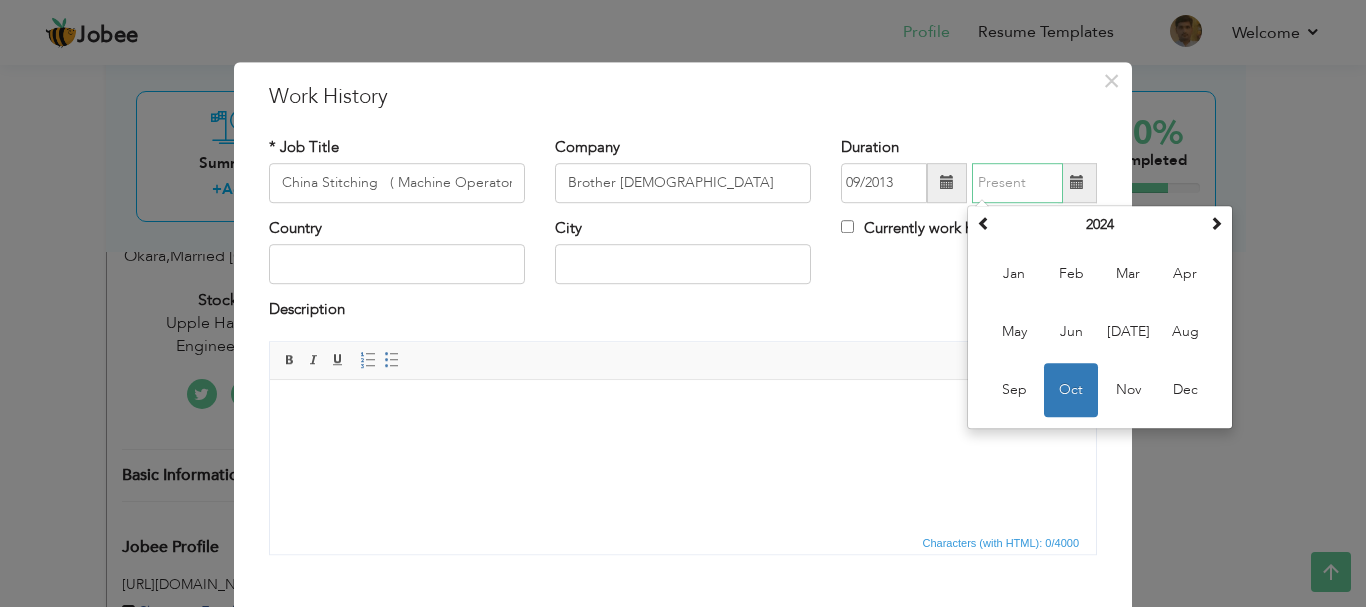 click at bounding box center [1017, 183] 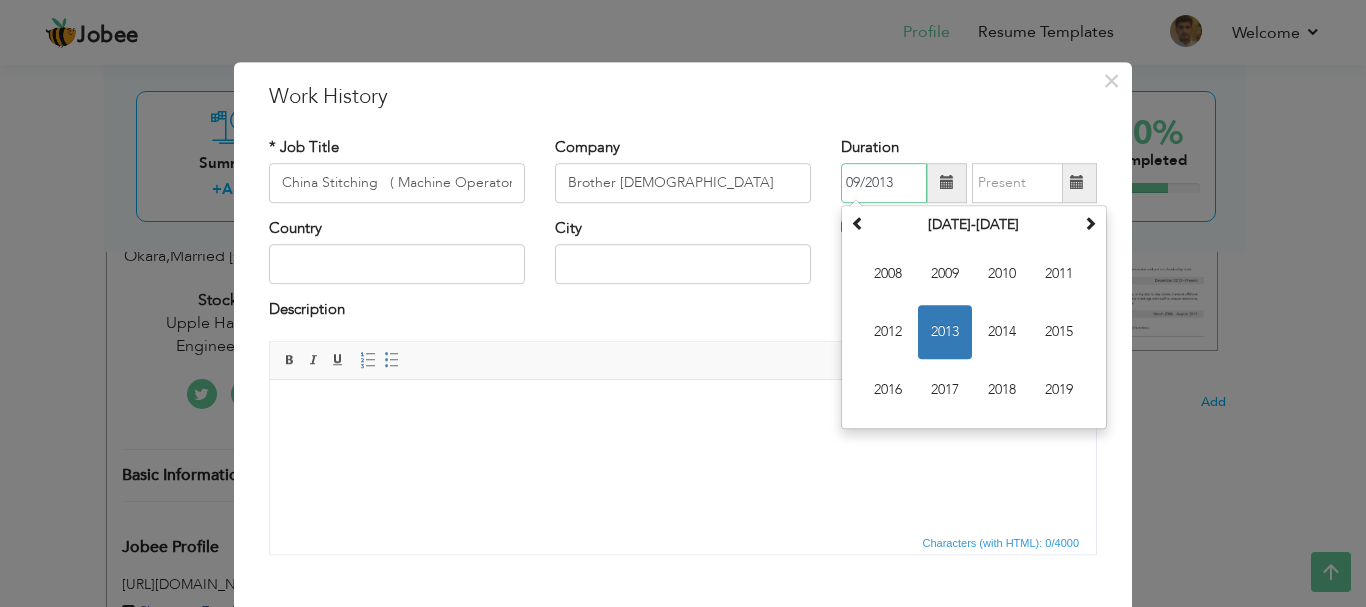 click on "09/2013" at bounding box center (884, 183) 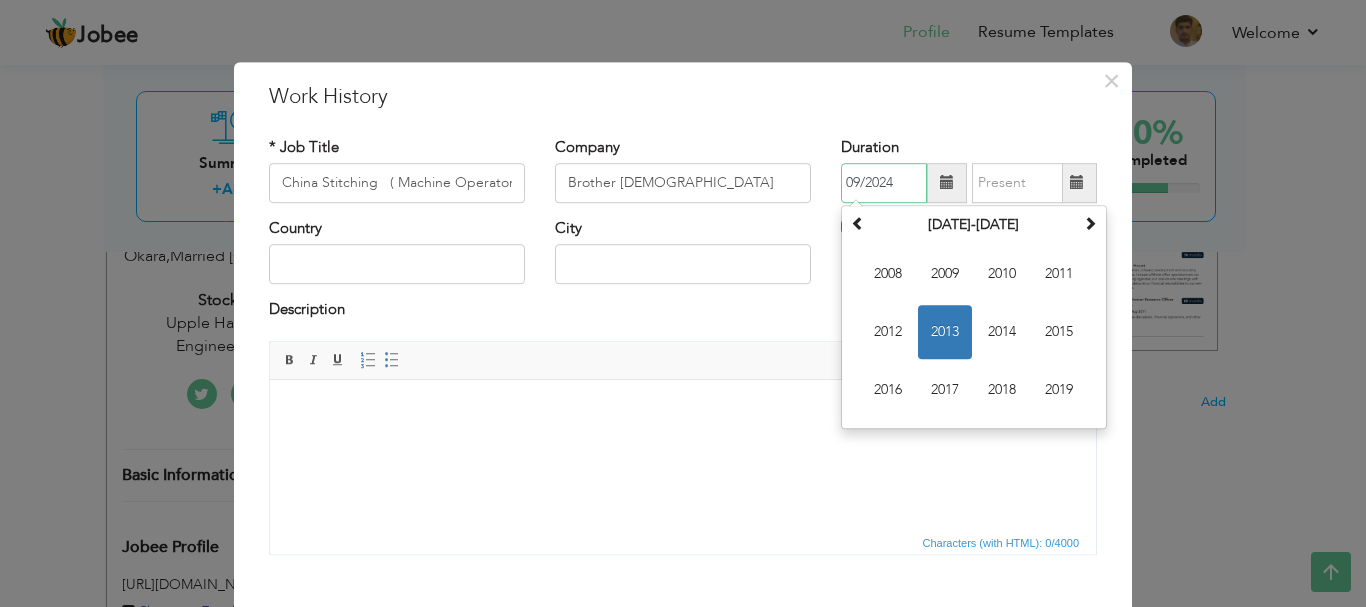 type on "09/2024" 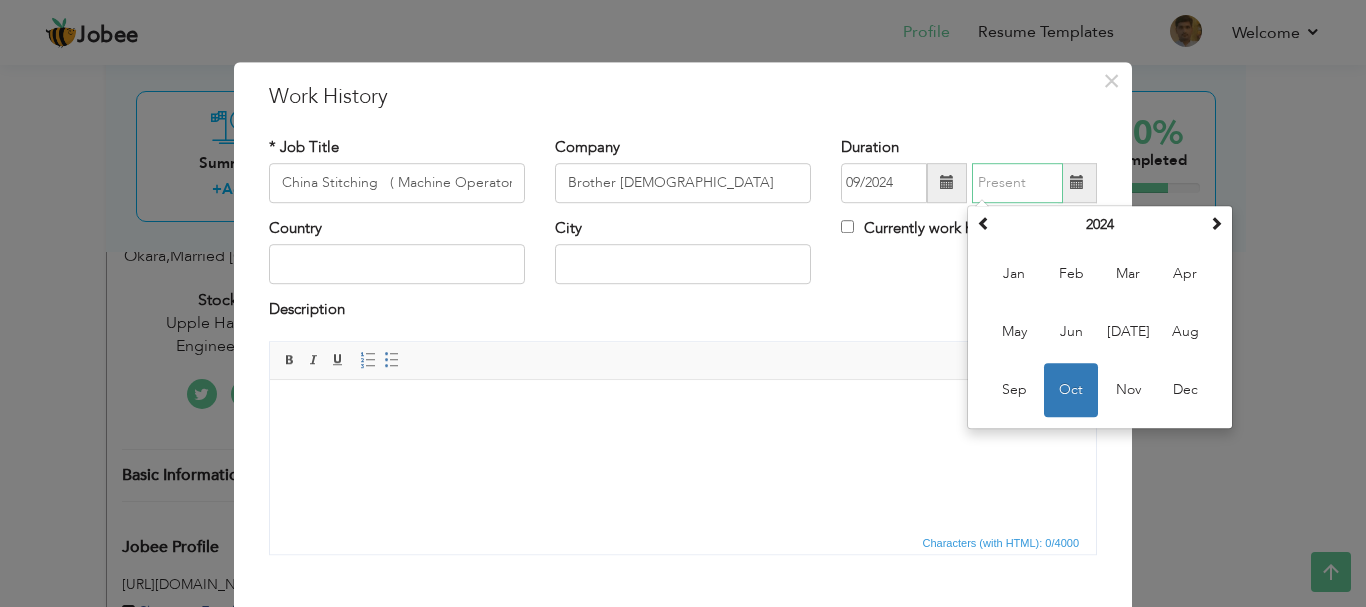 click at bounding box center [1017, 183] 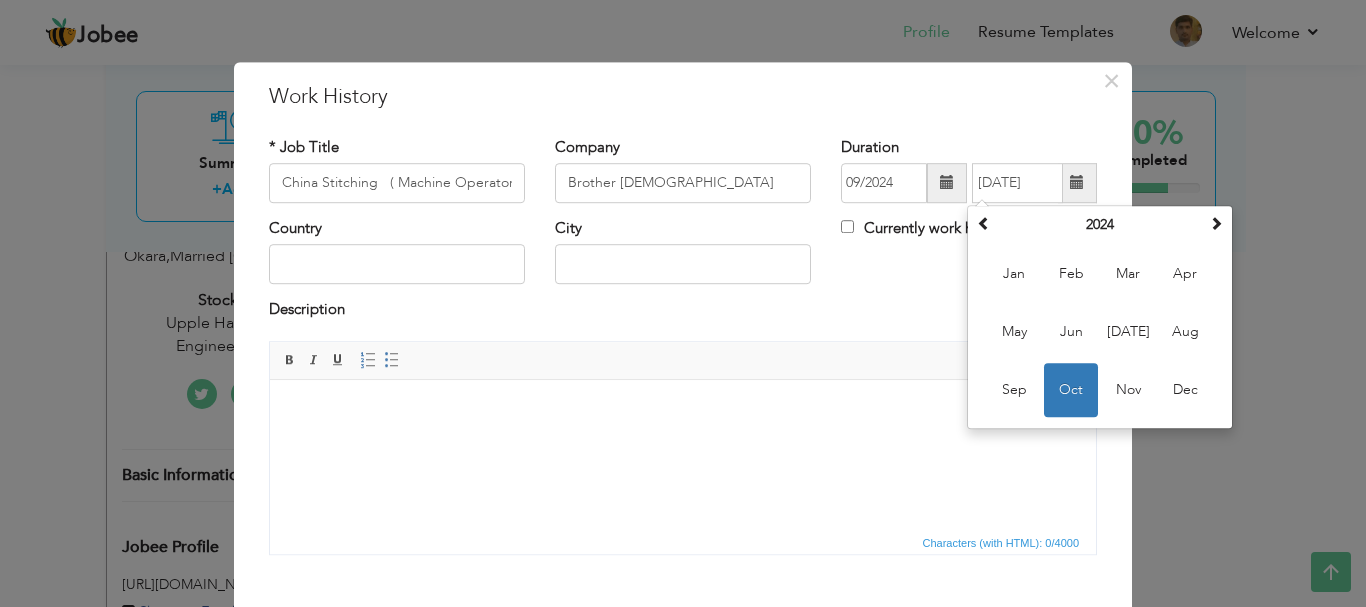 type on "05/2013" 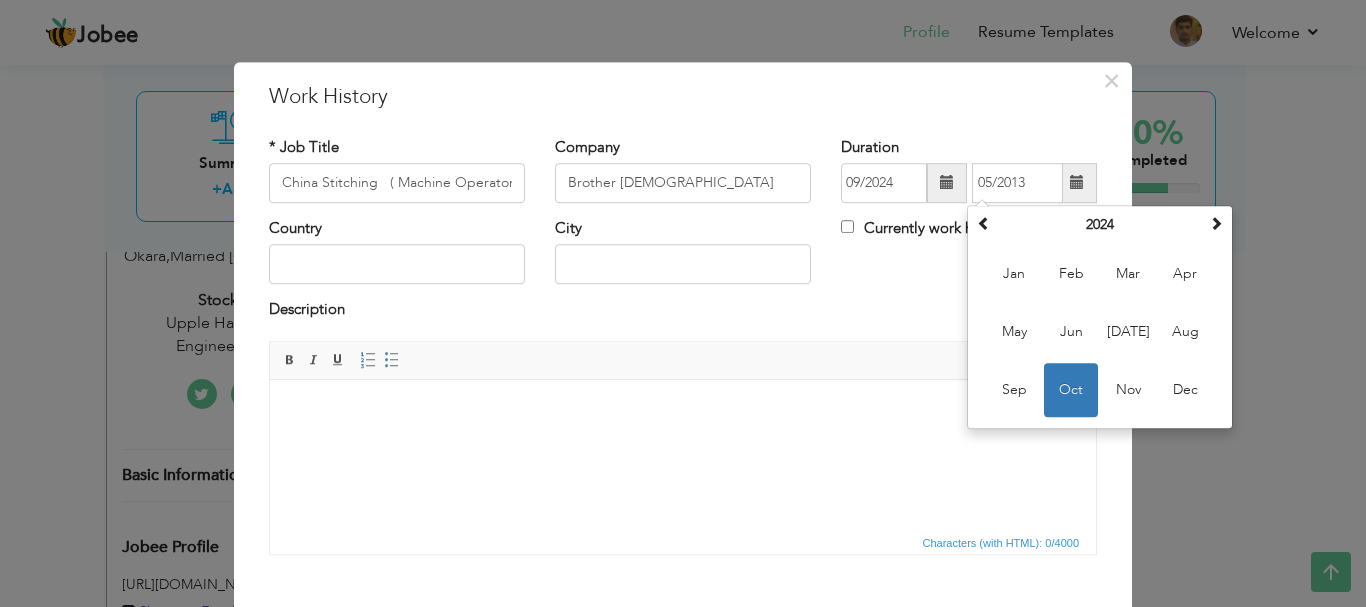 click on "Country
City
Currently work here" at bounding box center [683, 258] 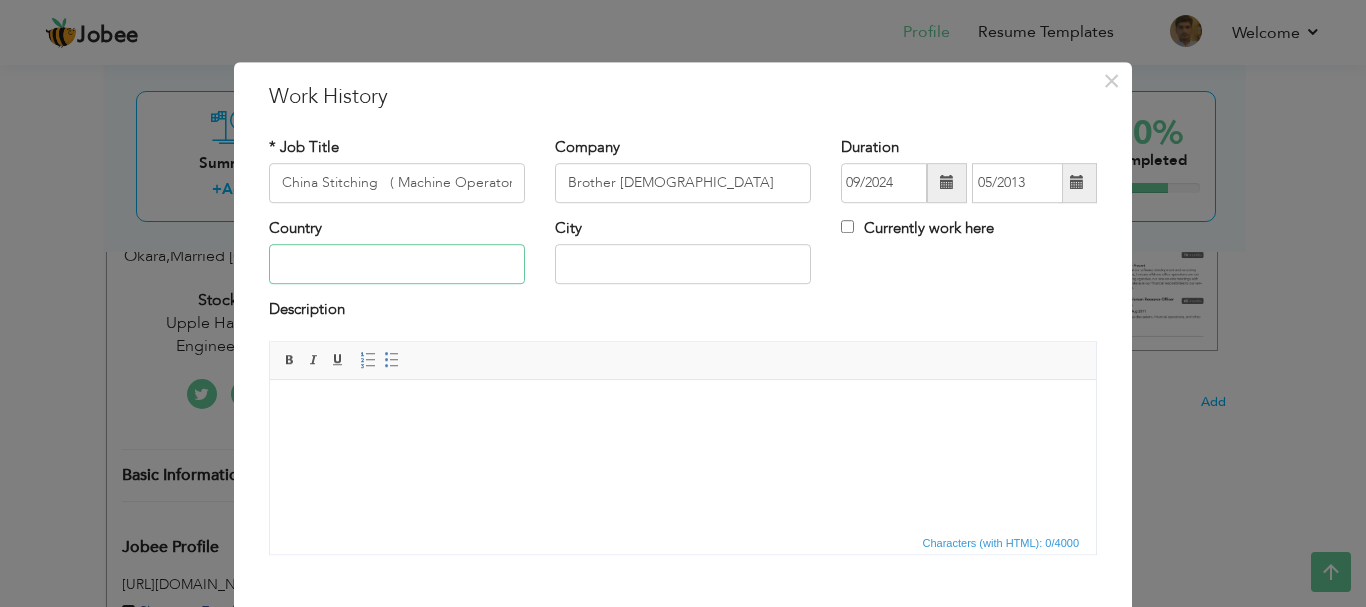 click at bounding box center [397, 265] 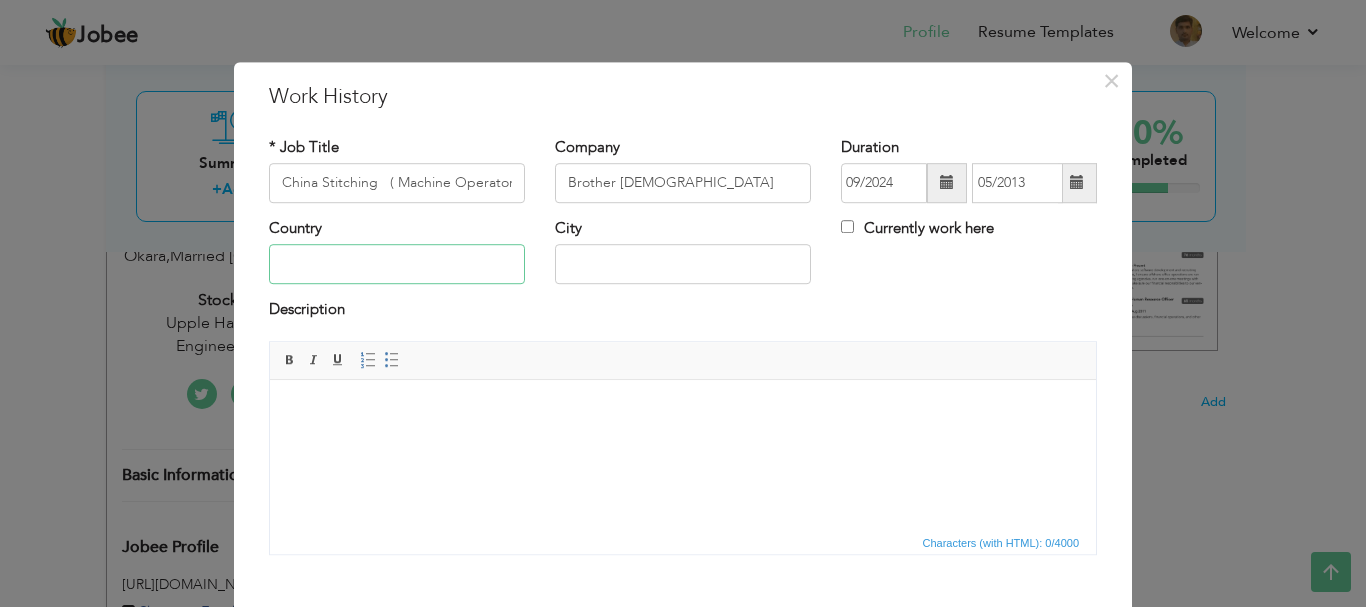 type on "p" 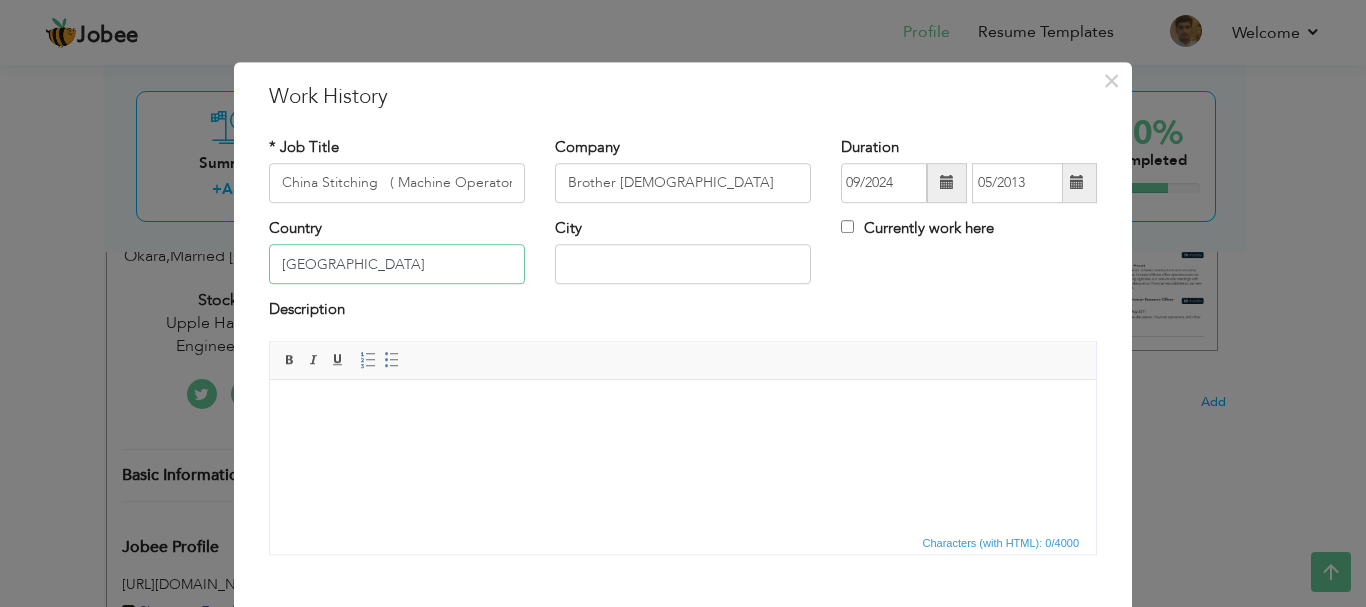 type on "[GEOGRAPHIC_DATA]" 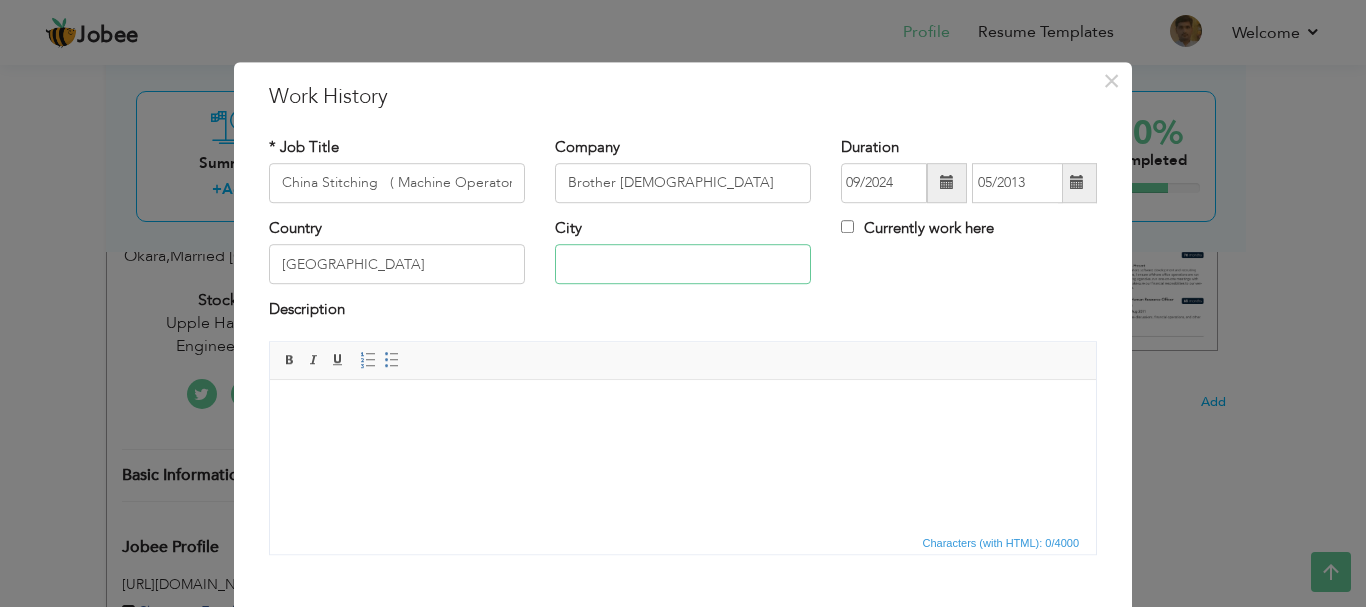 click at bounding box center (683, 265) 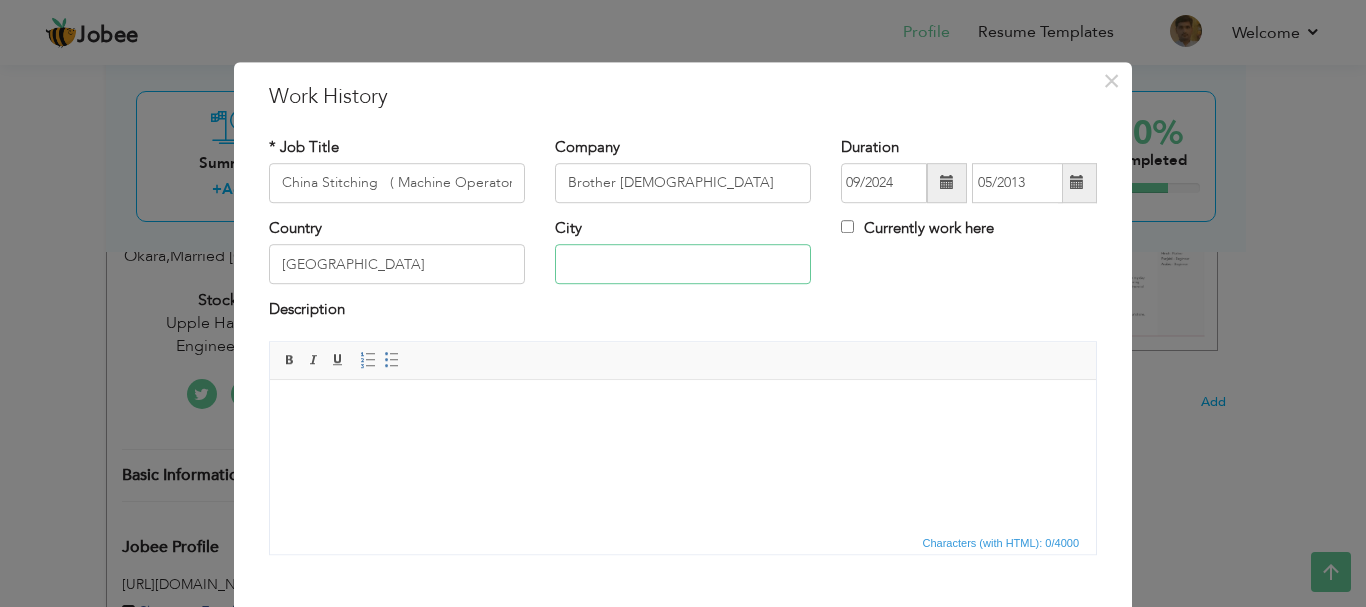 type on "r" 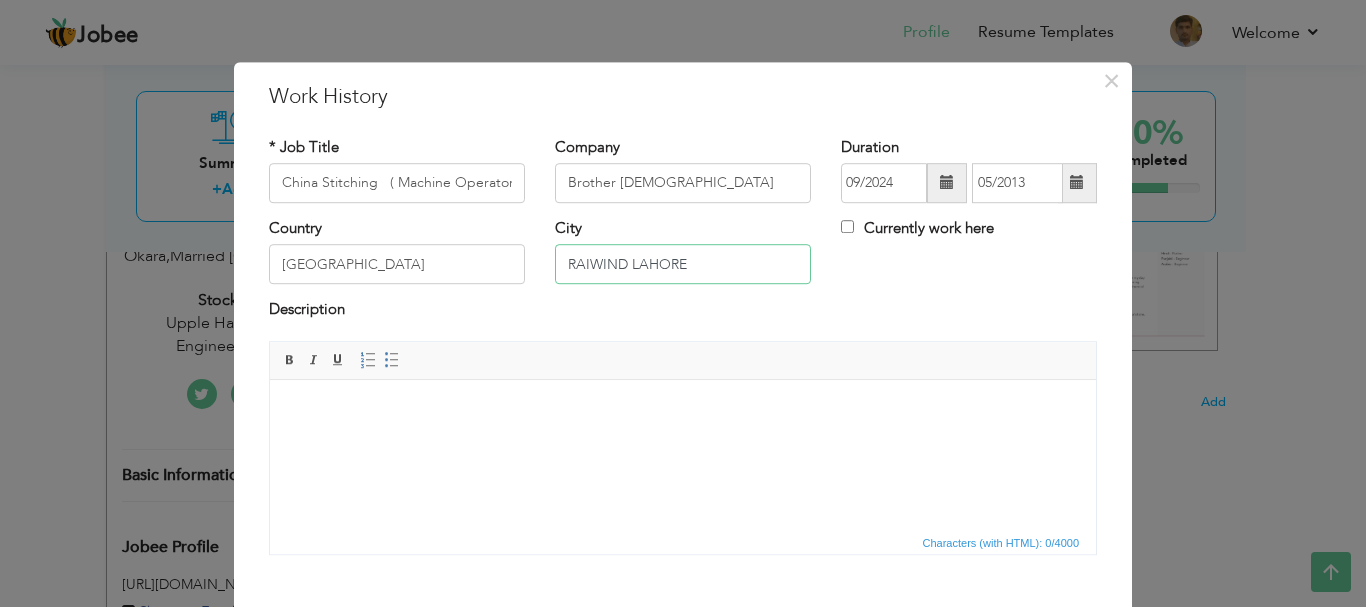 type on "RAIWIND LAHORE" 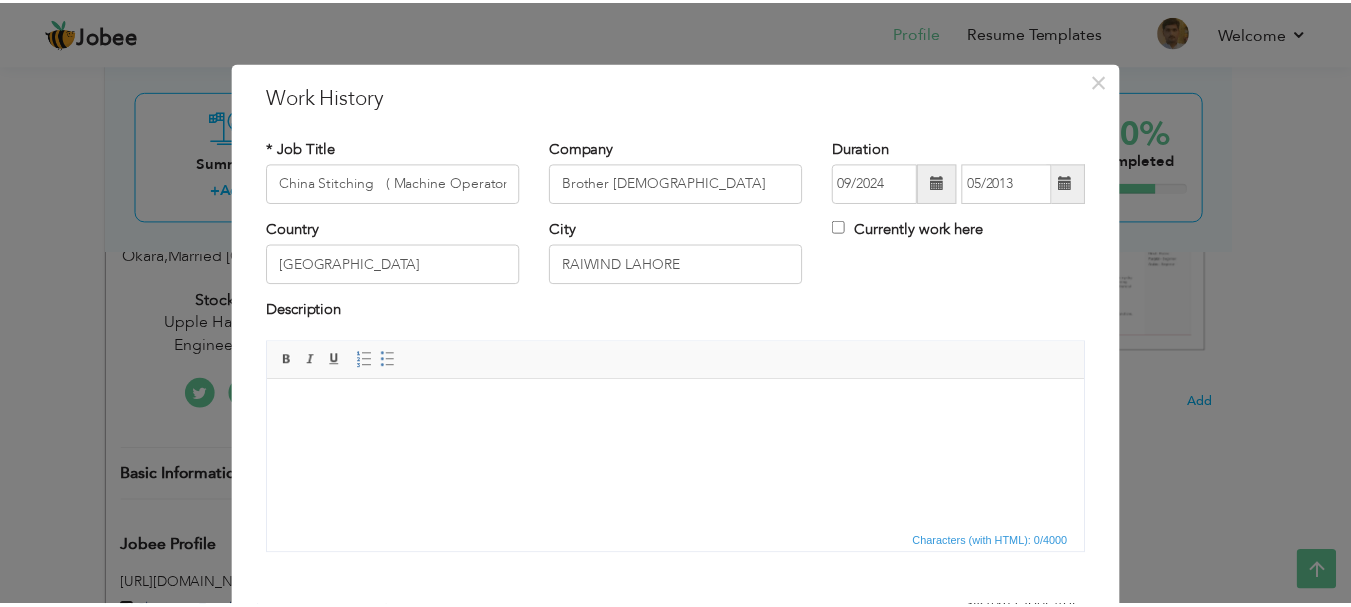 scroll, scrollTop: 110, scrollLeft: 0, axis: vertical 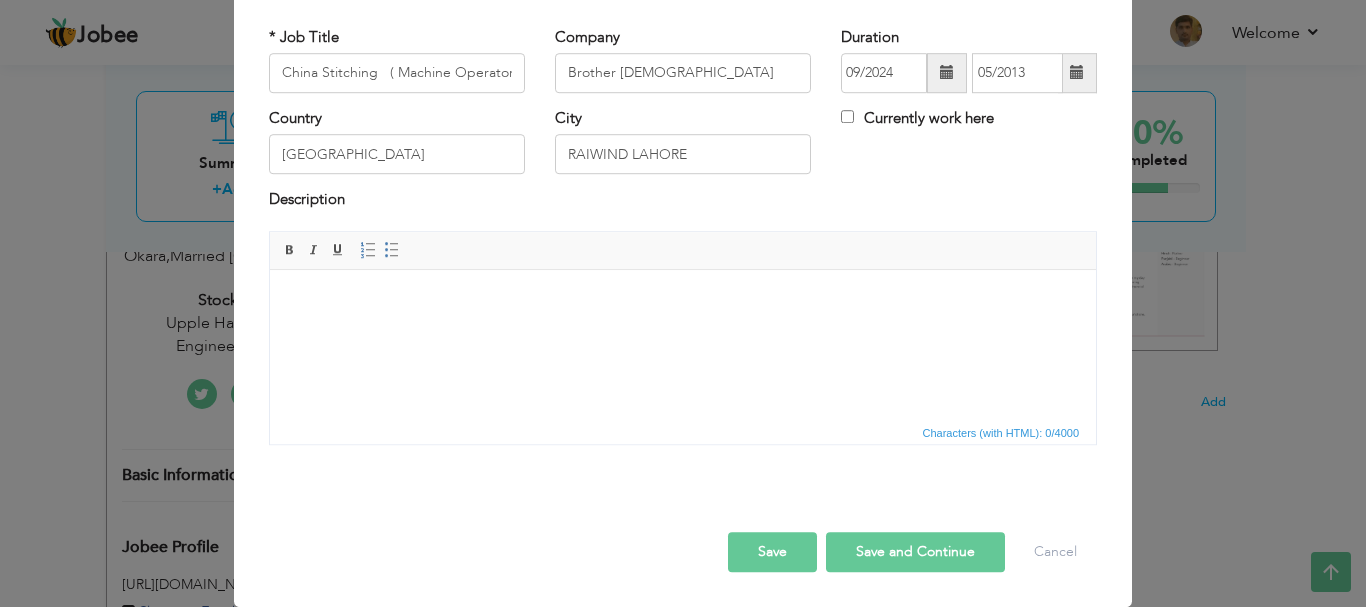 click on "Save" at bounding box center [772, 552] 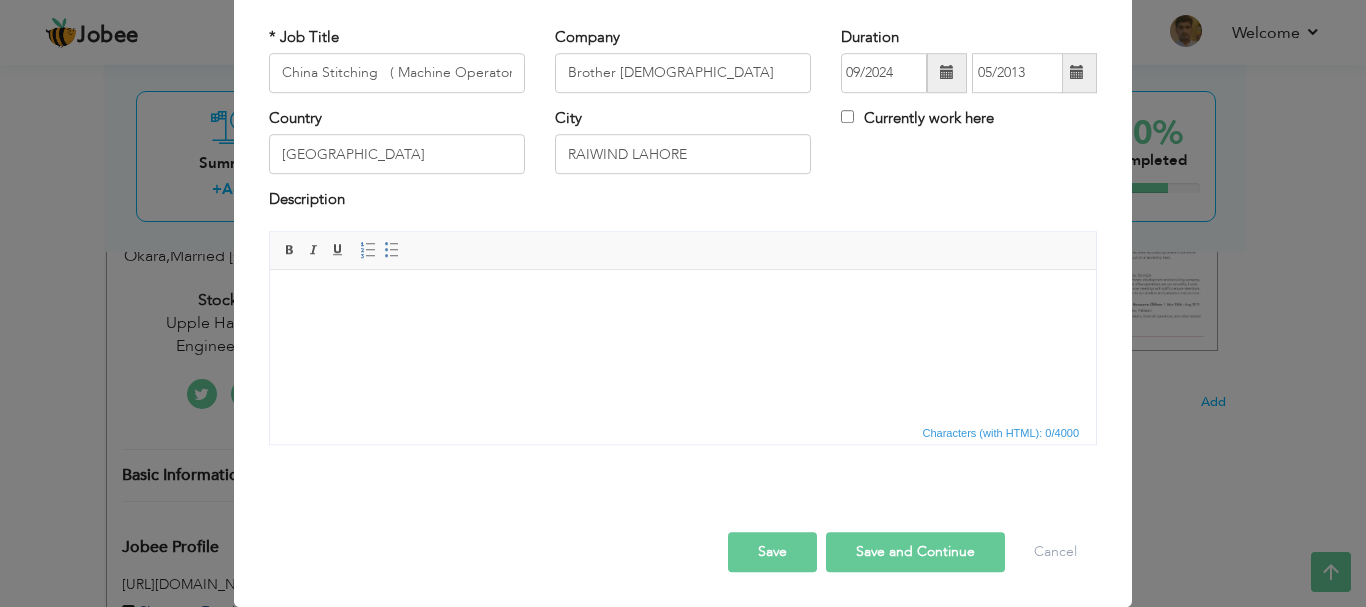 click on "Save" at bounding box center (772, 552) 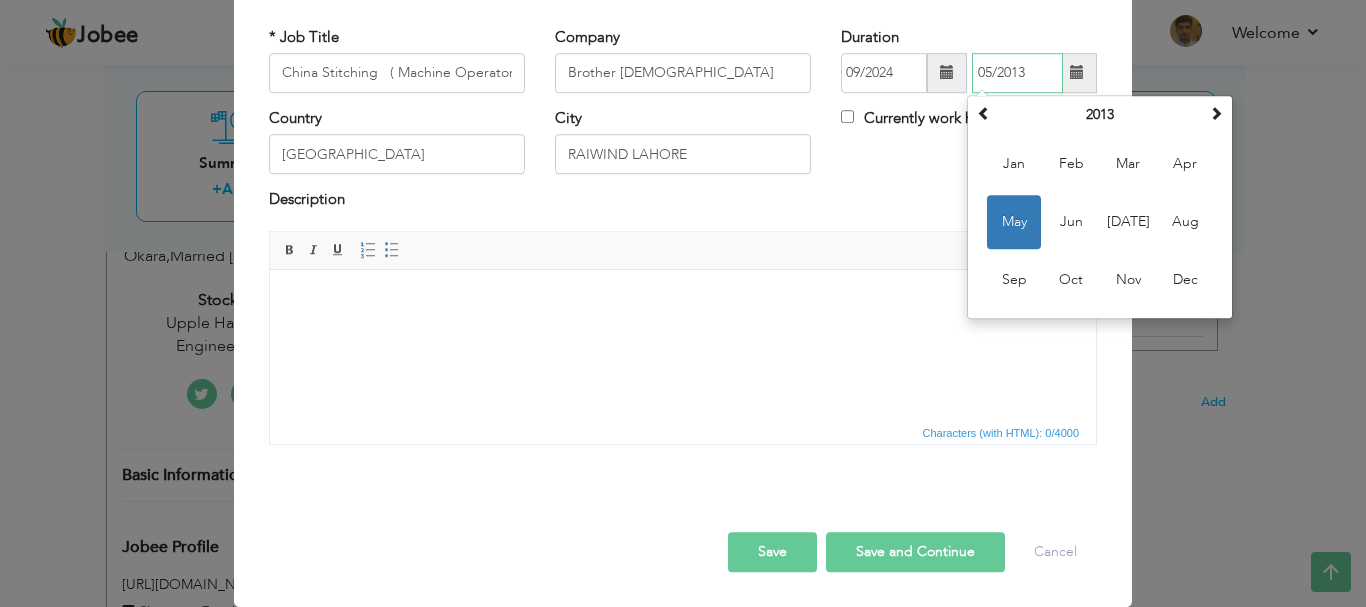 click on "05/2013" at bounding box center (1017, 73) 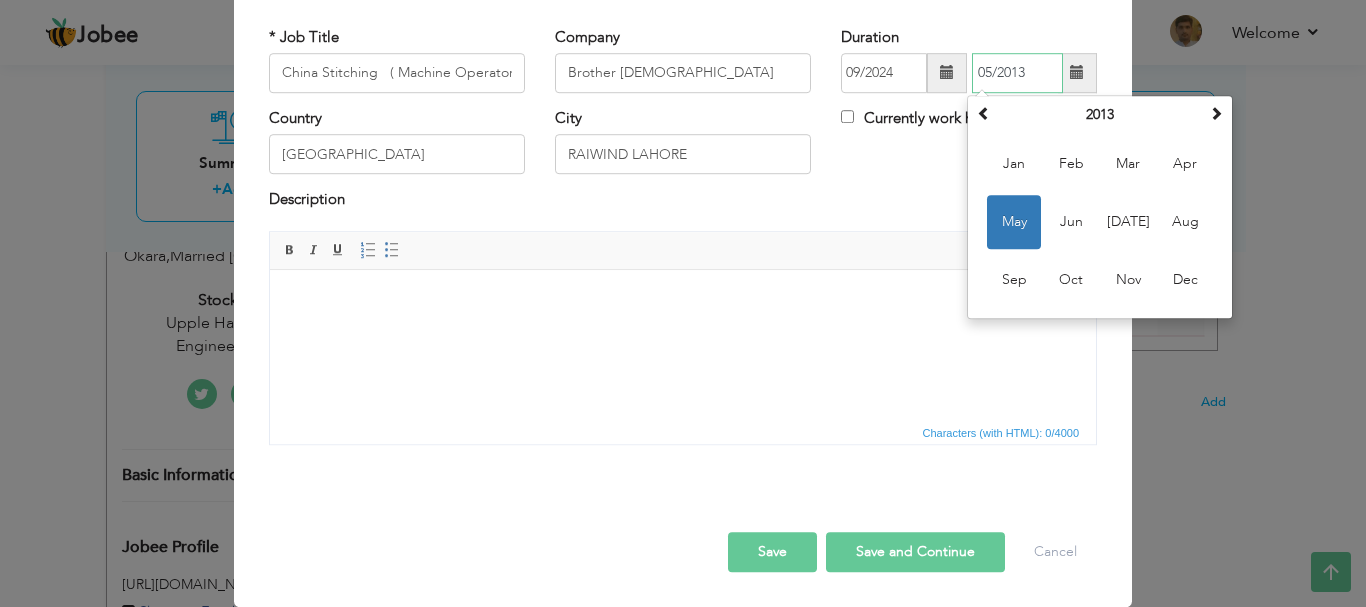 click on "05/2013" at bounding box center [1017, 73] 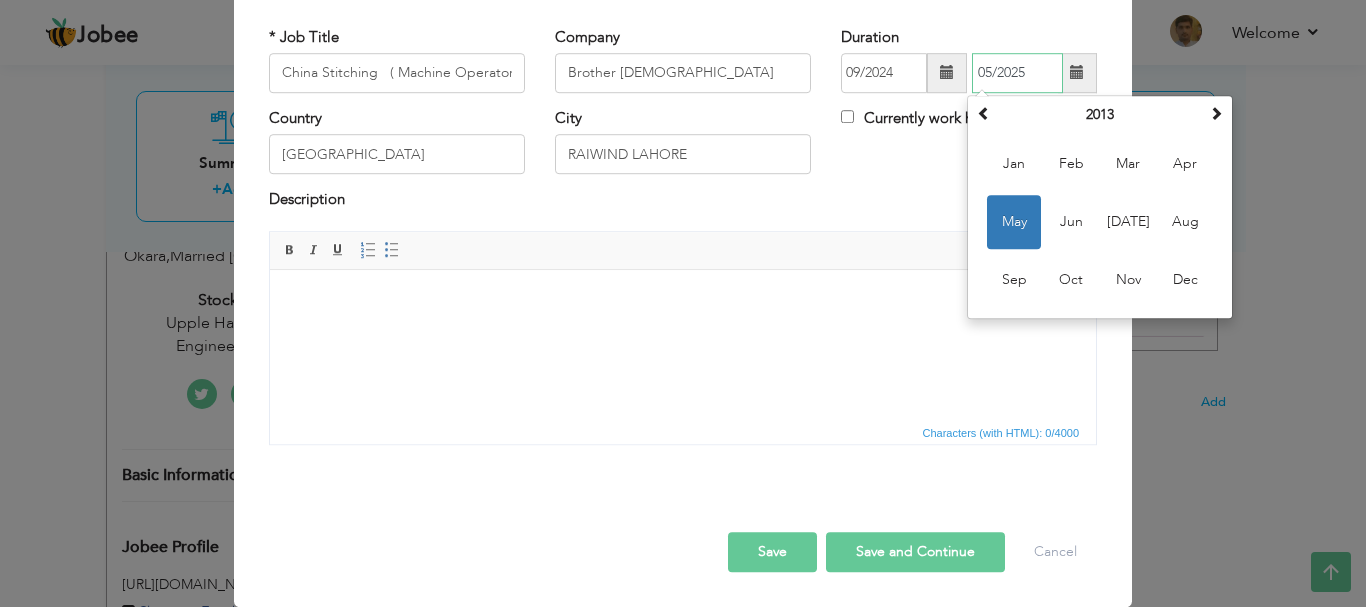 type on "05/2025" 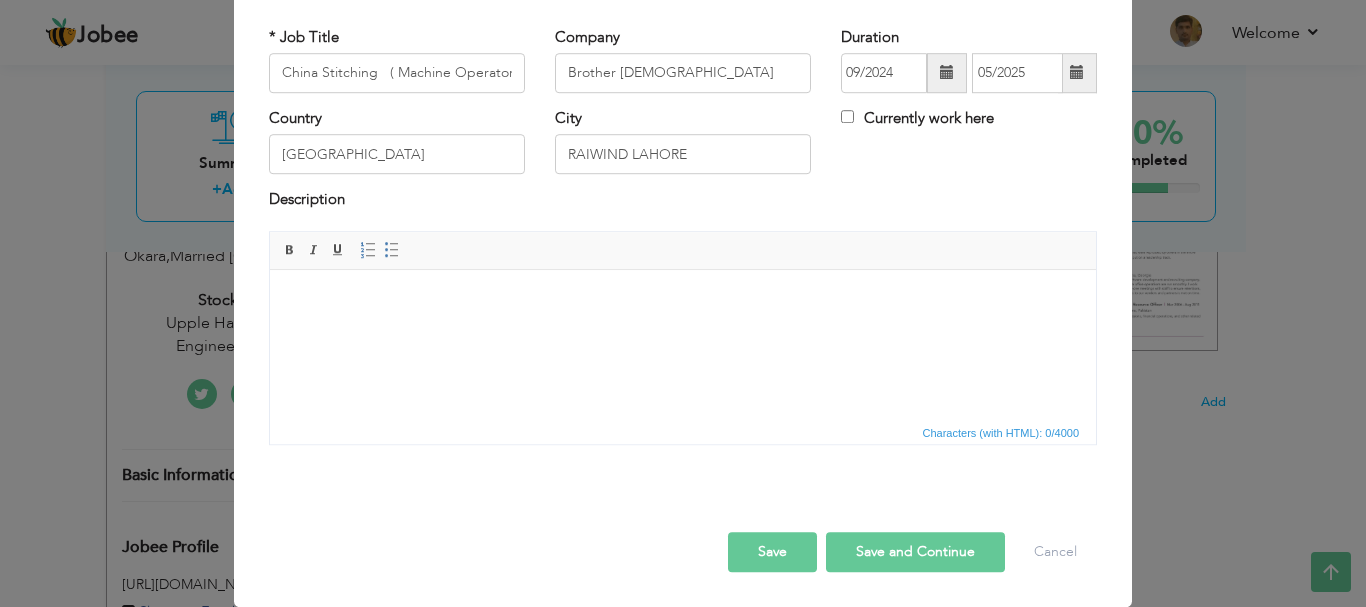 click at bounding box center [683, 299] 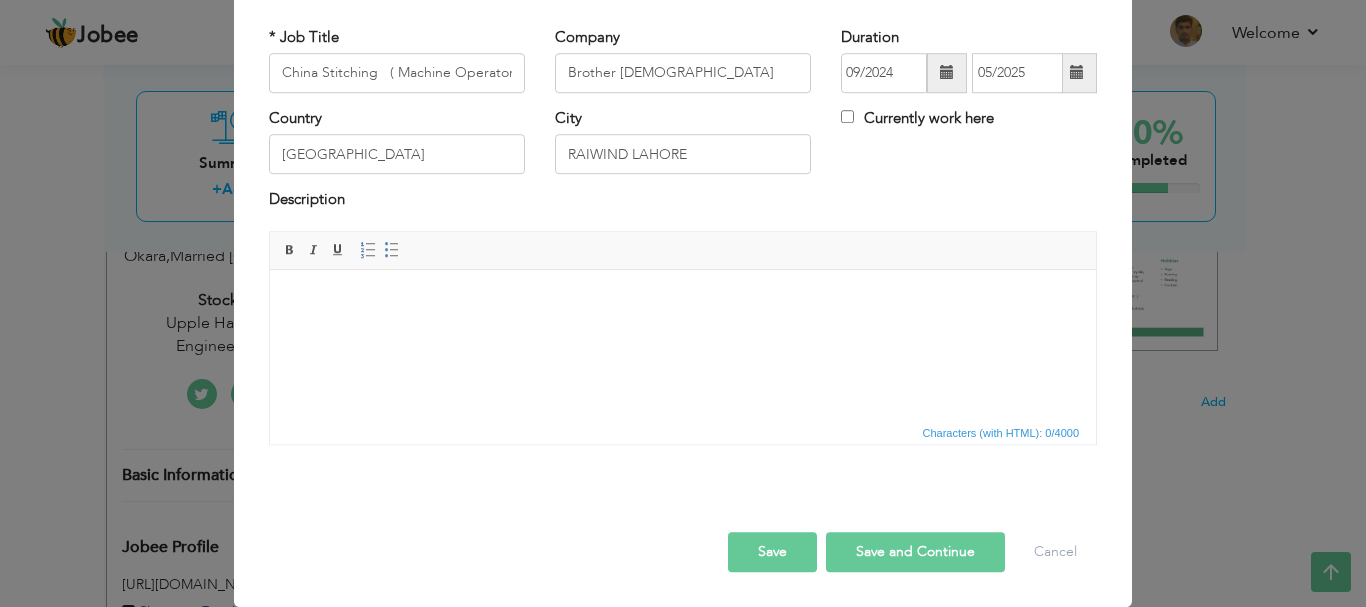 click on "Save" at bounding box center (772, 552) 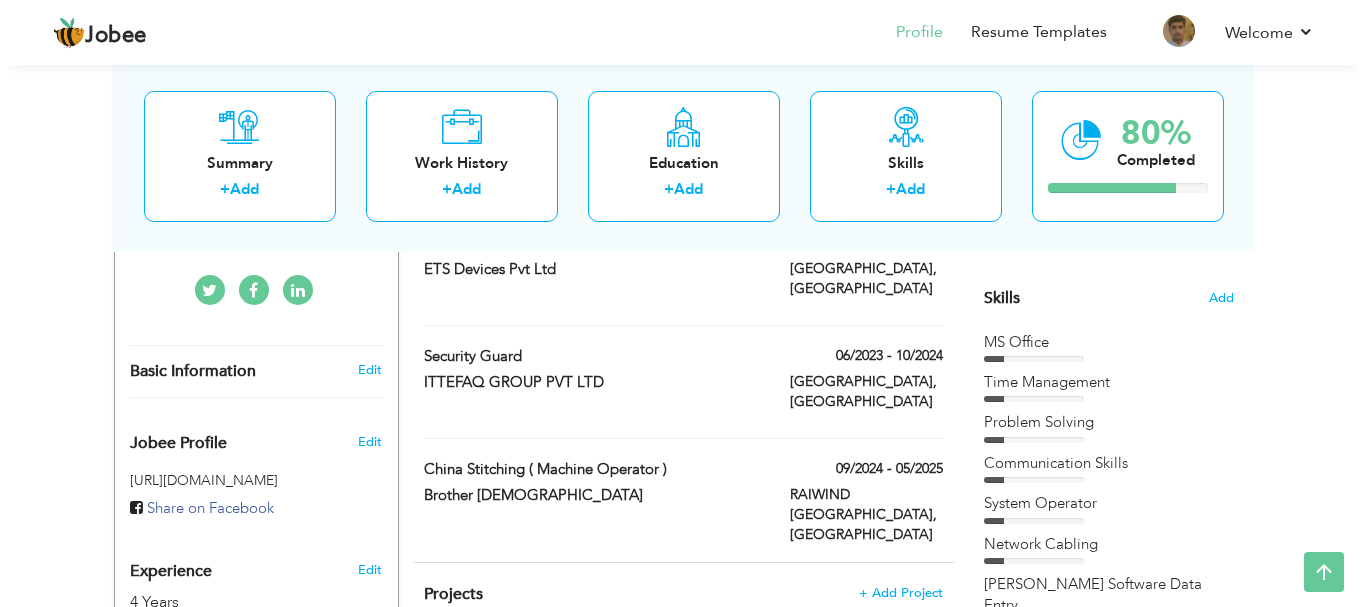 scroll, scrollTop: 485, scrollLeft: 0, axis: vertical 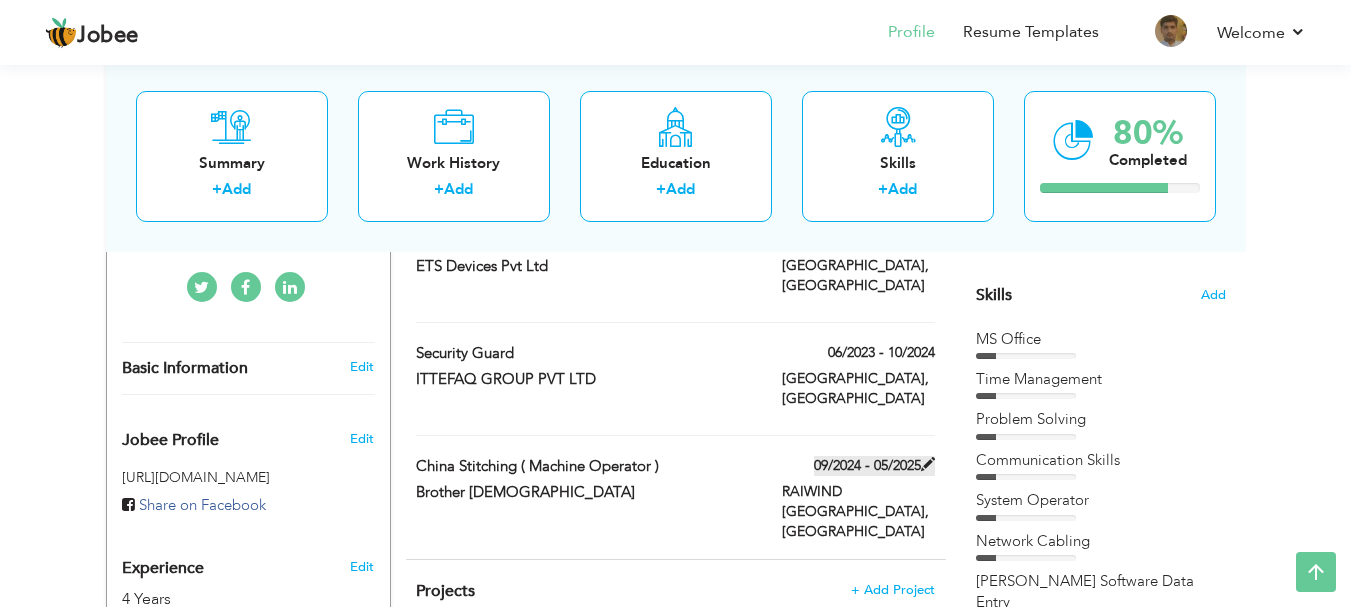 click on "09/2024 - 05/2025" at bounding box center [874, 466] 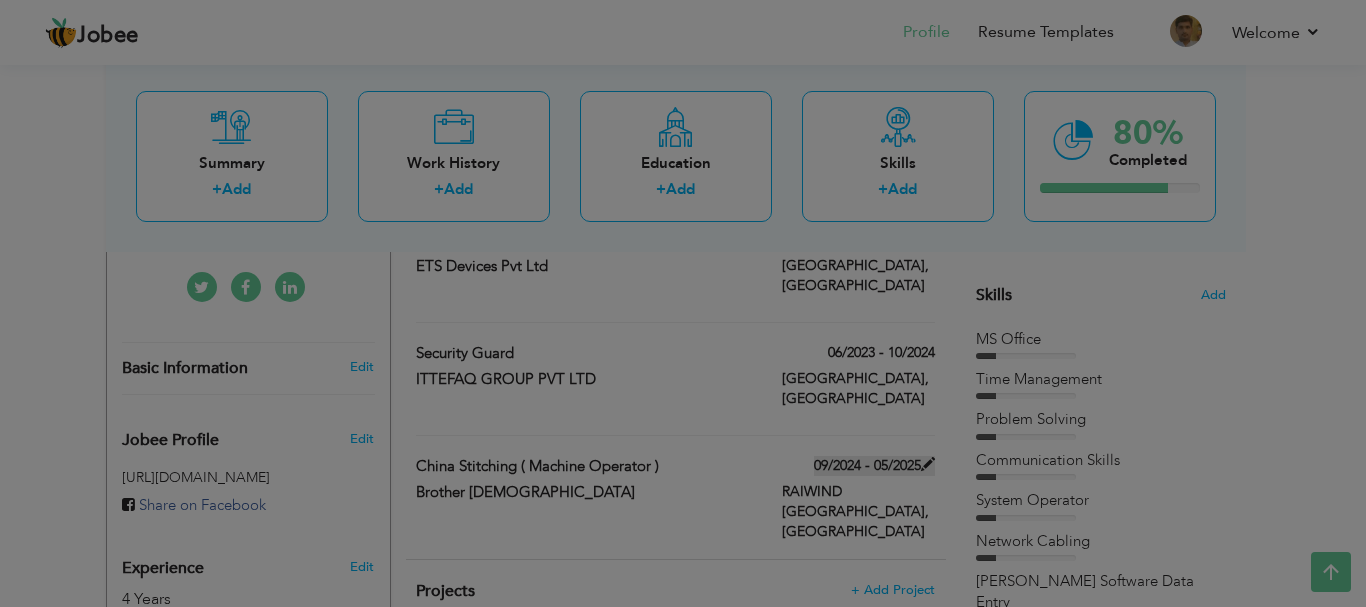 scroll, scrollTop: 0, scrollLeft: 0, axis: both 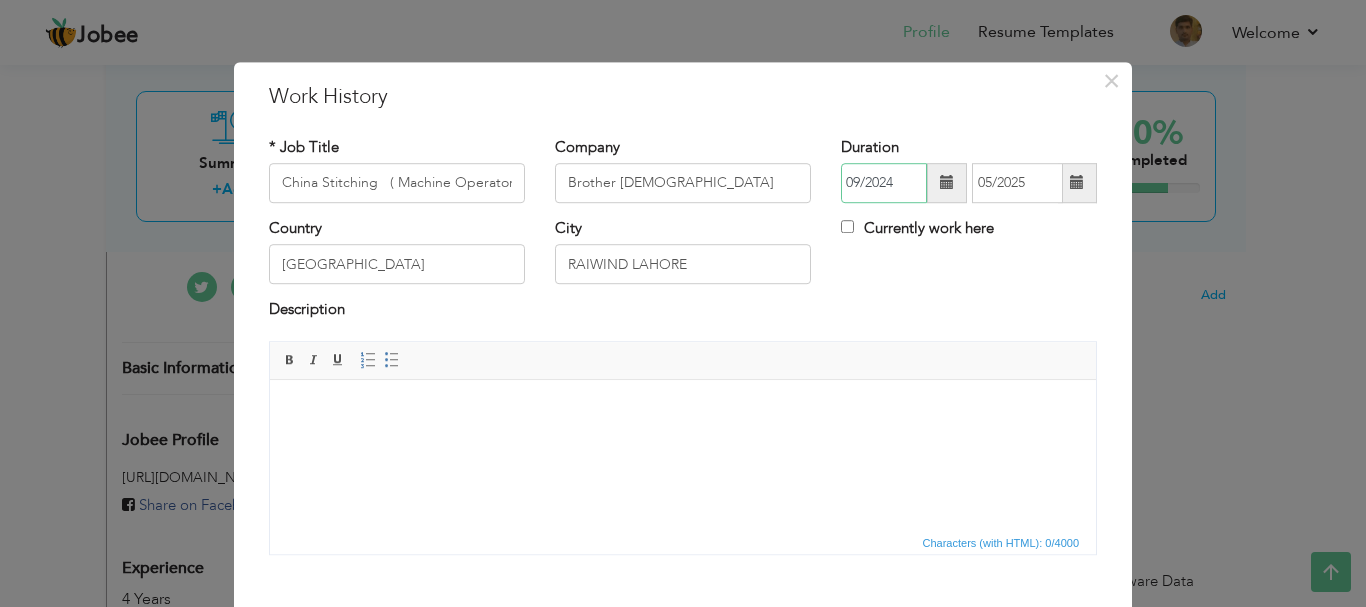 click on "09/2024" at bounding box center (884, 183) 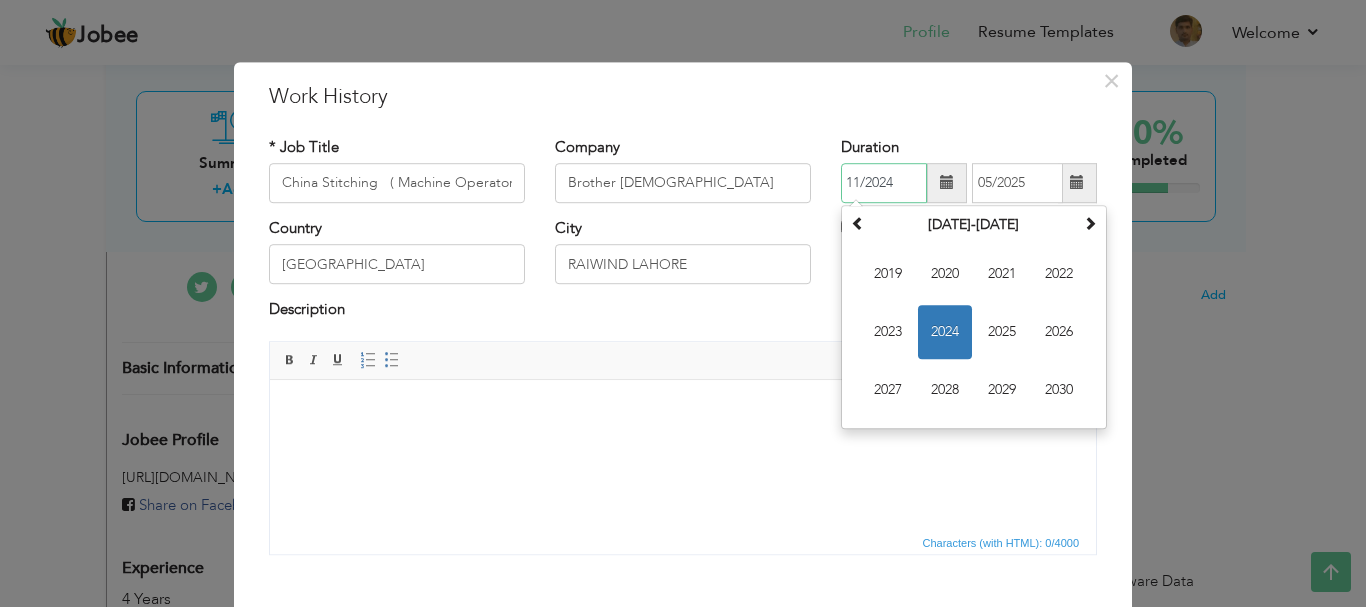 type on "11/2024" 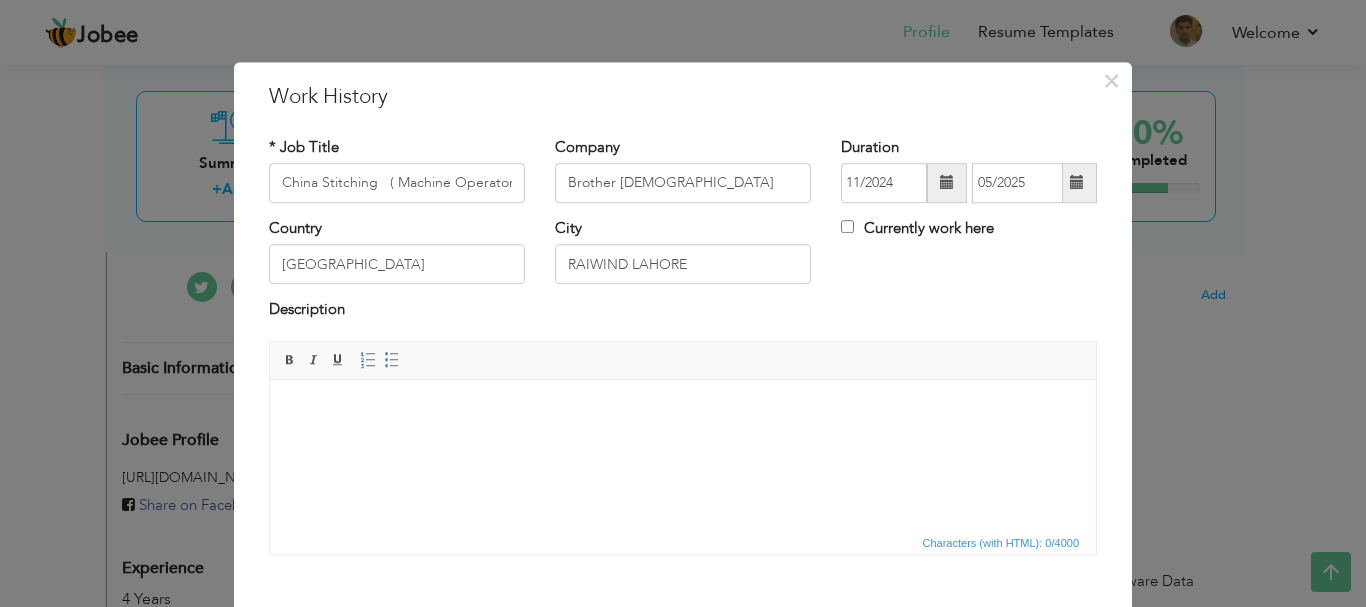click at bounding box center [683, 409] 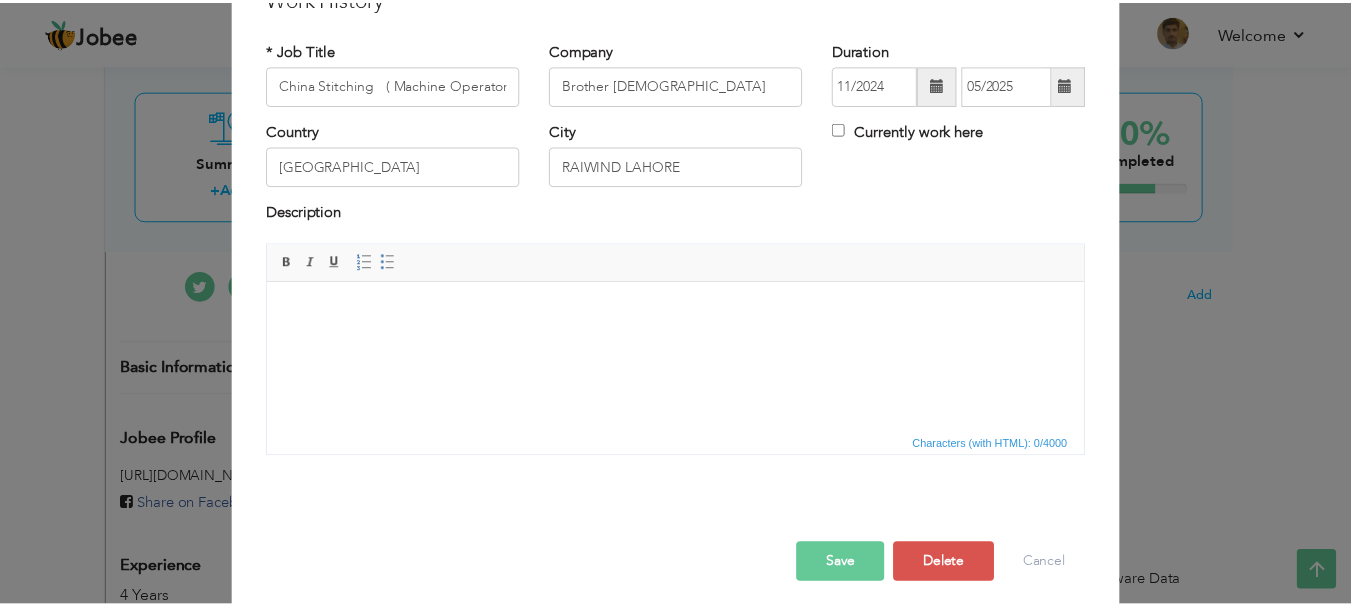 scroll, scrollTop: 110, scrollLeft: 0, axis: vertical 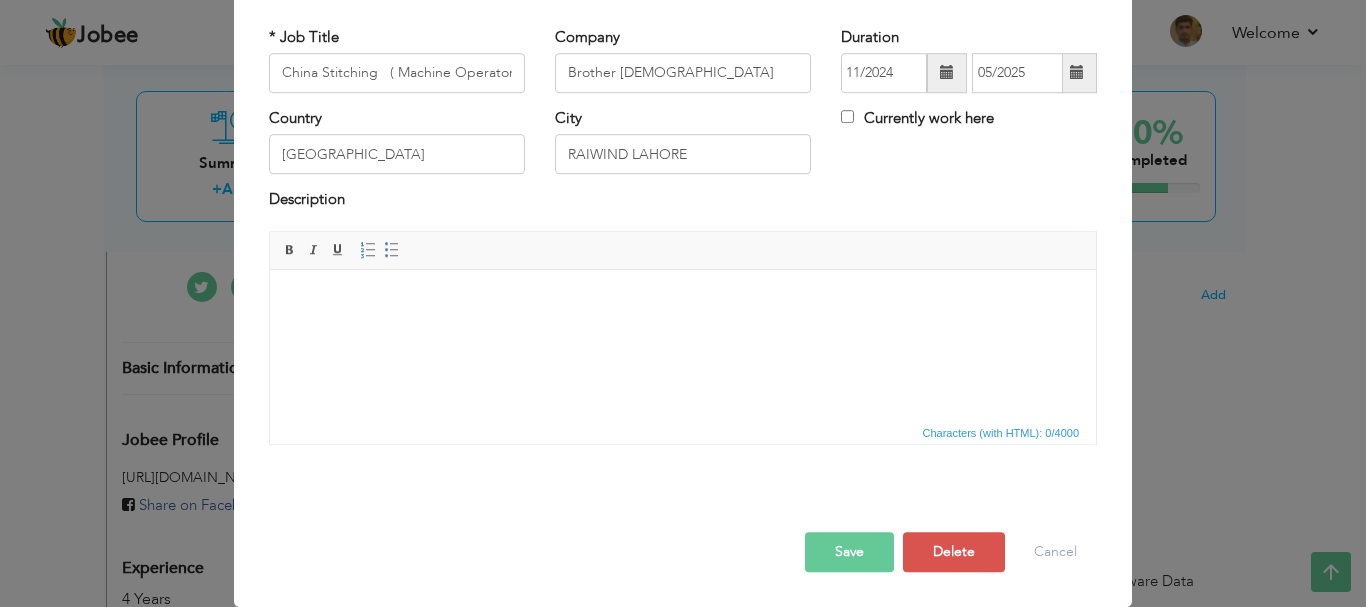 click on "Save" at bounding box center (849, 552) 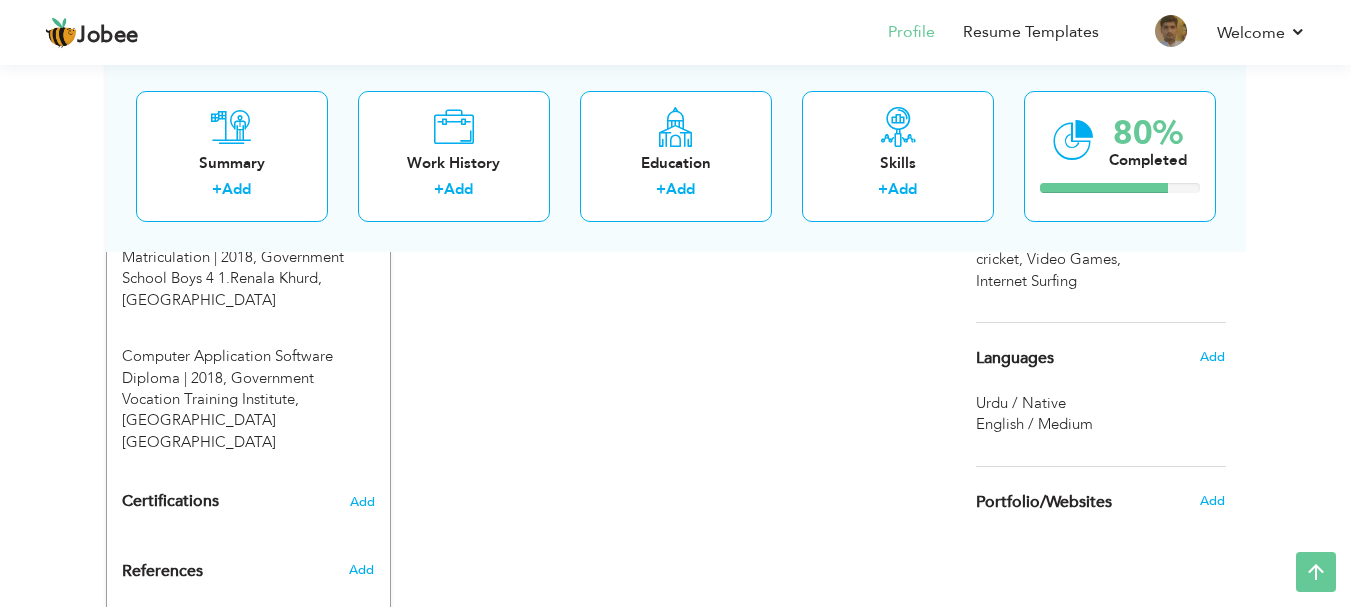 scroll, scrollTop: 1004, scrollLeft: 0, axis: vertical 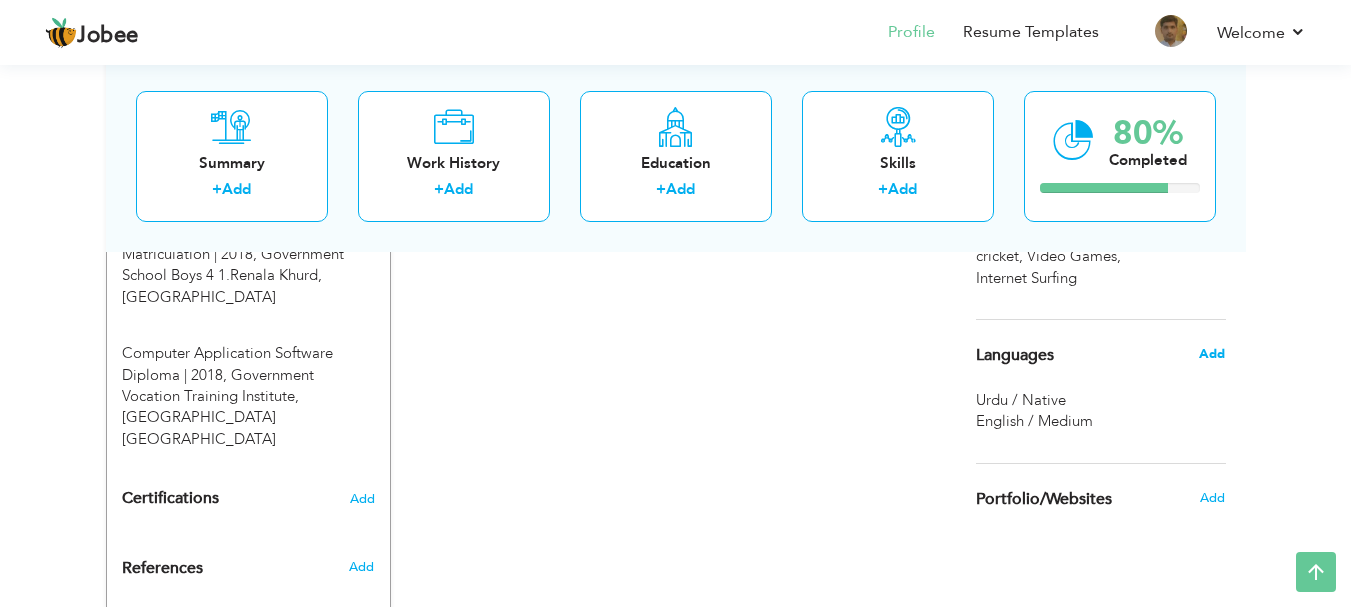 click on "Add" at bounding box center [1212, 354] 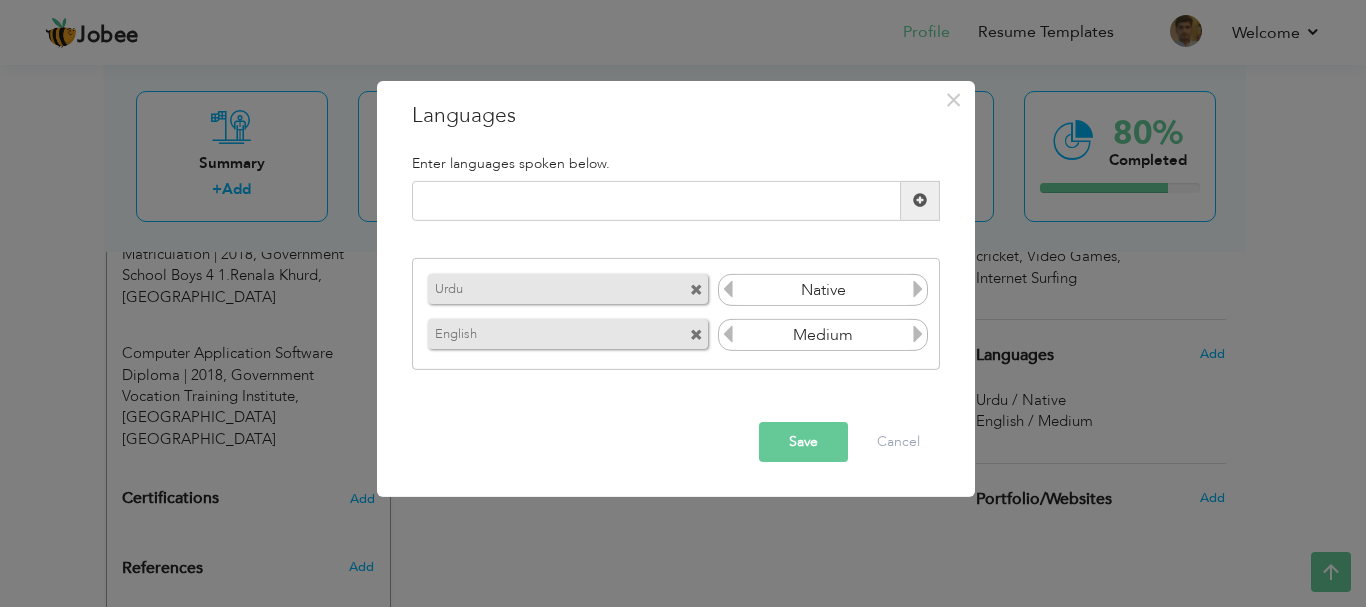 click at bounding box center [696, 335] 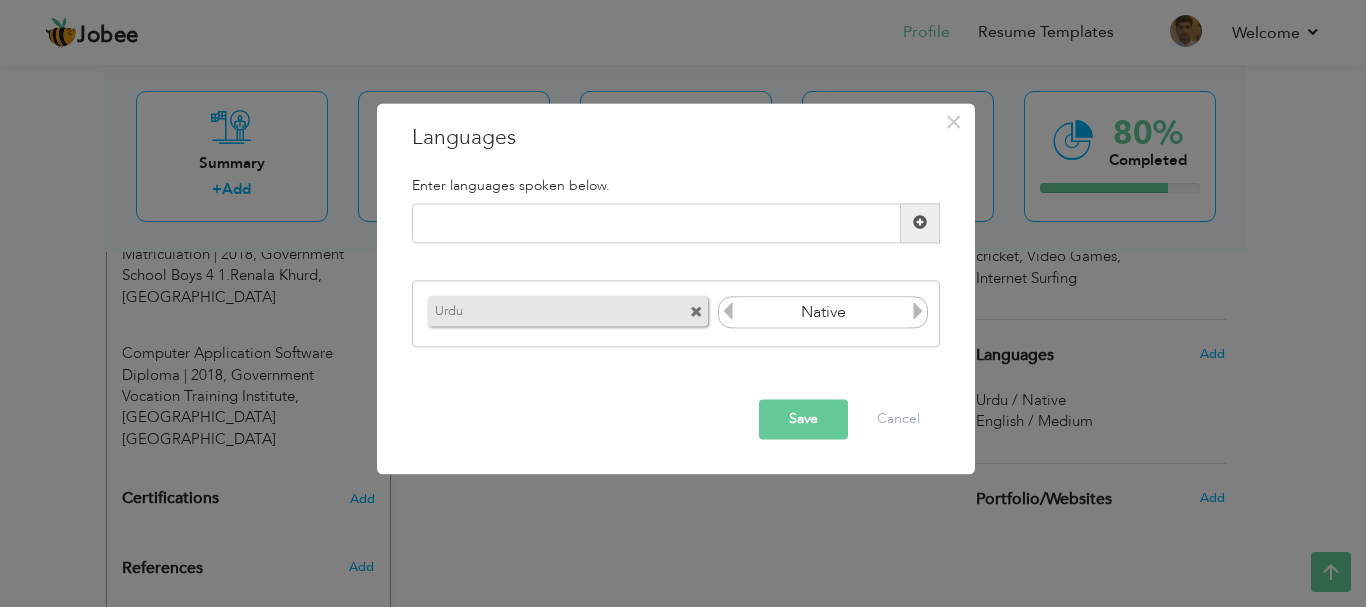 click at bounding box center [918, 312] 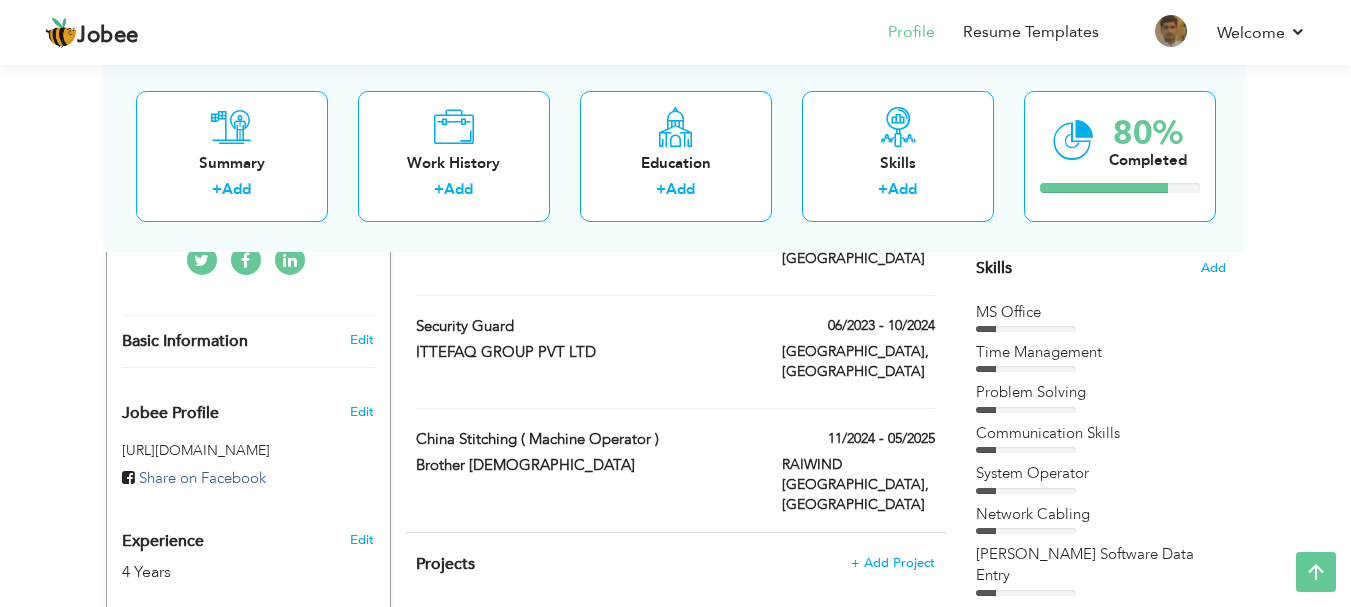 scroll, scrollTop: 509, scrollLeft: 0, axis: vertical 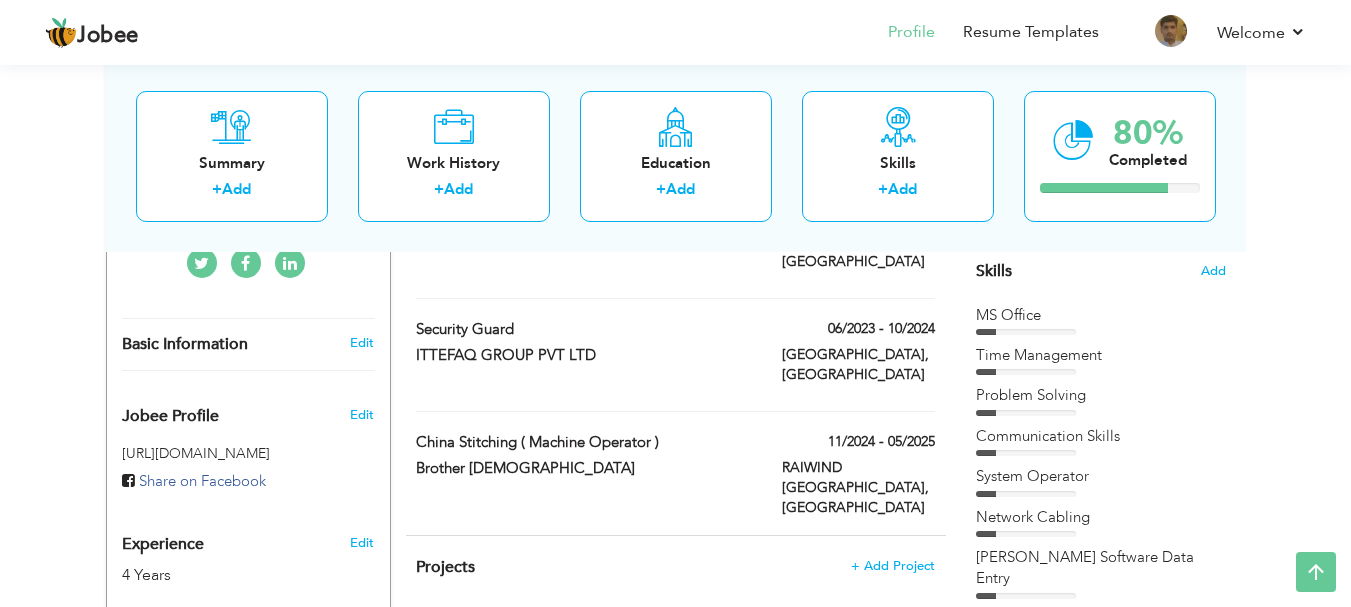 click on "Time Management" at bounding box center (1101, 355) 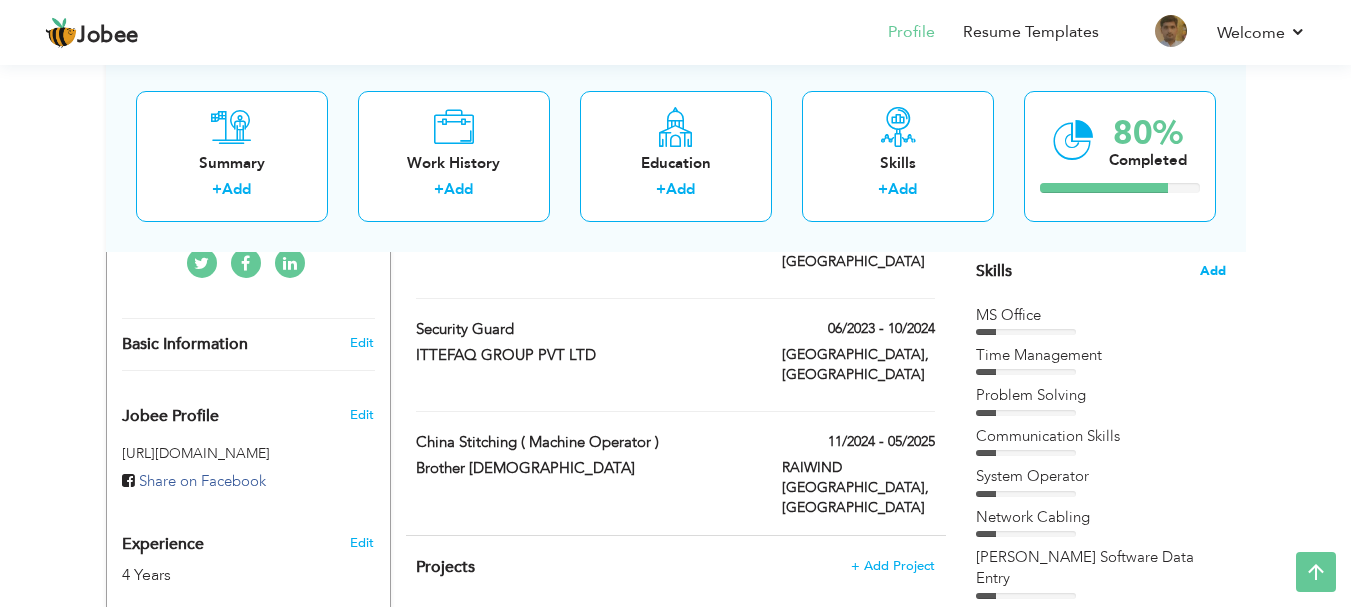 click on "Add" at bounding box center [1213, 271] 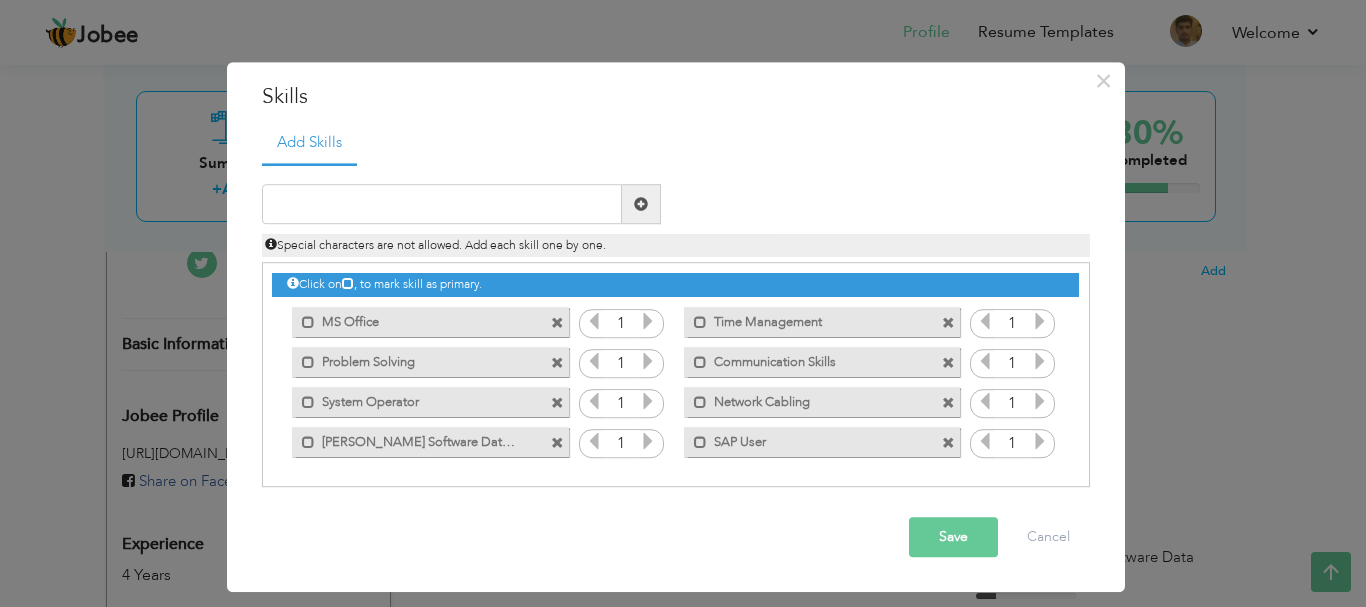 click at bounding box center (557, 443) 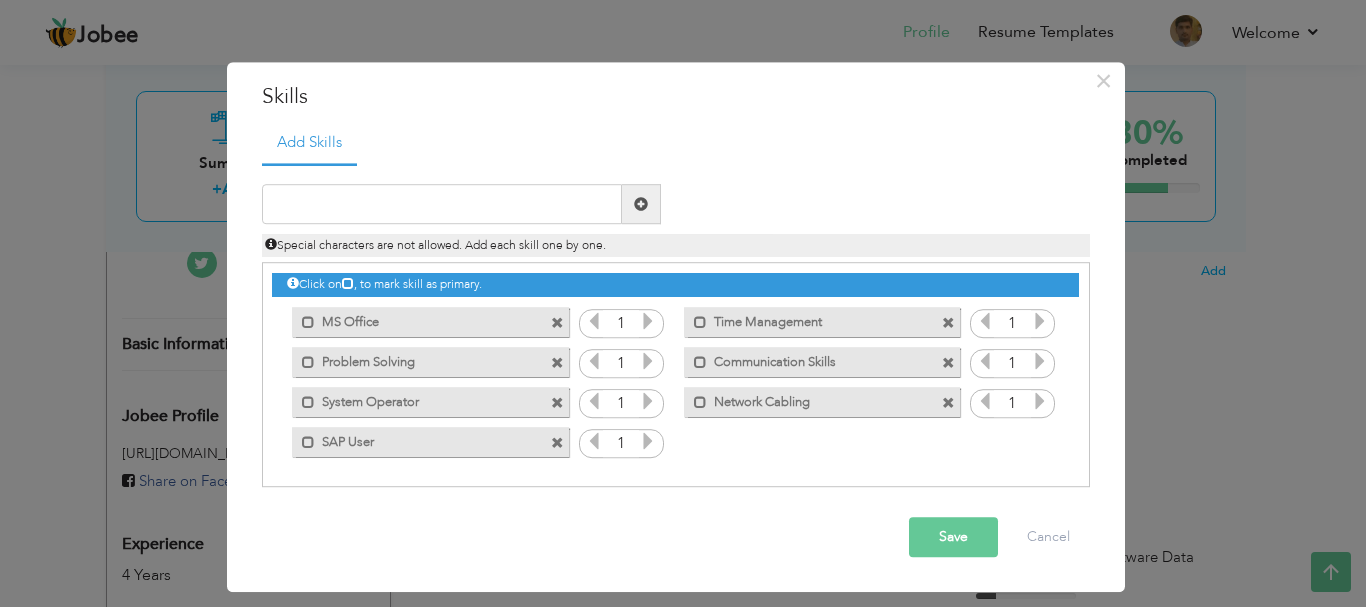 click at bounding box center (557, 443) 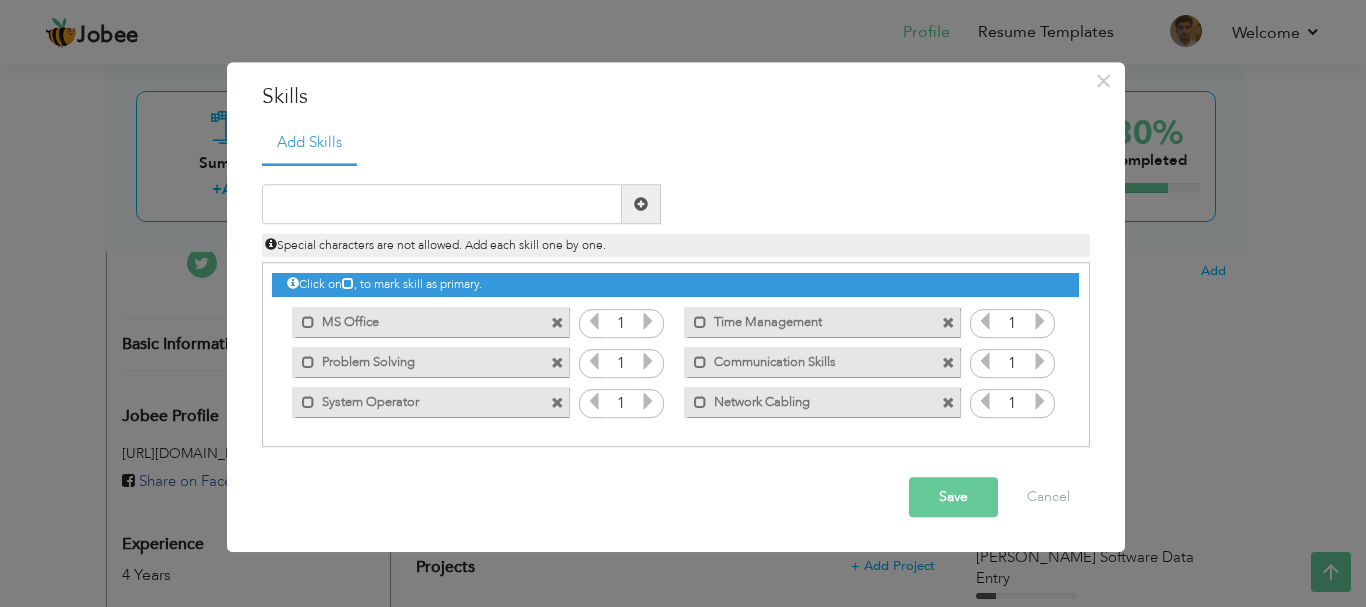 click at bounding box center [948, 403] 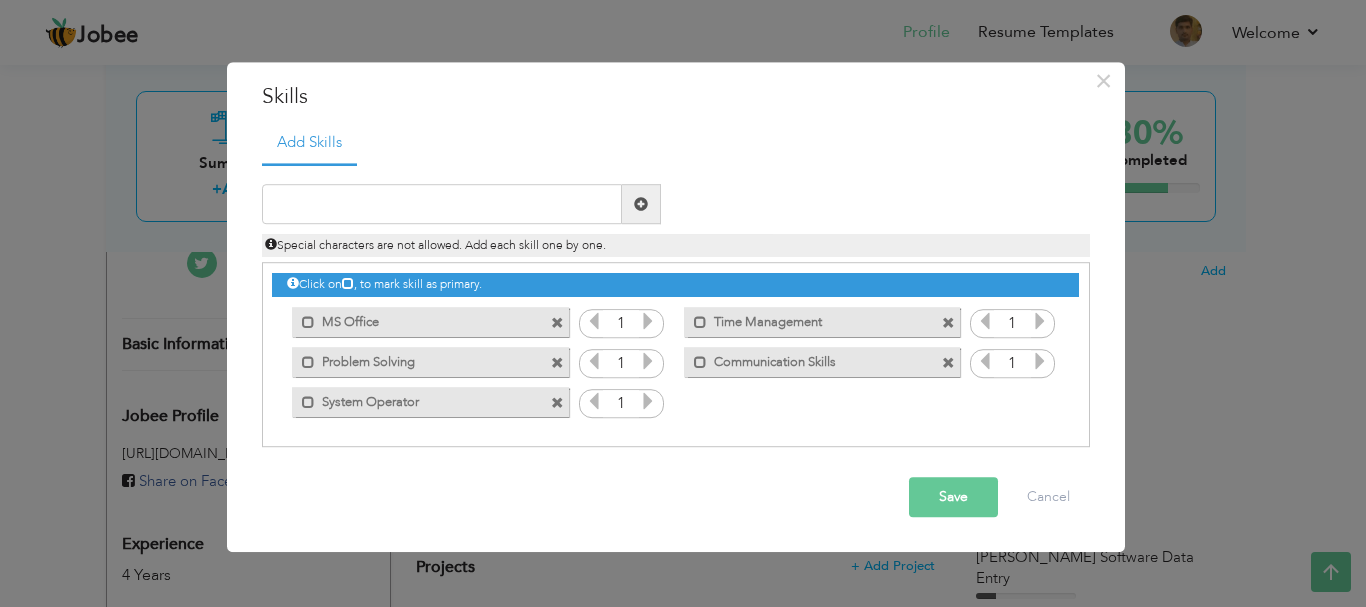 click at bounding box center (557, 323) 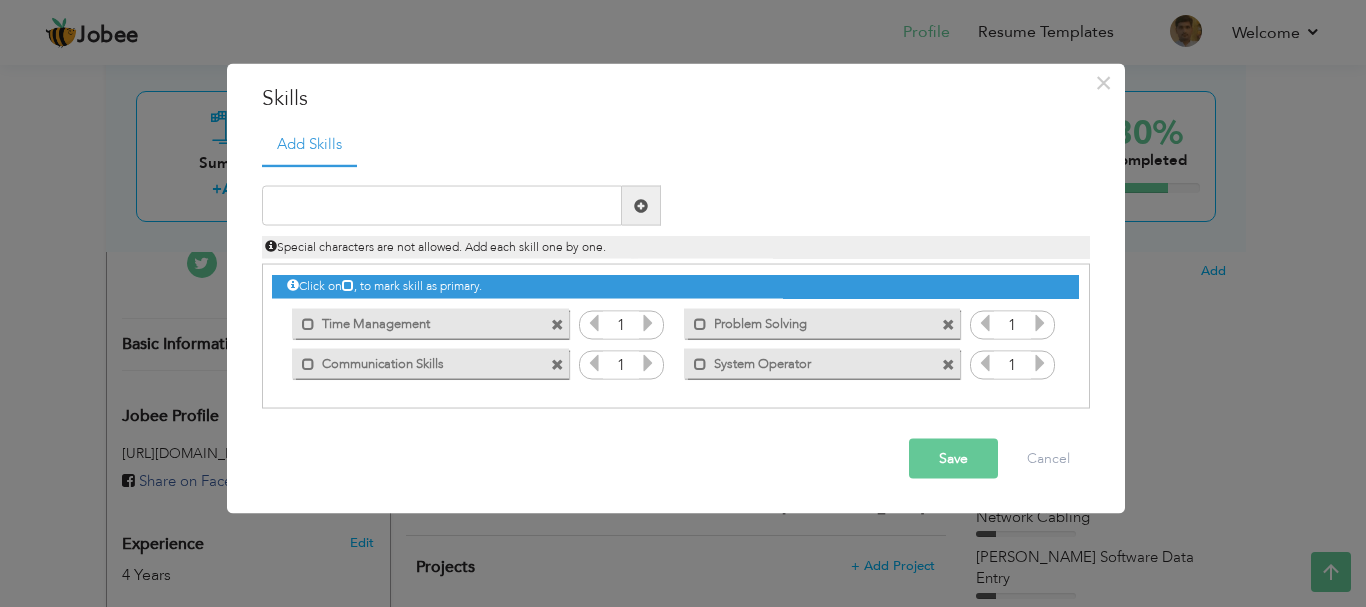 click at bounding box center [557, 324] 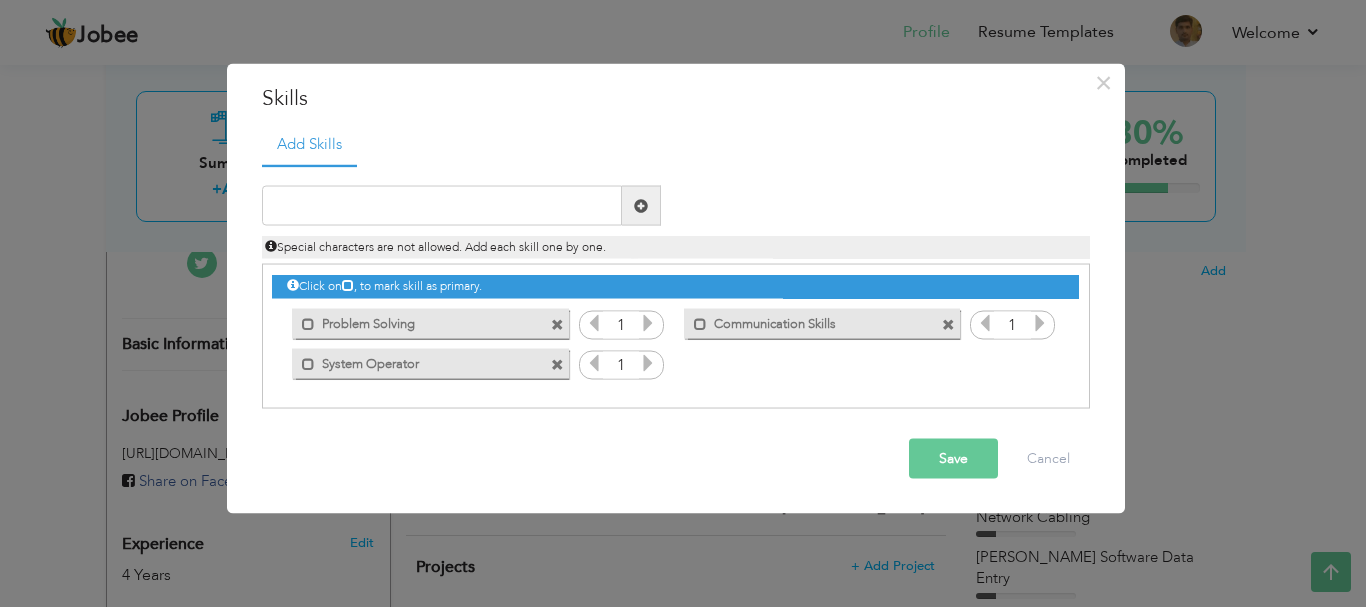 click at bounding box center (557, 364) 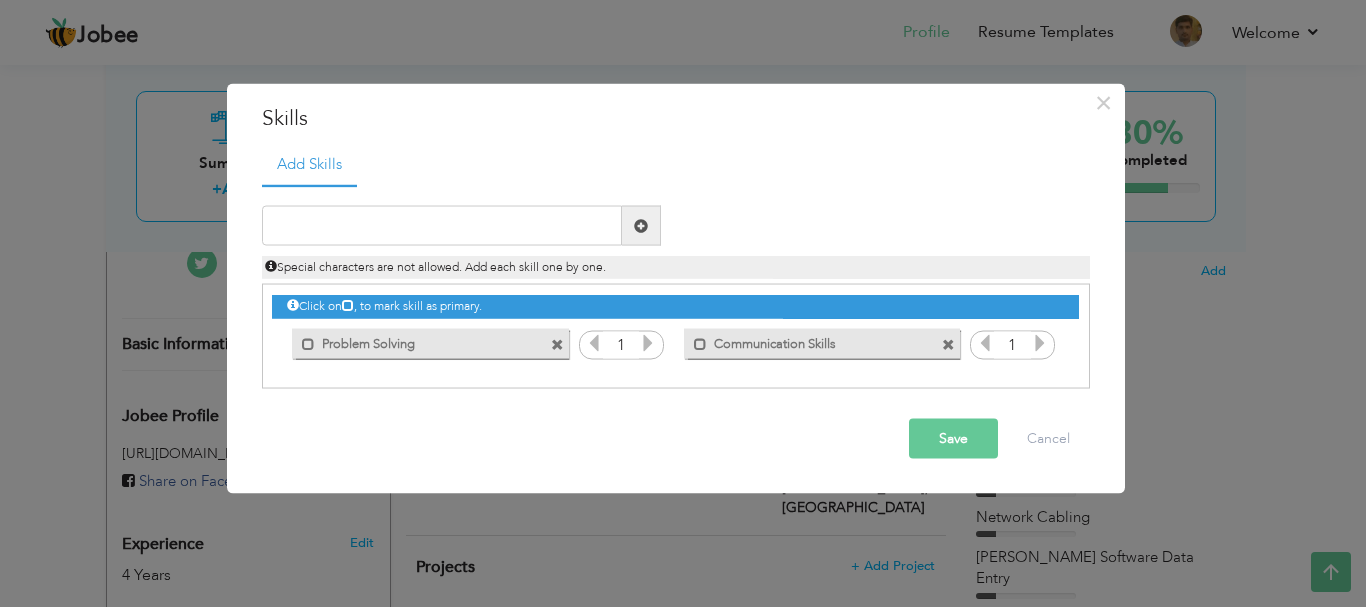click on "Save" at bounding box center (953, 439) 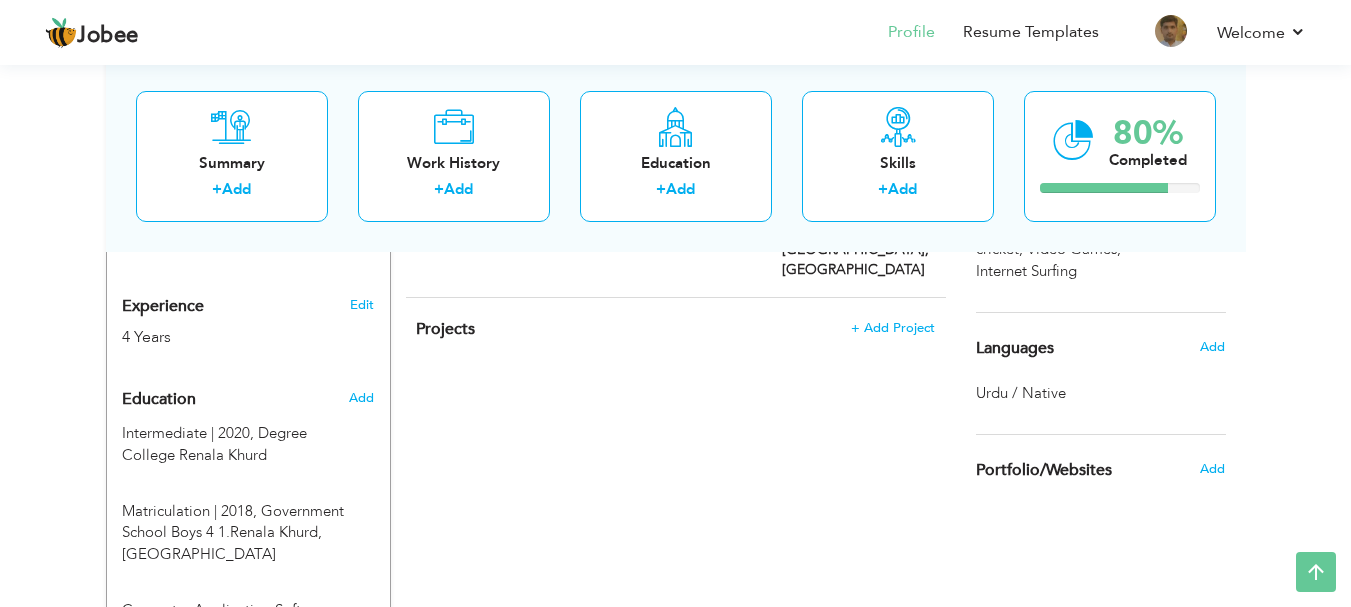 scroll, scrollTop: 750, scrollLeft: 0, axis: vertical 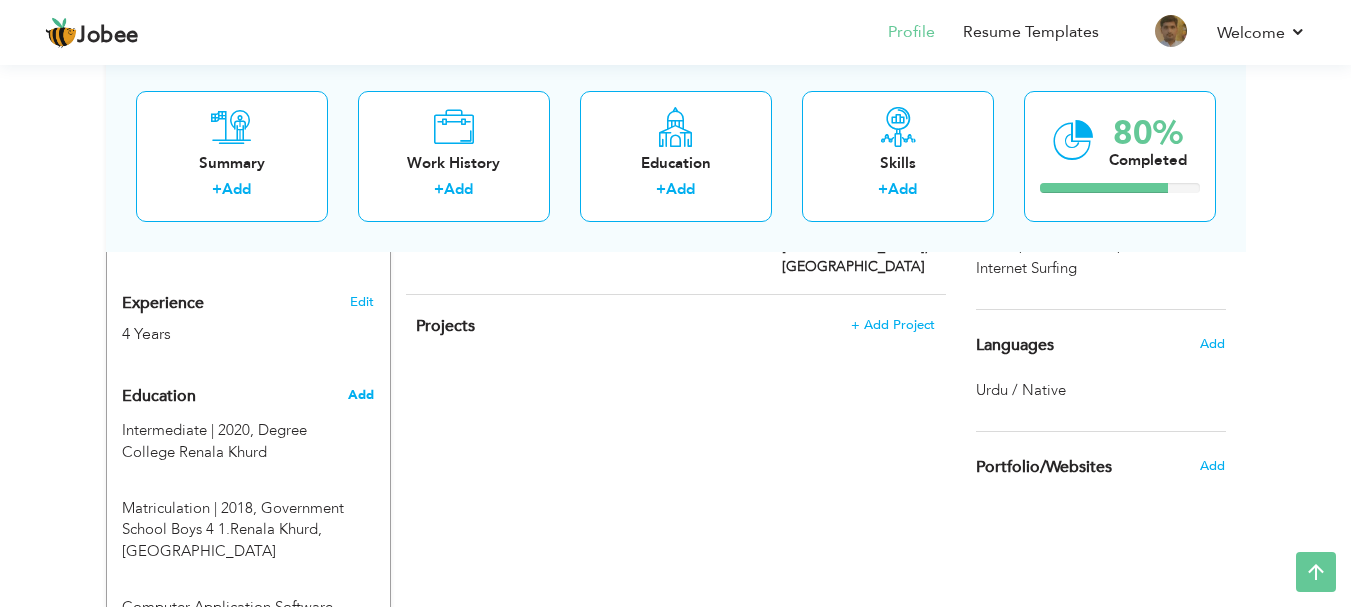 click on "Add" at bounding box center [361, 395] 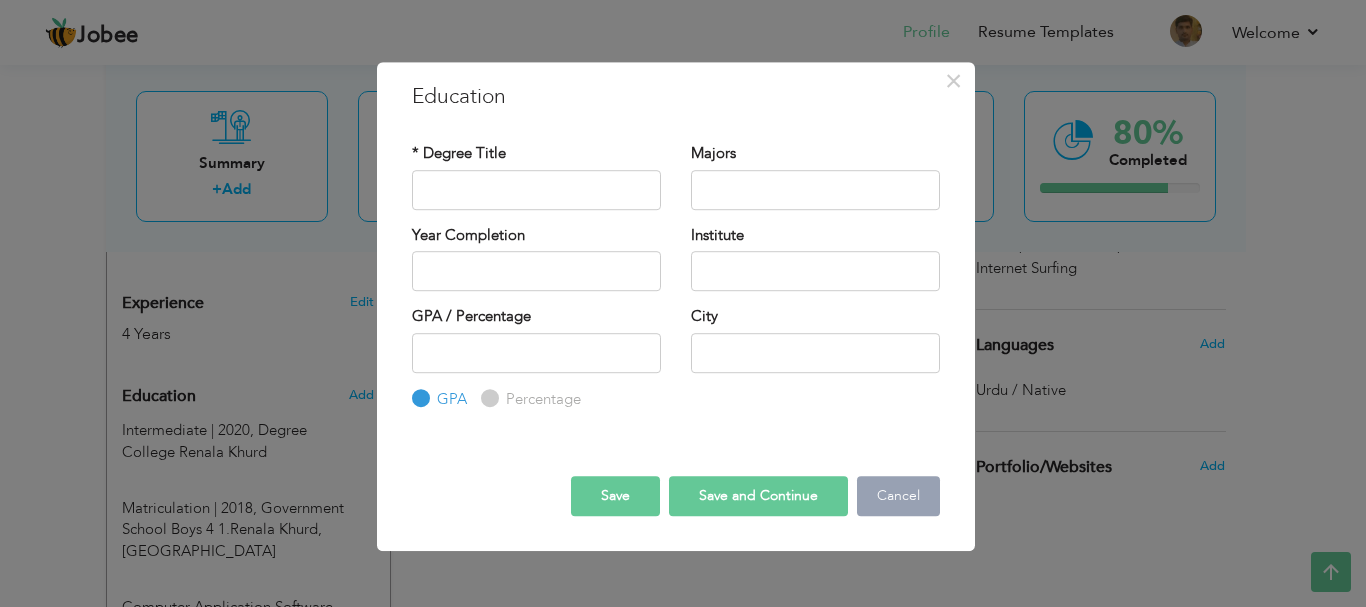 click on "Cancel" at bounding box center (898, 496) 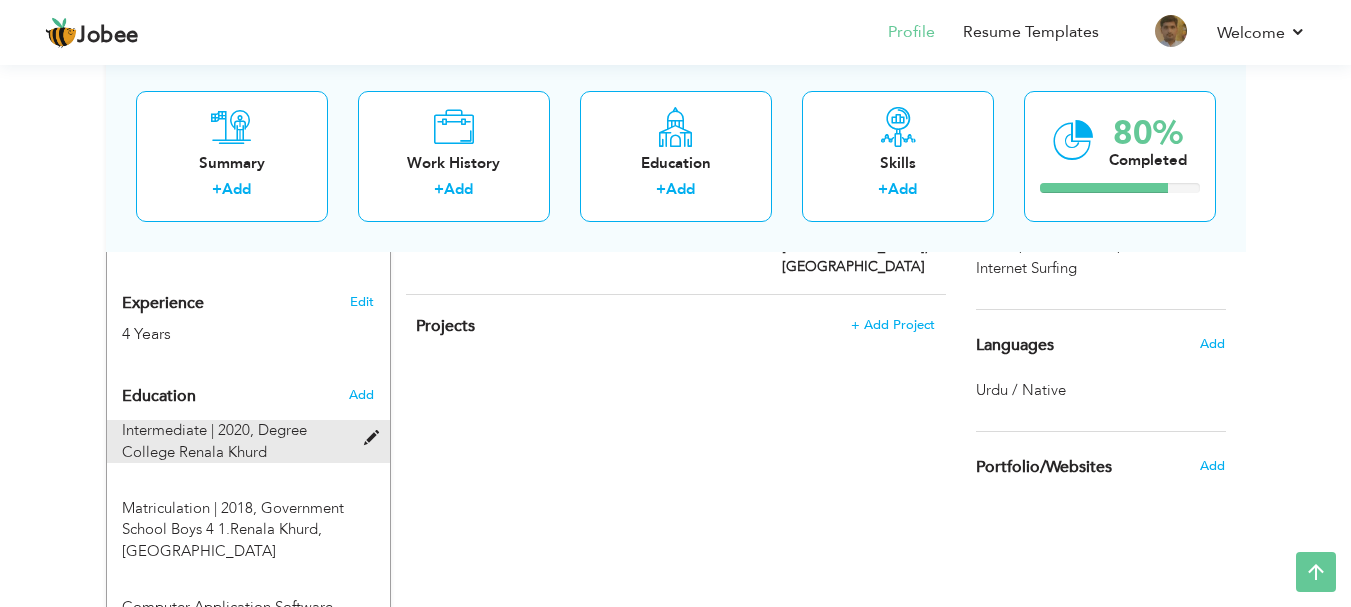 click at bounding box center [376, 438] 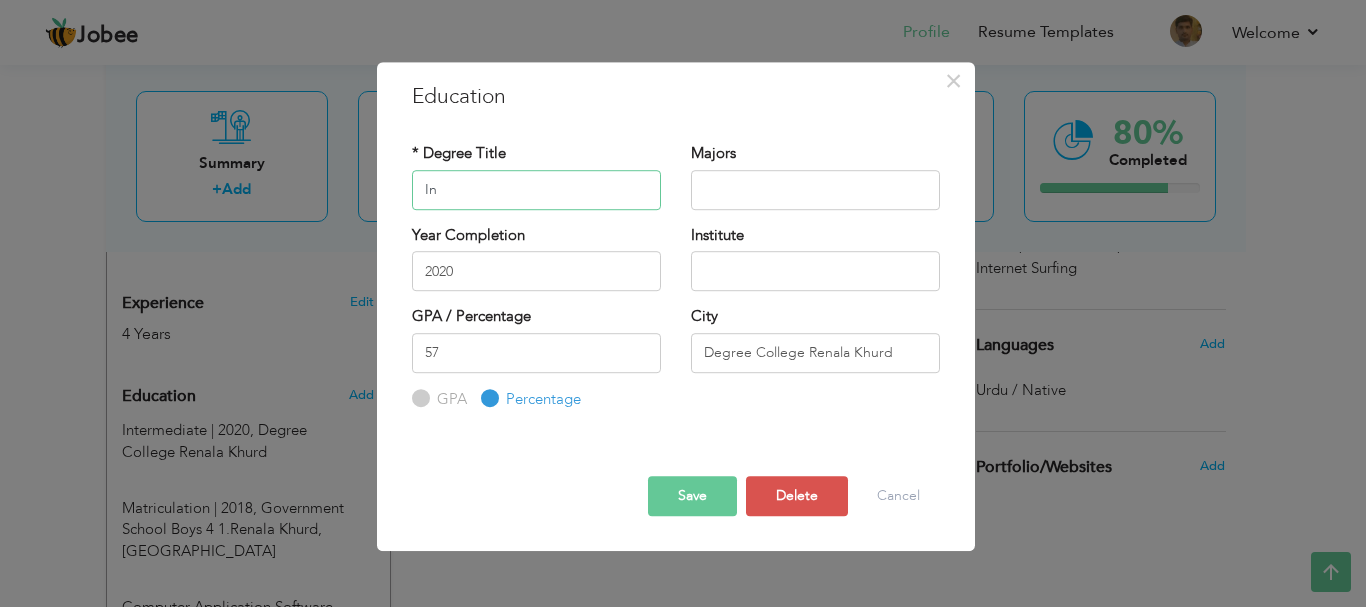 type on "I" 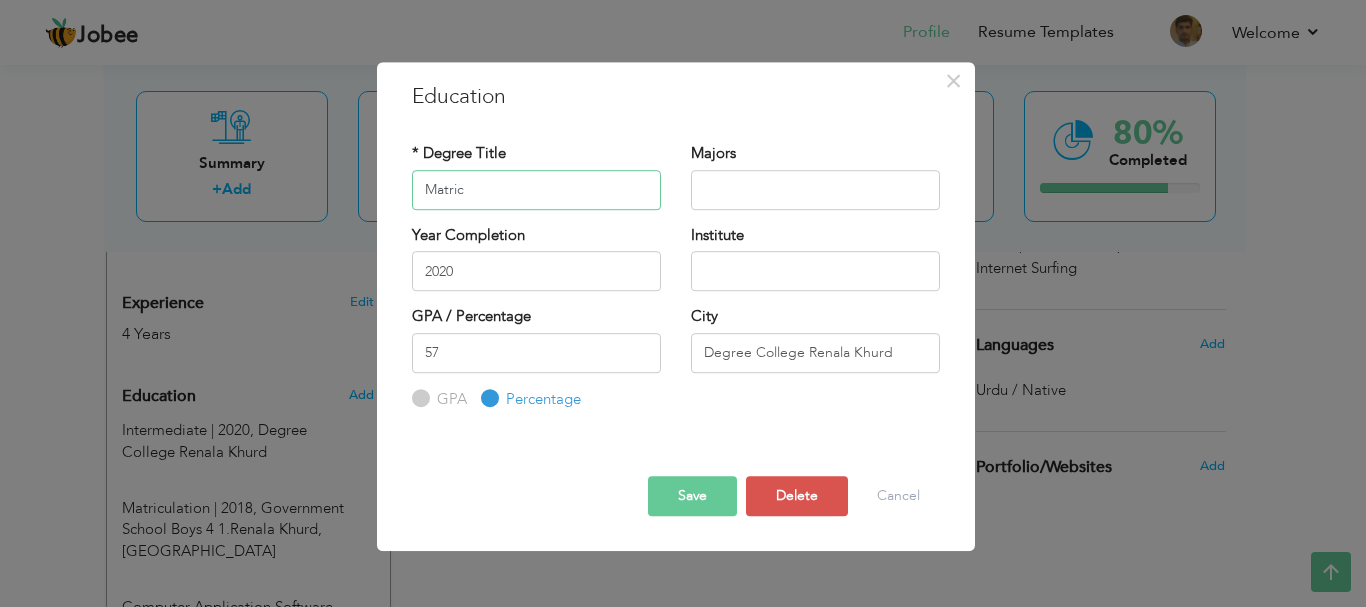type on "Matric" 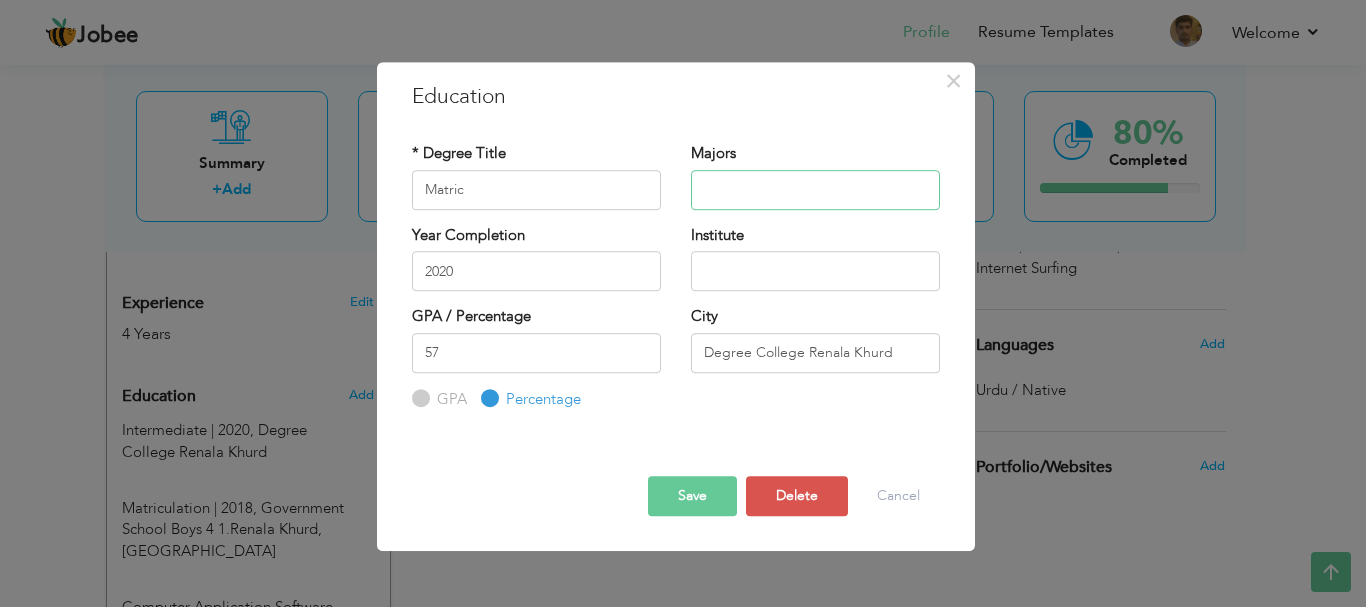 click at bounding box center [815, 190] 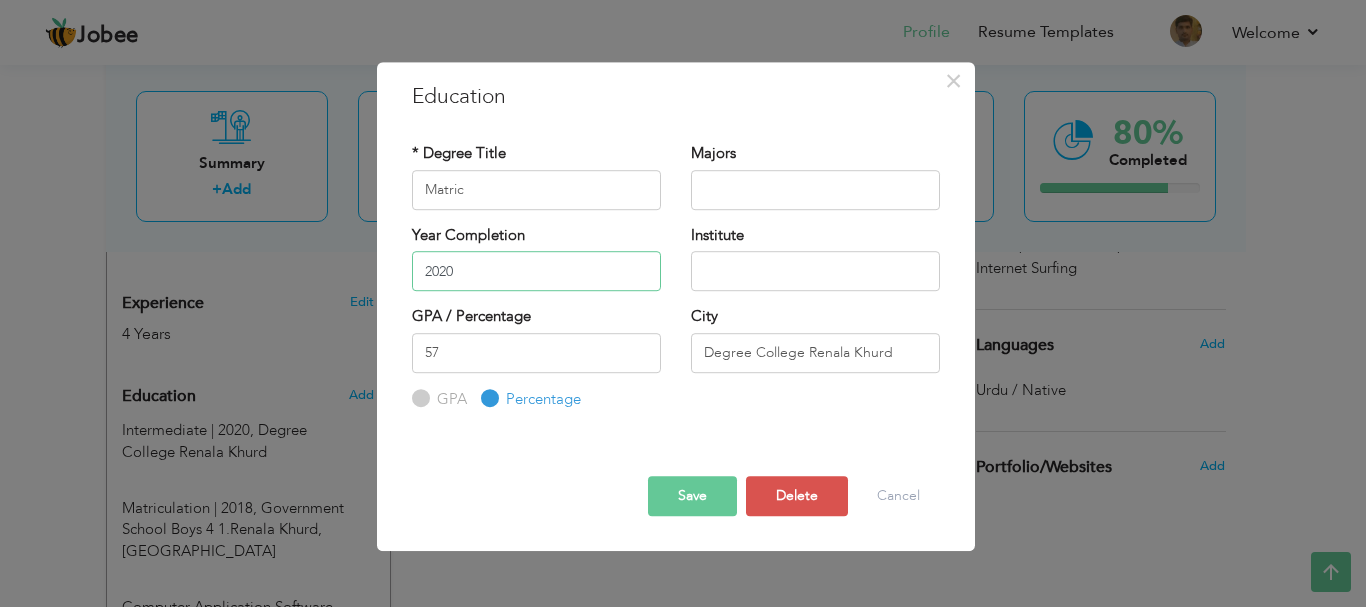 click on "2020" at bounding box center [536, 271] 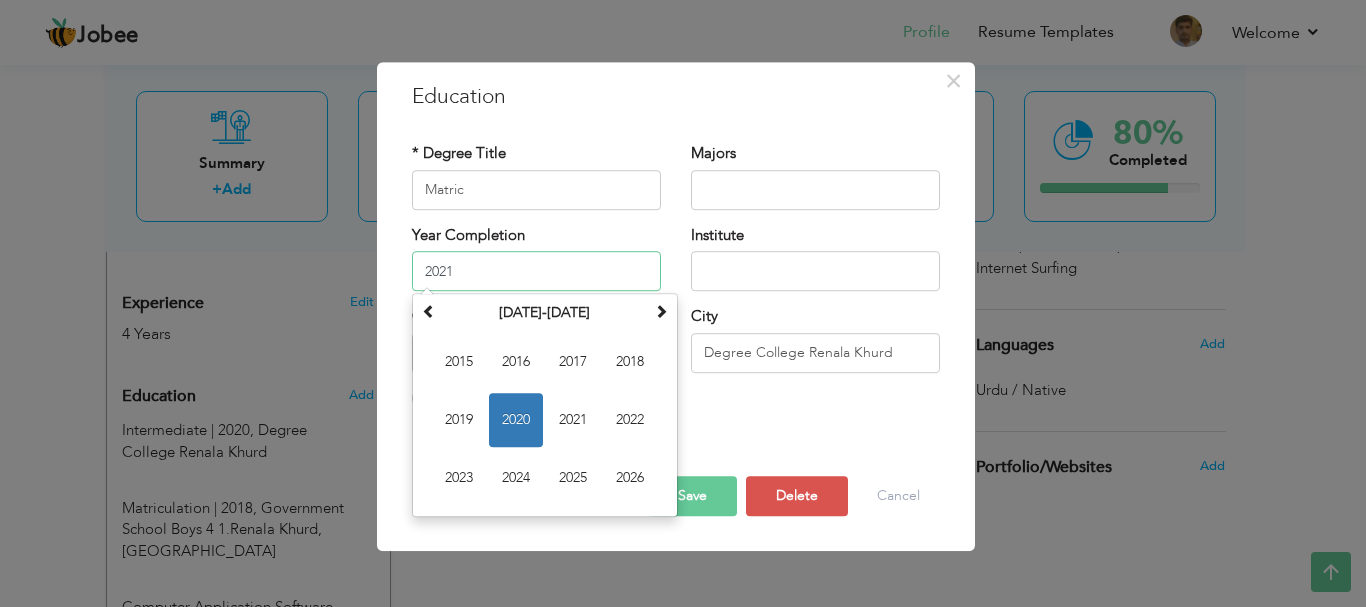 type on "2021" 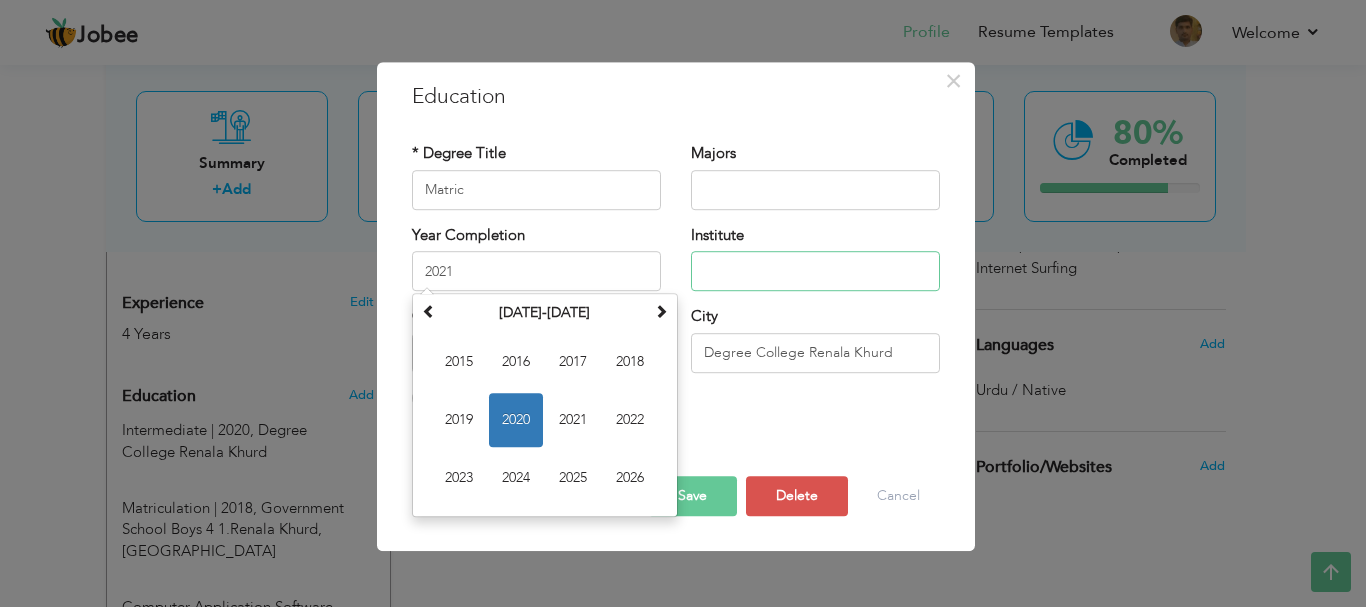 click at bounding box center (815, 271) 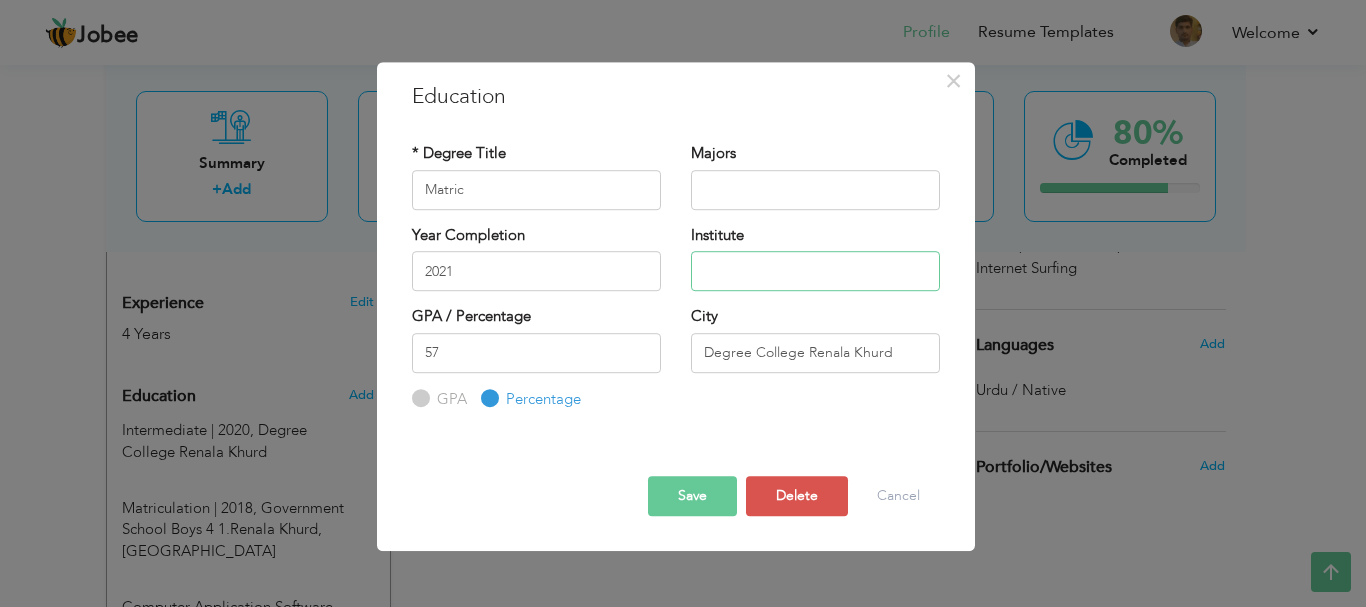 click at bounding box center (815, 271) 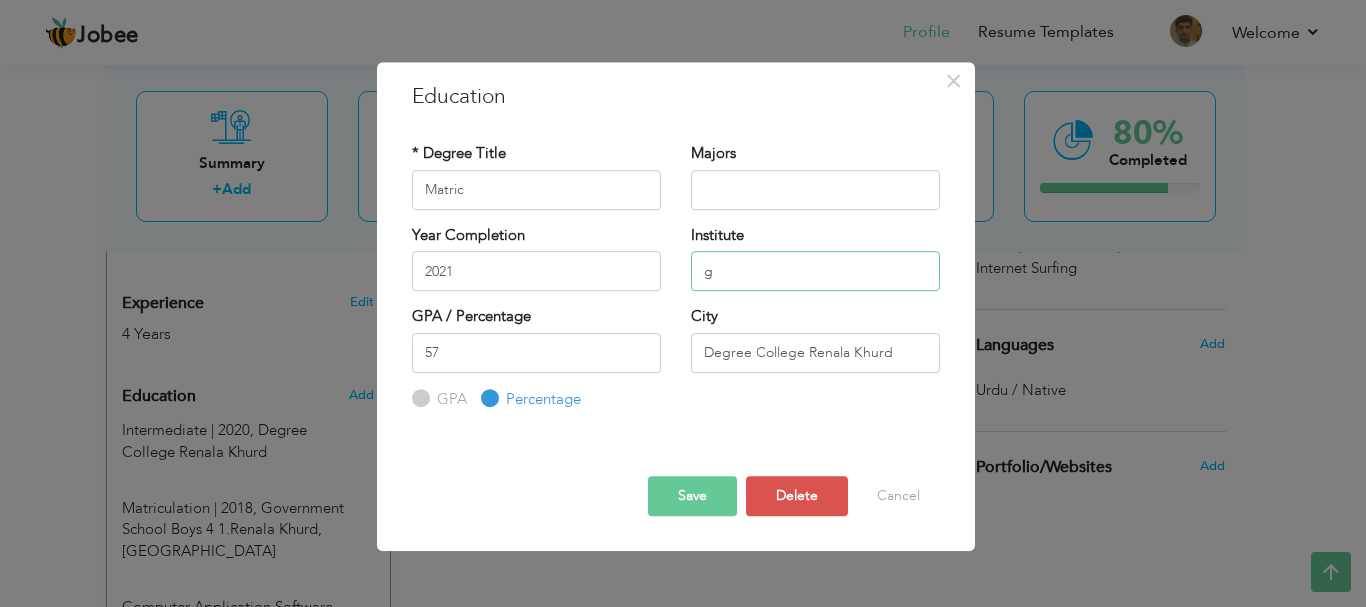 type 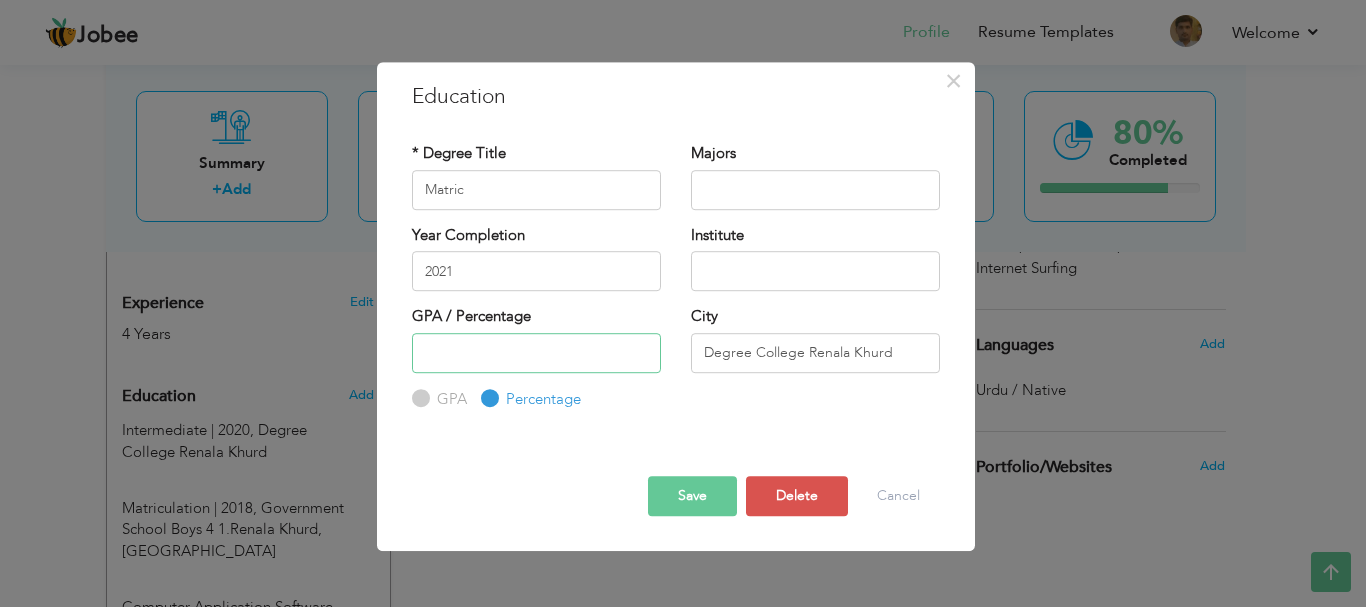 click at bounding box center [536, 353] 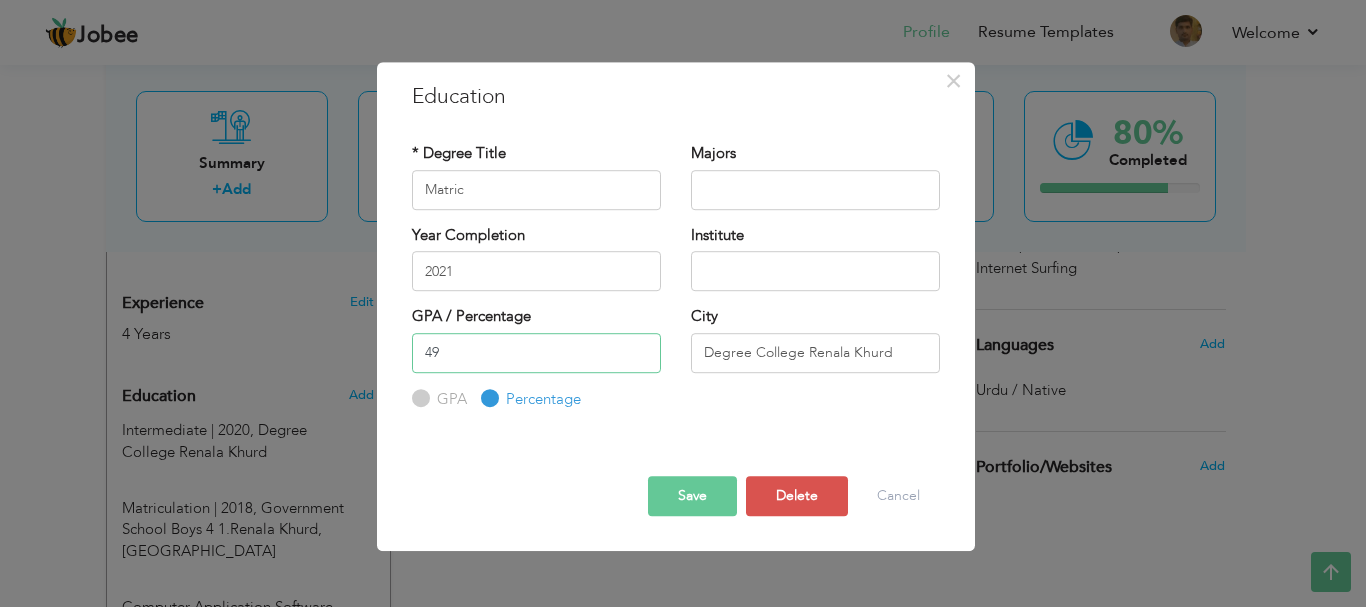 type on "49" 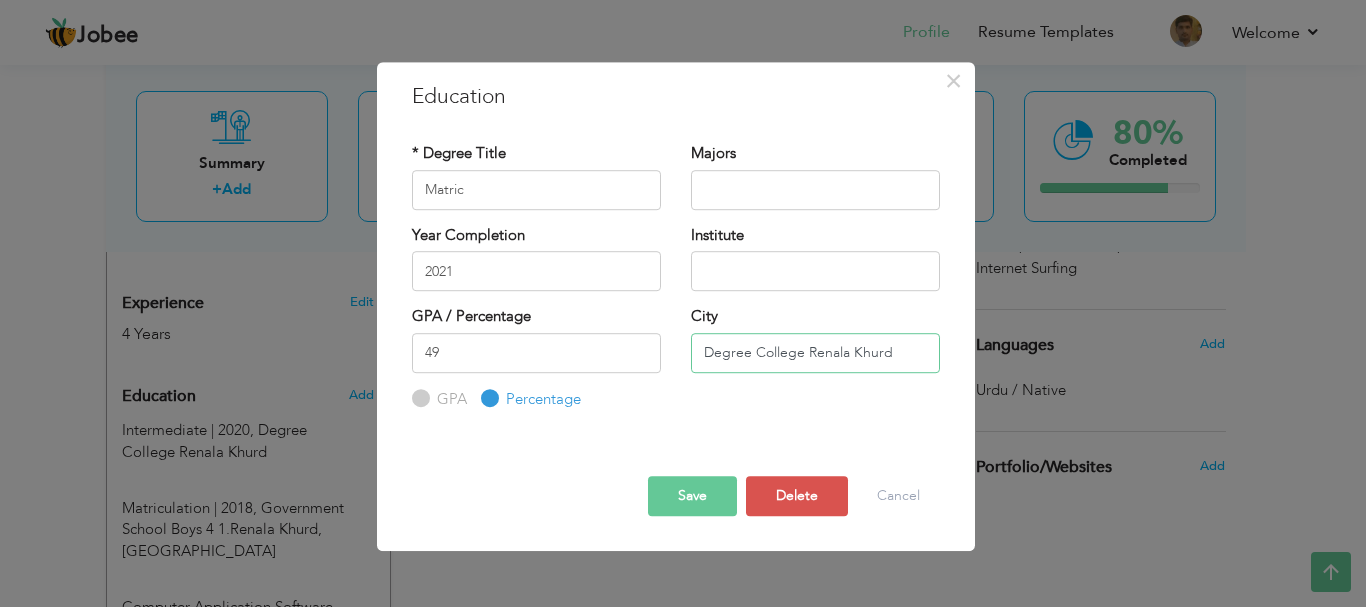 click on "Degree College Renala Khurd" at bounding box center [815, 353] 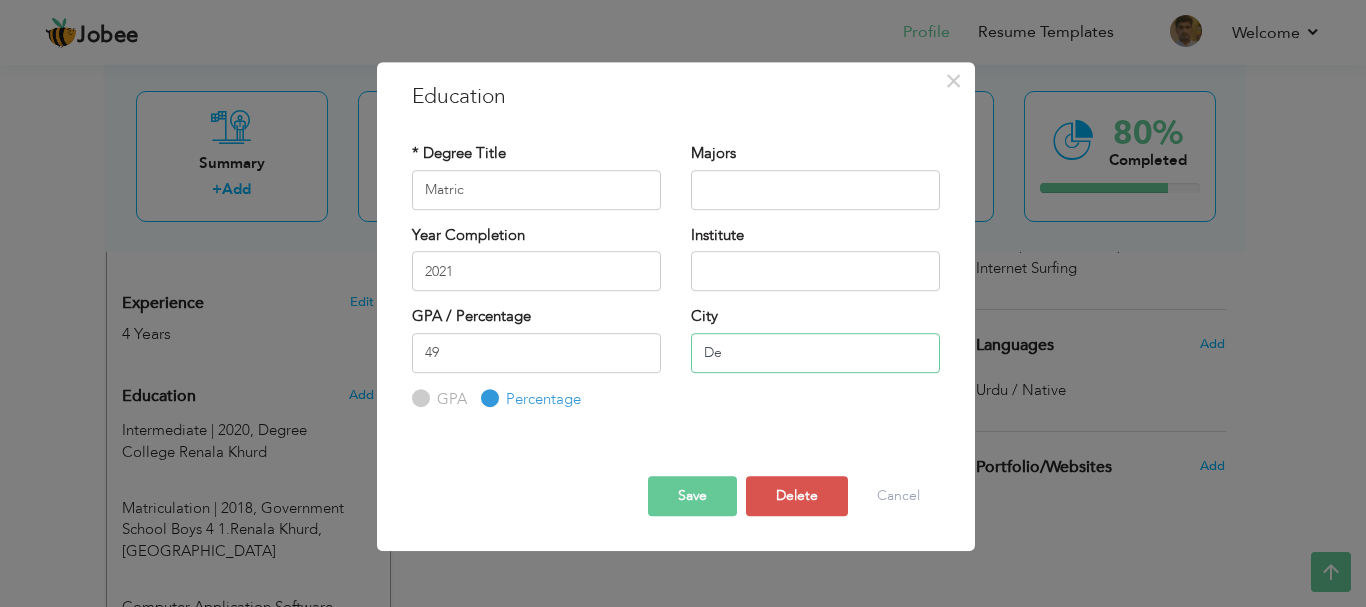 type on "D" 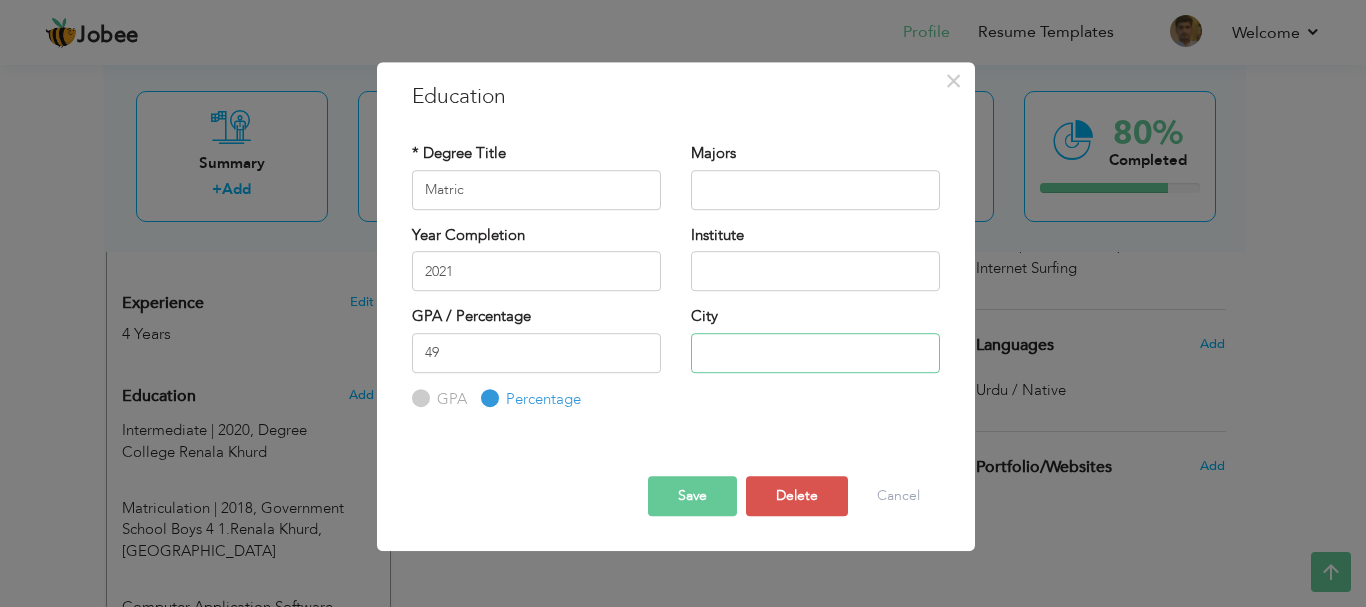 type on "g" 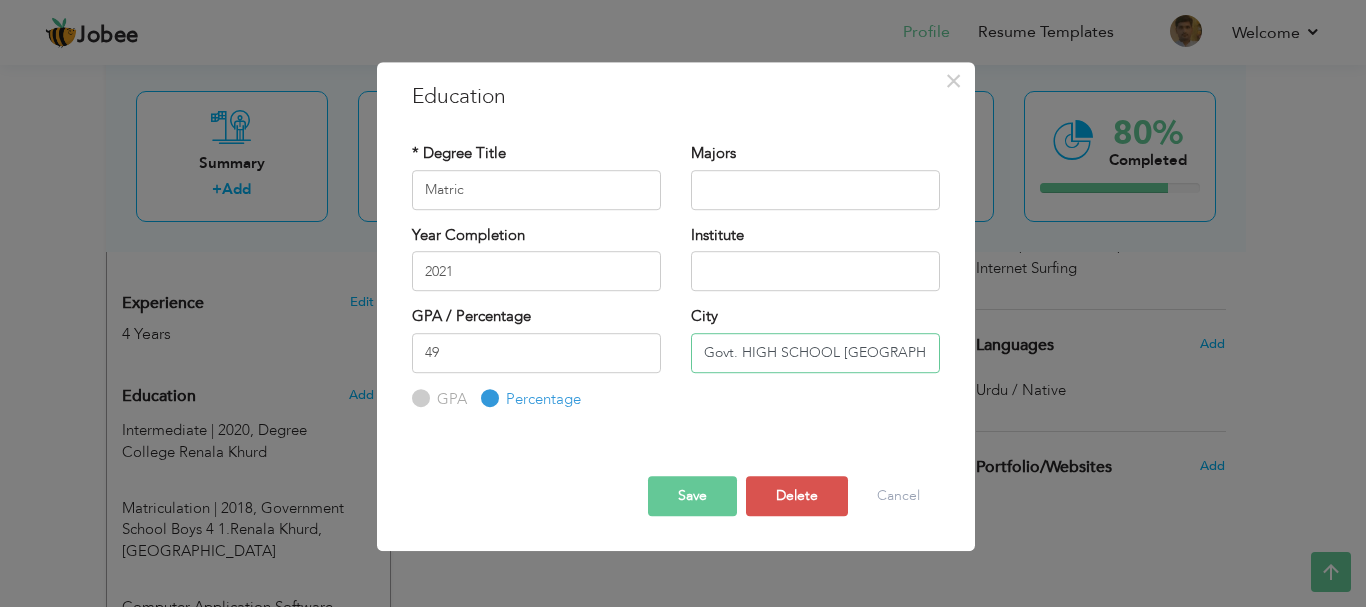 click on "Govt. HIGH SCHOOL OKARA" at bounding box center [815, 353] 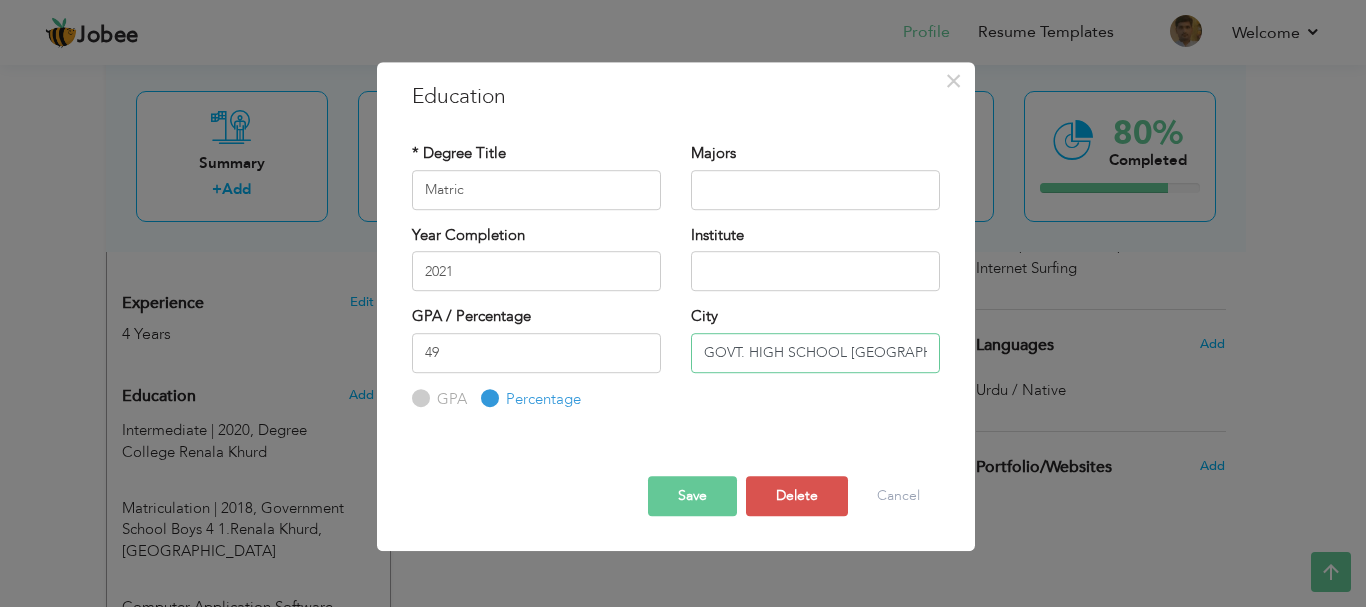 type on "GOVT. HIGH SCHOOL [GEOGRAPHIC_DATA]" 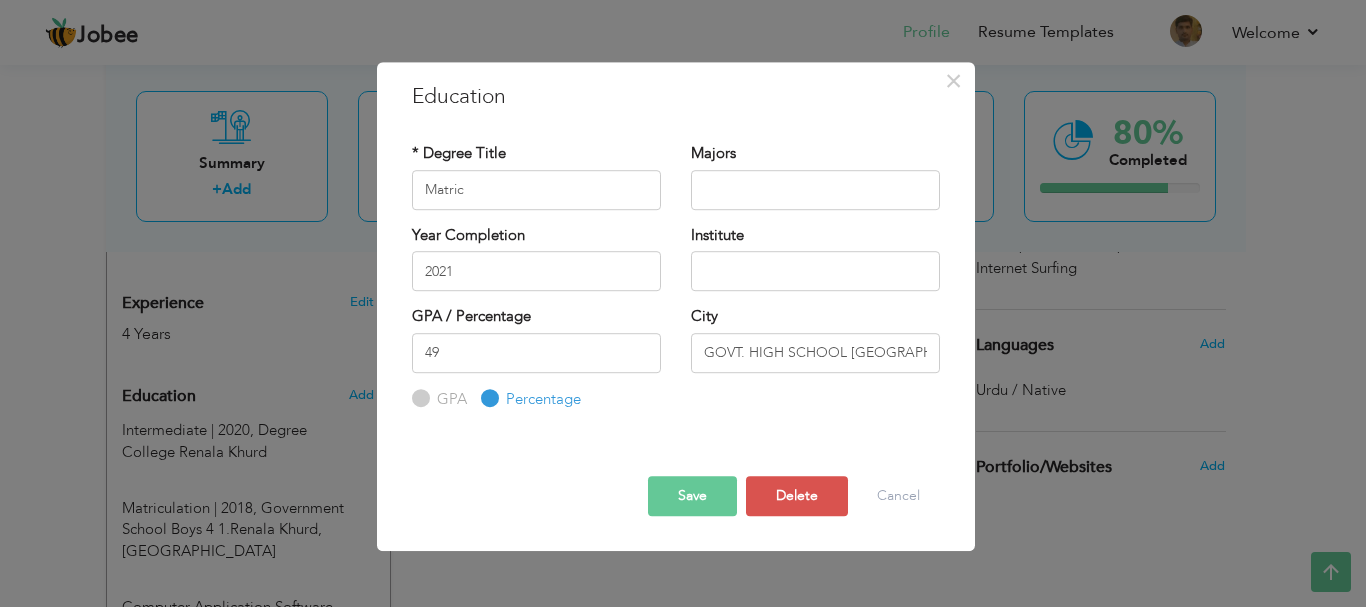click on "Save" at bounding box center [692, 496] 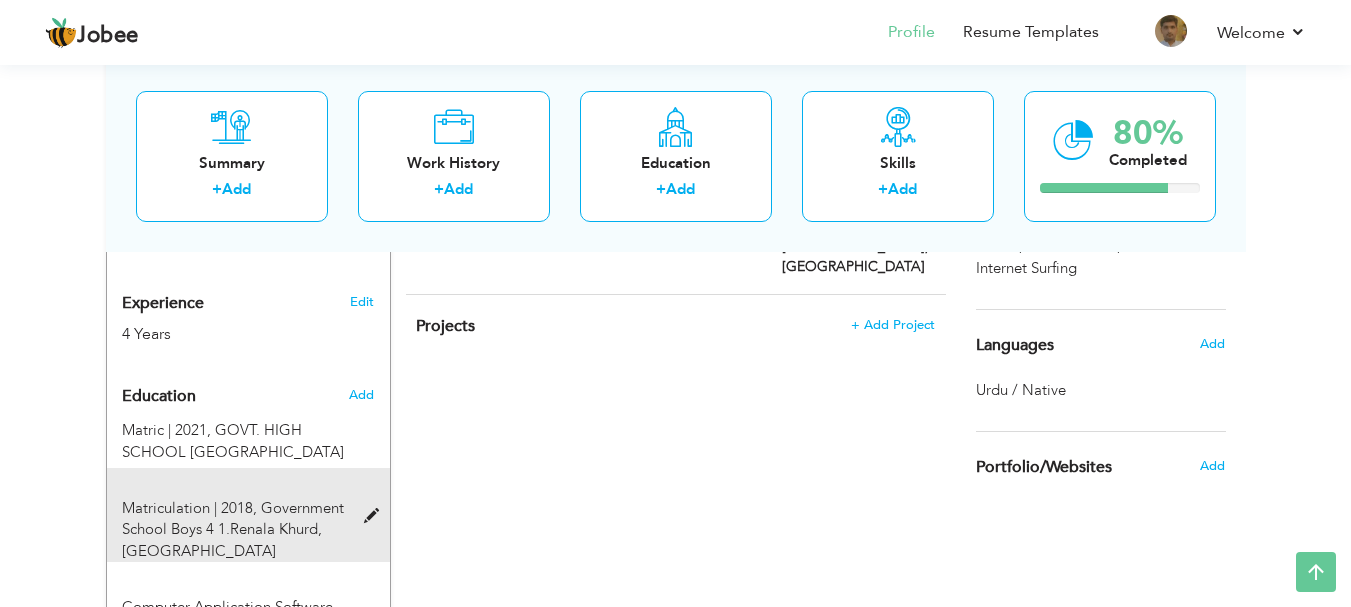 click at bounding box center (376, 516) 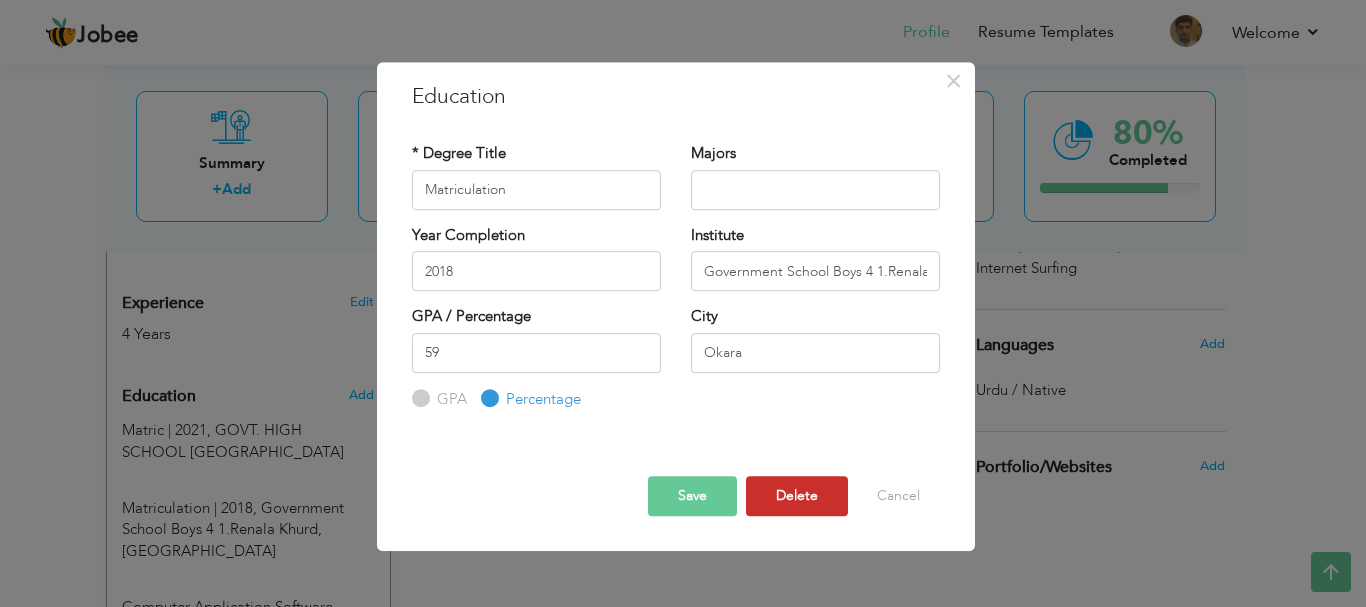 click on "Delete" at bounding box center [797, 496] 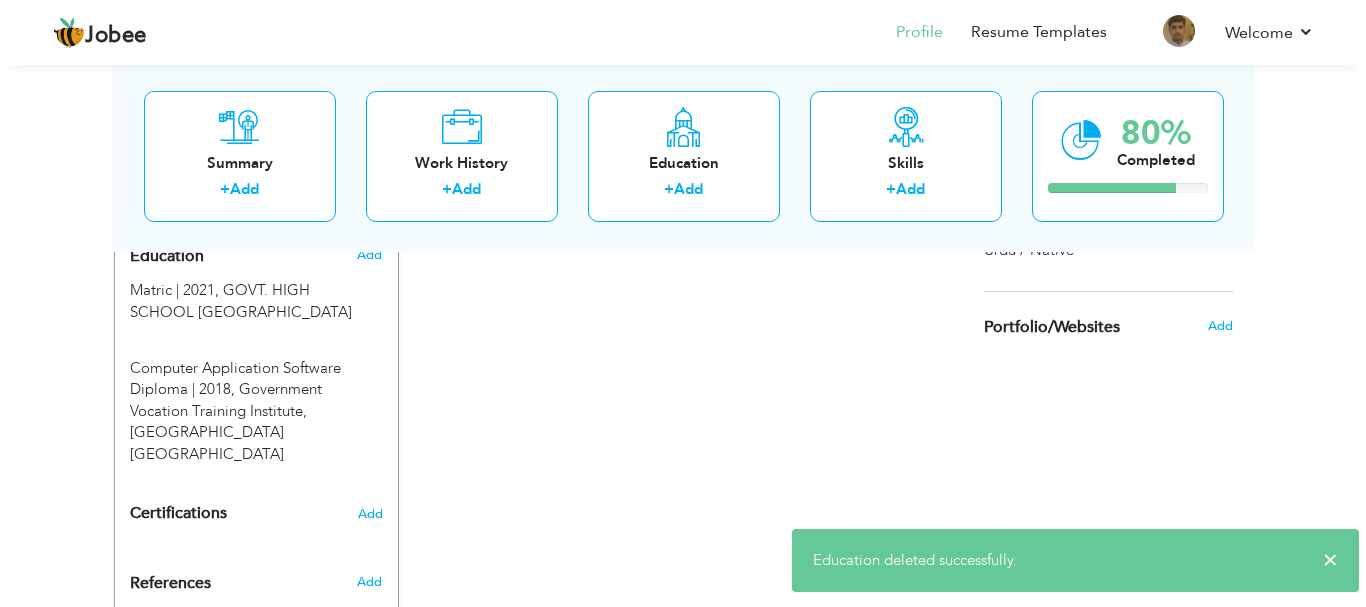 scroll, scrollTop: 896, scrollLeft: 0, axis: vertical 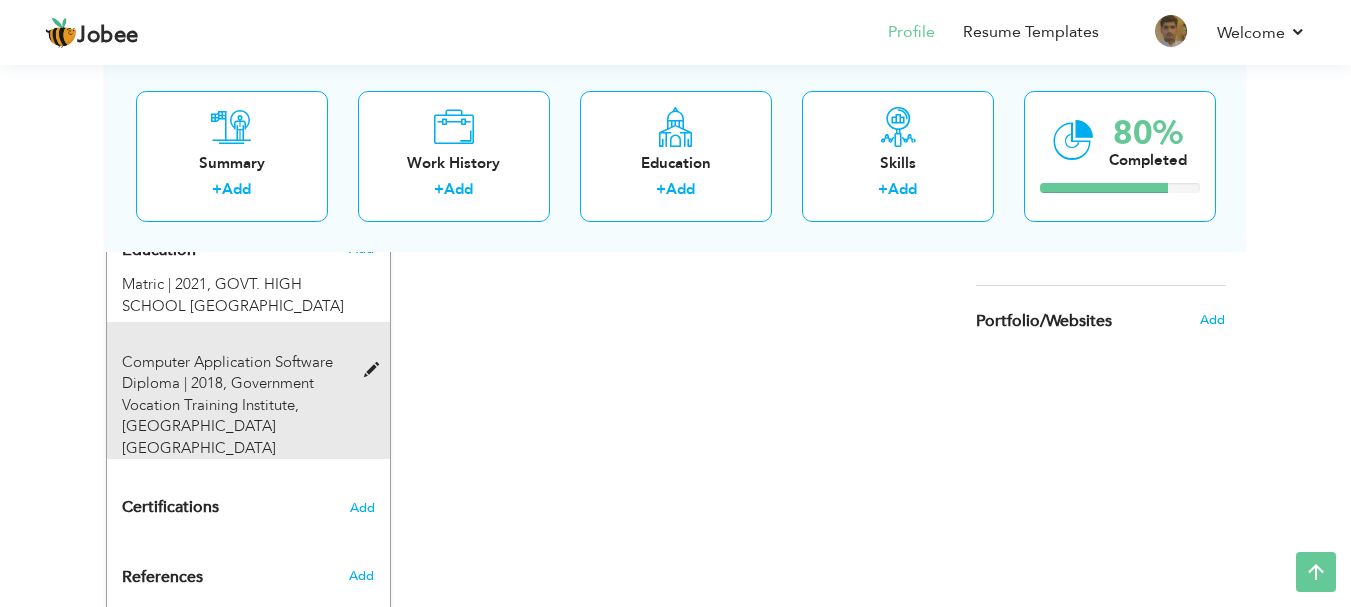click on "Computer Application Software Diploma   |  2018," at bounding box center [227, 372] 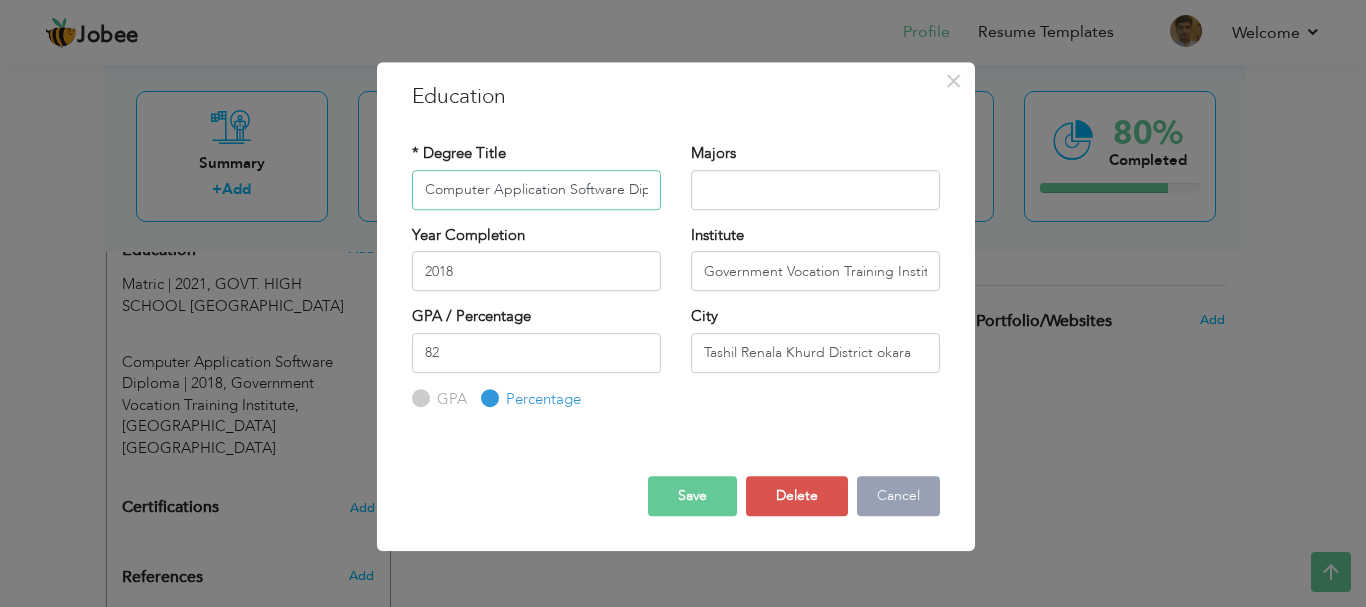 scroll, scrollTop: 0, scrollLeft: 30, axis: horizontal 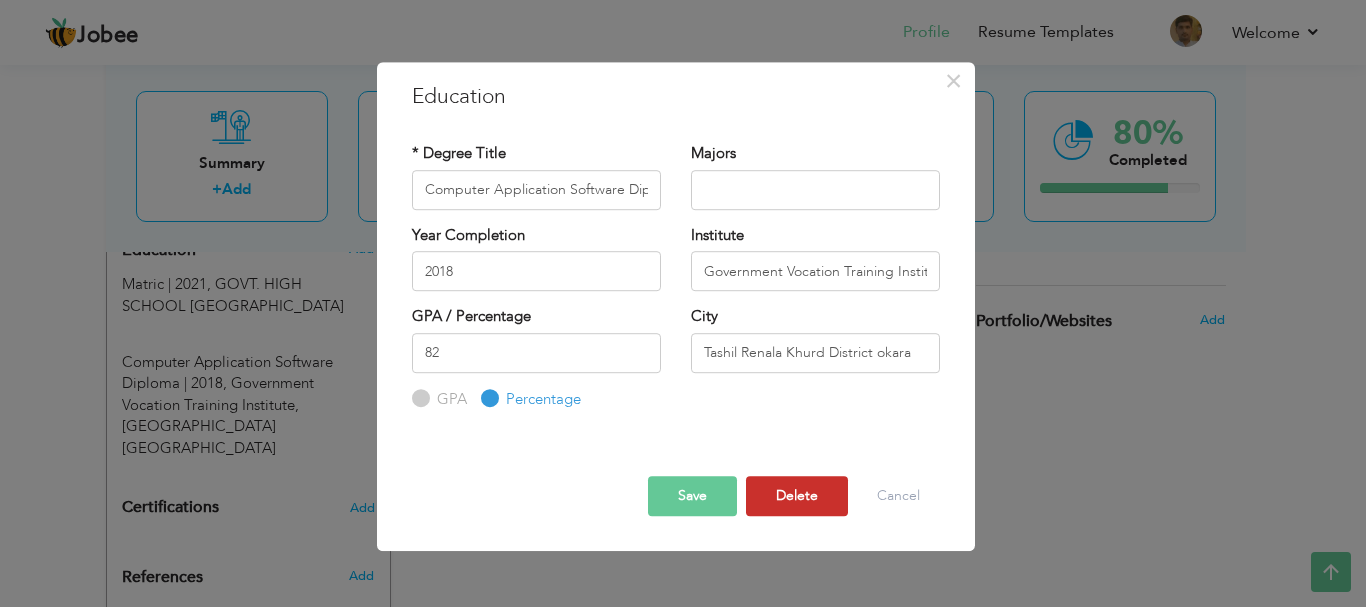 click on "Delete" at bounding box center [797, 496] 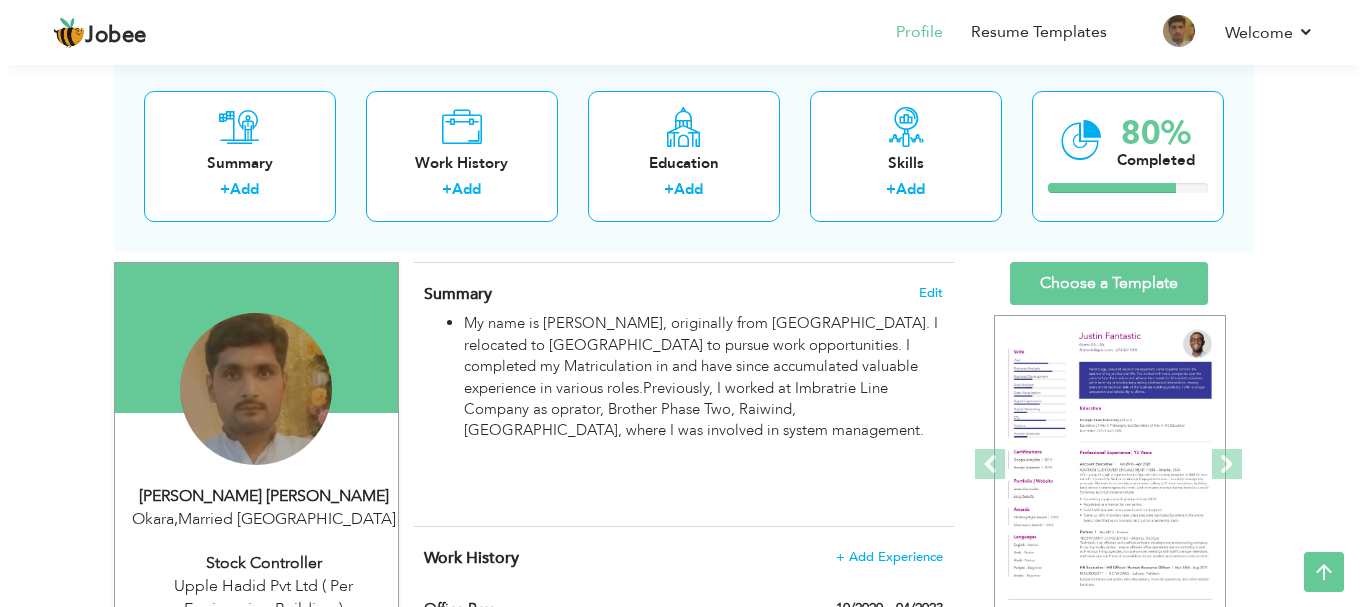 scroll, scrollTop: 112, scrollLeft: 0, axis: vertical 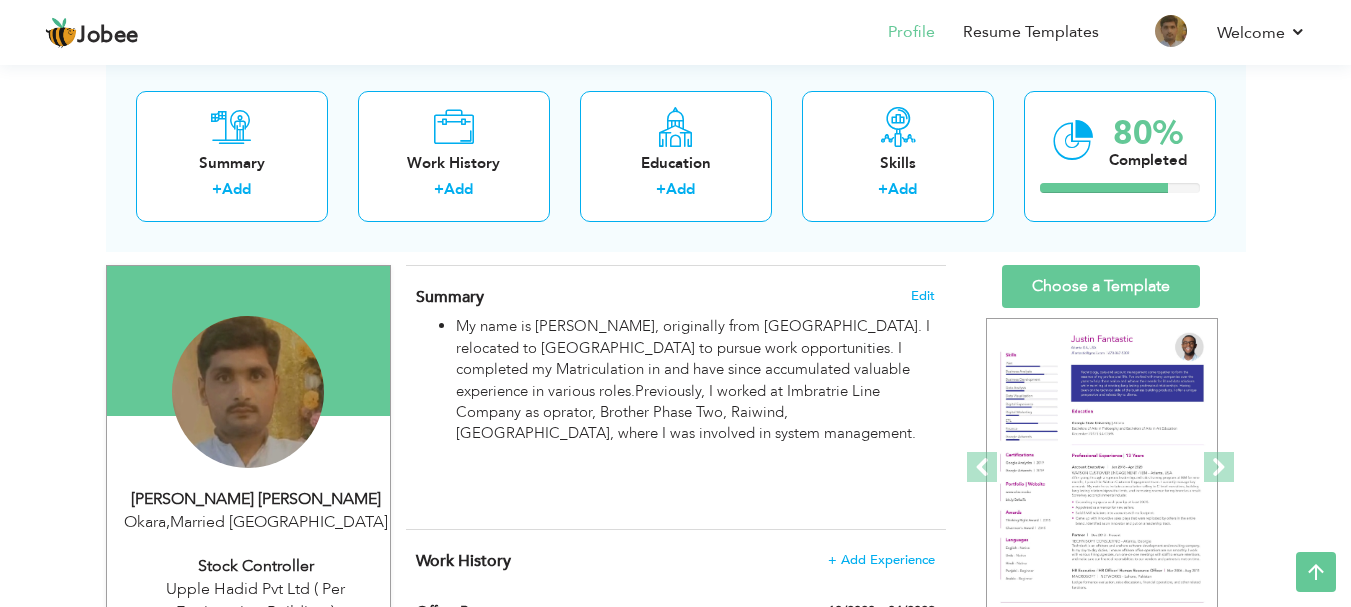 click on "Amir Sohail Sardar khan" at bounding box center (256, 499) 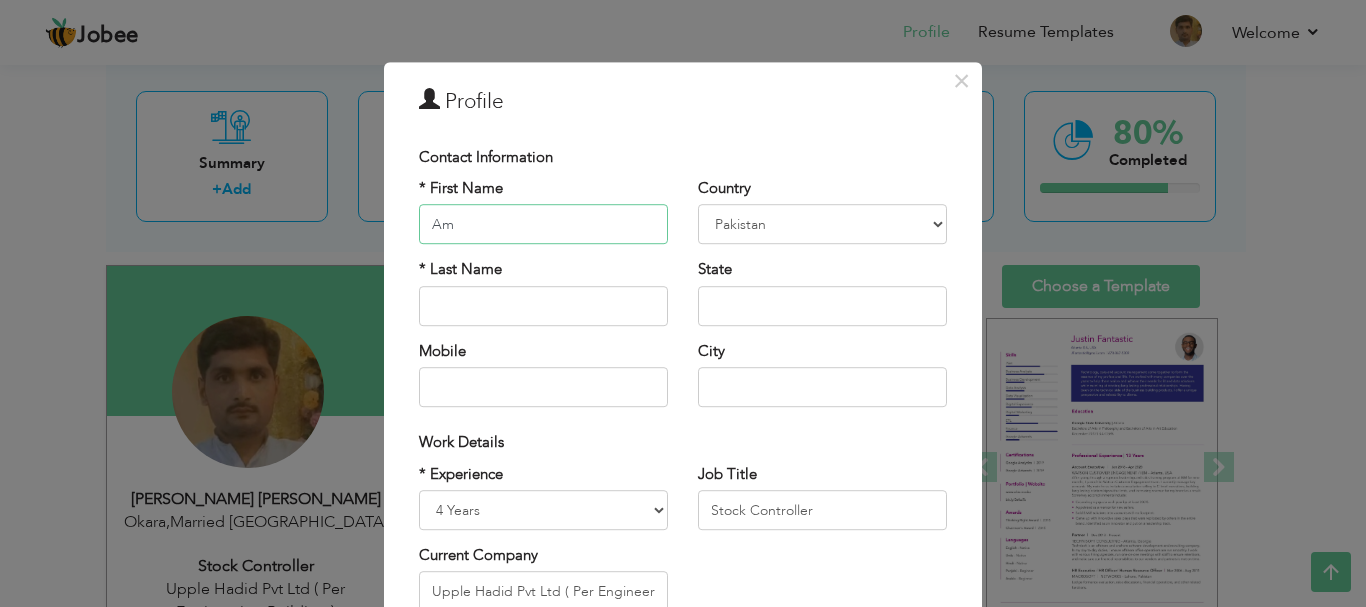 type on "A" 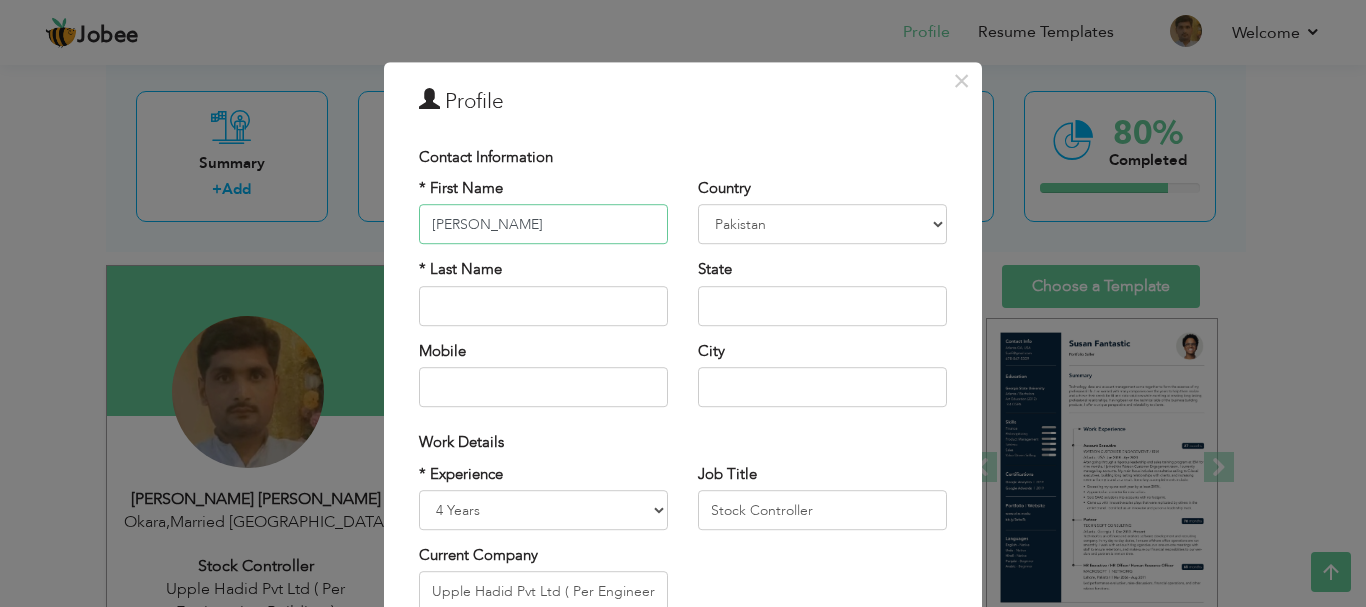 type on "[PERSON_NAME]" 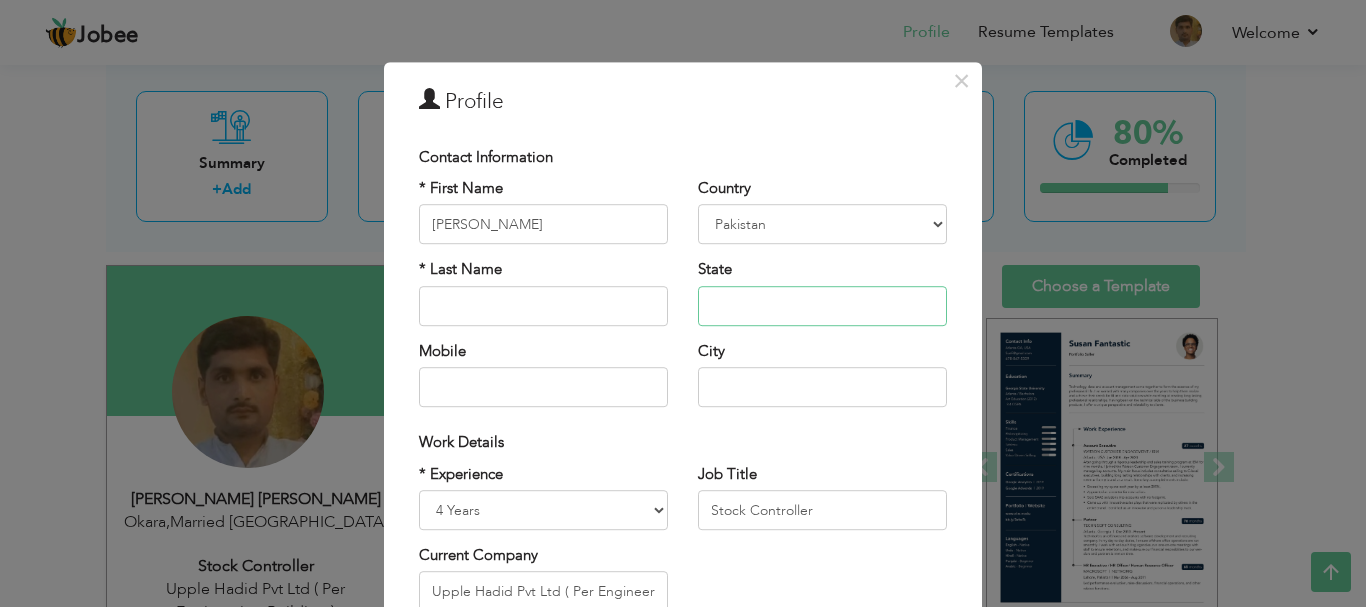 click at bounding box center [822, 306] 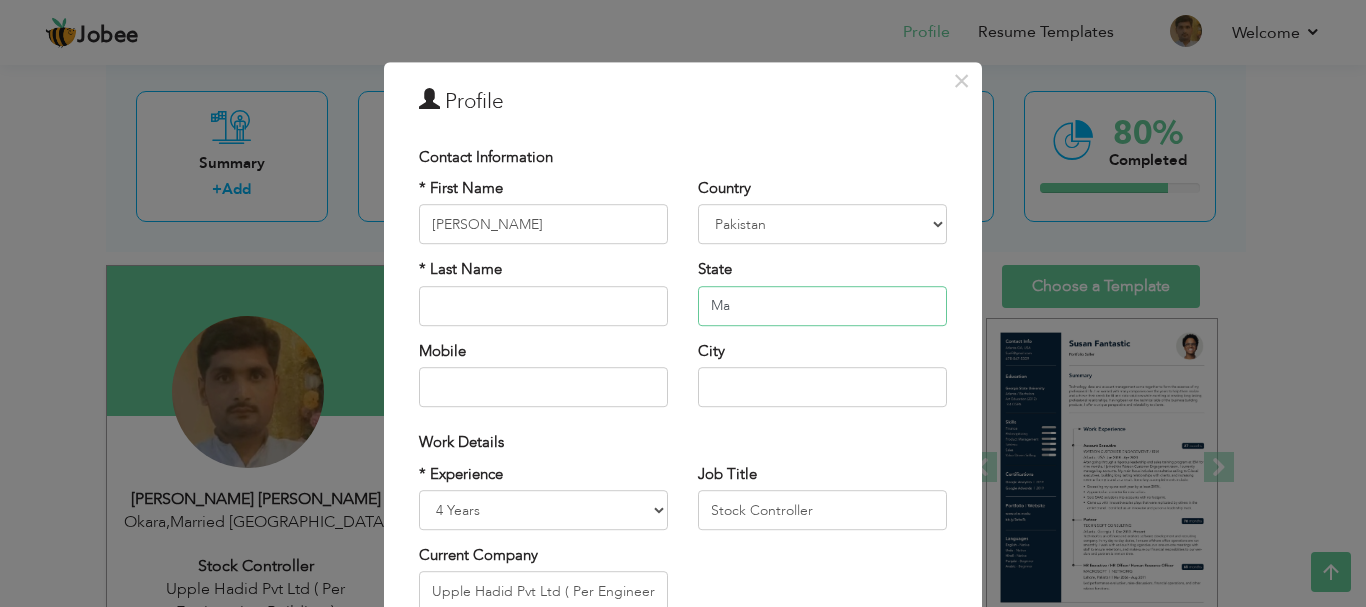 type on "M" 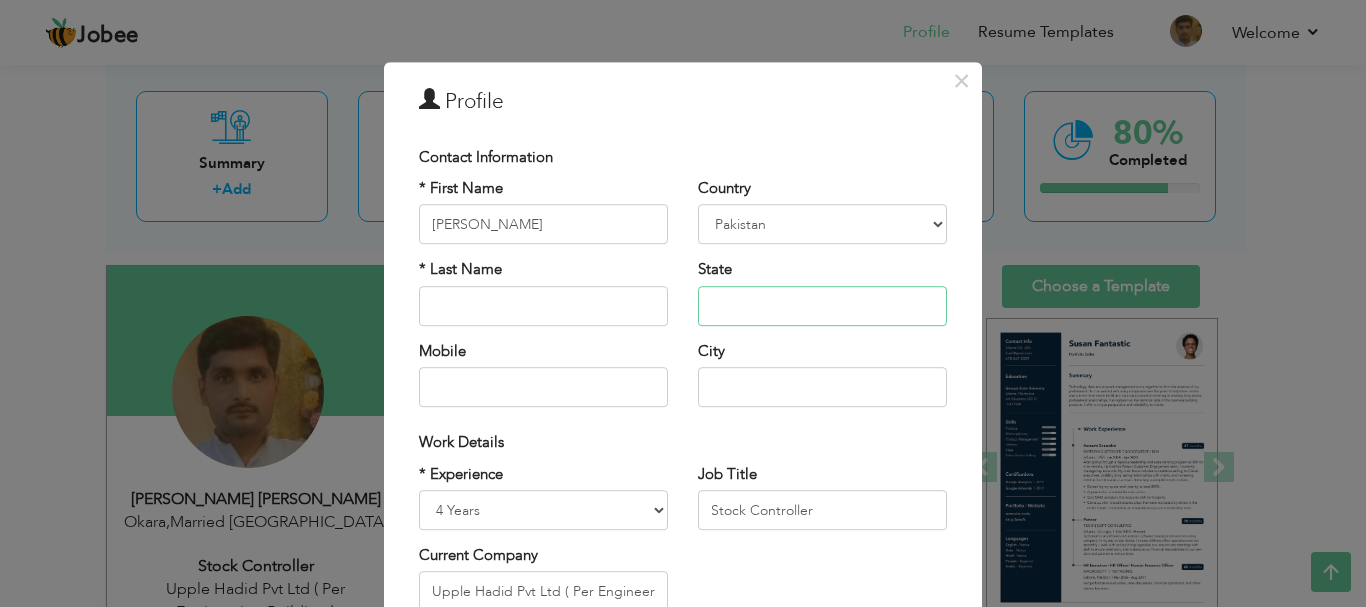 type on "s" 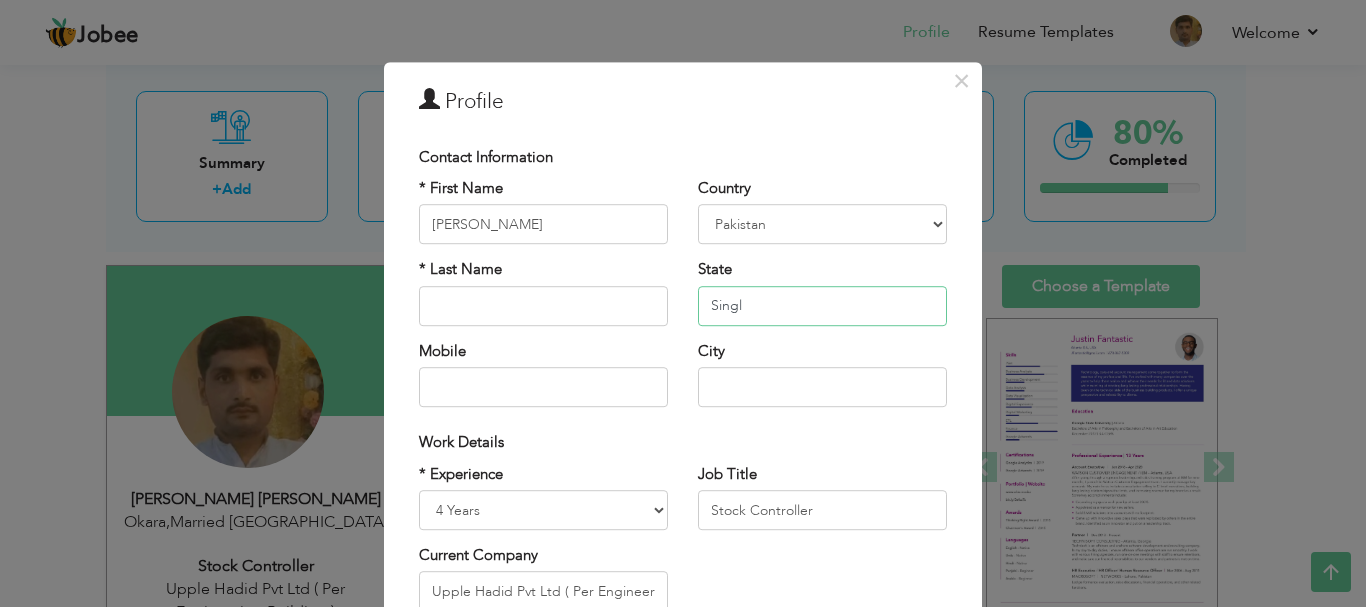 drag, startPoint x: 735, startPoint y: 309, endPoint x: 702, endPoint y: 307, distance: 33.06055 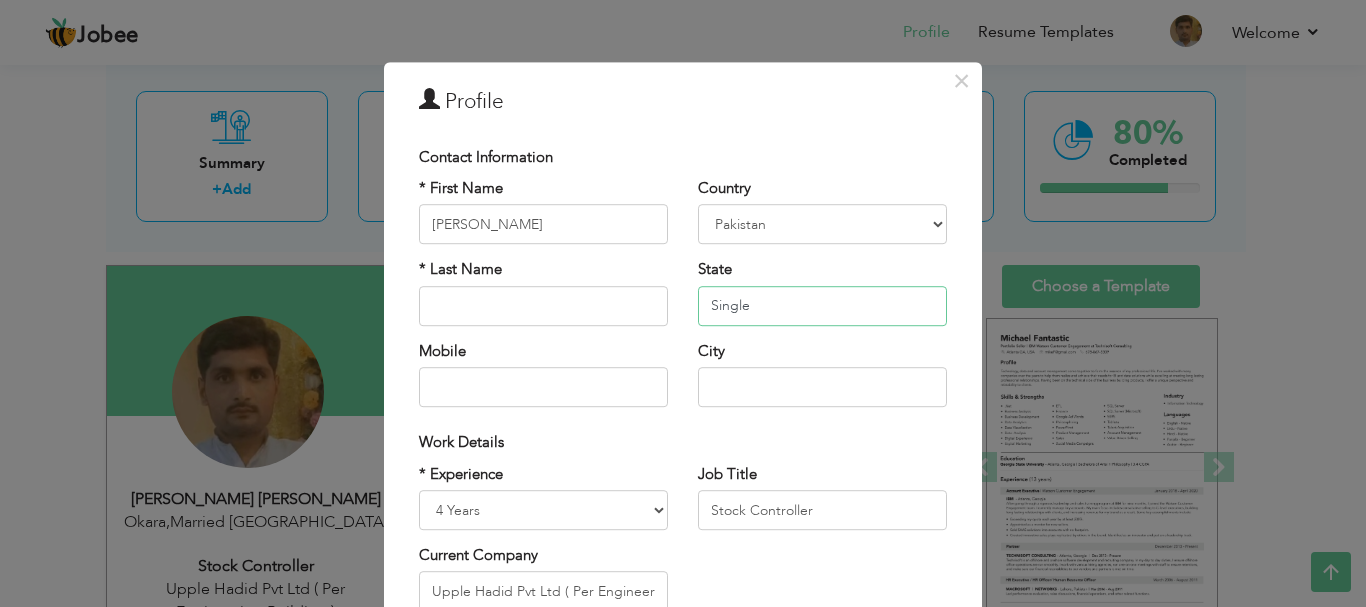 type on "Single" 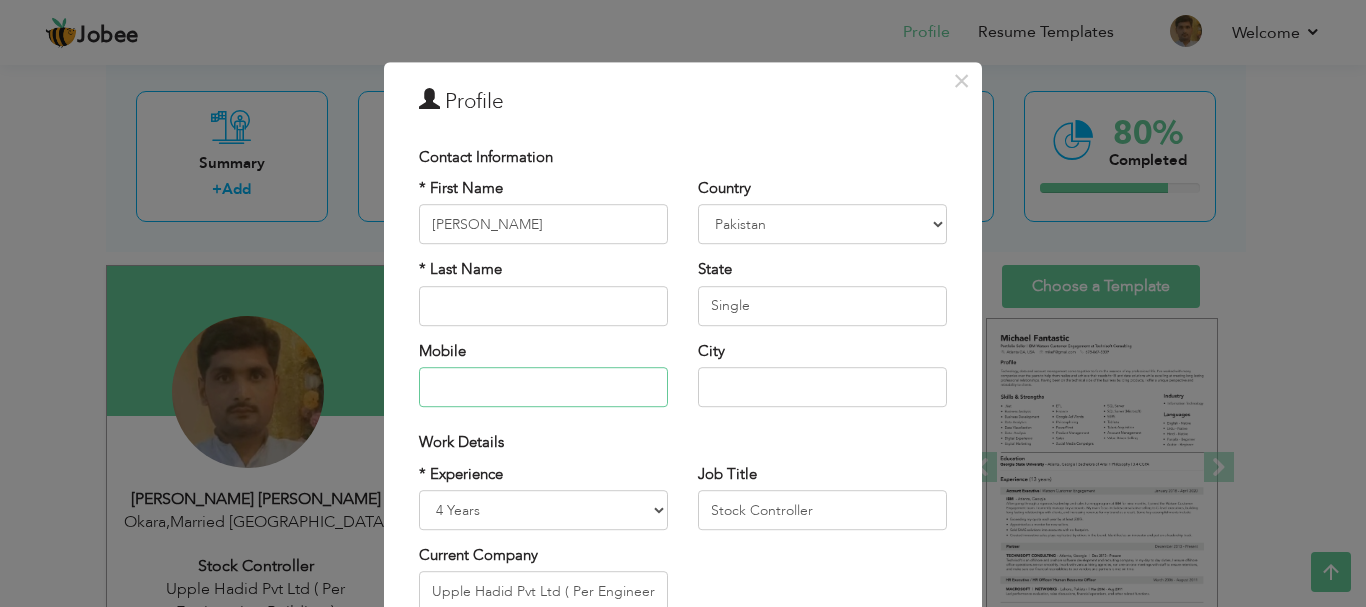 click at bounding box center (543, 387) 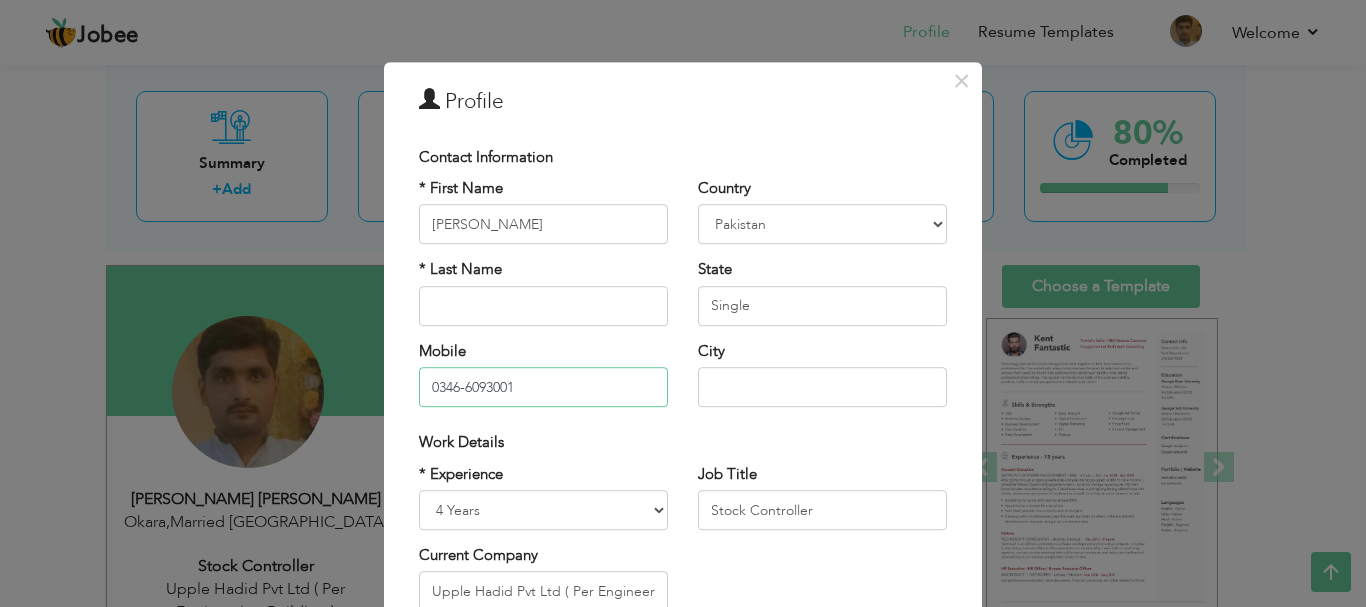click on "0346-6093001" at bounding box center [543, 387] 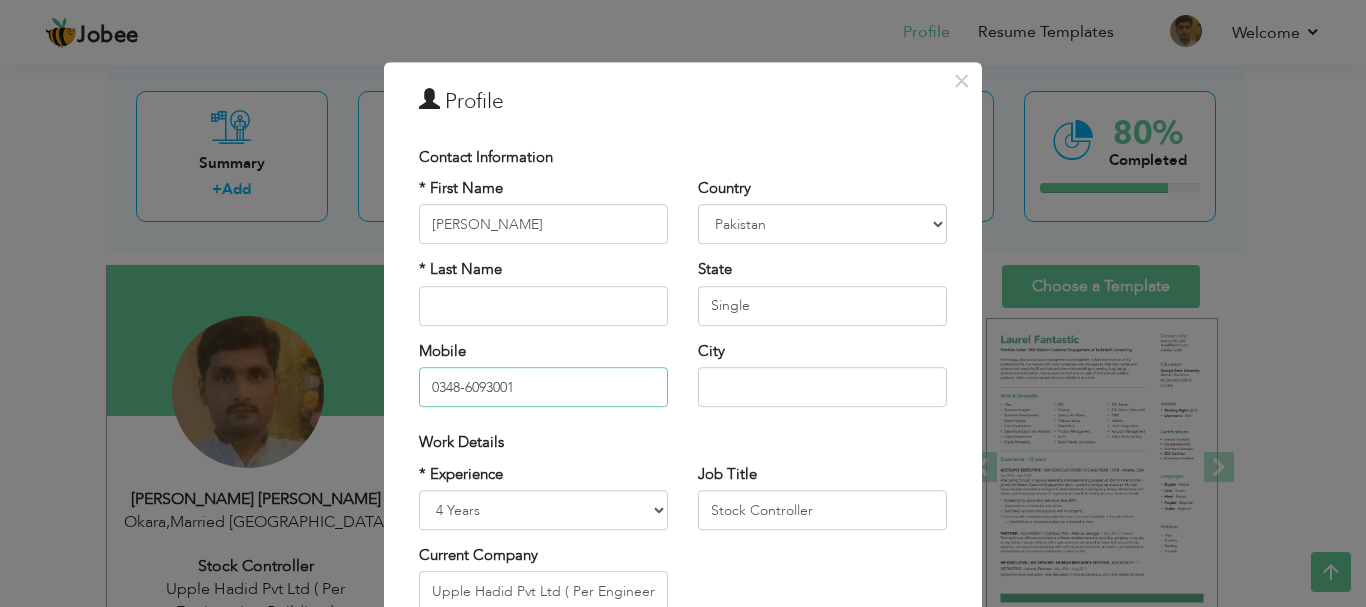 type on "0348-6093001" 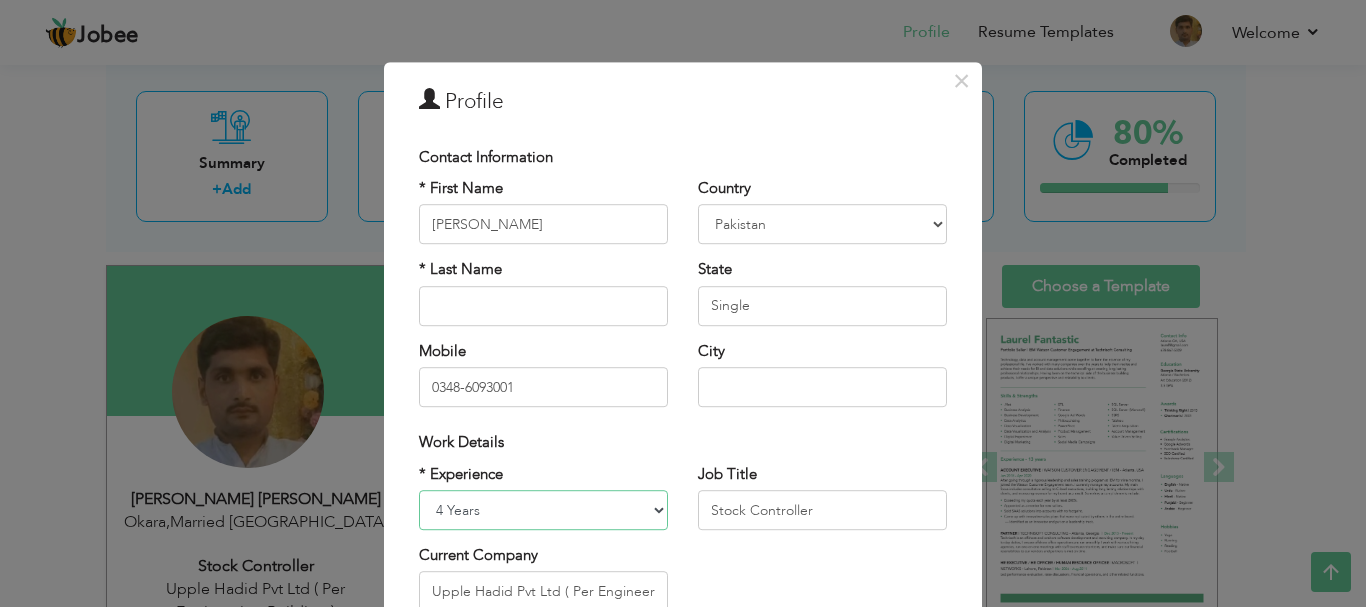 click on "Entry Level Less than 1 Year 1 Year 2 Years 3 Years 4 Years 5 Years 6 Years 7 Years 8 Years 9 Years 10 Years 11 Years 12 Years 13 Years 14 Years 15 Years 16 Years 17 Years 18 Years 19 Years 20 Years 21 Years 22 Years 23 Years 24 Years 25 Years 26 Years 27 Years 28 Years 29 Years 30 Years 31 Years 32 Years 33 Years 34 Years 35 Years More than 35 Years" at bounding box center (543, 510) 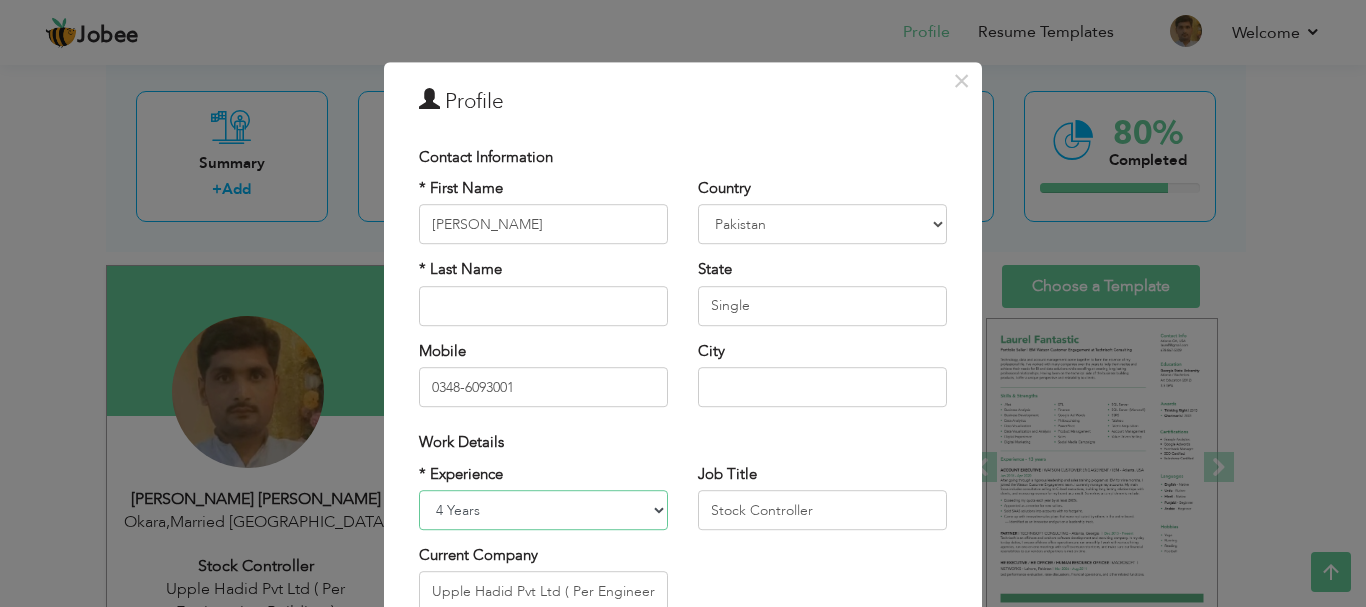 click on "Entry Level Less than 1 Year 1 Year 2 Years 3 Years 4 Years 5 Years 6 Years 7 Years 8 Years 9 Years 10 Years 11 Years 12 Years 13 Years 14 Years 15 Years 16 Years 17 Years 18 Years 19 Years 20 Years 21 Years 22 Years 23 Years 24 Years 25 Years 26 Years 27 Years 28 Years 29 Years 30 Years 31 Years 32 Years 33 Years 34 Years 35 Years More than 35 Years" at bounding box center (543, 510) 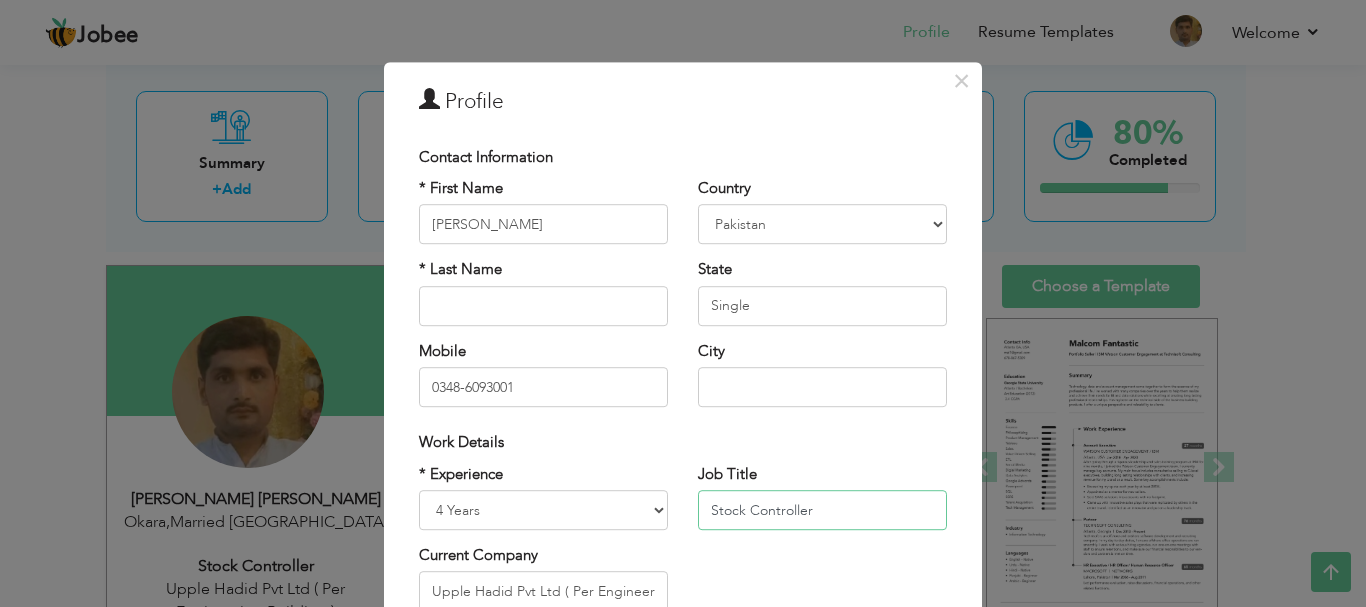 click on "Stock Controller" at bounding box center [822, 510] 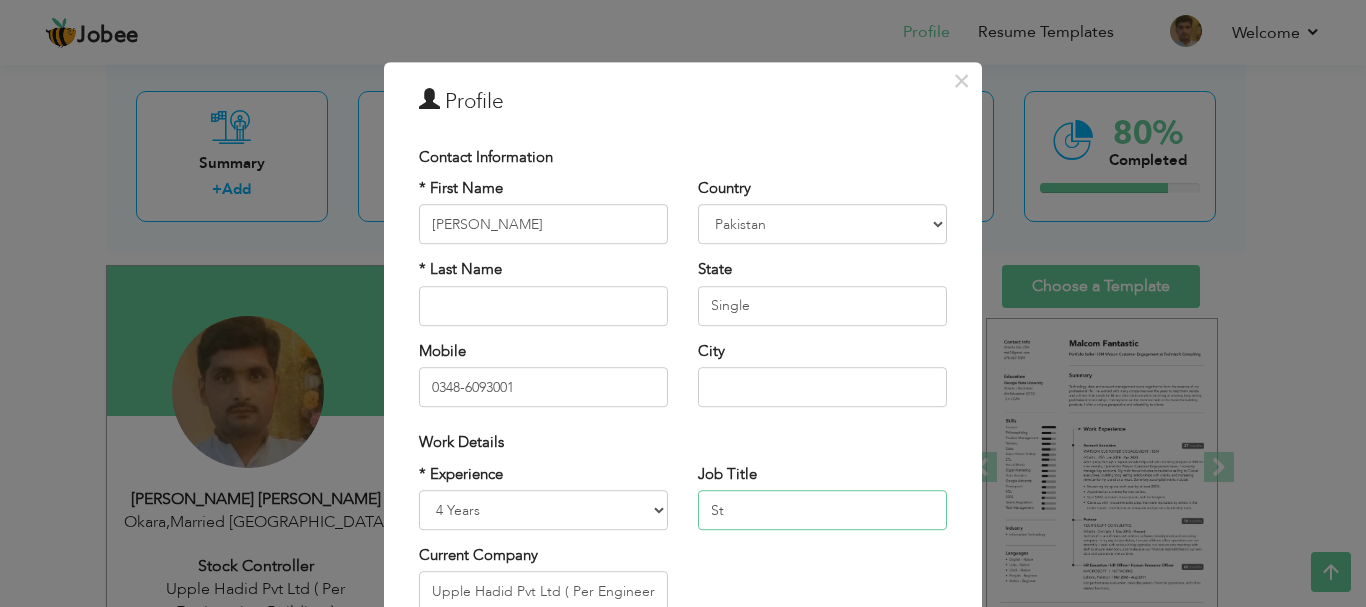 type on "S" 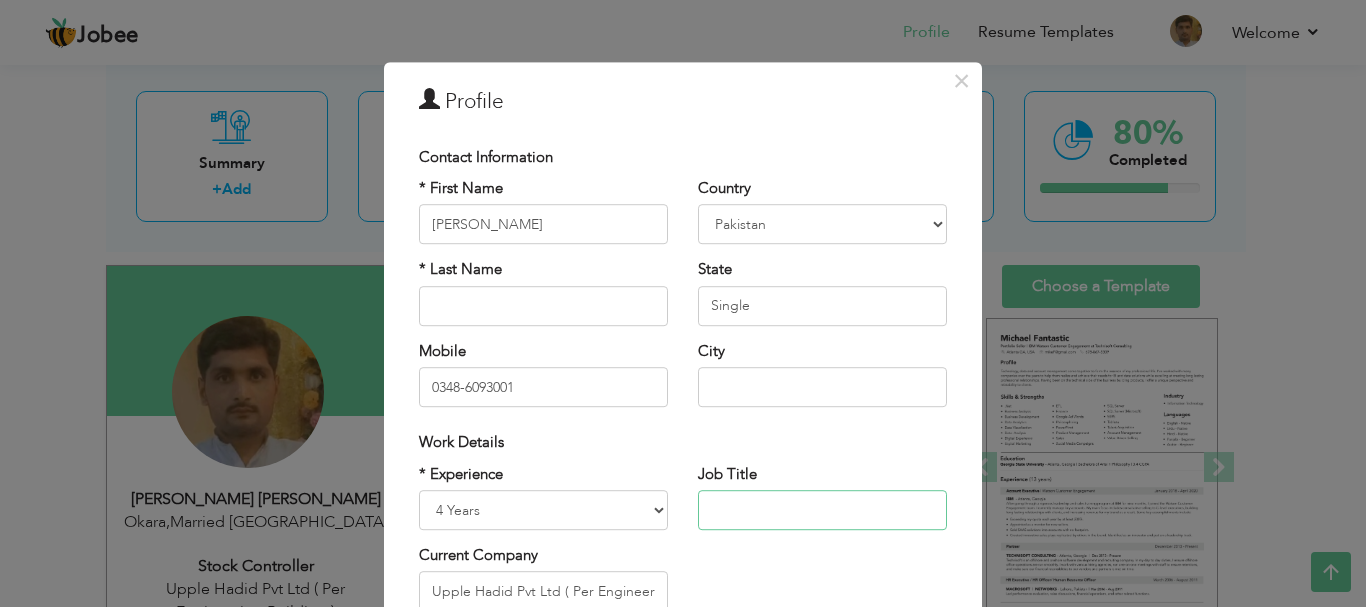 type 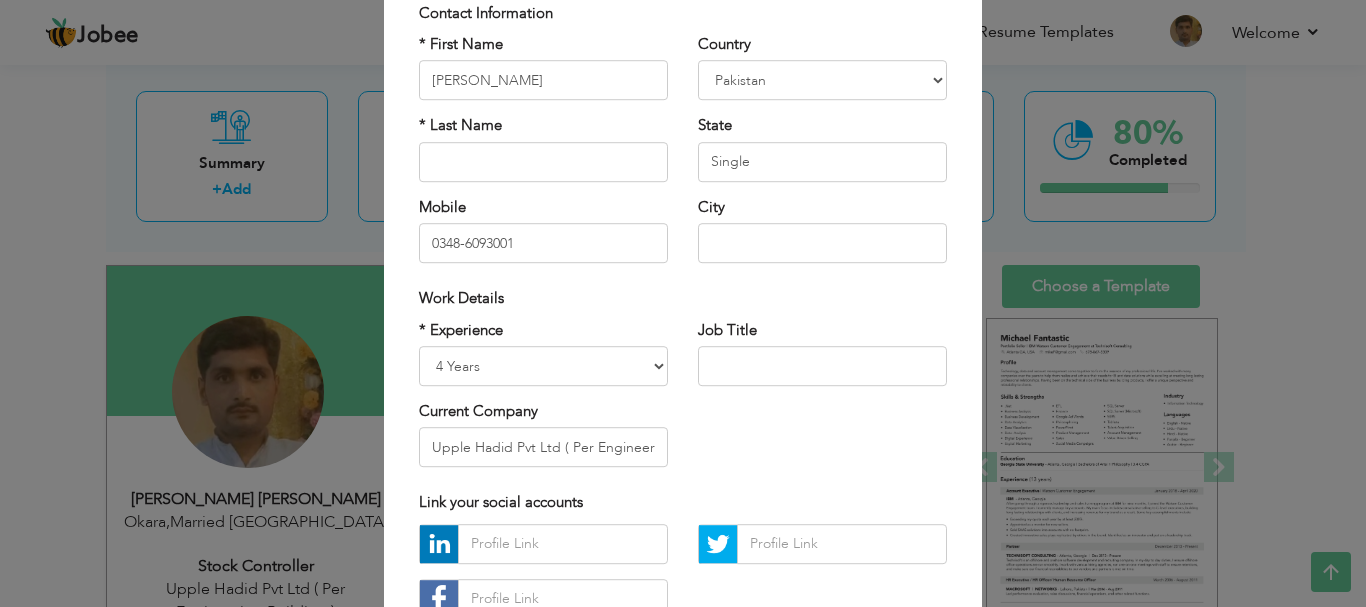 scroll, scrollTop: 145, scrollLeft: 0, axis: vertical 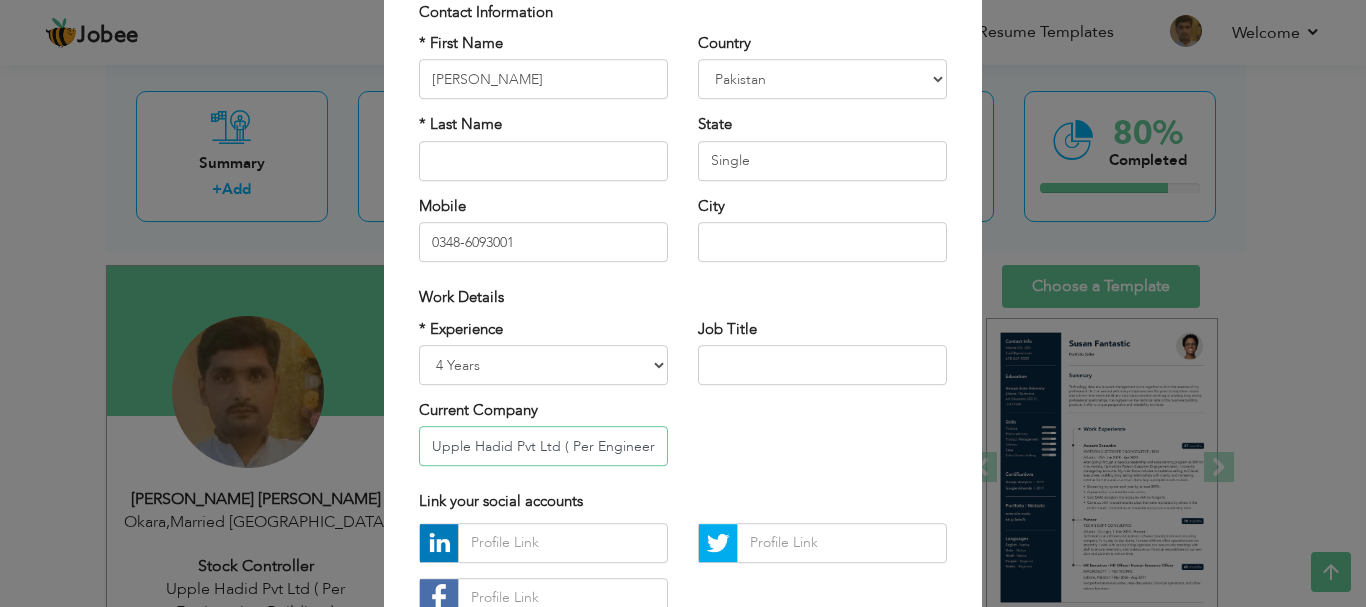 click on "Upple Hadid Pvt Ltd ( Per Engineering Building )" at bounding box center [543, 447] 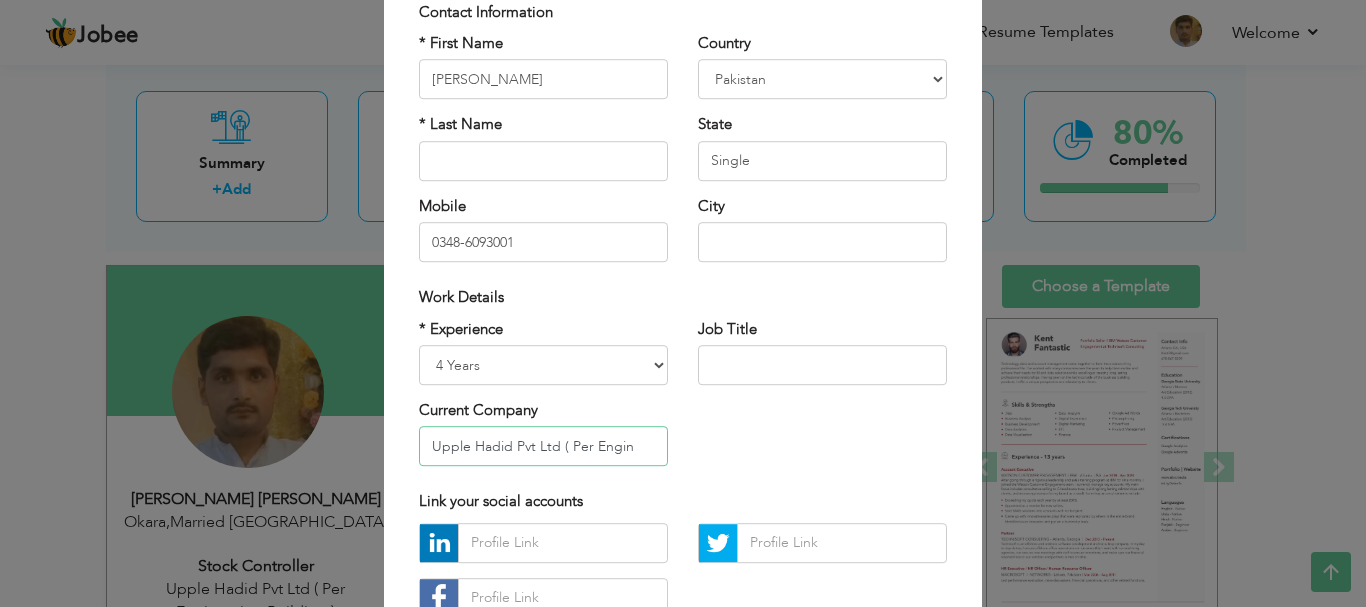 click on "Upple Hadid Pvt Ltd ( Per Engin" at bounding box center [543, 447] 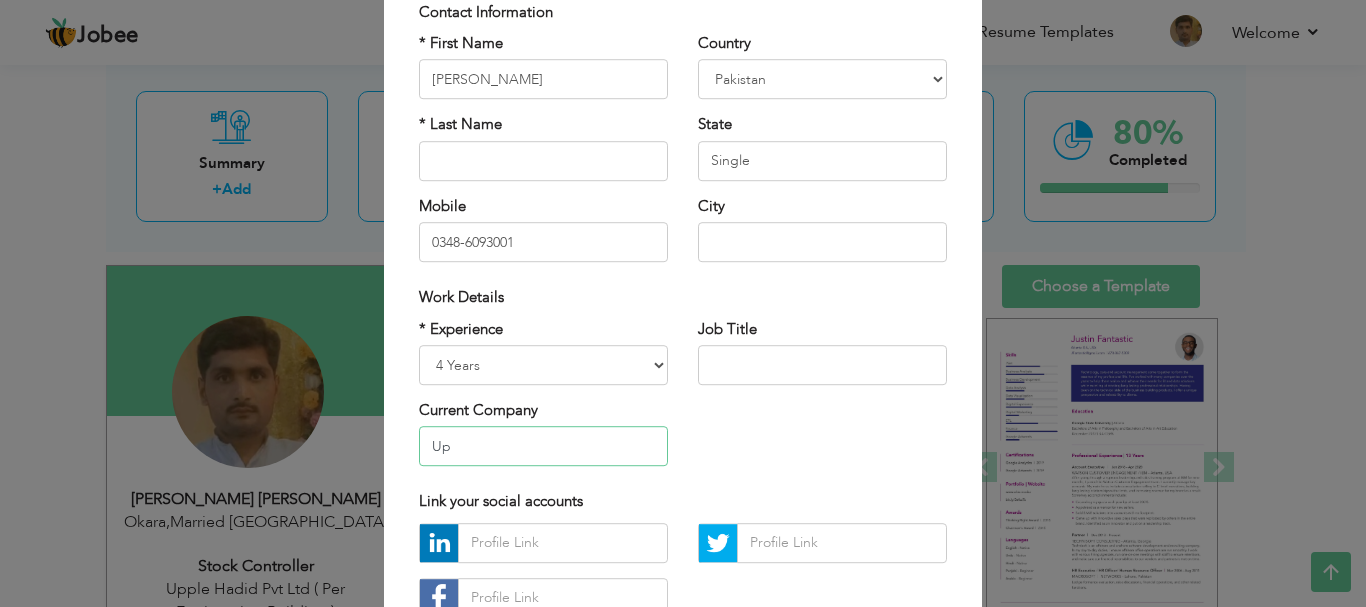 type on "U" 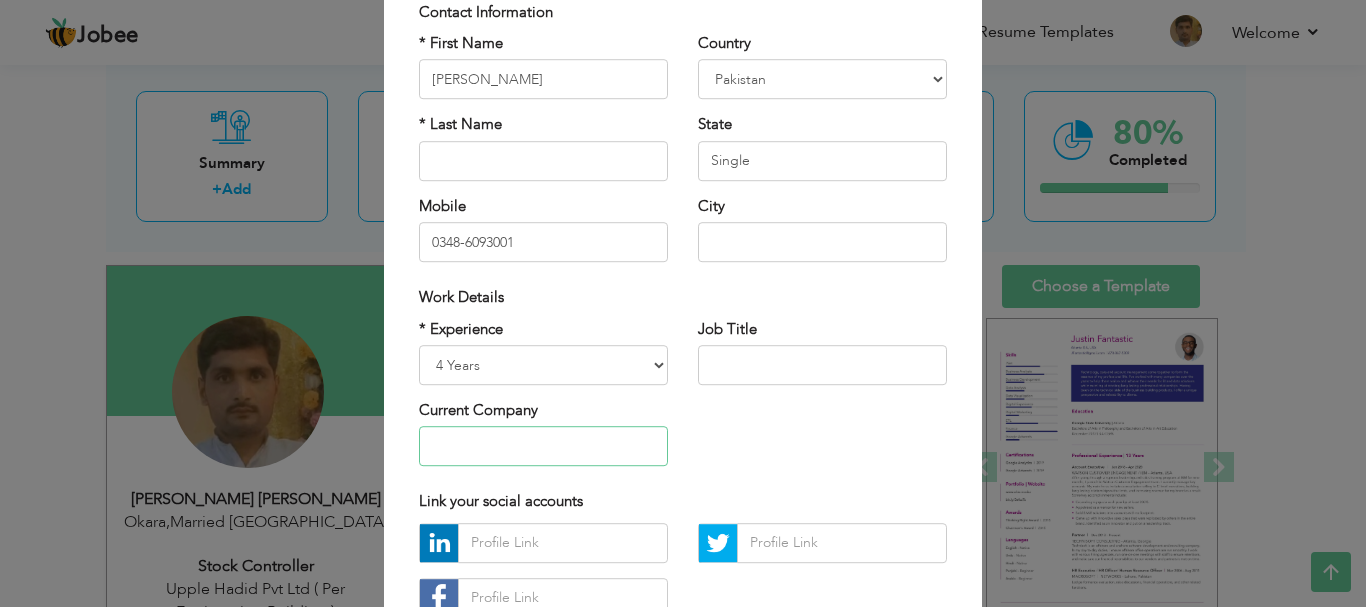 type 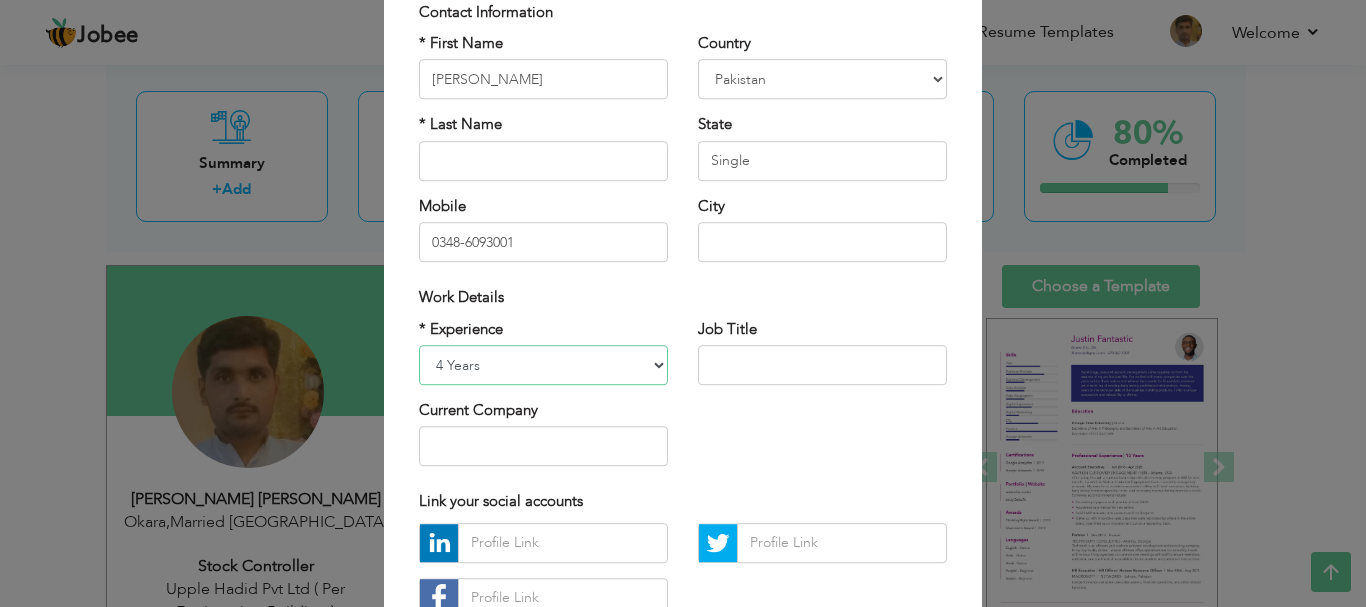 click on "Entry Level Less than 1 Year 1 Year 2 Years 3 Years 4 Years 5 Years 6 Years 7 Years 8 Years 9 Years 10 Years 11 Years 12 Years 13 Years 14 Years 15 Years 16 Years 17 Years 18 Years 19 Years 20 Years 21 Years 22 Years 23 Years 24 Years 25 Years 26 Years 27 Years 28 Years 29 Years 30 Years 31 Years 32 Years 33 Years 34 Years 35 Years More than 35 Years" at bounding box center (543, 365) 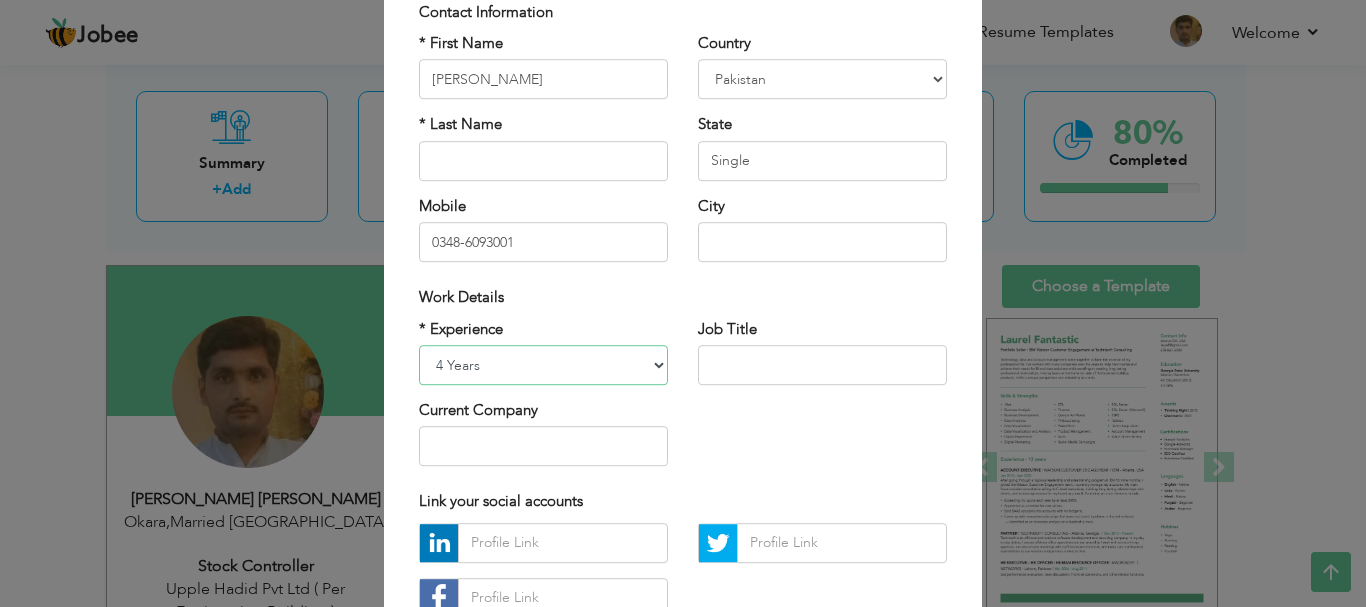 select on "number:1" 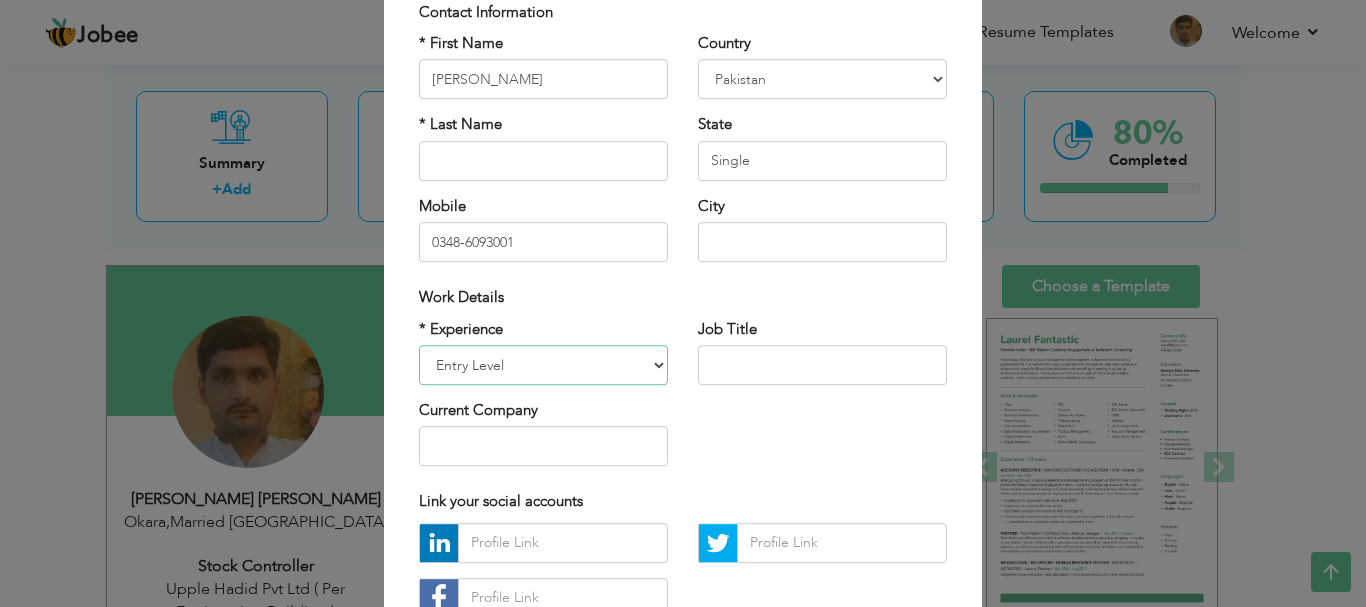 click on "Entry Level Less than 1 Year 1 Year 2 Years 3 Years 4 Years 5 Years 6 Years 7 Years 8 Years 9 Years 10 Years 11 Years 12 Years 13 Years 14 Years 15 Years 16 Years 17 Years 18 Years 19 Years 20 Years 21 Years 22 Years 23 Years 24 Years 25 Years 26 Years 27 Years 28 Years 29 Years 30 Years 31 Years 32 Years 33 Years 34 Years 35 Years More than 35 Years" at bounding box center [543, 365] 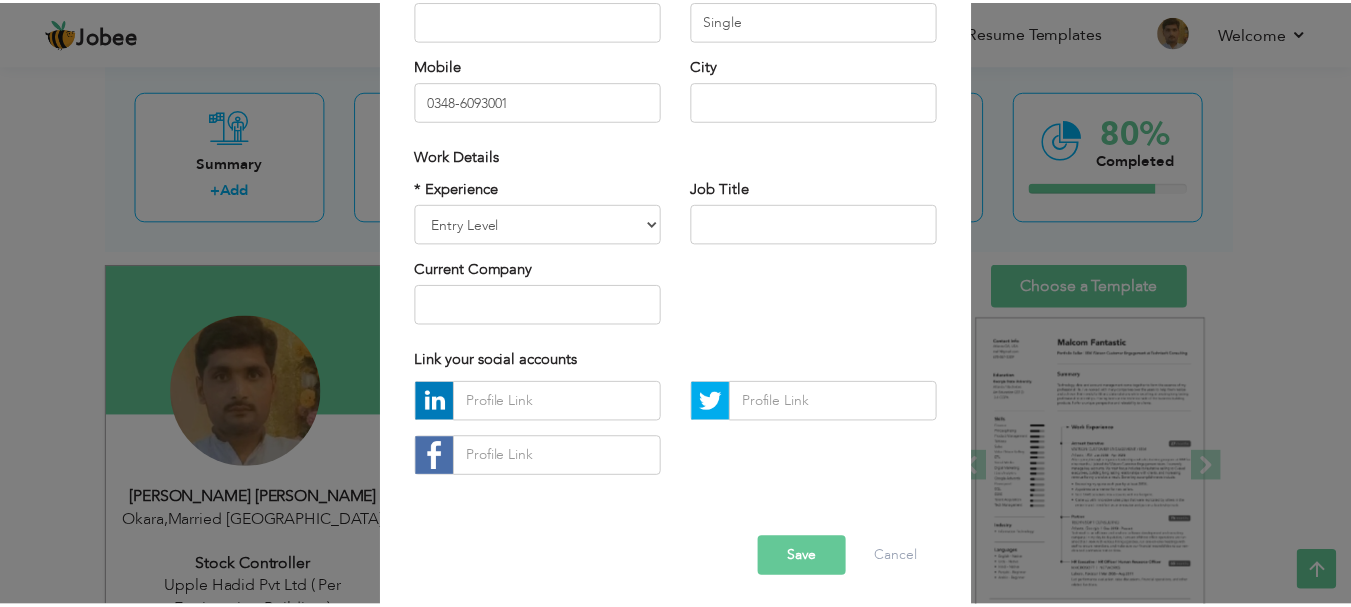 scroll, scrollTop: 292, scrollLeft: 0, axis: vertical 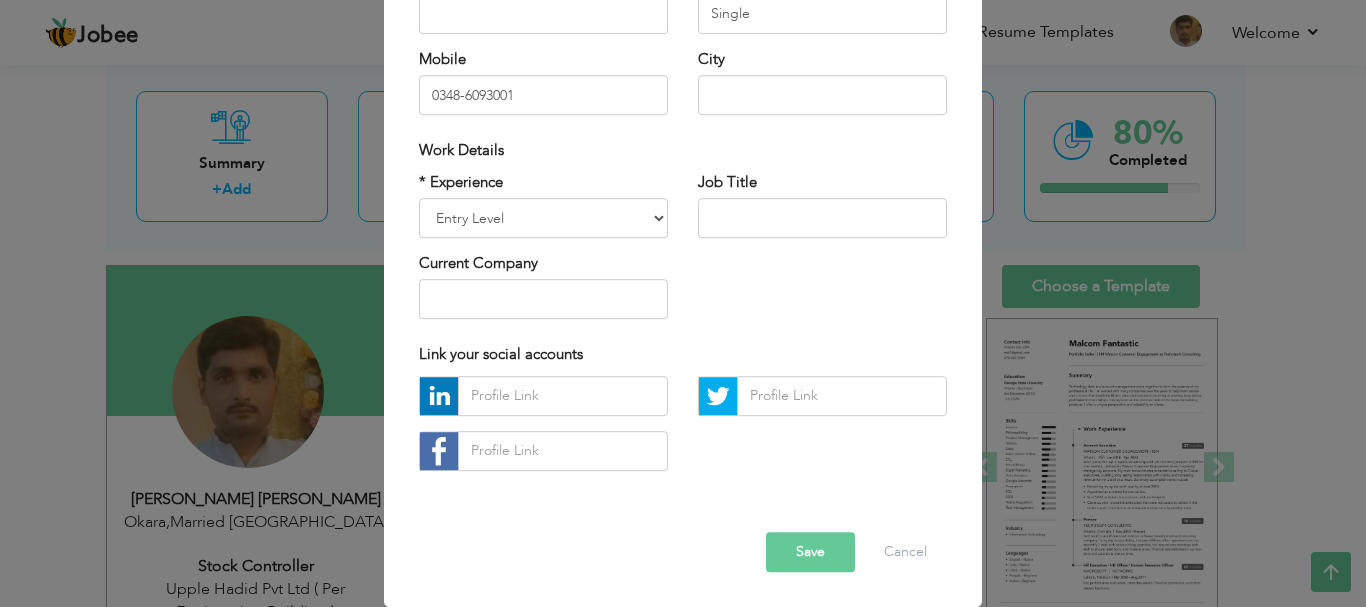 click on "Save" at bounding box center (810, 552) 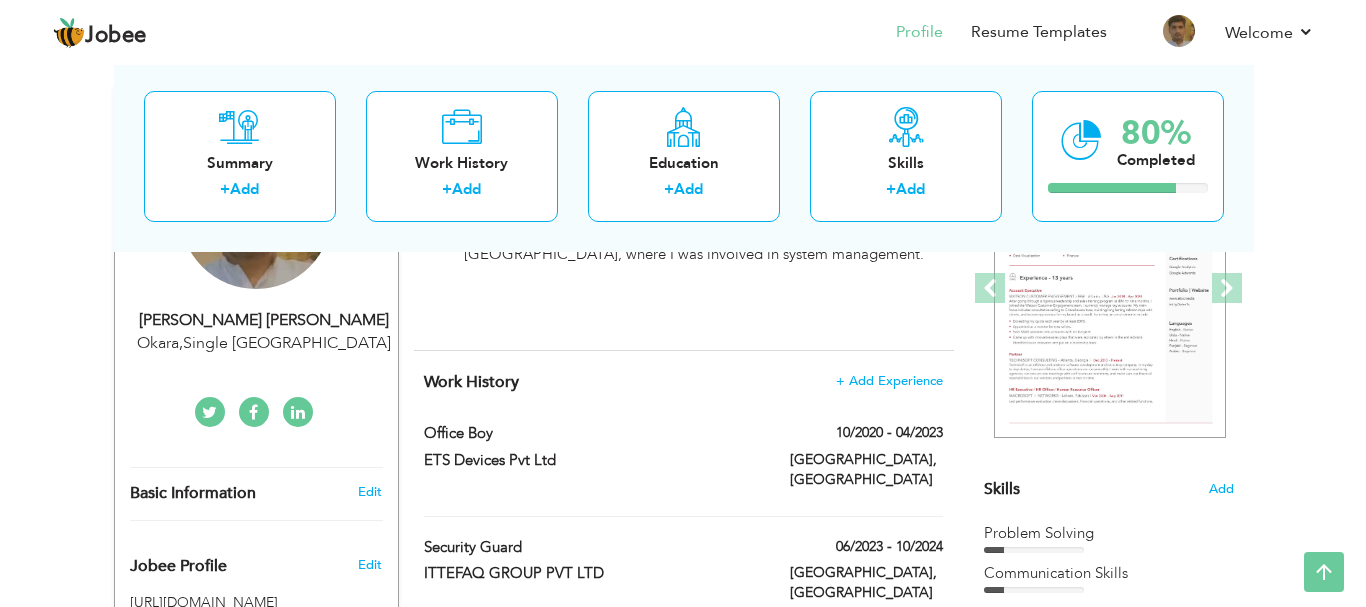 scroll, scrollTop: 0, scrollLeft: 0, axis: both 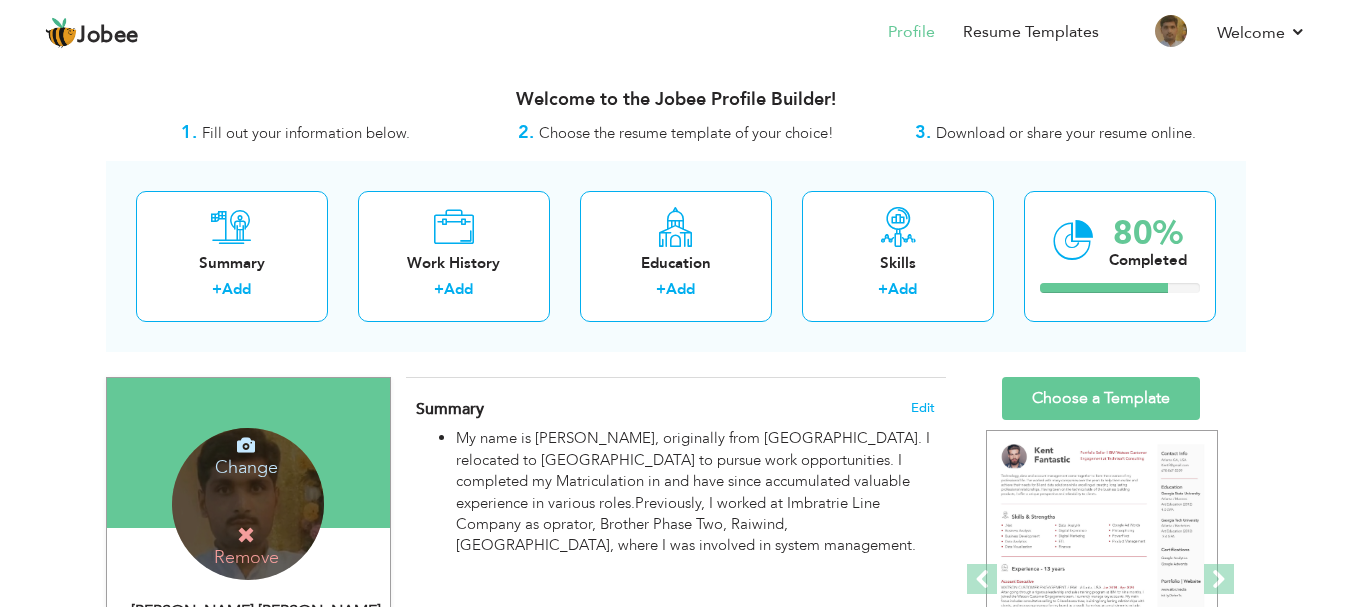 click on "Change
Remove" at bounding box center [248, 504] 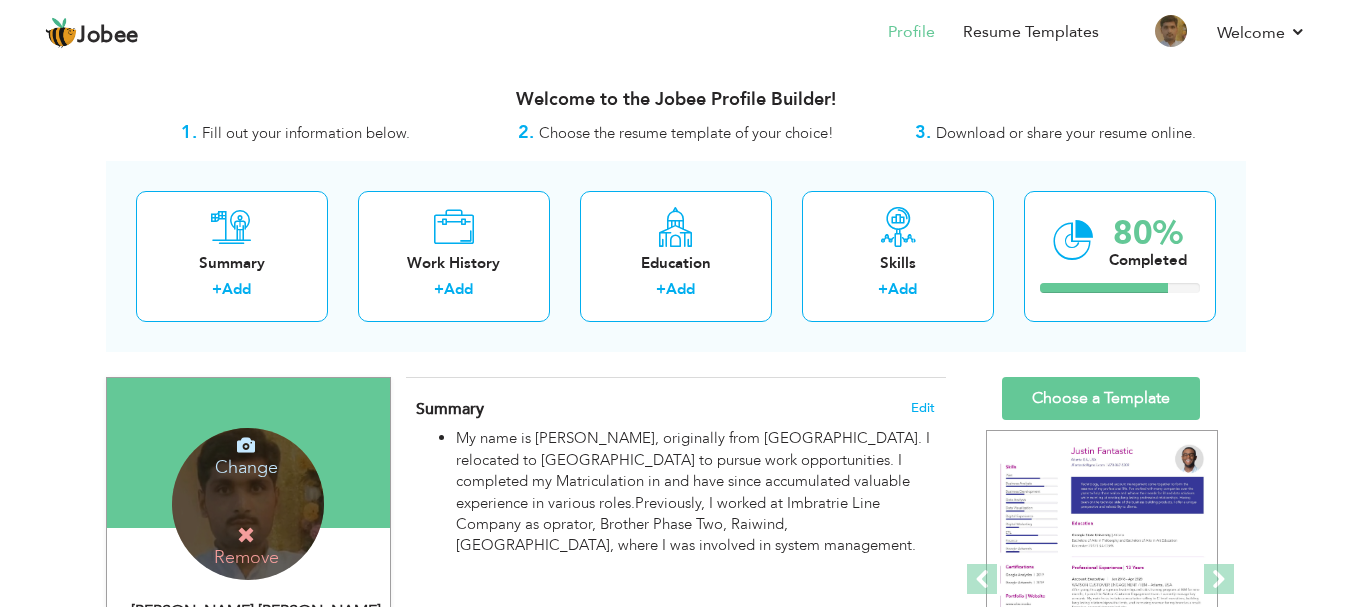 click on "Change" at bounding box center [246, 454] 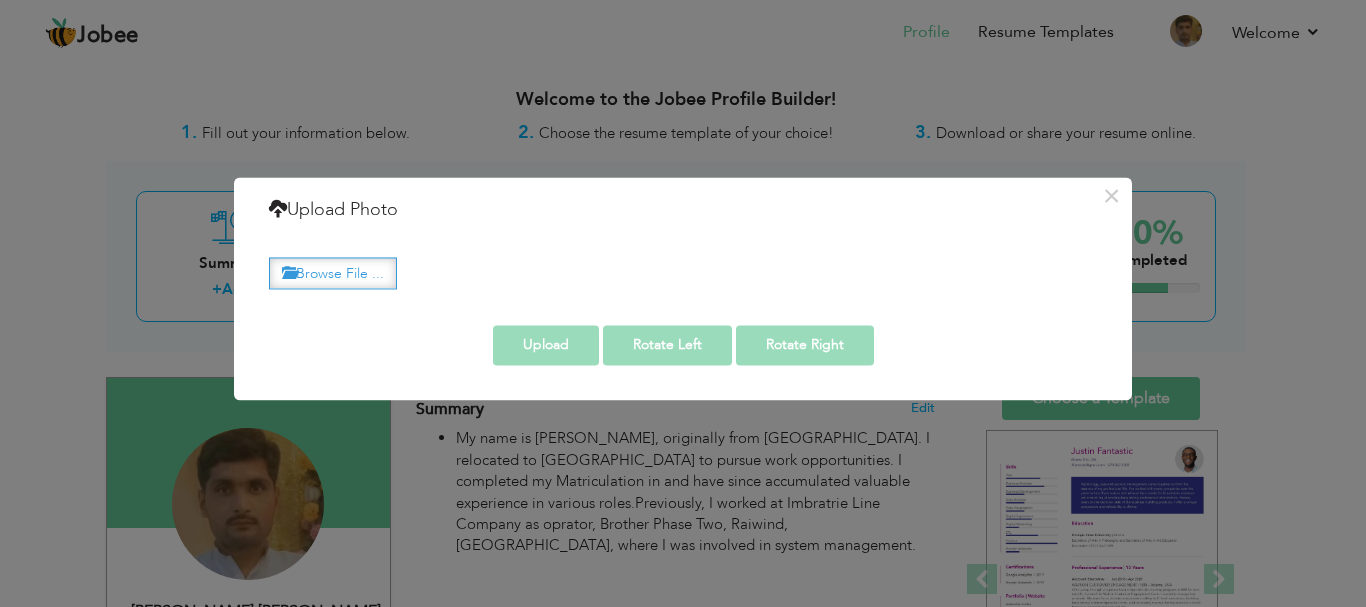 click on "Browse File ..." at bounding box center [333, 273] 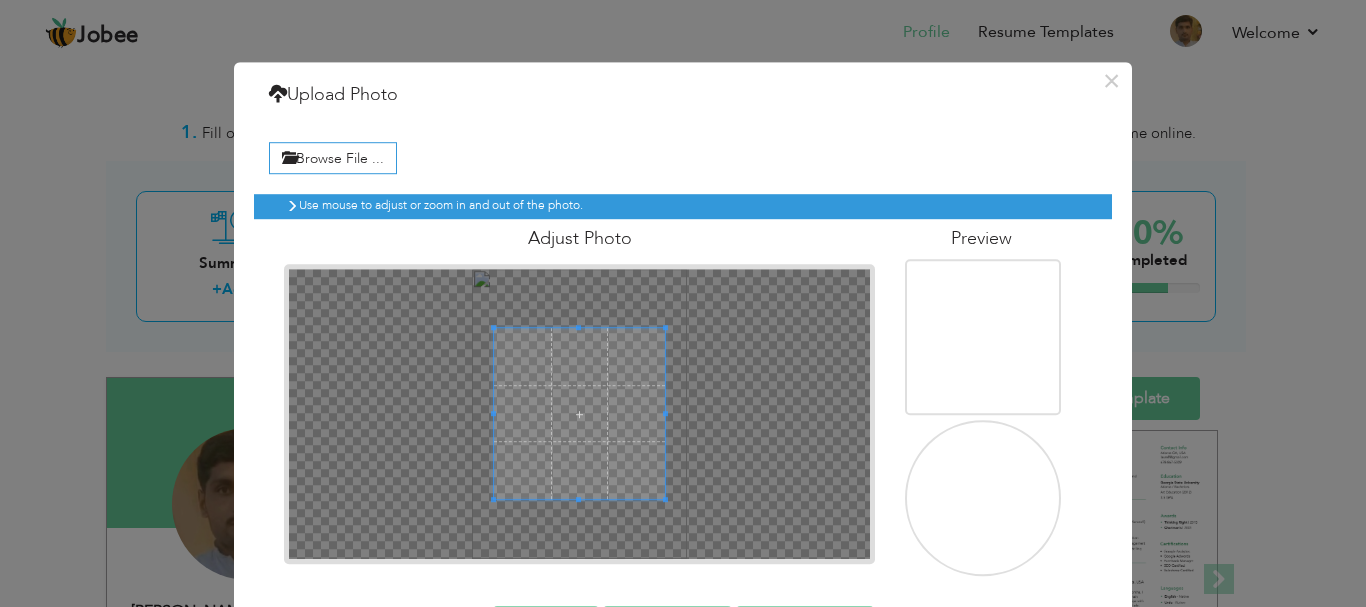 click at bounding box center [985, 338] 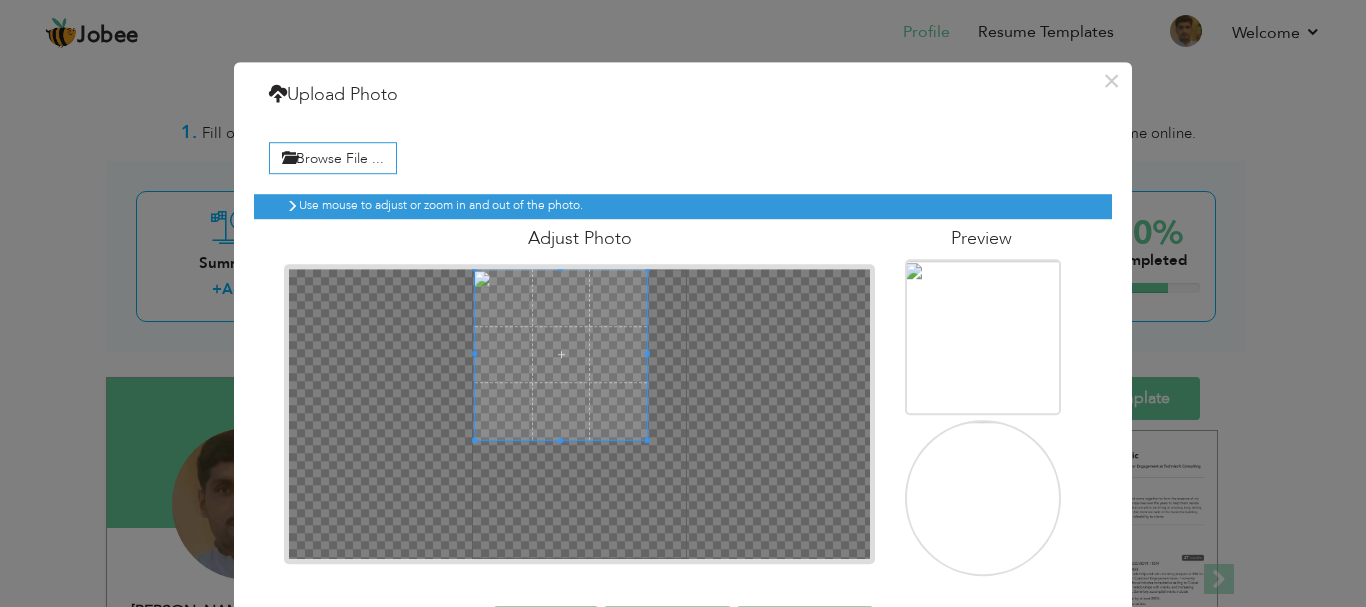 click at bounding box center [561, 355] 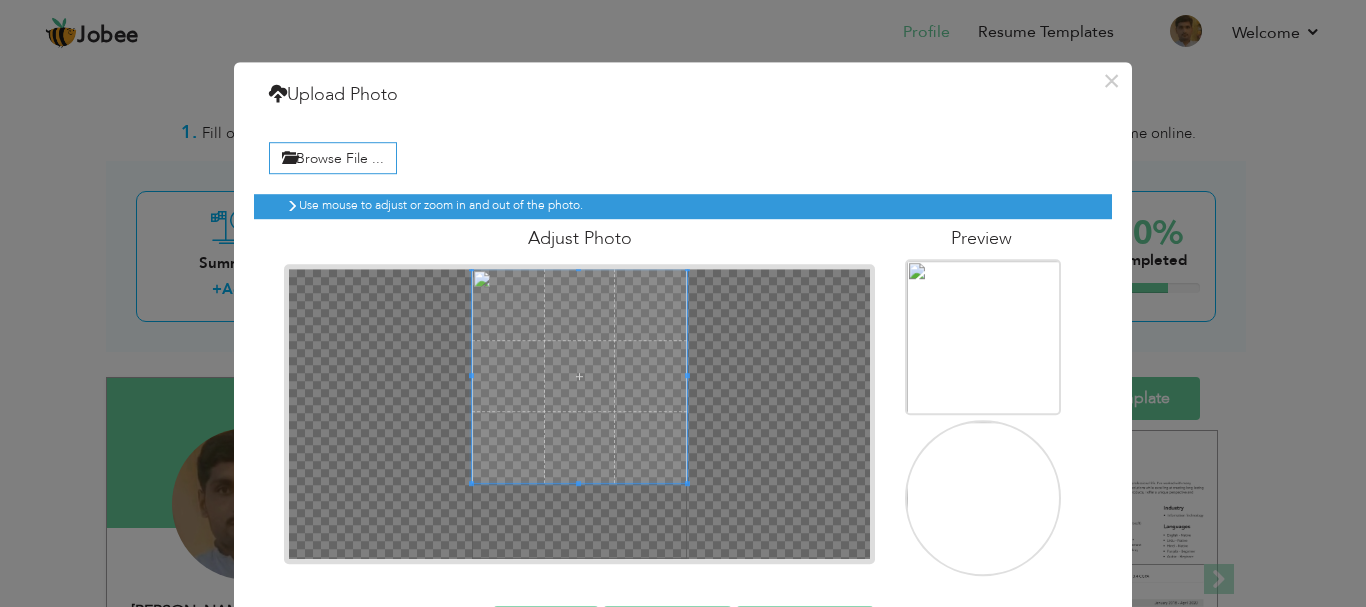 click at bounding box center [579, 414] 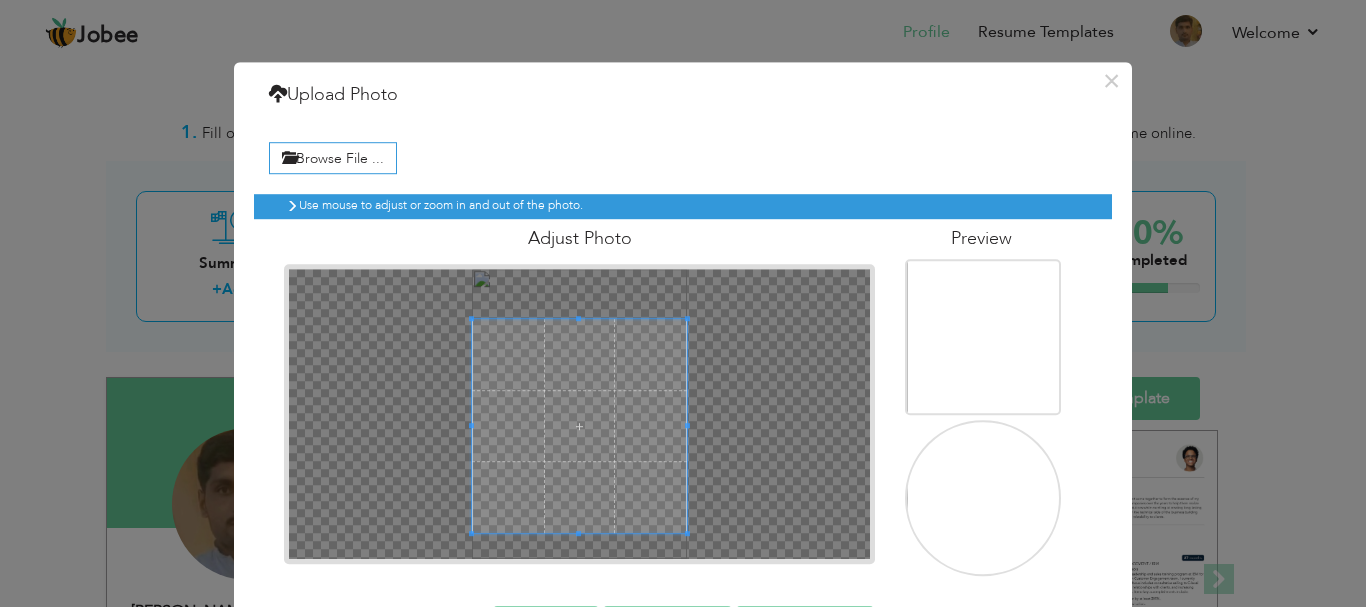 click at bounding box center [579, 426] 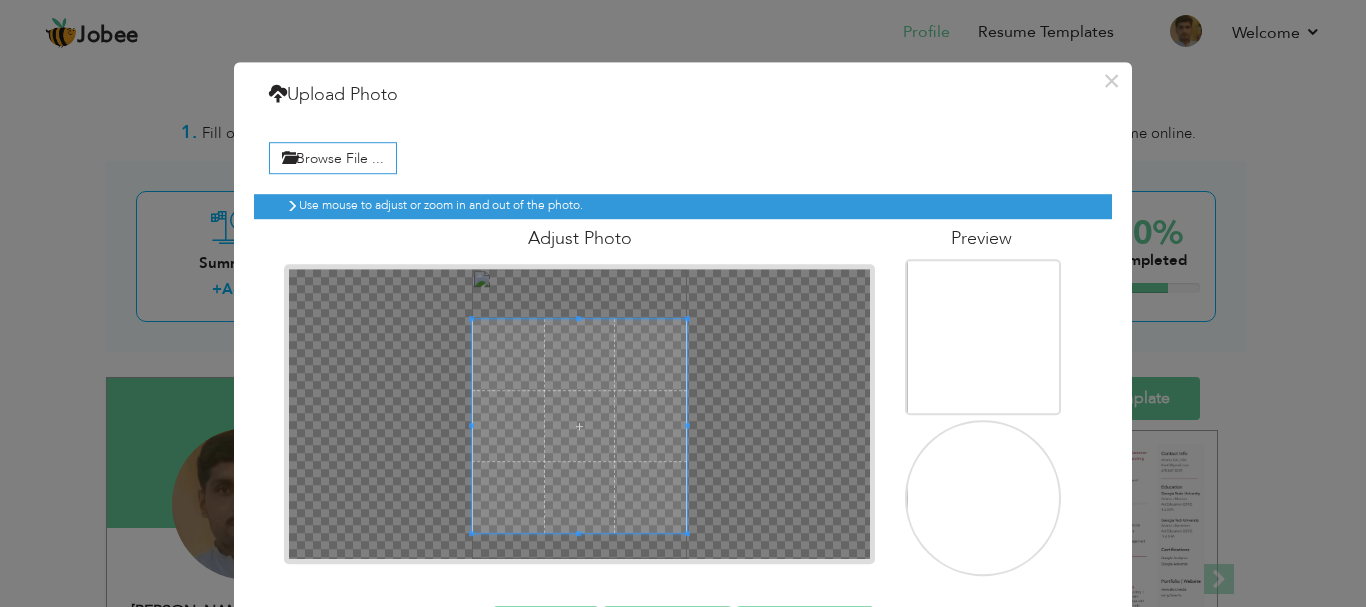 click at bounding box center (579, 414) 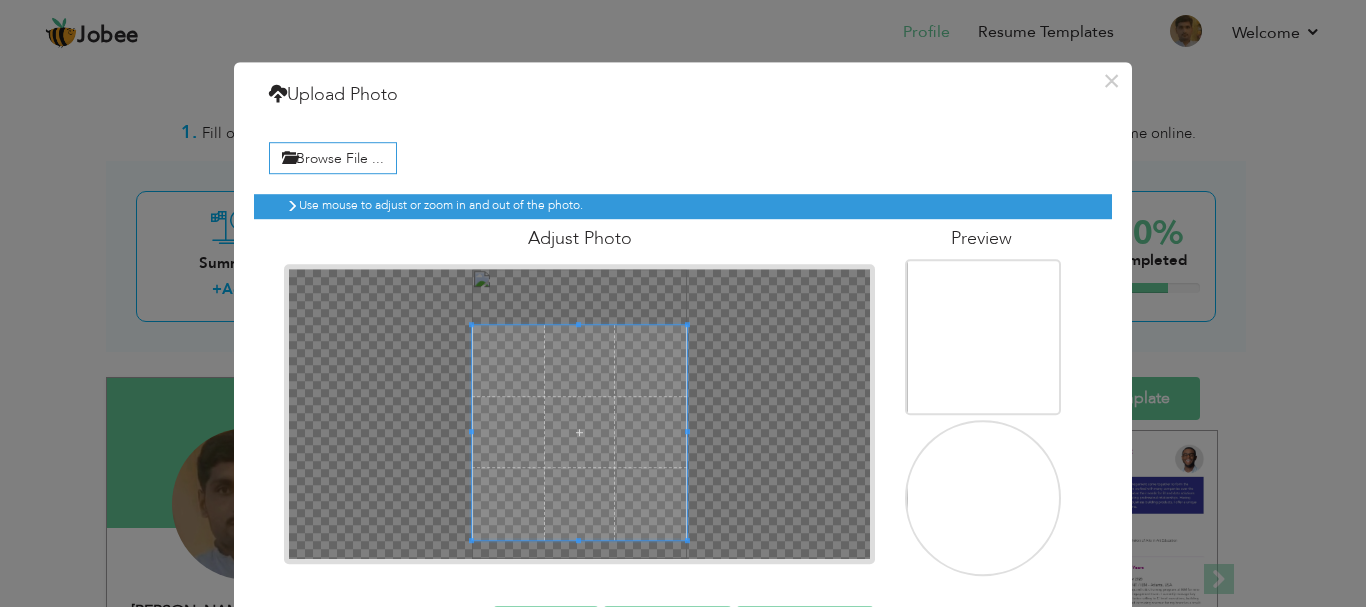 click at bounding box center (579, 414) 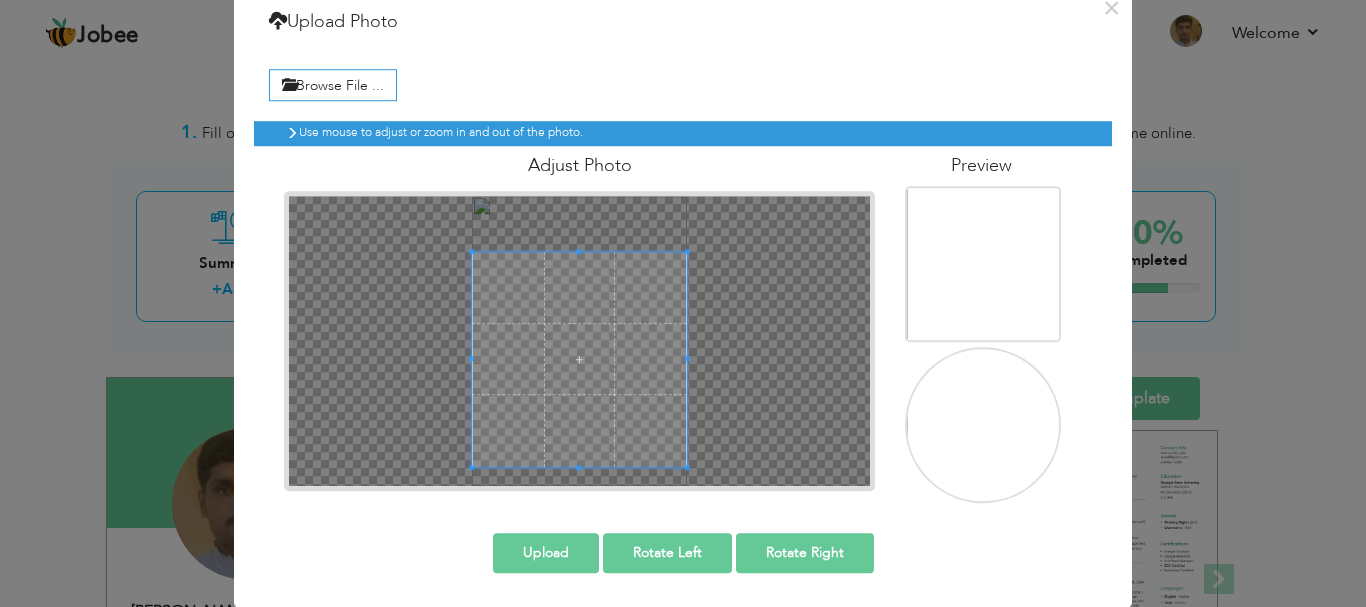 scroll, scrollTop: 74, scrollLeft: 0, axis: vertical 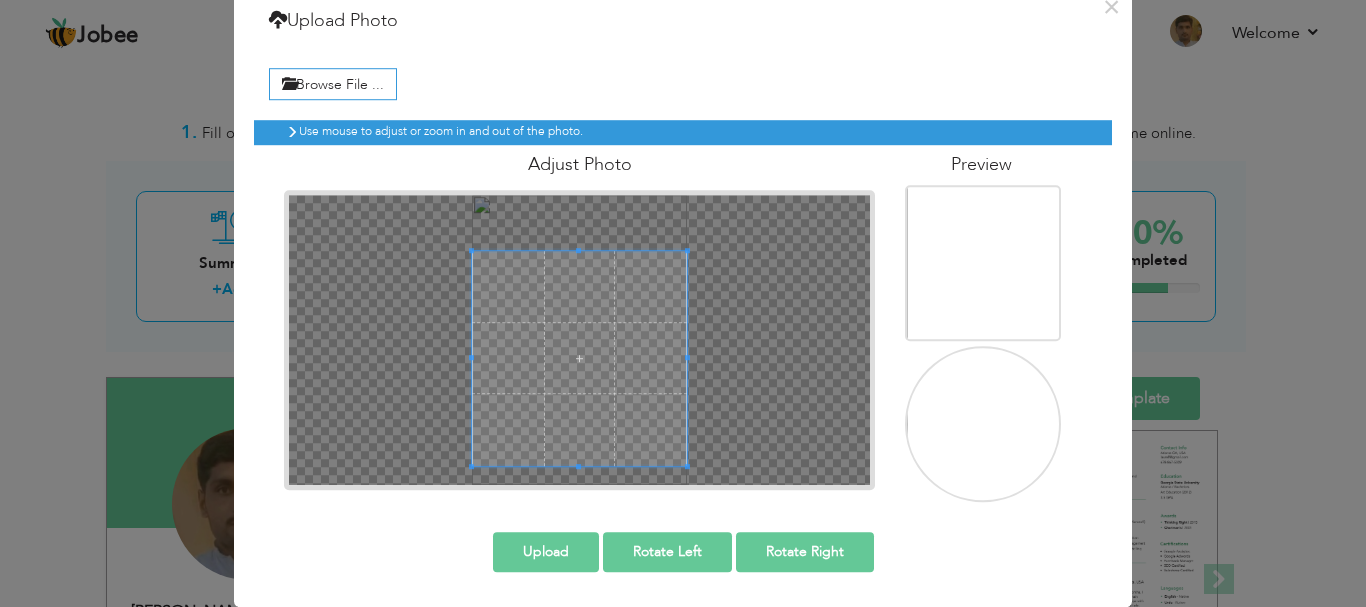 click on "Upload" at bounding box center (546, 552) 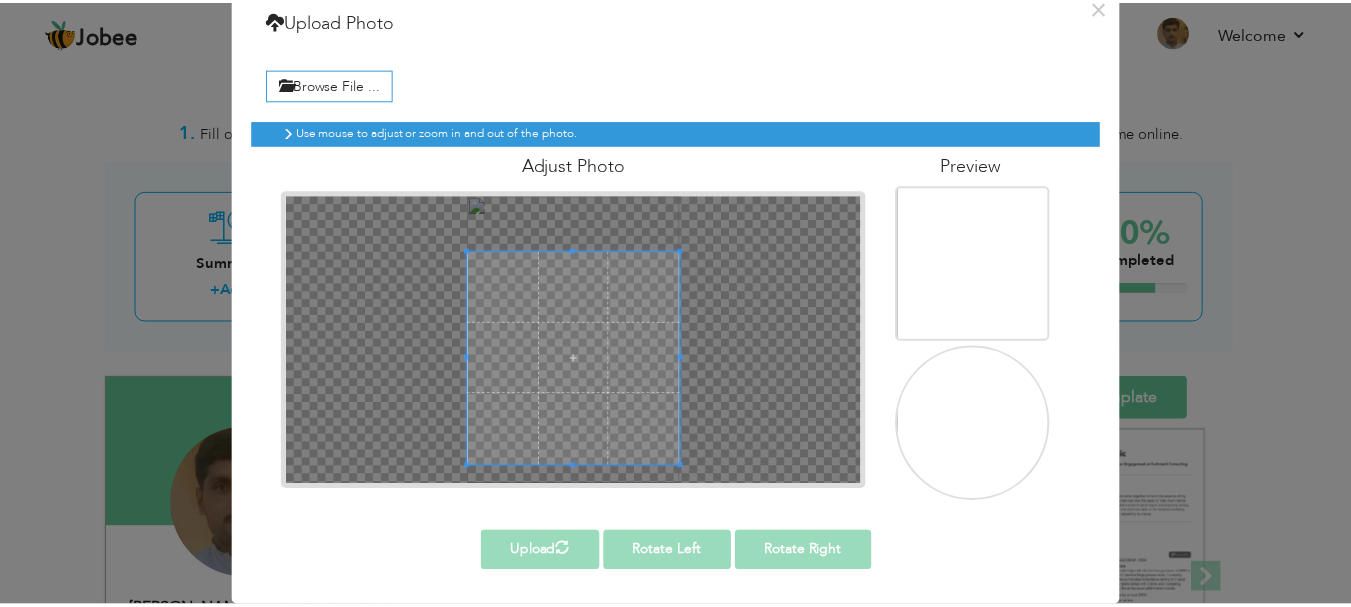scroll, scrollTop: 0, scrollLeft: 0, axis: both 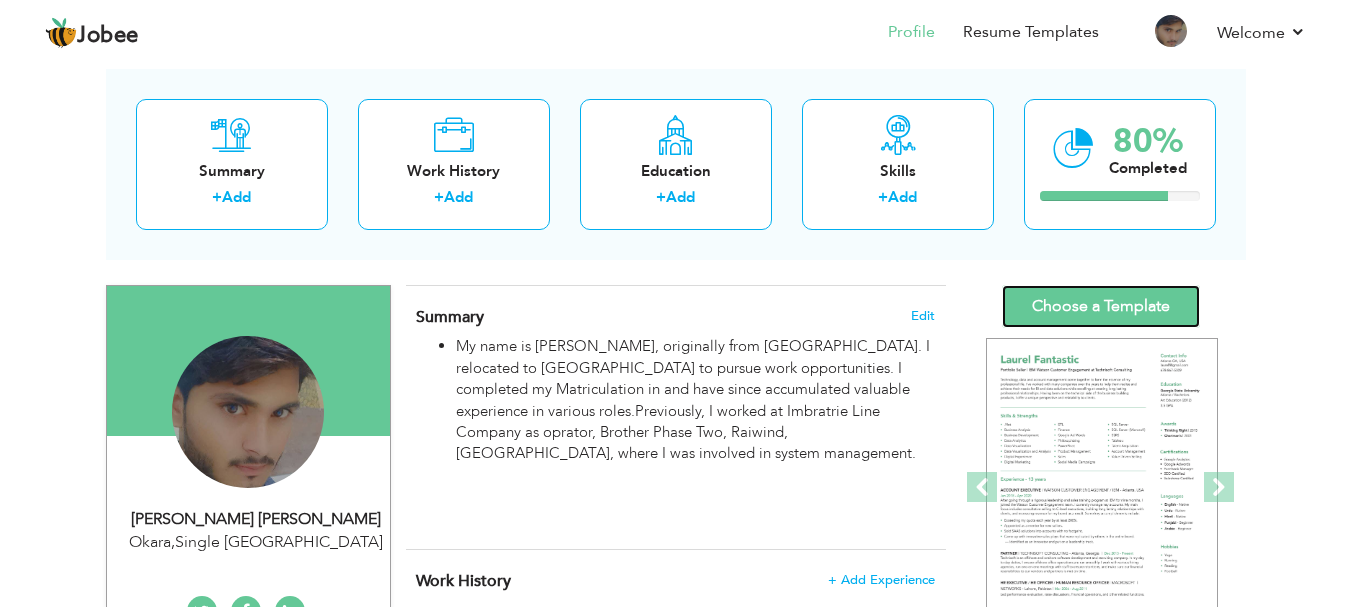 click on "Choose a Template" at bounding box center [1101, 306] 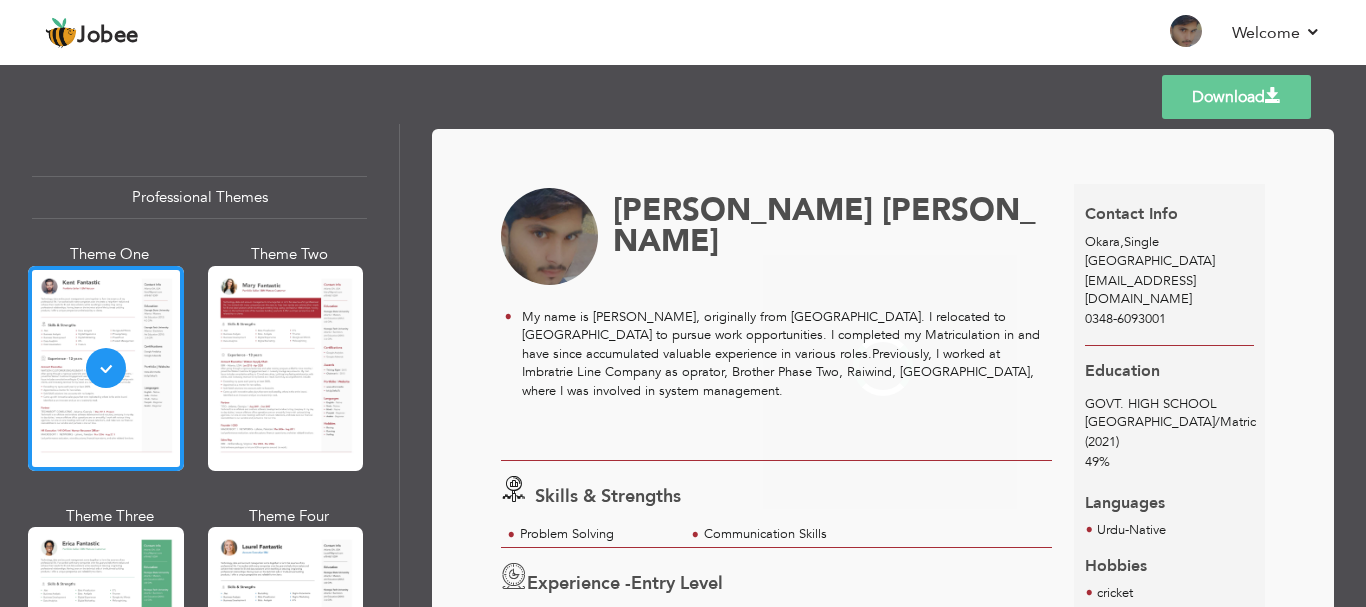 scroll, scrollTop: 0, scrollLeft: 0, axis: both 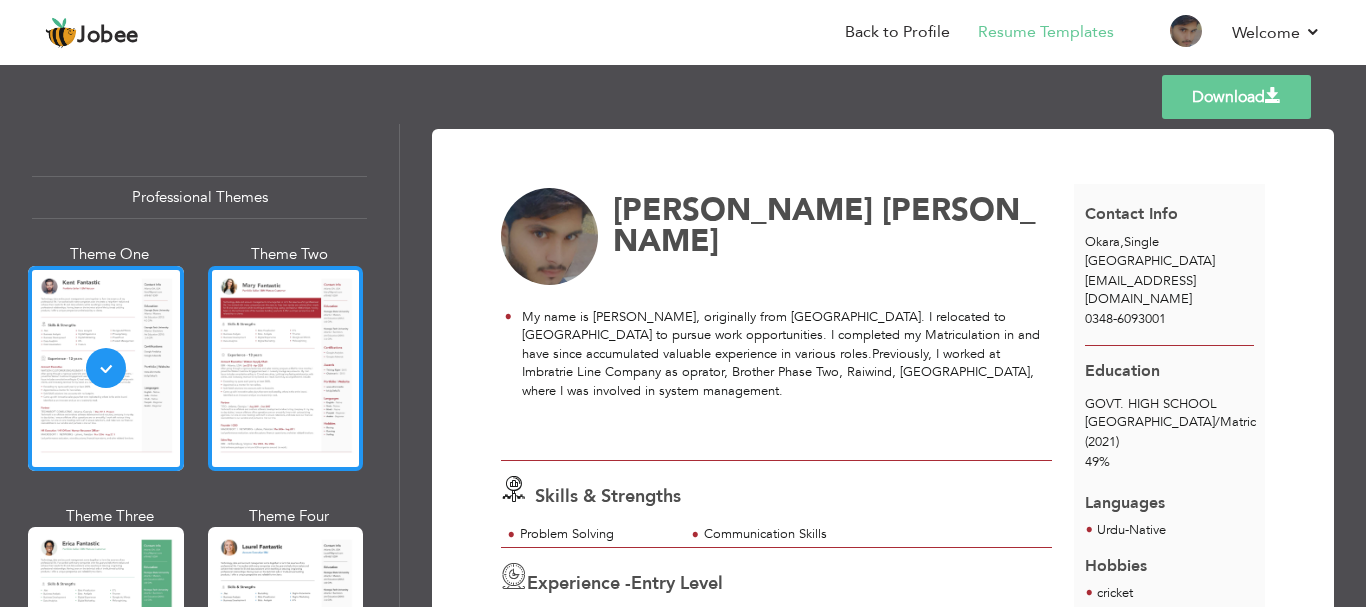 click at bounding box center (286, 368) 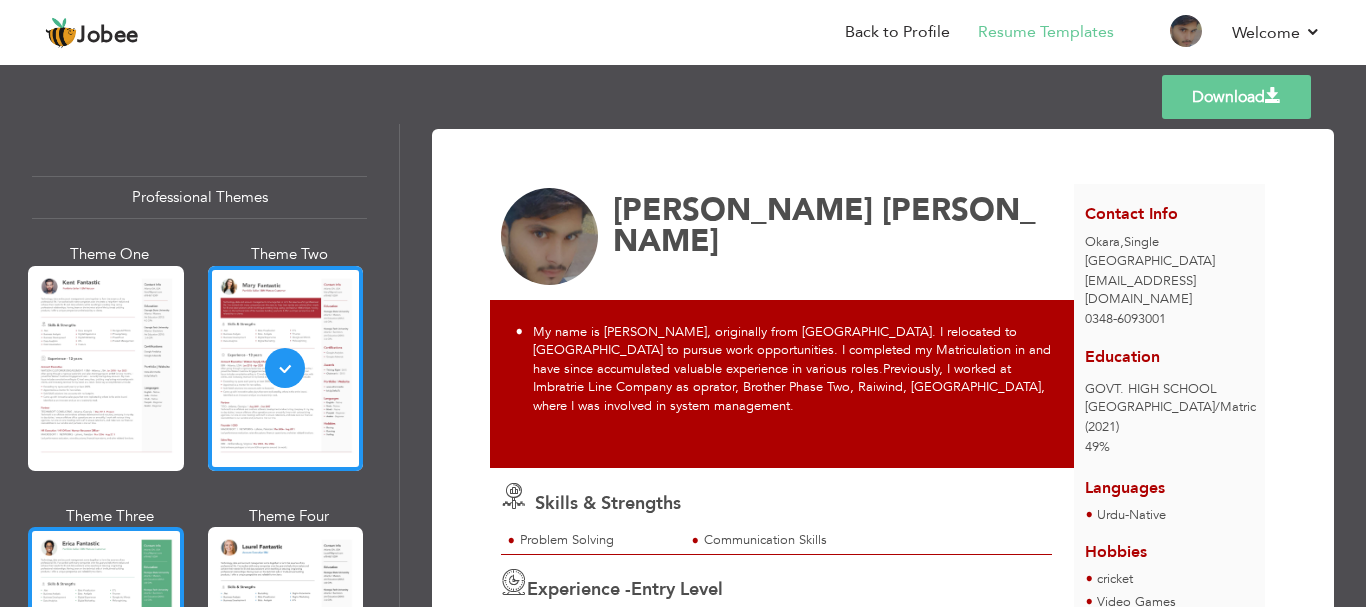 click at bounding box center (106, 629) 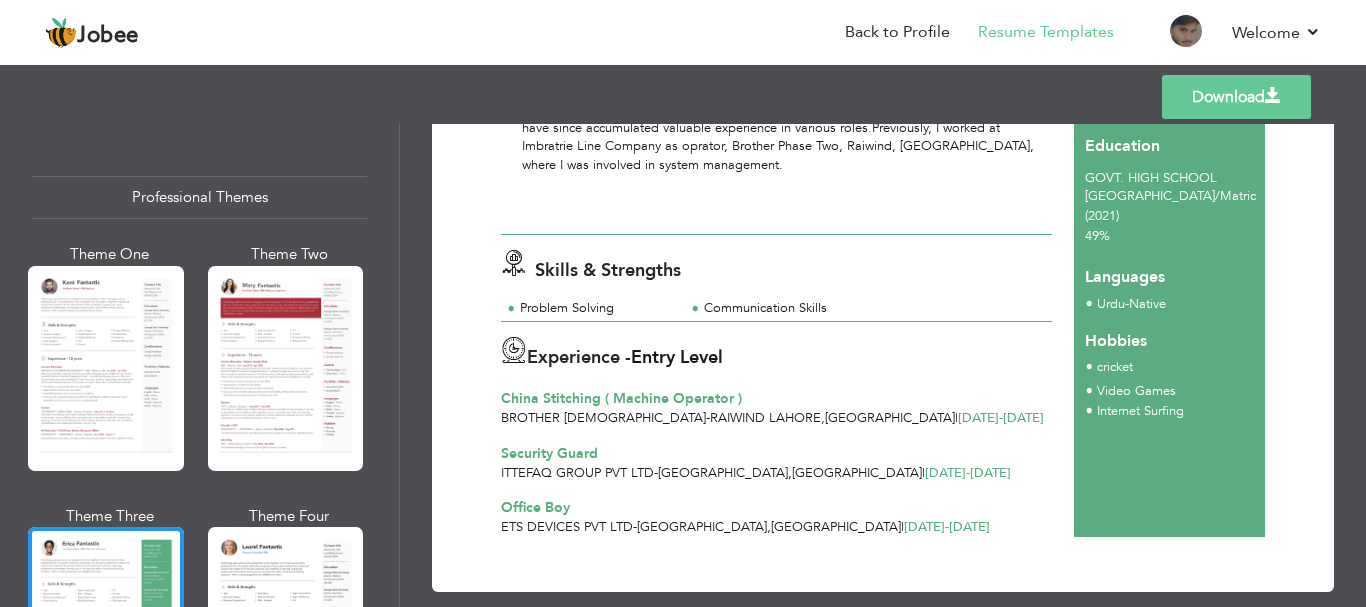 scroll, scrollTop: 235, scrollLeft: 0, axis: vertical 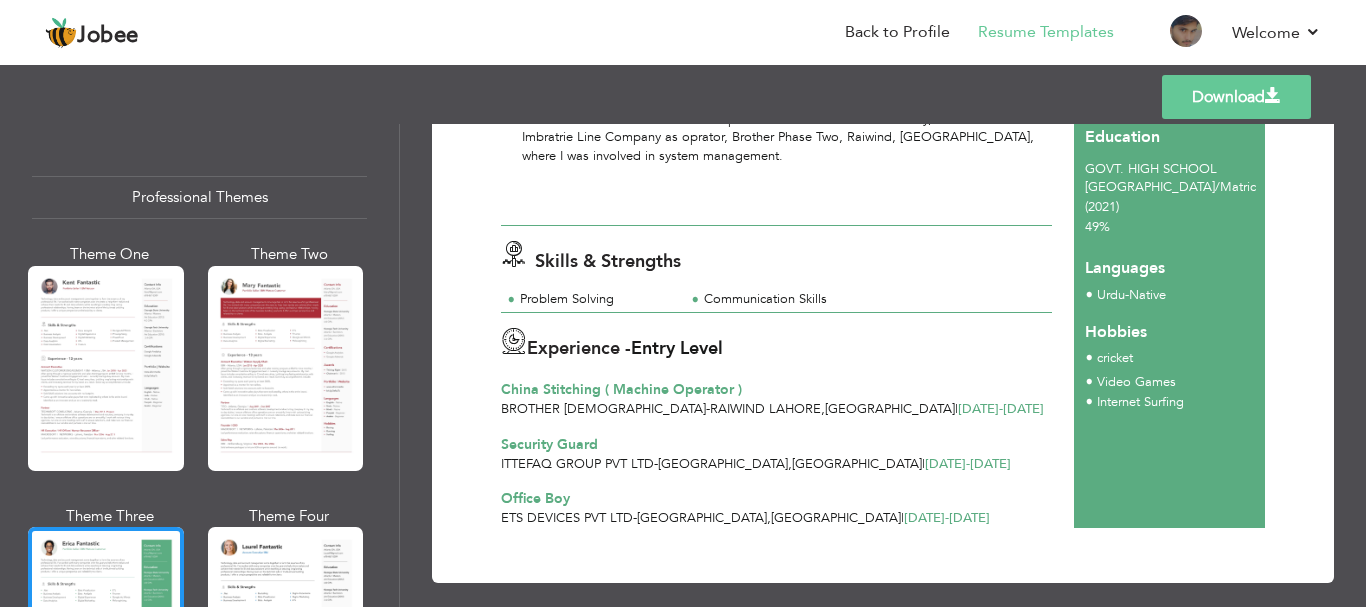 drag, startPoint x: 1352, startPoint y: 439, endPoint x: 1353, endPoint y: 392, distance: 47.010635 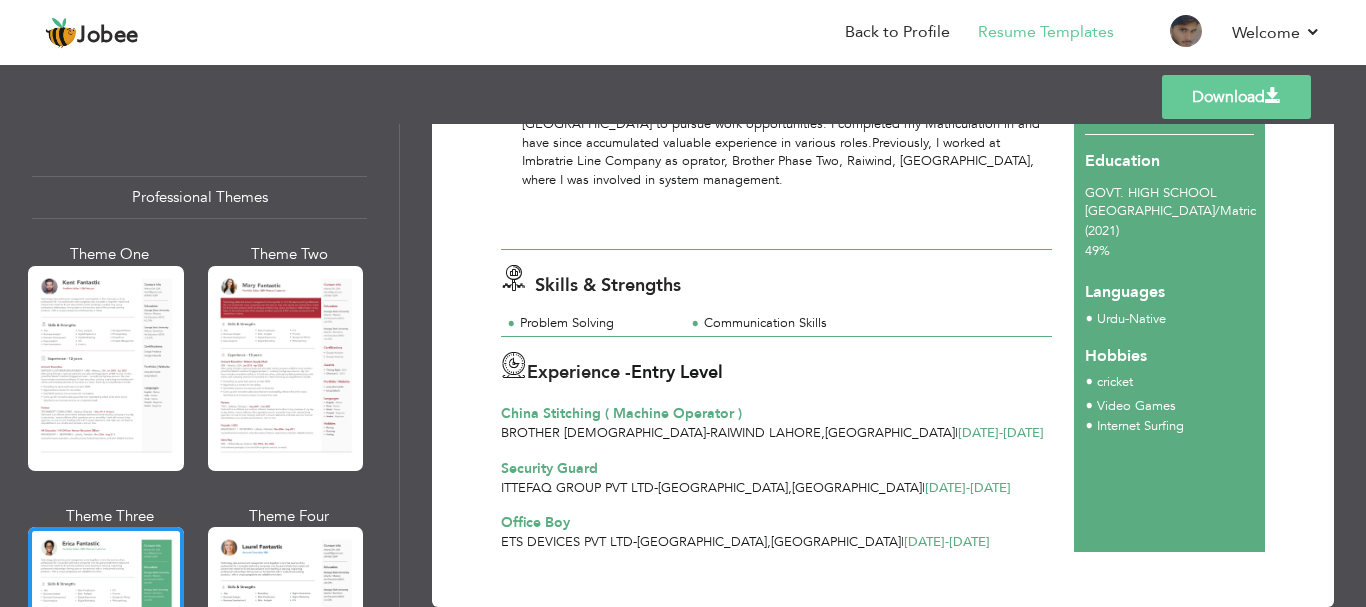 scroll, scrollTop: 213, scrollLeft: 0, axis: vertical 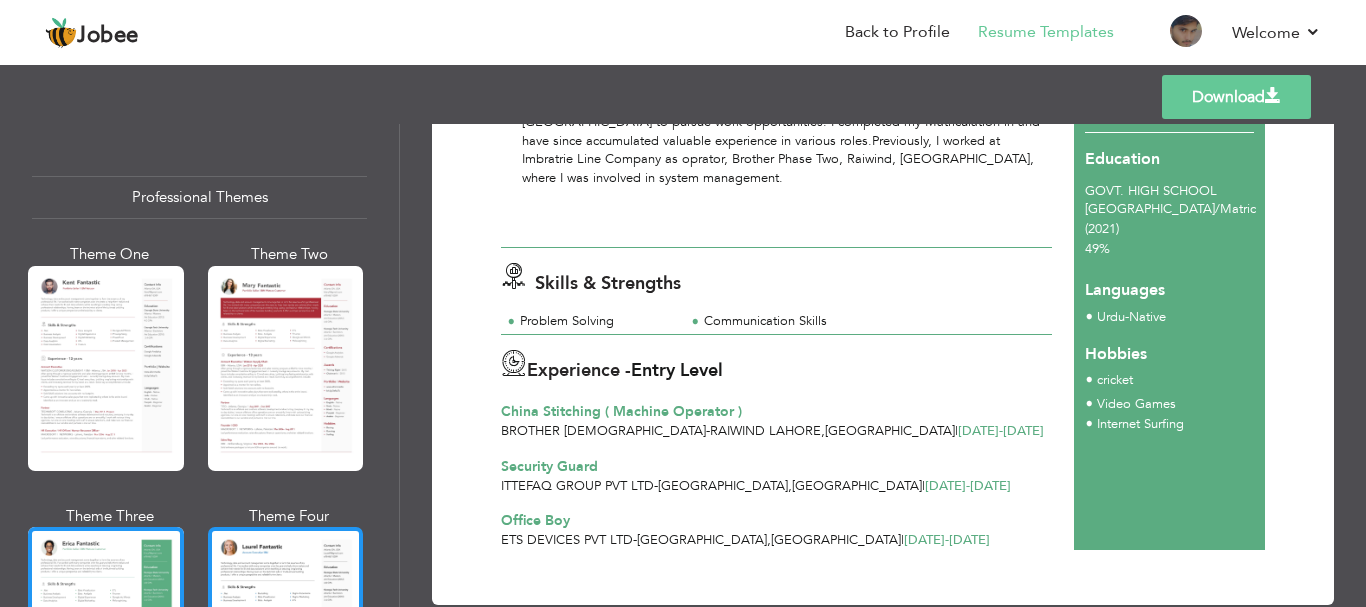 click at bounding box center (286, 629) 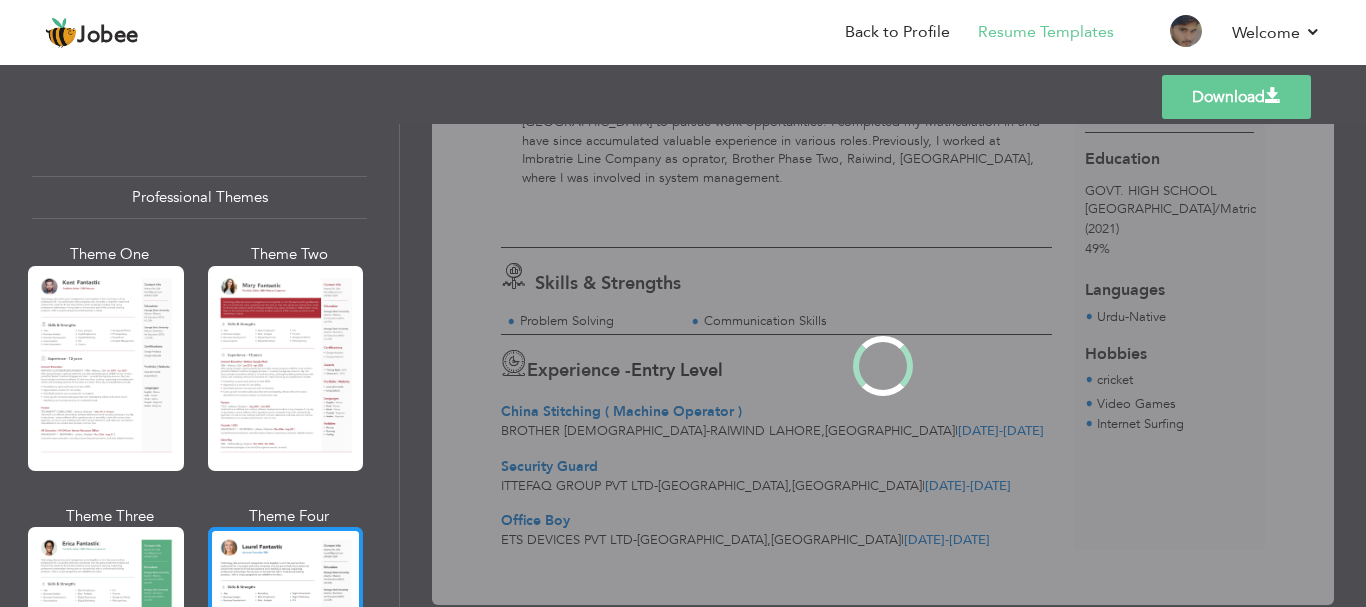scroll, scrollTop: 0, scrollLeft: 0, axis: both 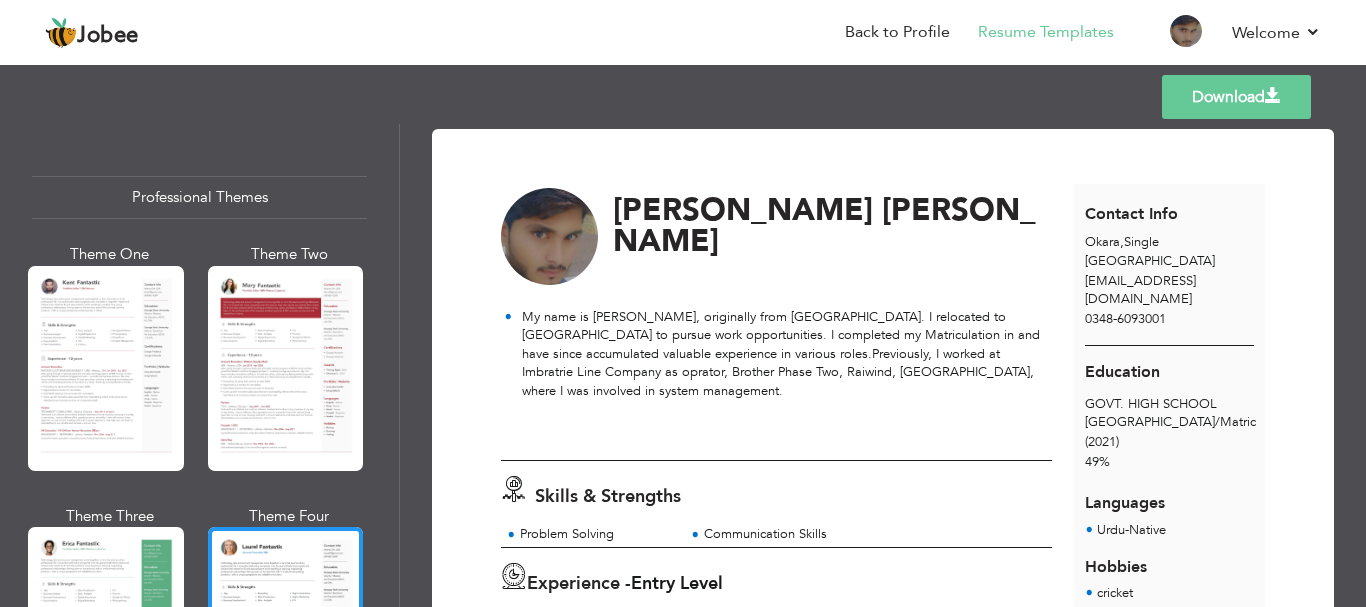 click on "Download" at bounding box center (1236, 97) 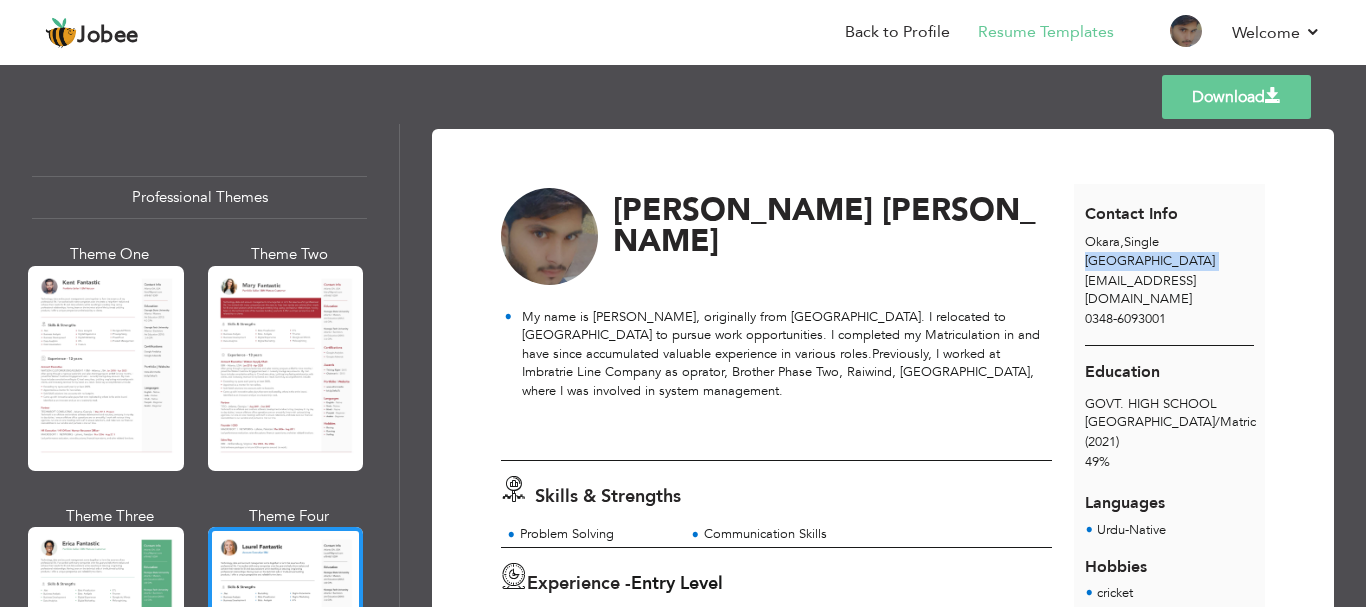click on "Okara ,  Single
Pakistan" at bounding box center (1169, 251) 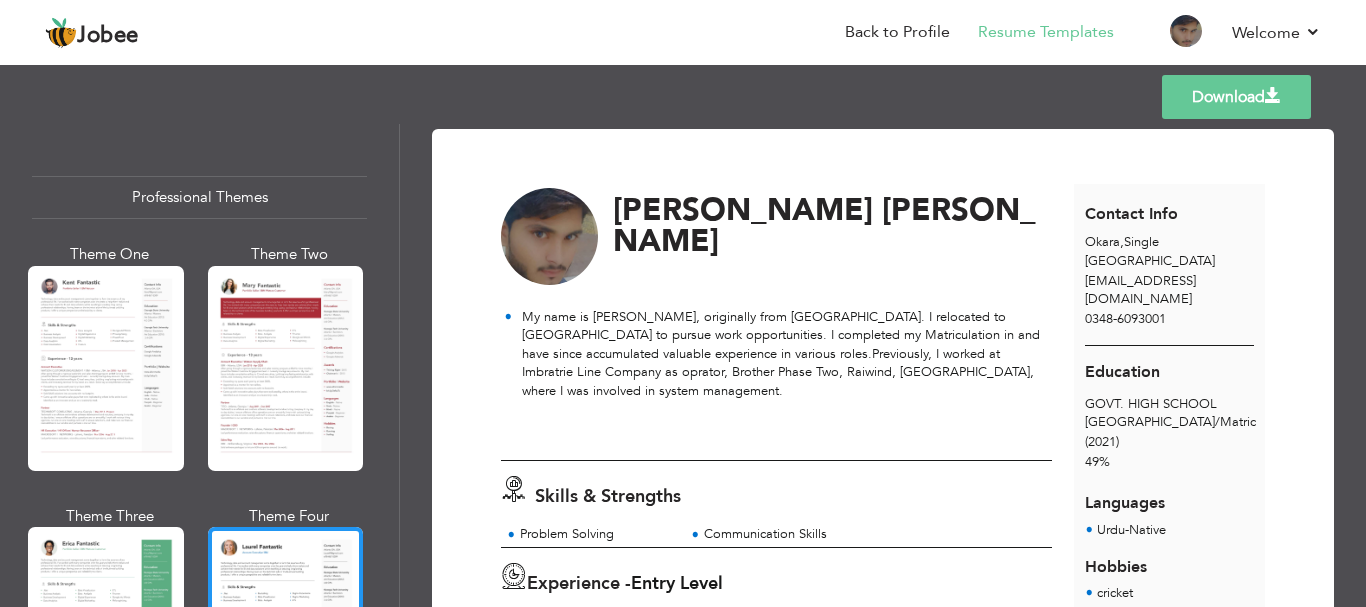 click on "Okara ,  Single
Pakistan" at bounding box center [1169, 251] 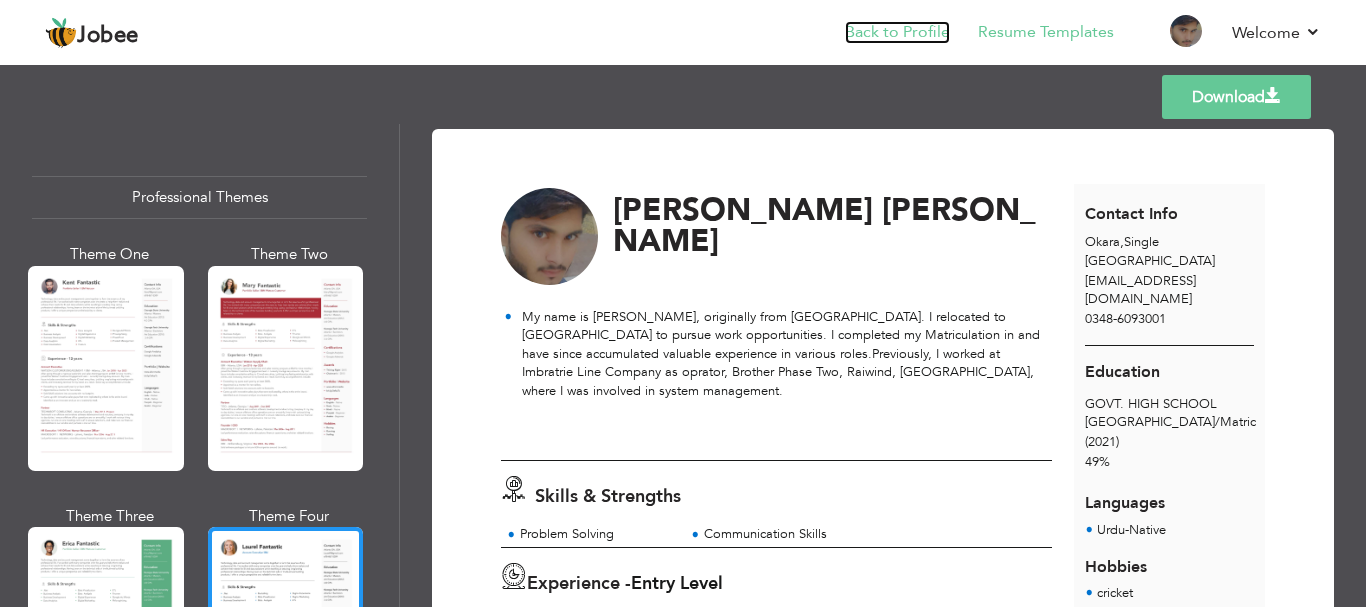 click on "Back to Profile" at bounding box center (897, 32) 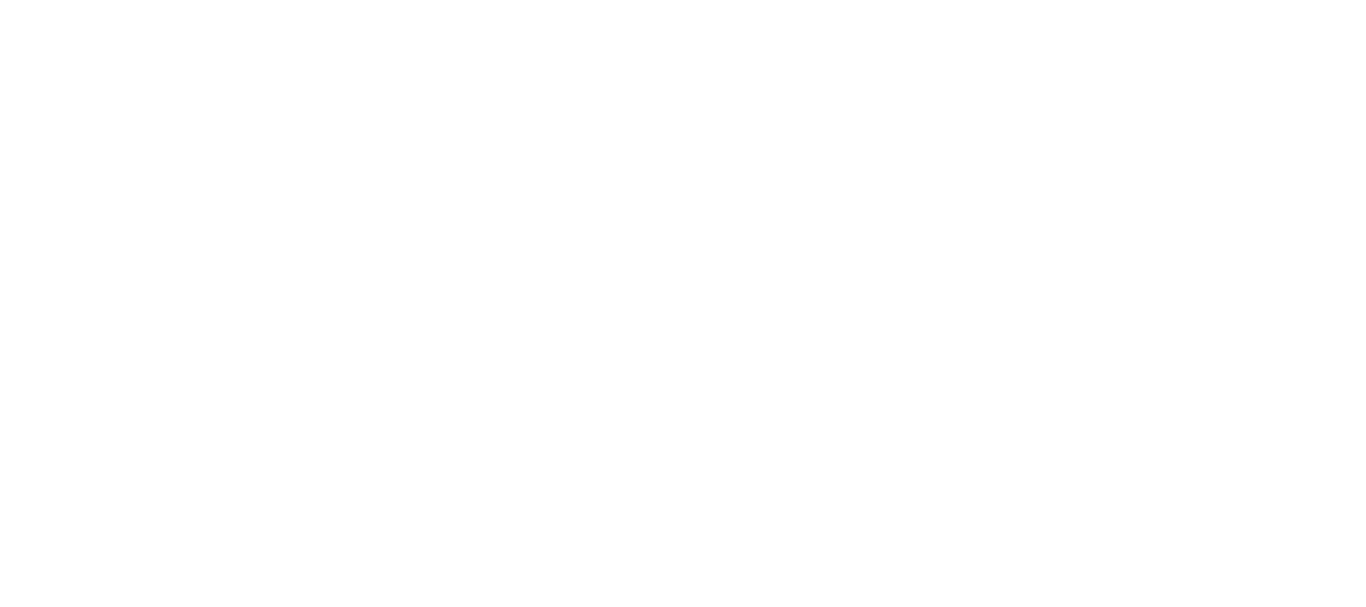 scroll, scrollTop: 0, scrollLeft: 0, axis: both 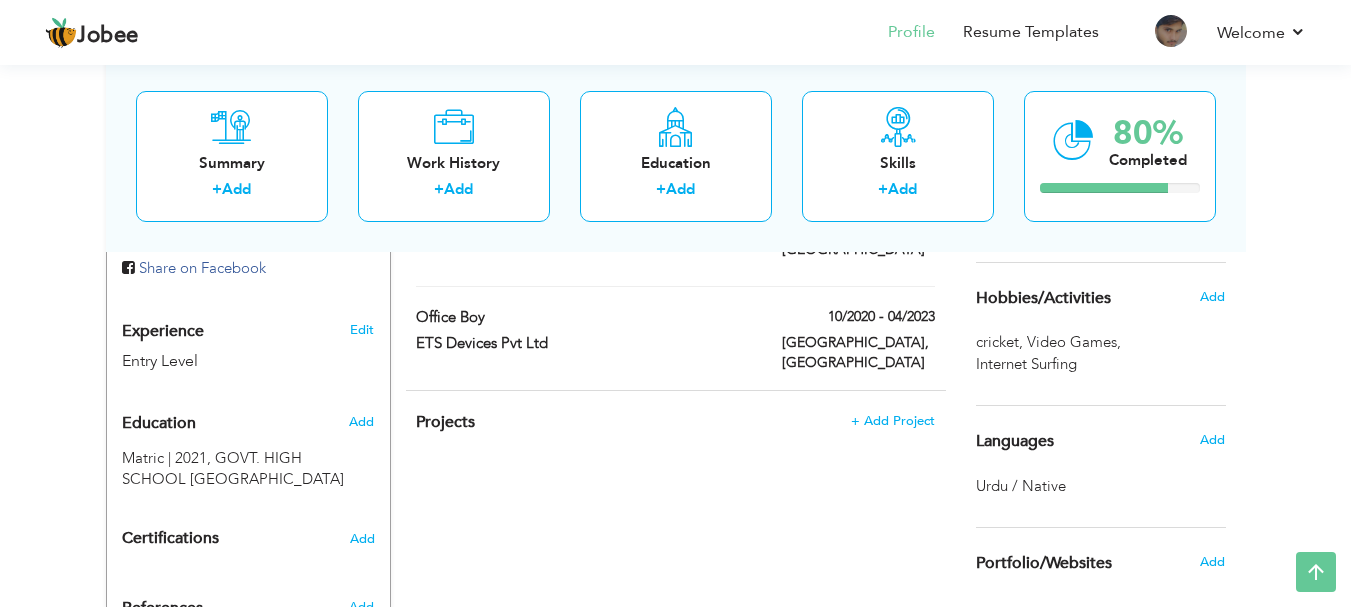 click on "Entry Level" at bounding box center (225, 361) 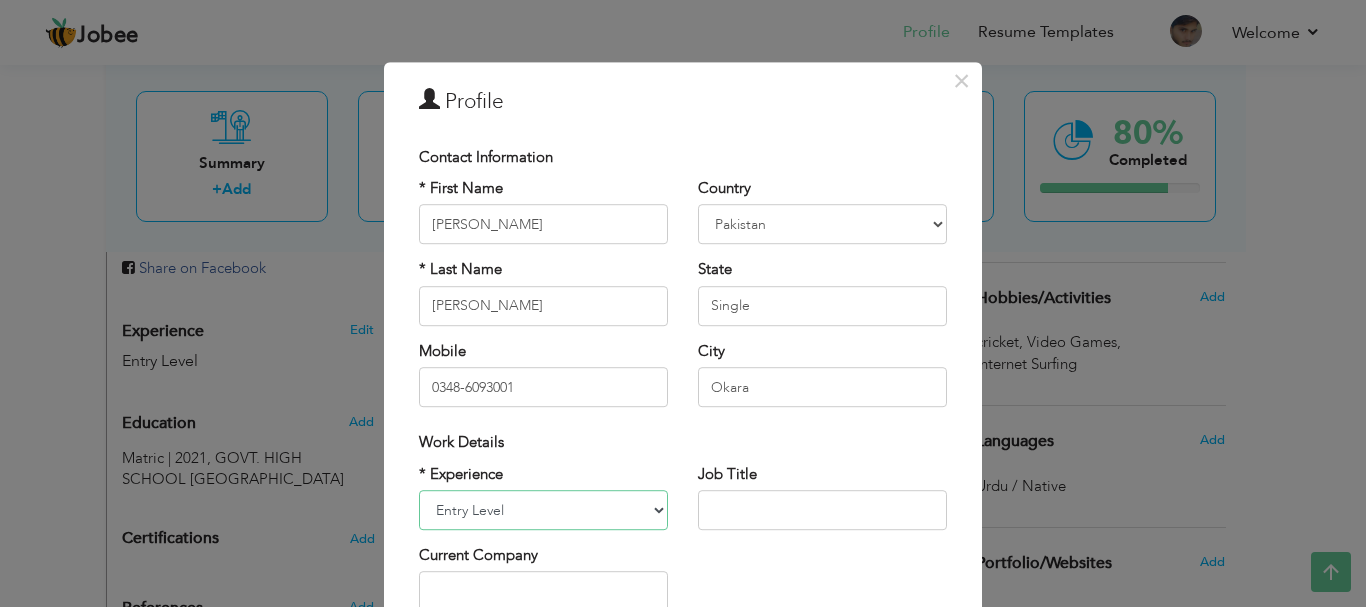 click on "Entry Level Less than 1 Year 1 Year 2 Years 3 Years 4 Years 5 Years 6 Years 7 Years 8 Years 9 Years 10 Years 11 Years 12 Years 13 Years 14 Years 15 Years 16 Years 17 Years 18 Years 19 Years 20 Years 21 Years 22 Years 23 Years 24 Years 25 Years 26 Years 27 Years 28 Years 29 Years 30 Years 31 Years 32 Years 33 Years 34 Years 35 Years More than 35 Years" at bounding box center [543, 510] 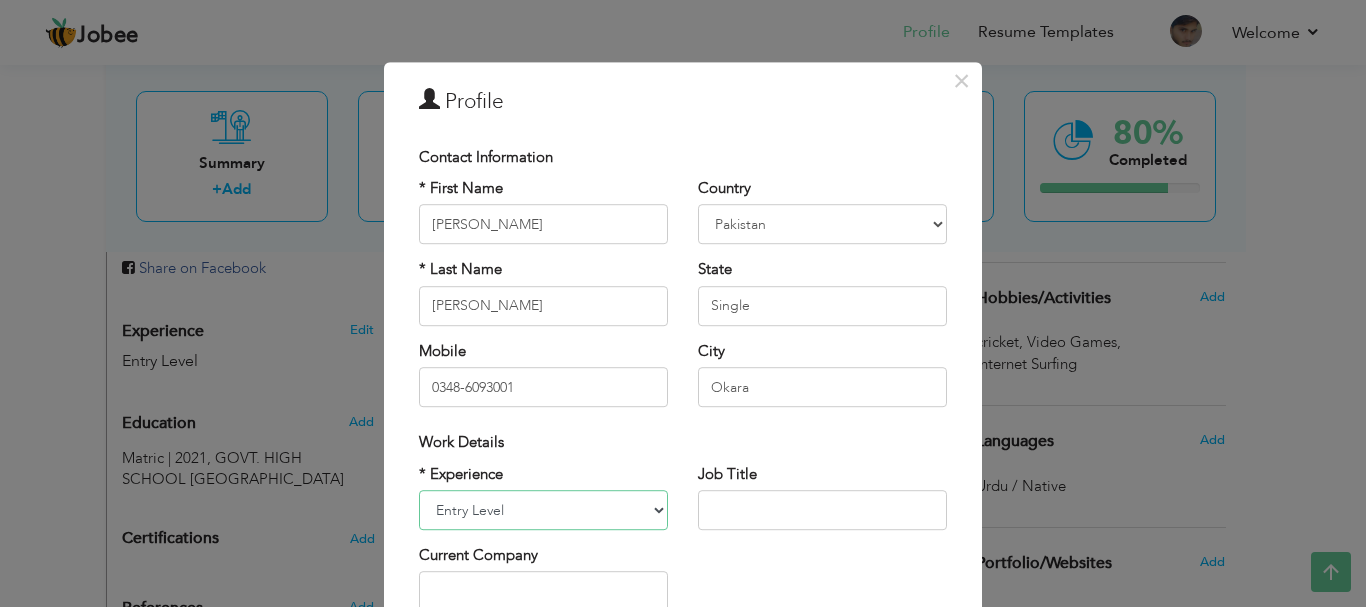 select on "number:6" 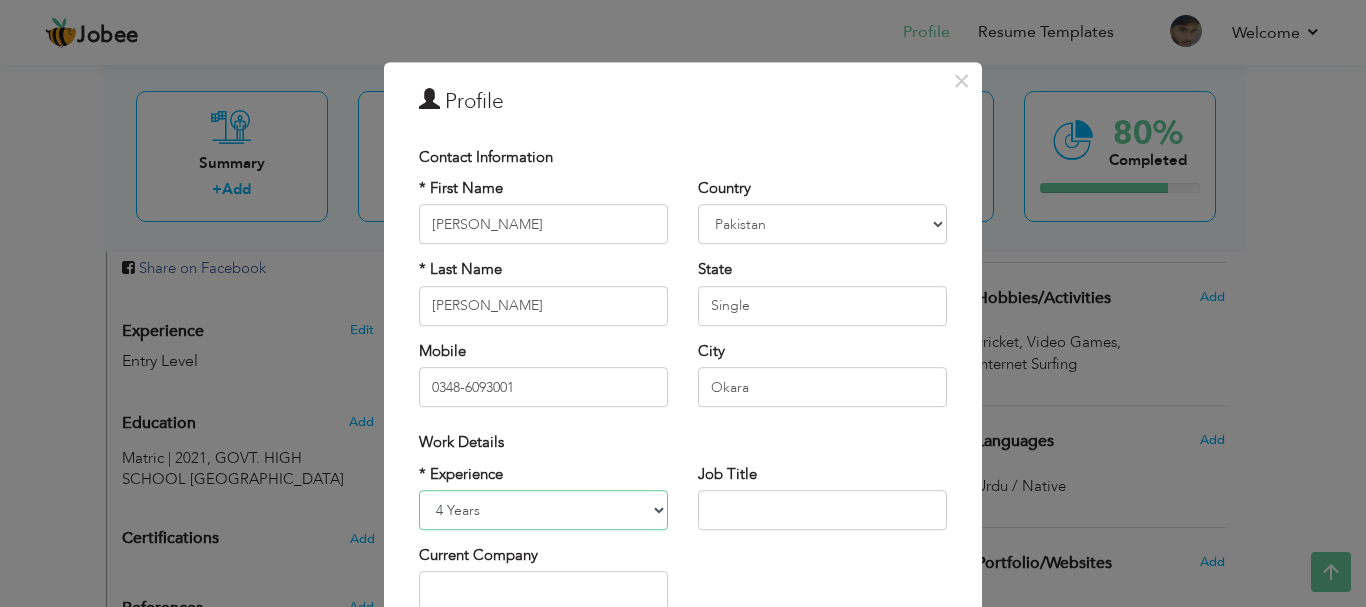 click on "Entry Level Less than 1 Year 1 Year 2 Years 3 Years 4 Years 5 Years 6 Years 7 Years 8 Years 9 Years 10 Years 11 Years 12 Years 13 Years 14 Years 15 Years 16 Years 17 Years 18 Years 19 Years 20 Years 21 Years 22 Years 23 Years 24 Years 25 Years 26 Years 27 Years 28 Years 29 Years 30 Years 31 Years 32 Years 33 Years 34 Years 35 Years More than 35 Years" at bounding box center (543, 510) 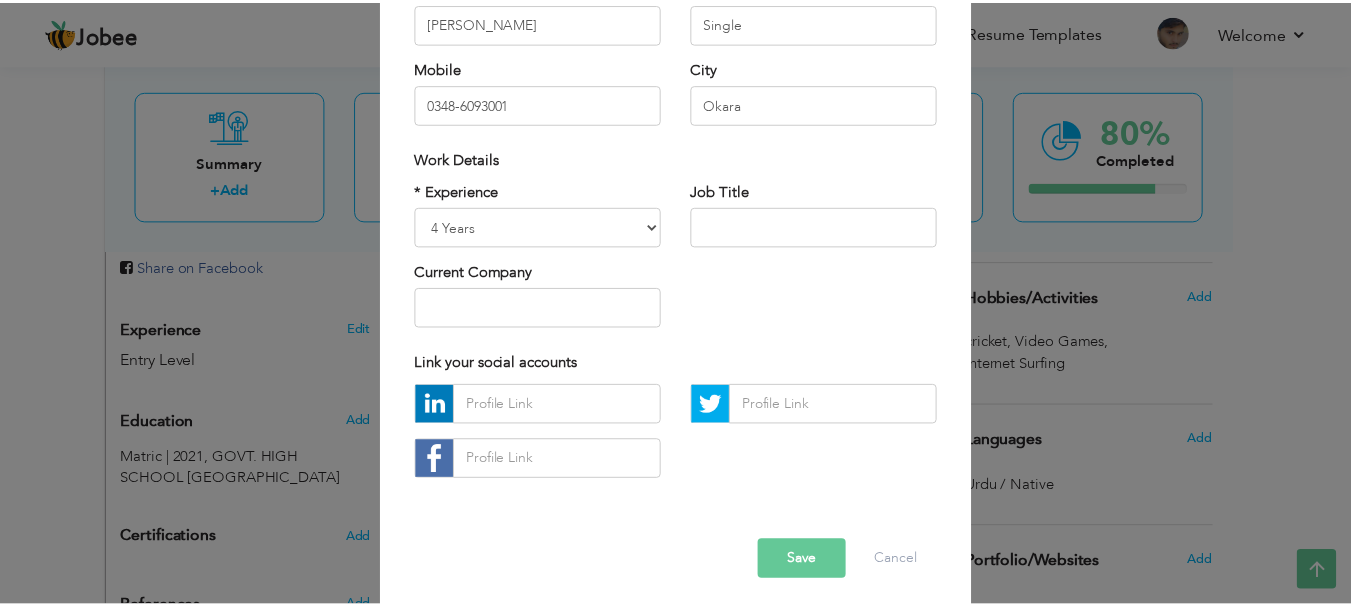 scroll, scrollTop: 292, scrollLeft: 0, axis: vertical 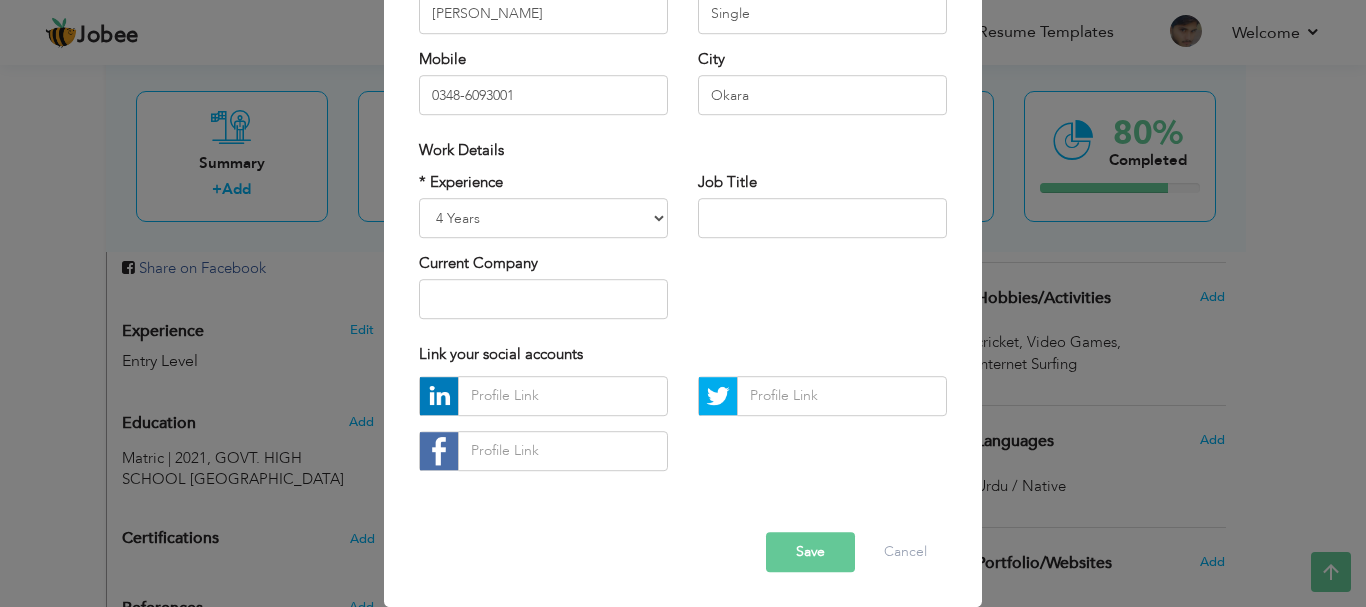 click on "Save" at bounding box center [810, 552] 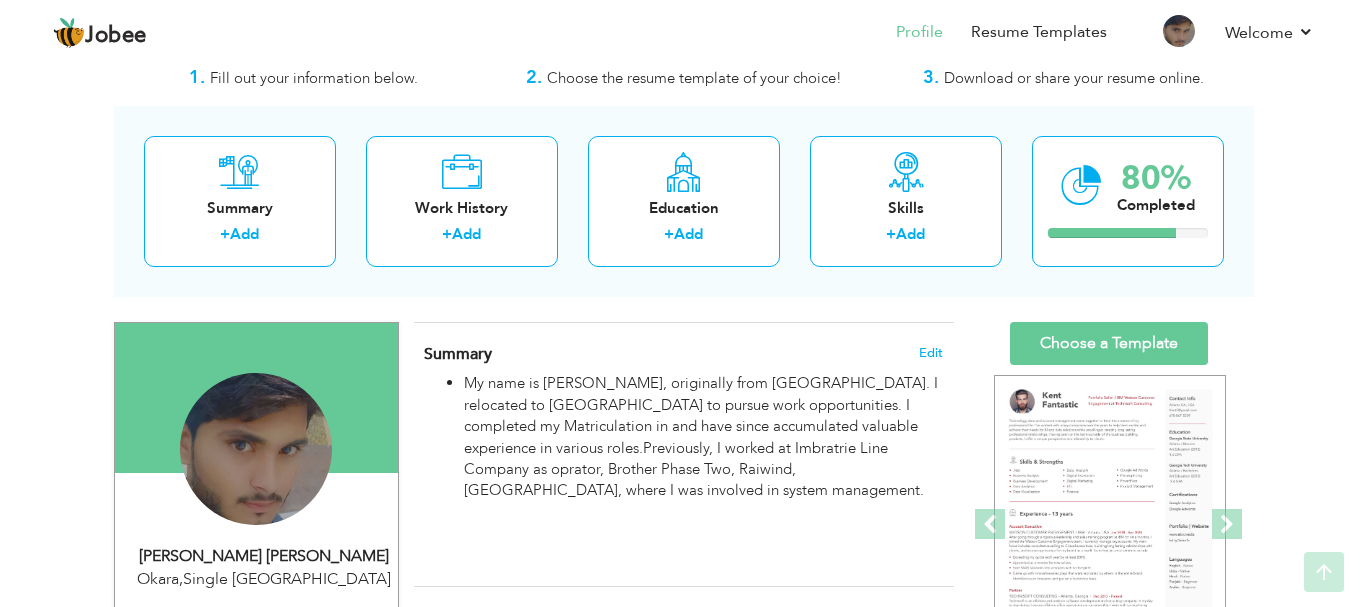 scroll, scrollTop: 47, scrollLeft: 0, axis: vertical 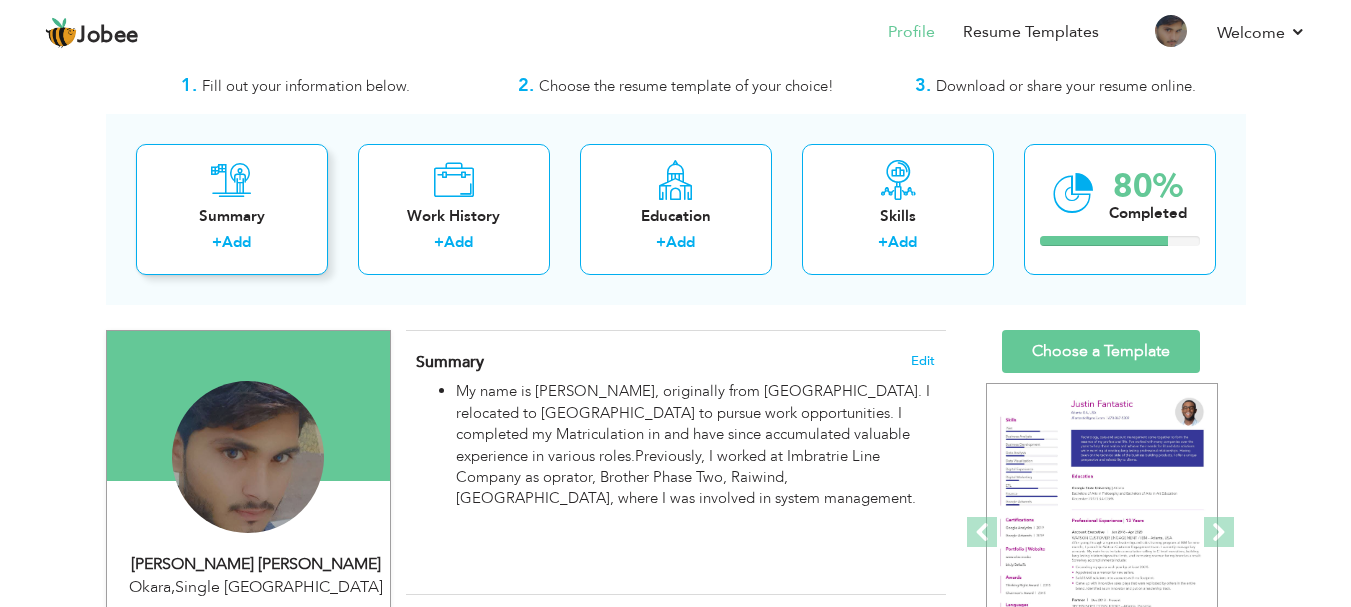 click on "Summary" at bounding box center [232, 216] 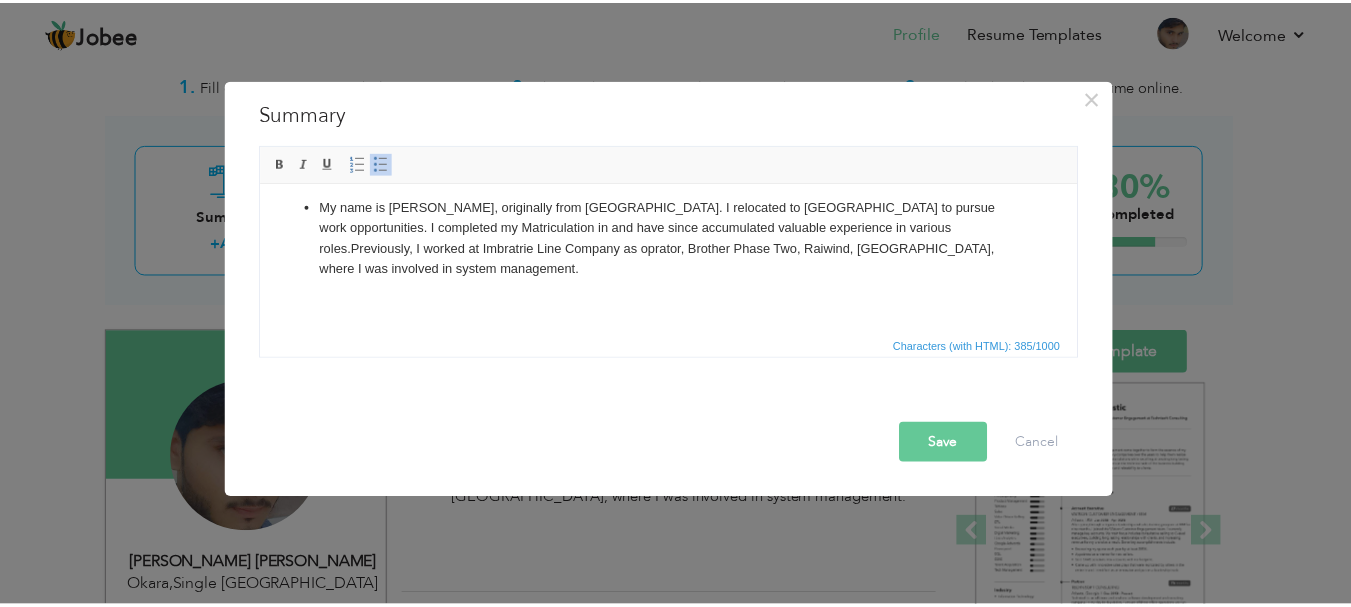 scroll, scrollTop: 0, scrollLeft: 0, axis: both 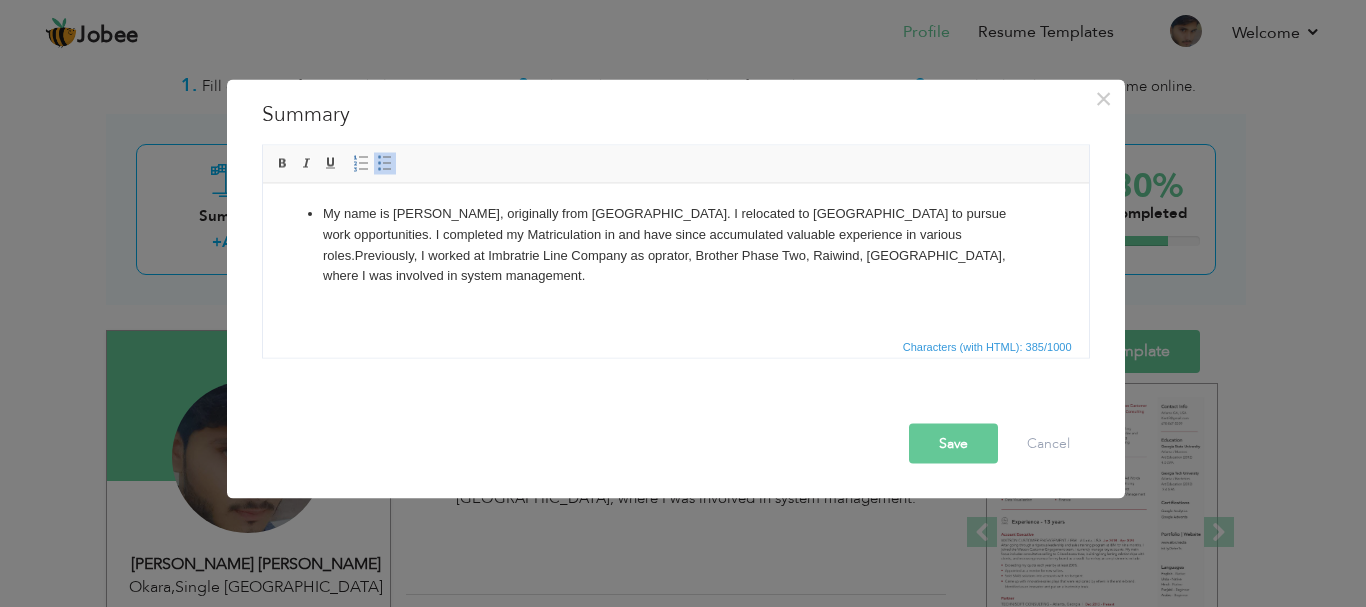 click on "Save" at bounding box center [953, 443] 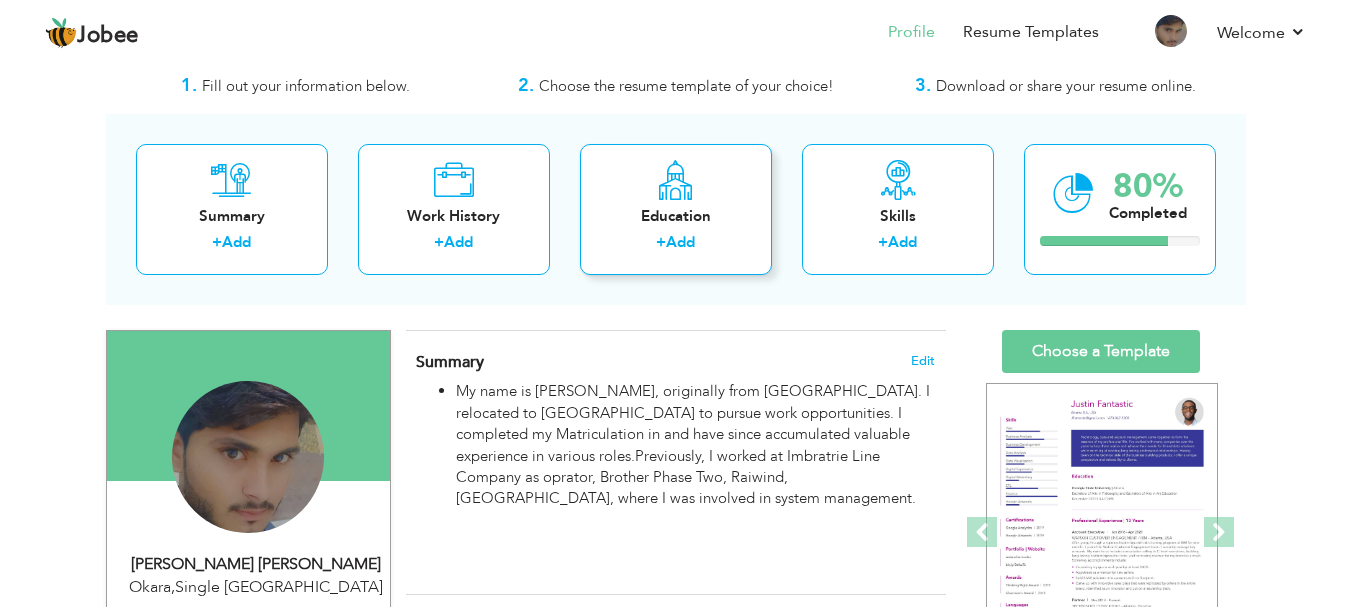 click on "Education" at bounding box center [676, 216] 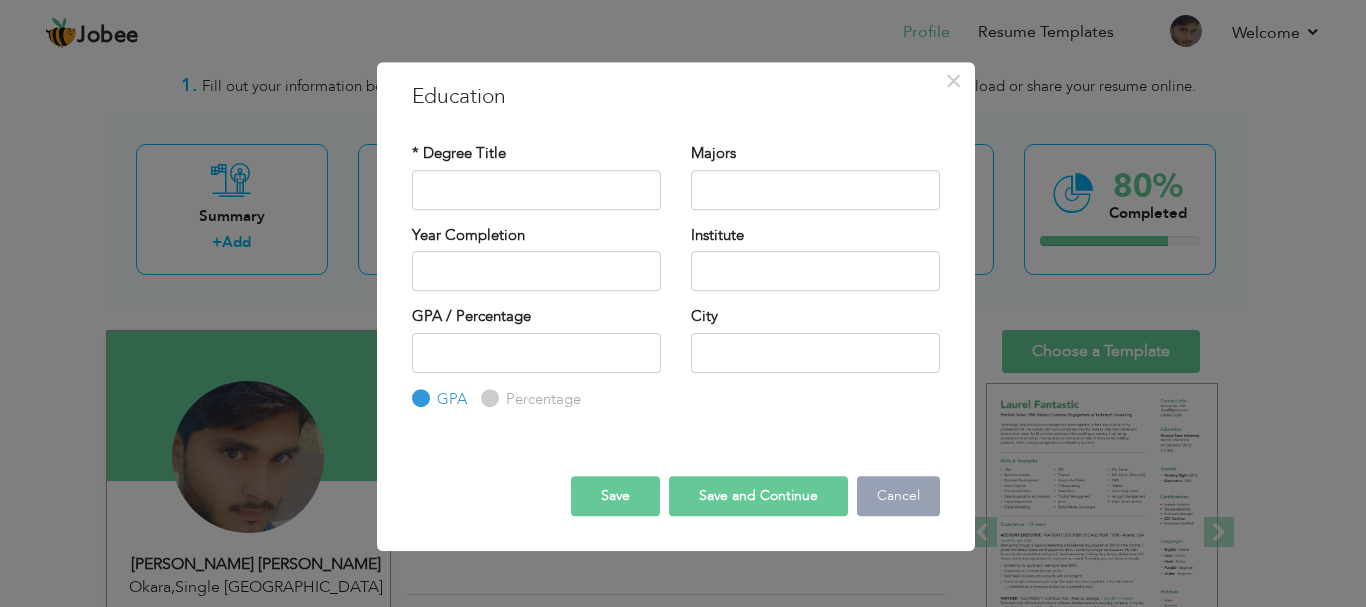 click on "Cancel" at bounding box center (898, 496) 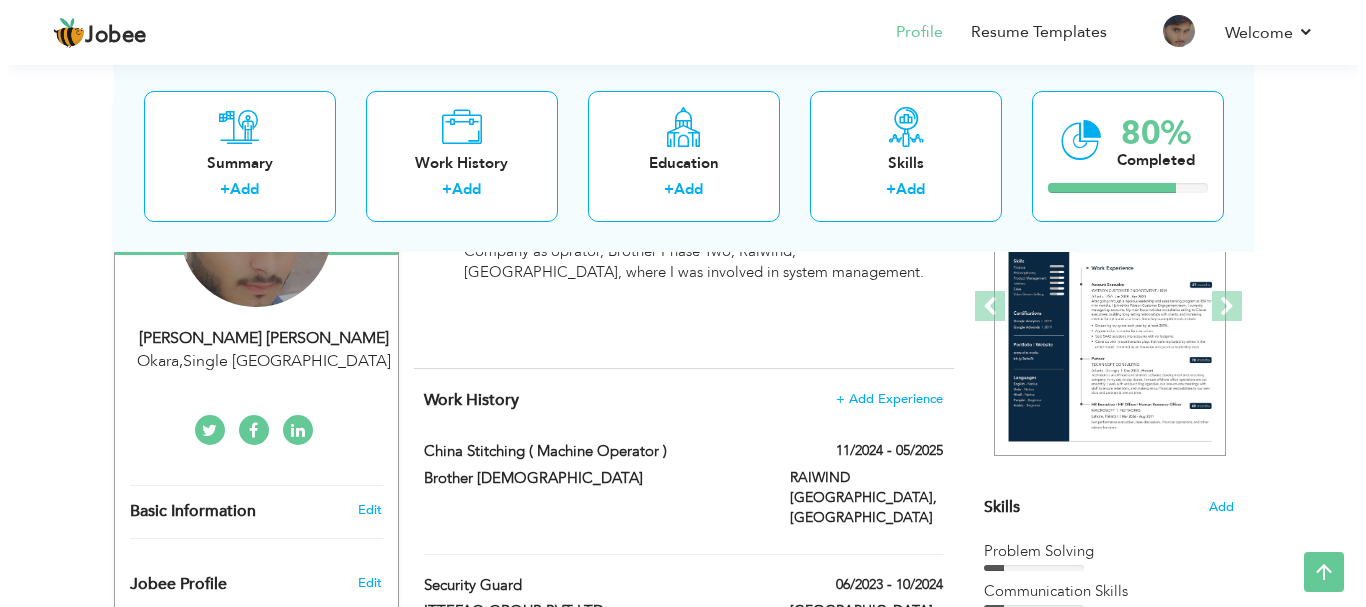 scroll, scrollTop: 216, scrollLeft: 0, axis: vertical 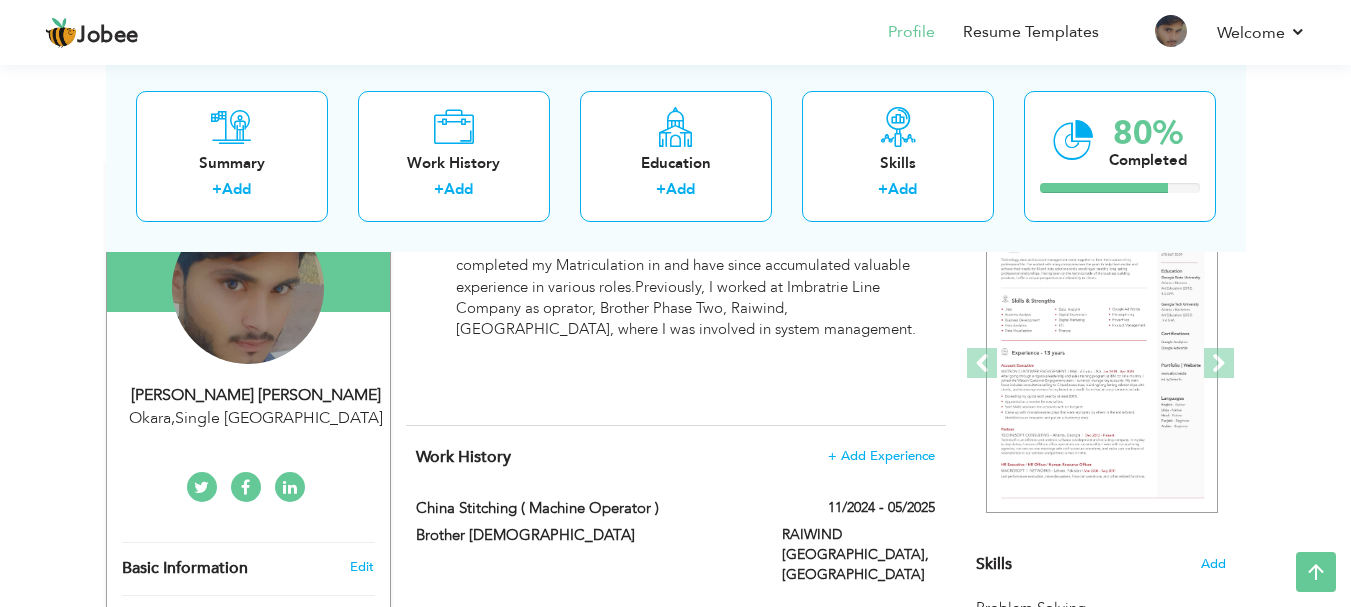 click on "Okara ,  Single Pakistan" at bounding box center [256, 418] 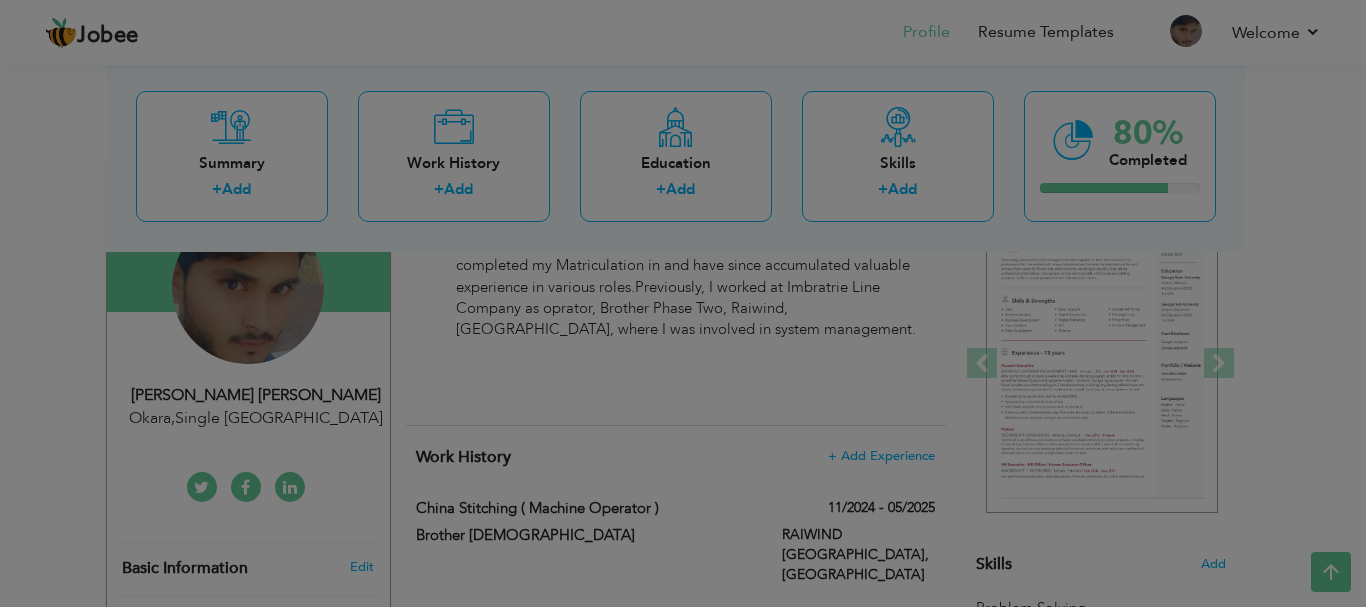scroll, scrollTop: 0, scrollLeft: 0, axis: both 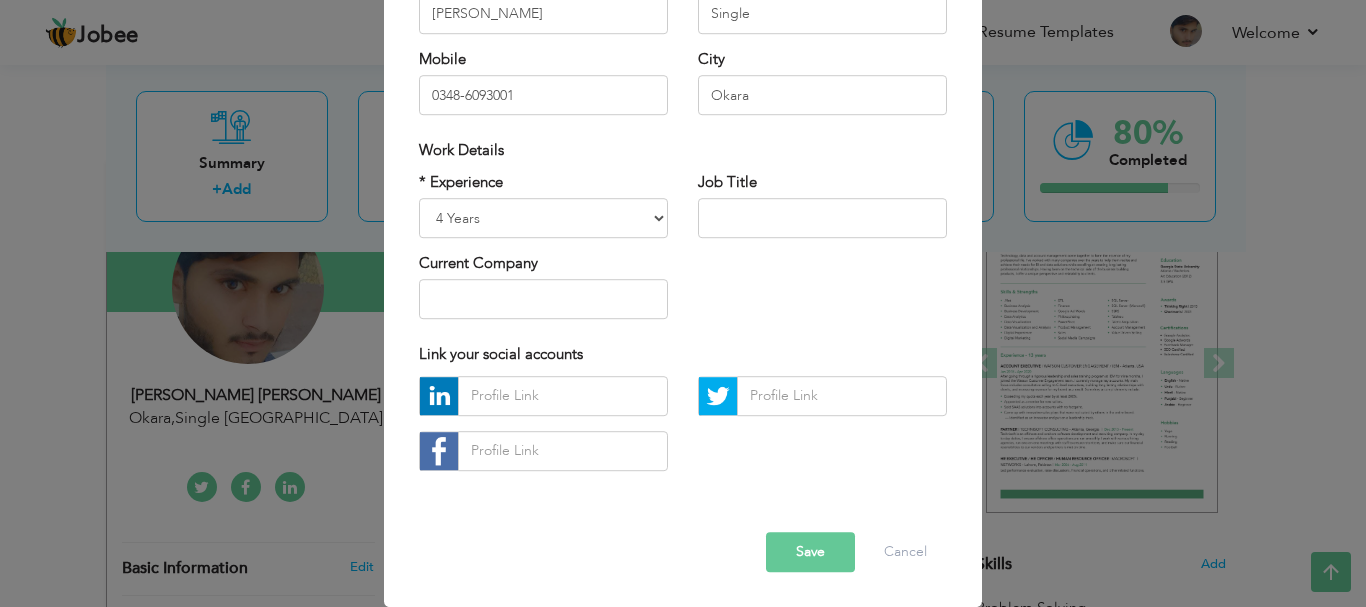 click on "Save" at bounding box center (810, 552) 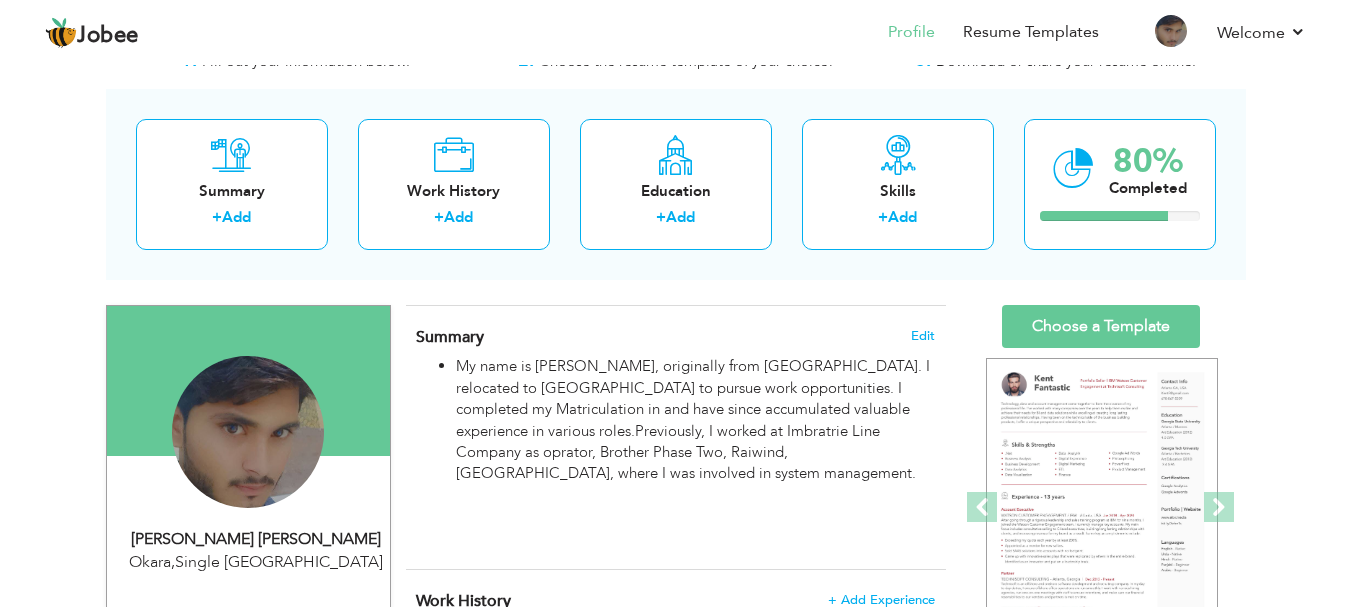 scroll, scrollTop: 0, scrollLeft: 0, axis: both 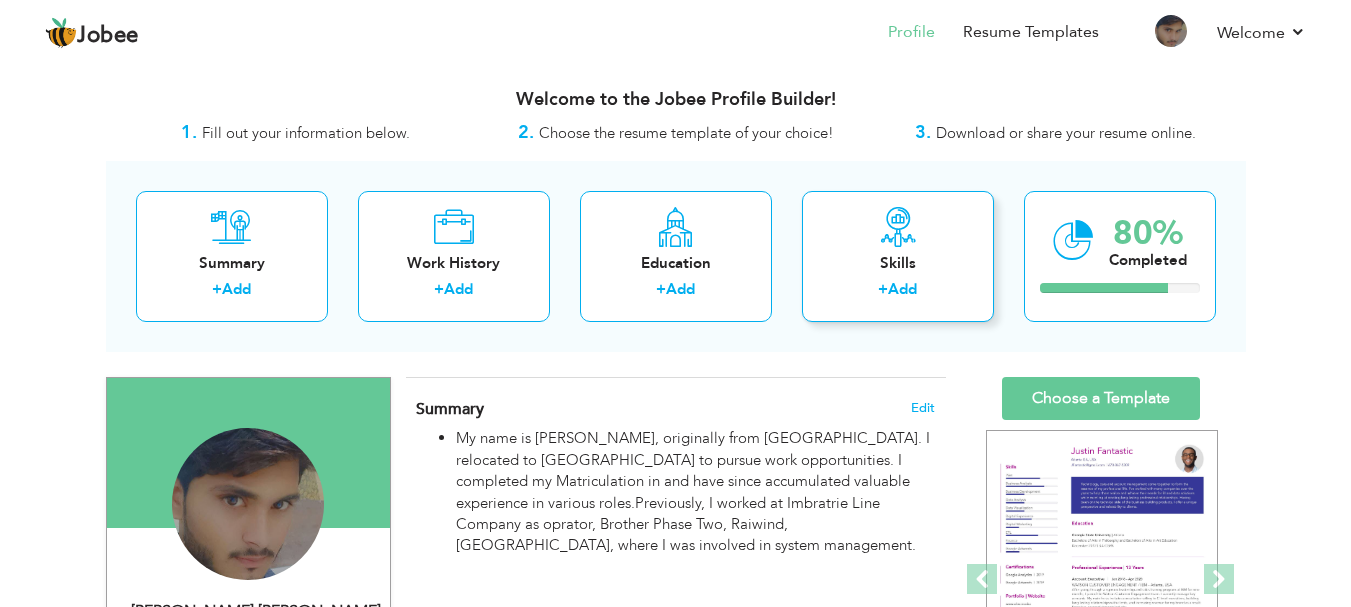 click on "Add" at bounding box center (902, 289) 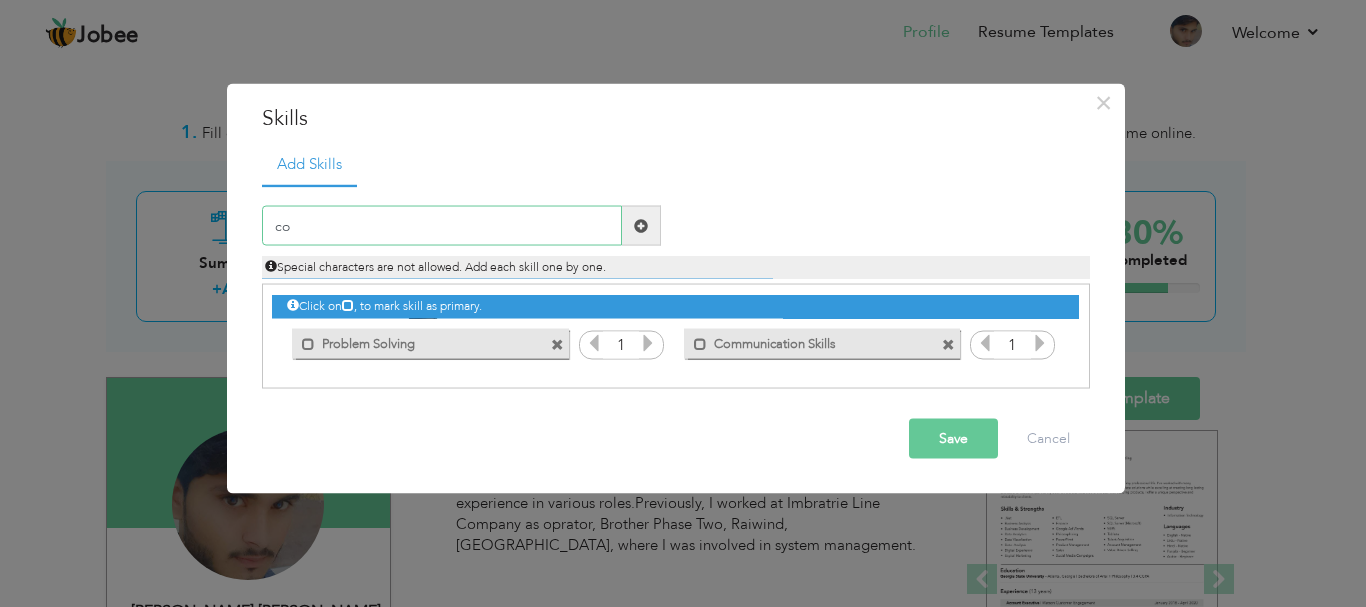 type on "c" 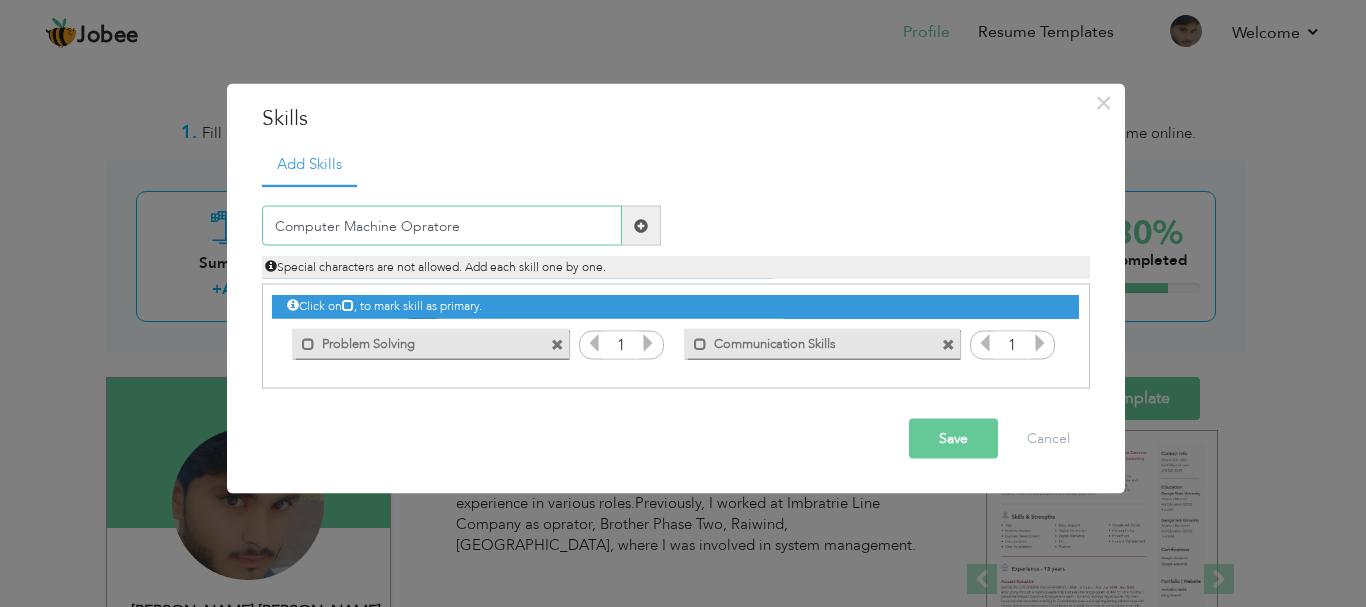 drag, startPoint x: 456, startPoint y: 224, endPoint x: 393, endPoint y: 224, distance: 63 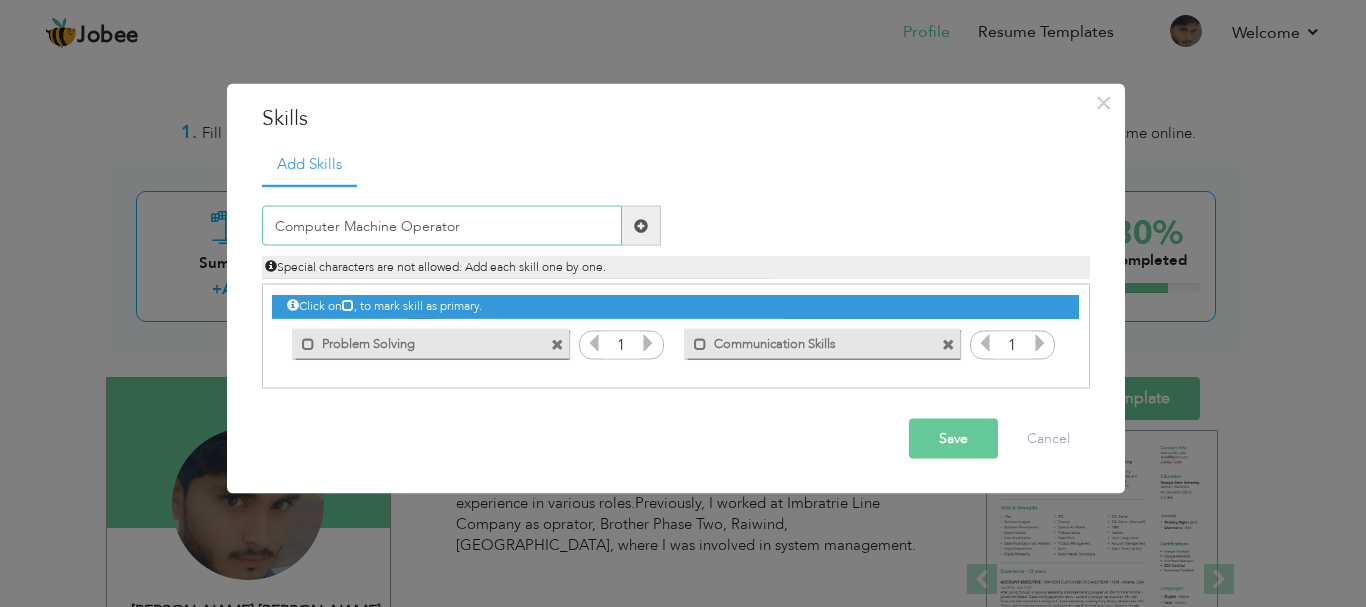 type on "Computer Machine Operator" 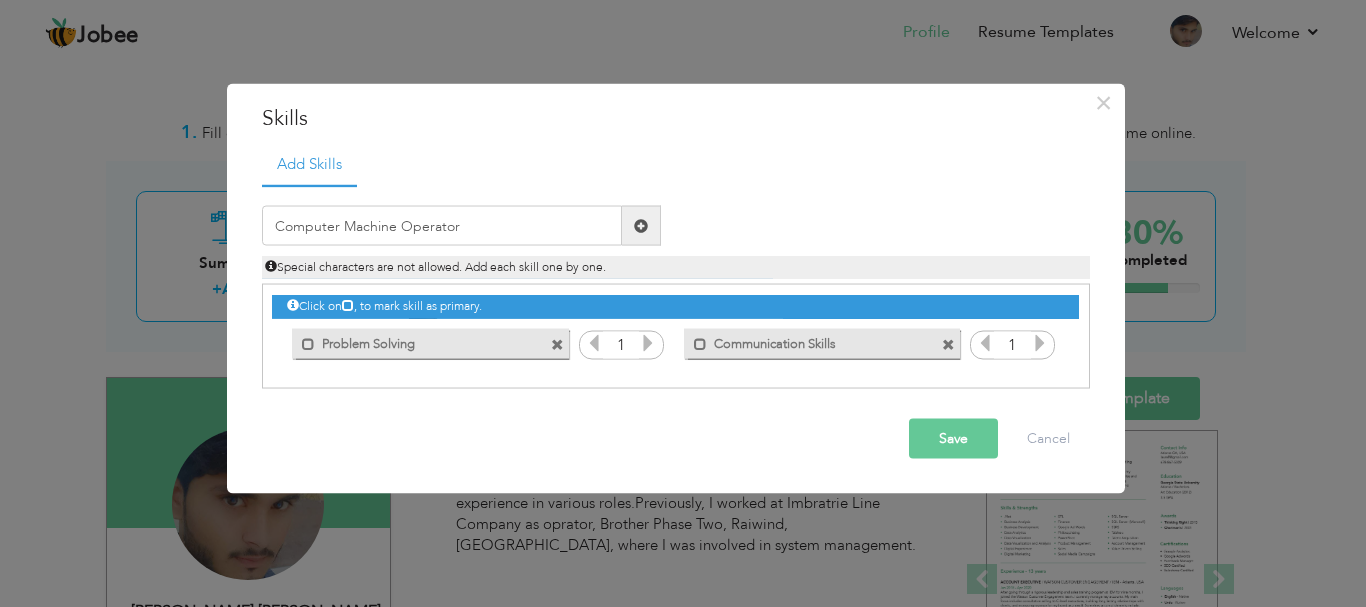 click on "Save" at bounding box center (953, 439) 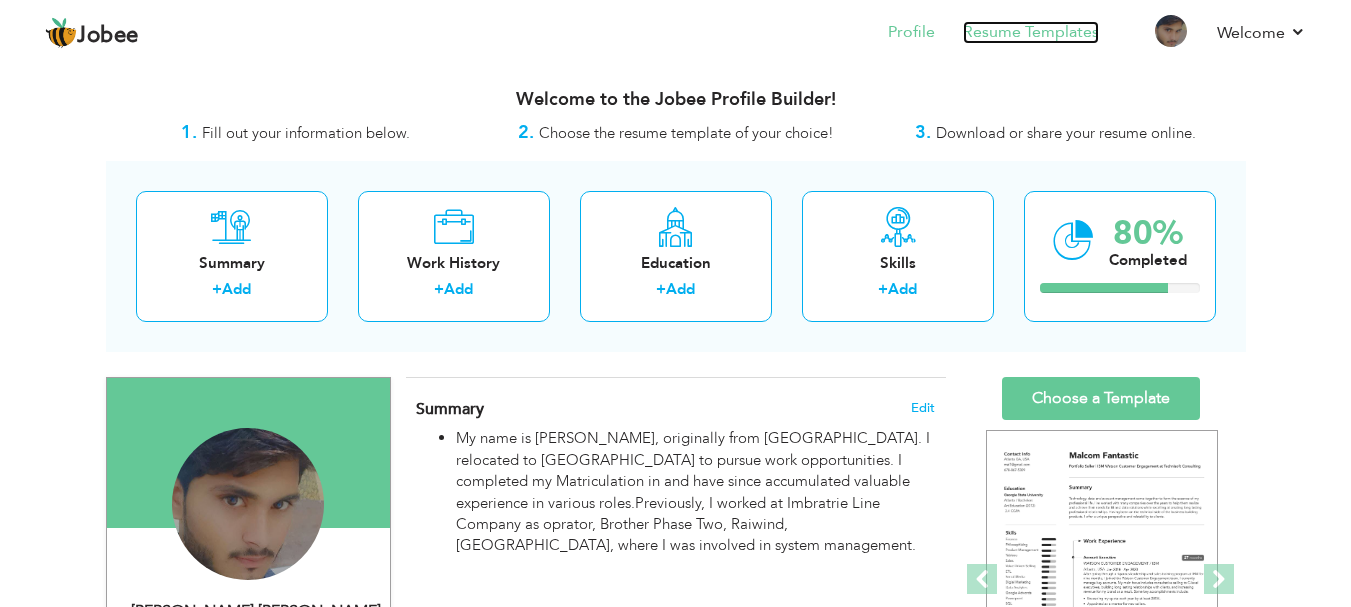 click on "Resume Templates" at bounding box center (1031, 32) 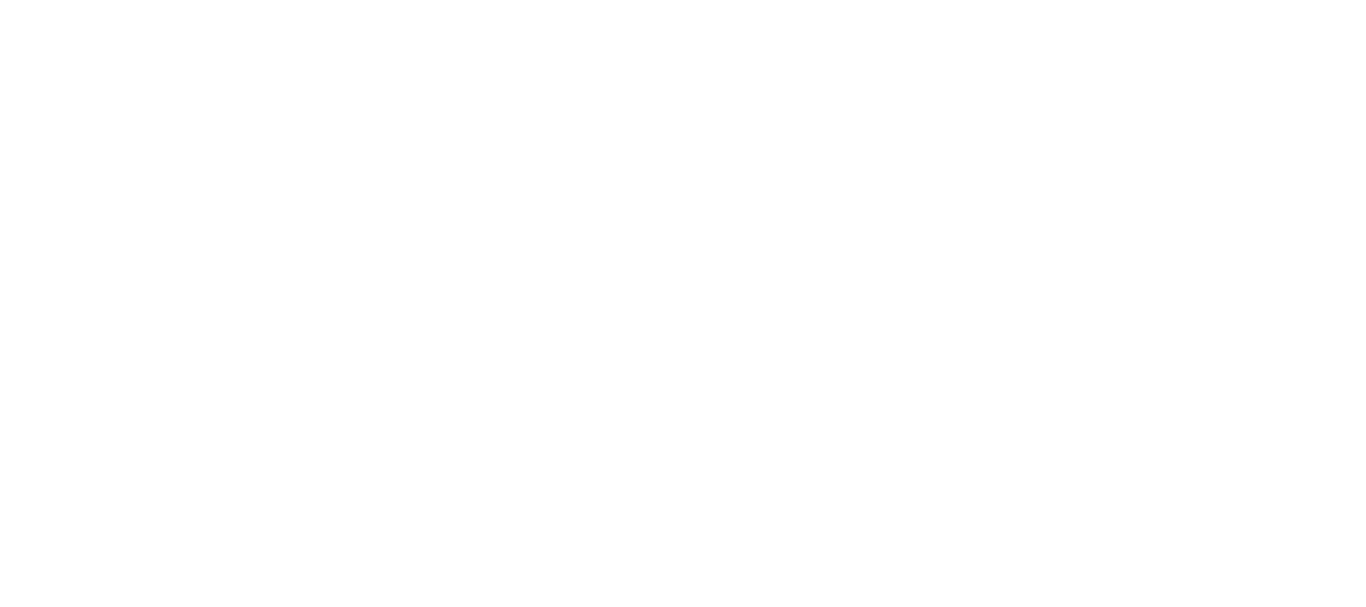 scroll, scrollTop: 0, scrollLeft: 0, axis: both 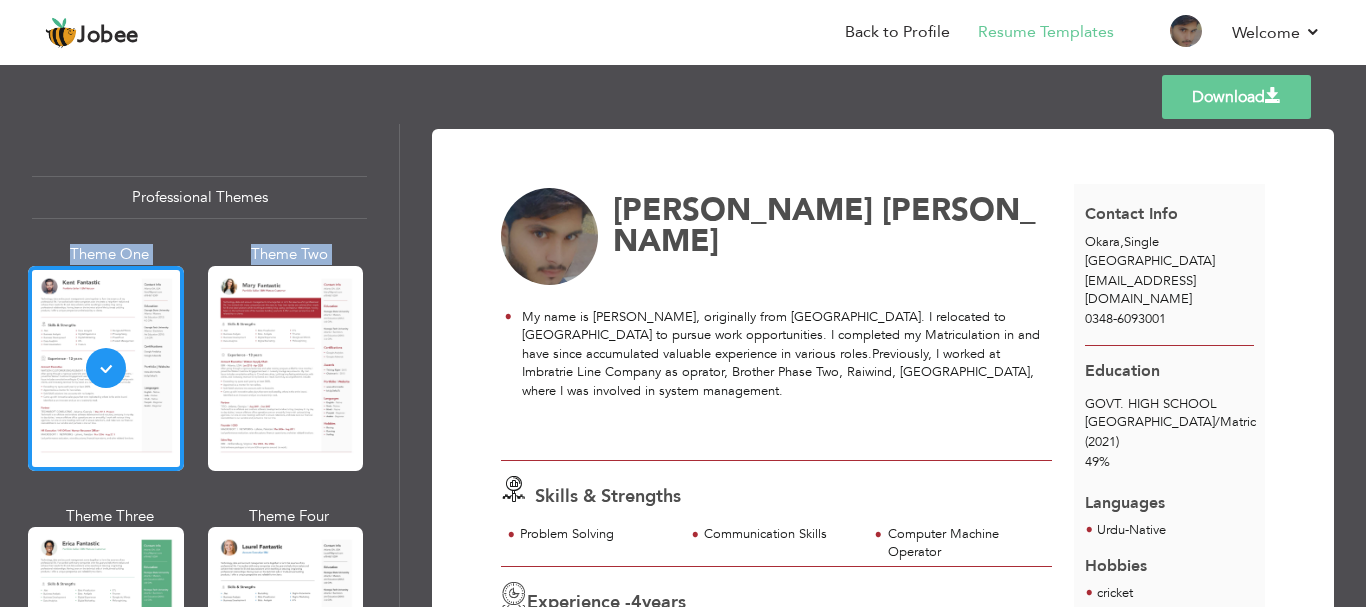 drag, startPoint x: 391, startPoint y: 161, endPoint x: 387, endPoint y: 274, distance: 113.07078 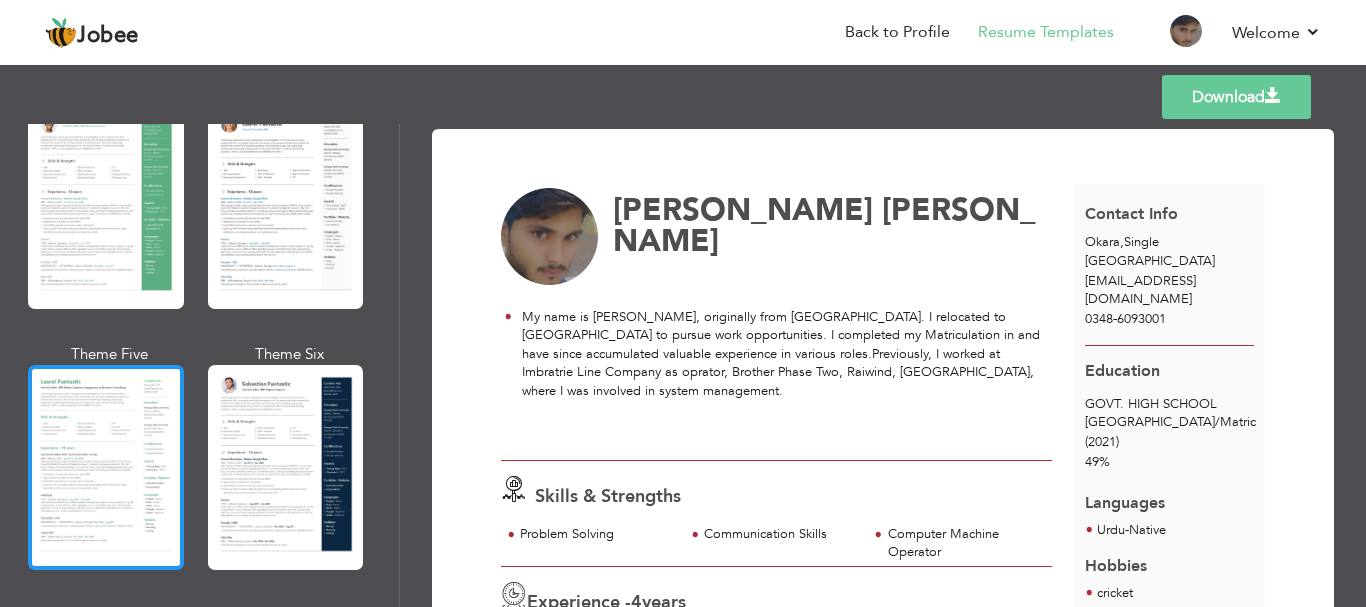 click at bounding box center [106, 467] 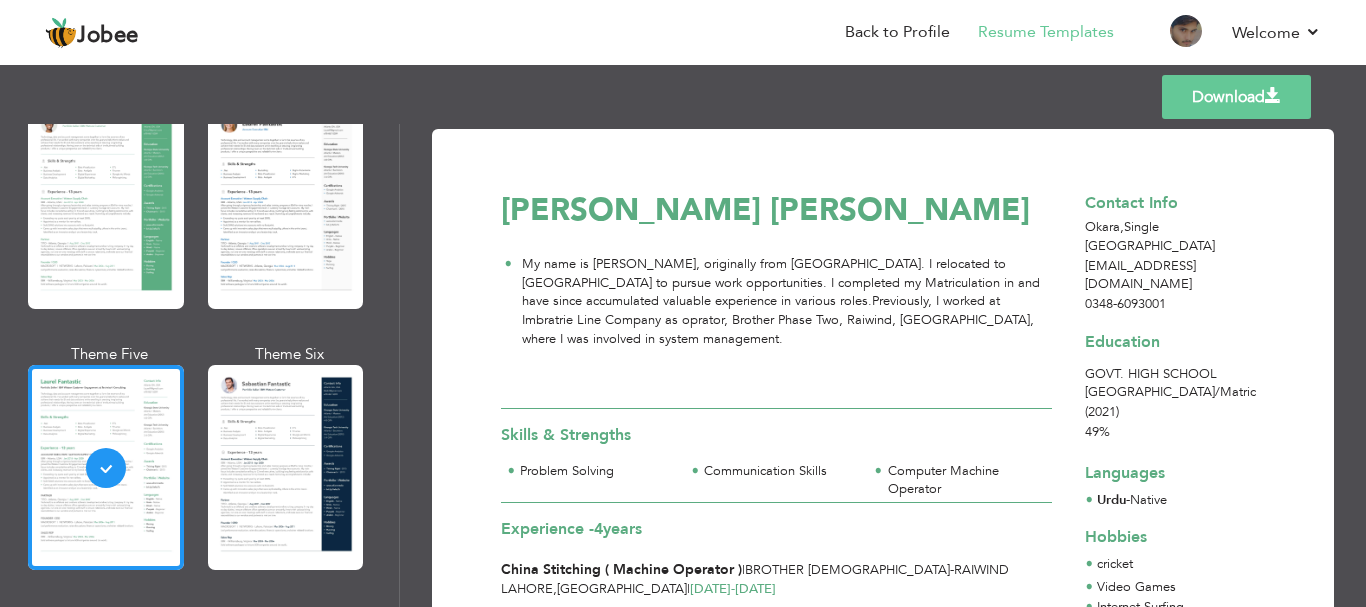 drag, startPoint x: 1356, startPoint y: 195, endPoint x: 1365, endPoint y: 269, distance: 74.54529 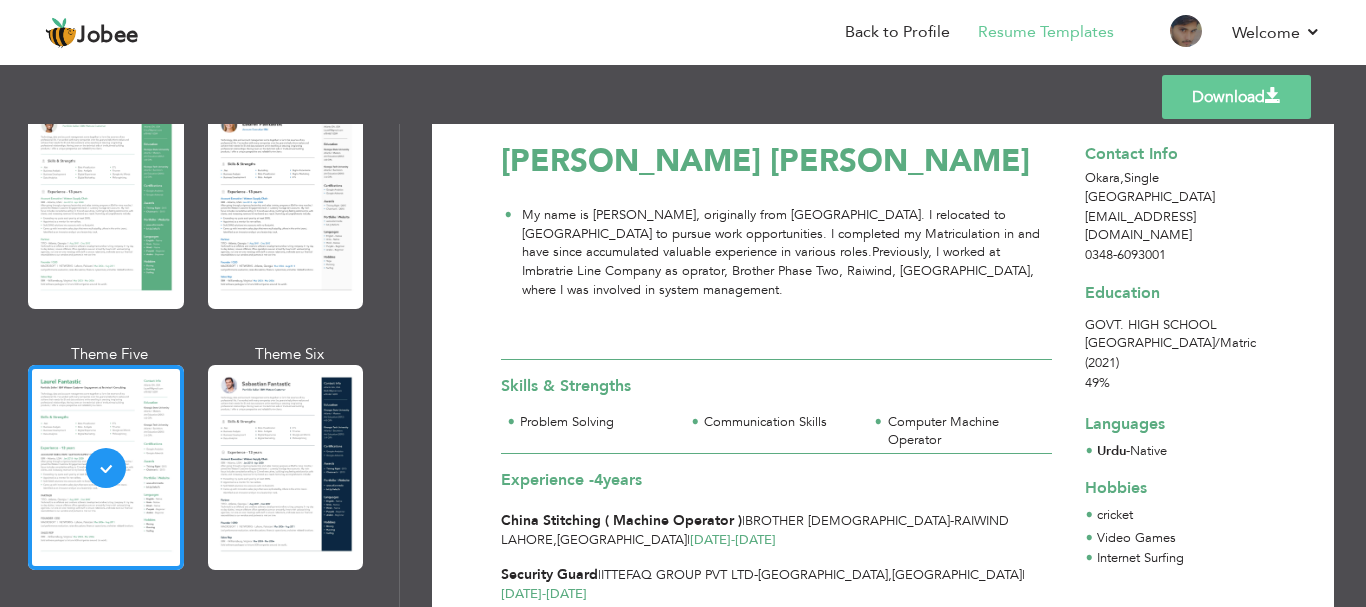 scroll, scrollTop: 0, scrollLeft: 0, axis: both 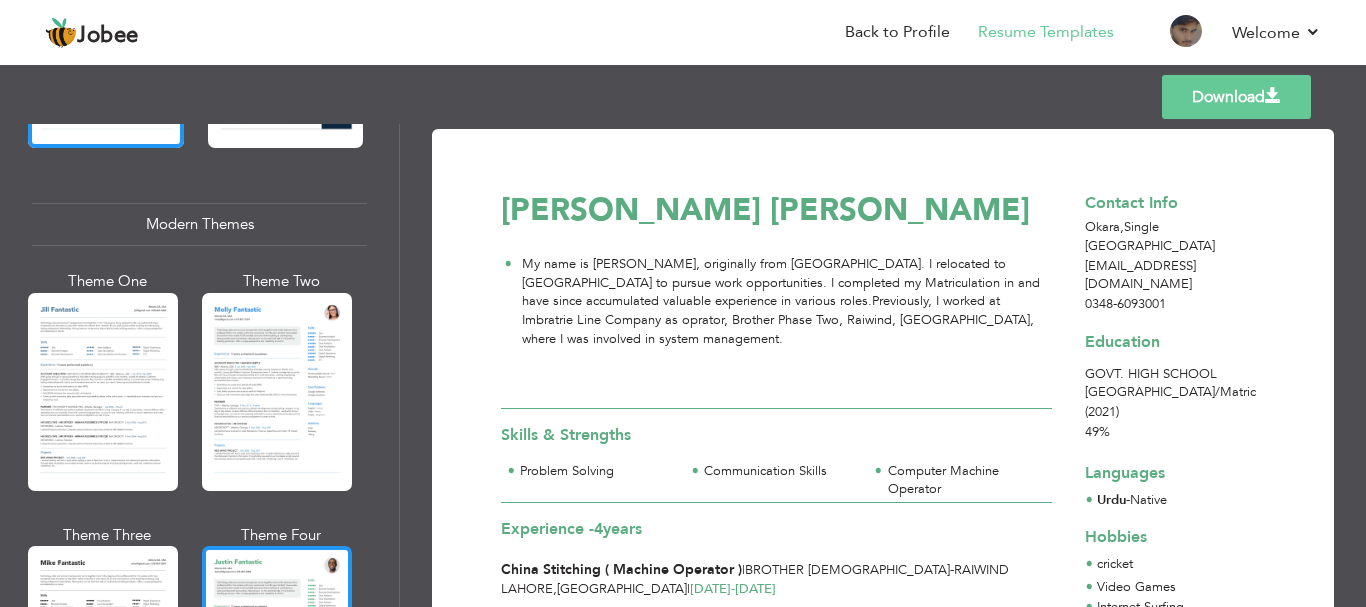 click at bounding box center [277, 645] 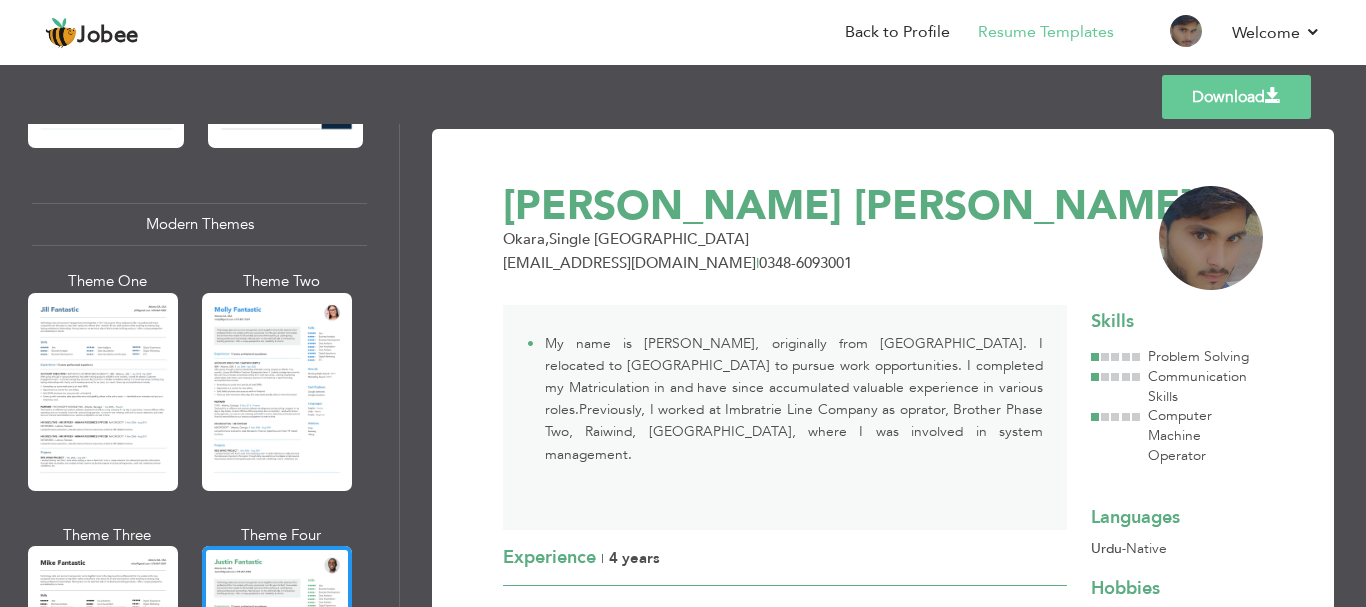 click on "[EMAIL_ADDRESS][DOMAIN_NAME]" at bounding box center [629, 263] 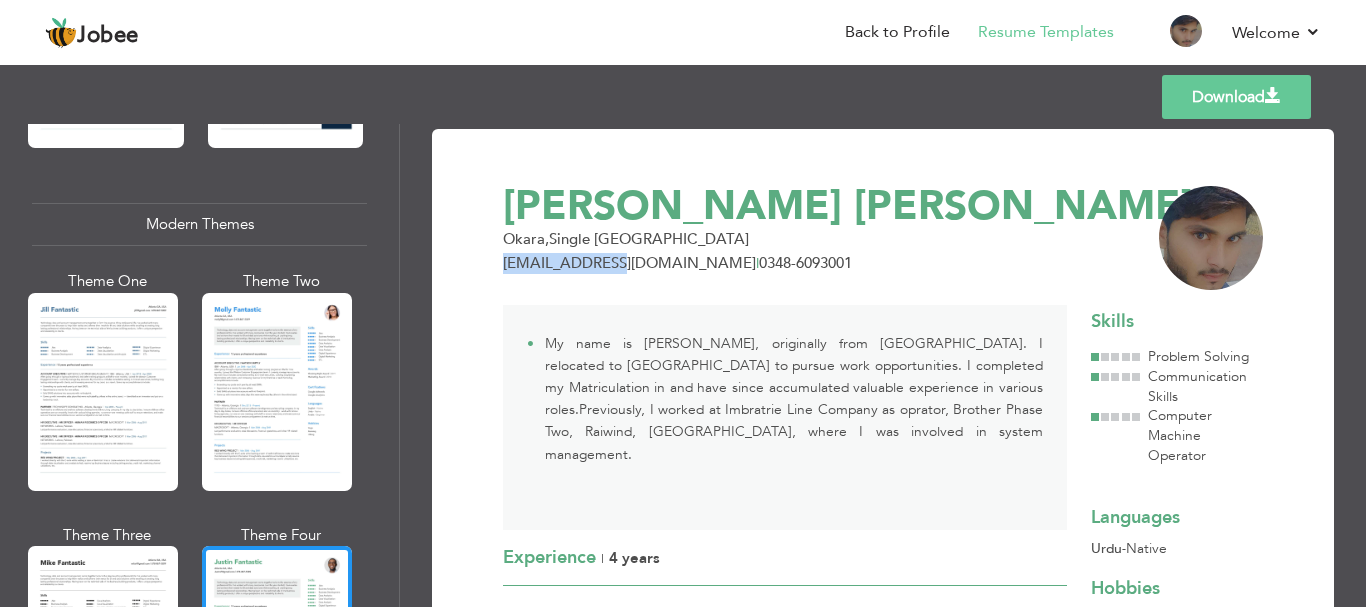 click on "[EMAIL_ADDRESS][DOMAIN_NAME]" at bounding box center (629, 263) 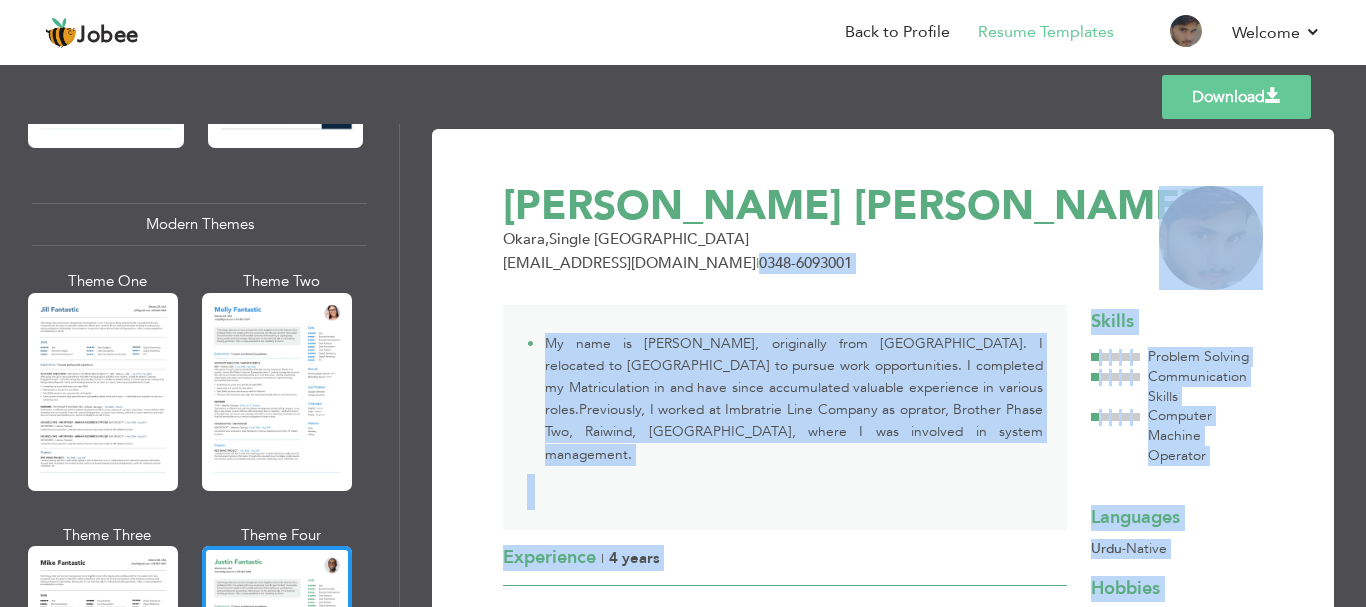 drag, startPoint x: 697, startPoint y: 262, endPoint x: 488, endPoint y: 259, distance: 209.02153 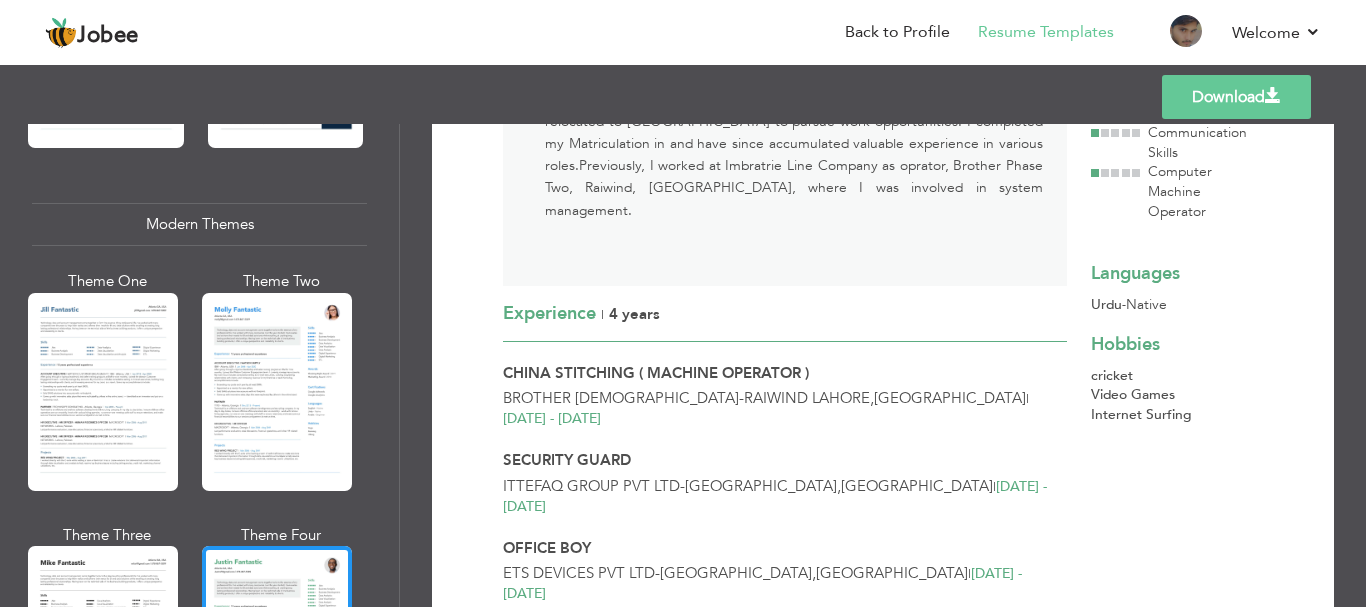 scroll, scrollTop: 0, scrollLeft: 0, axis: both 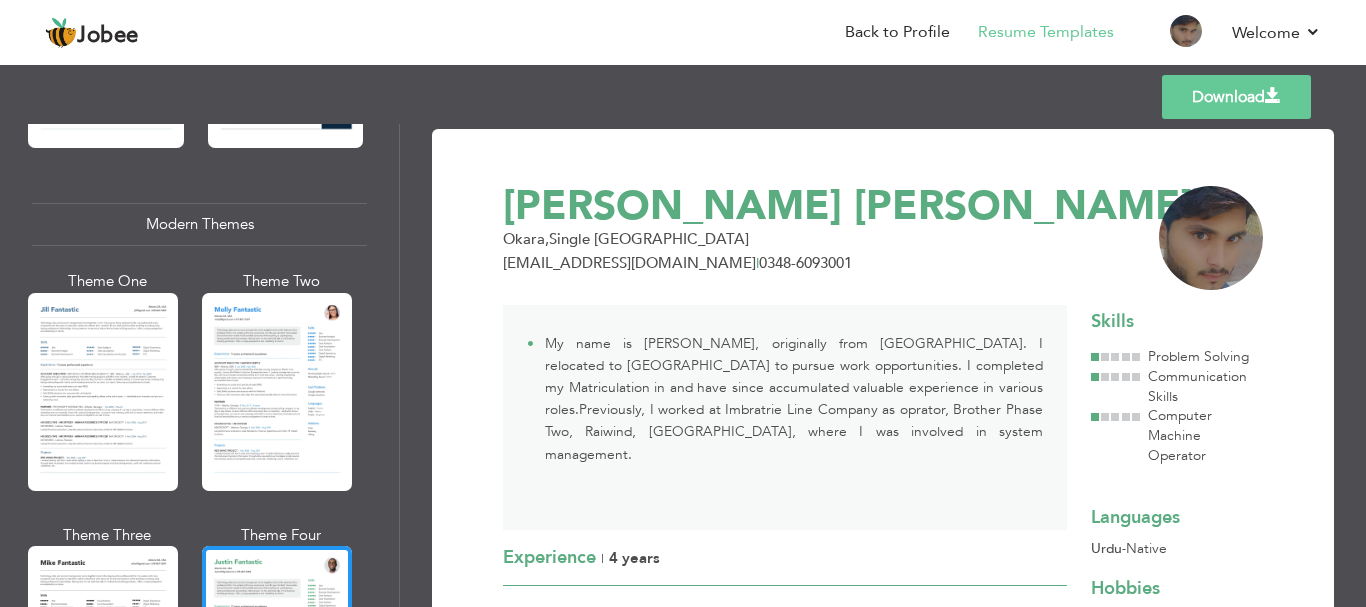 click on "Download" at bounding box center [1236, 97] 